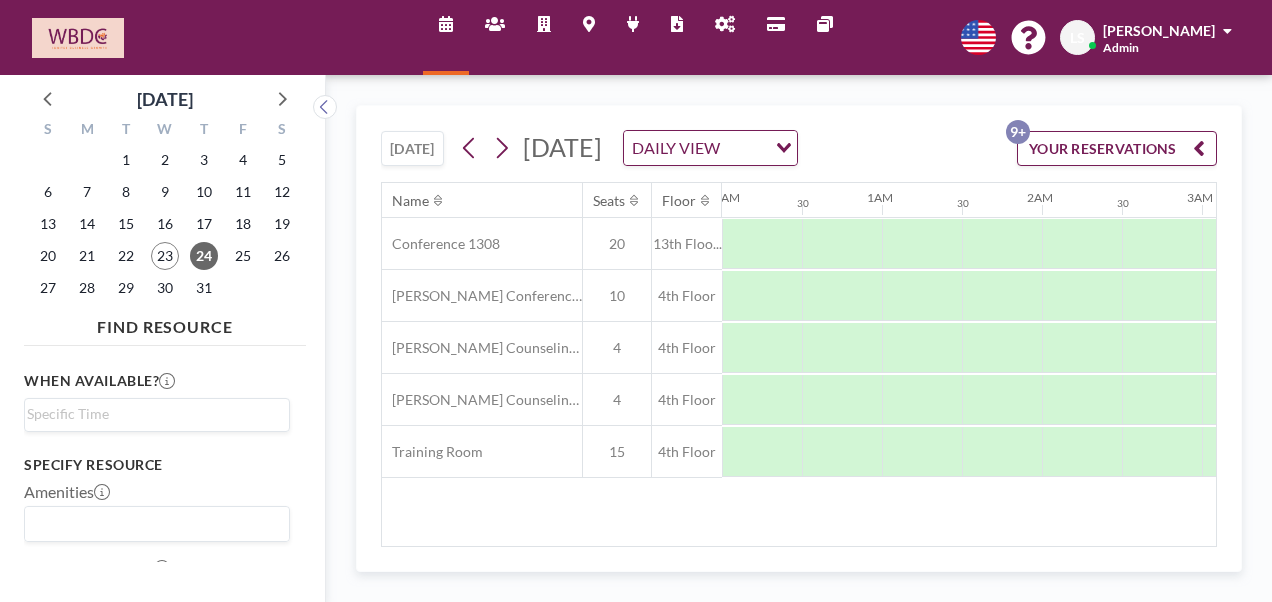 scroll, scrollTop: 0, scrollLeft: 0, axis: both 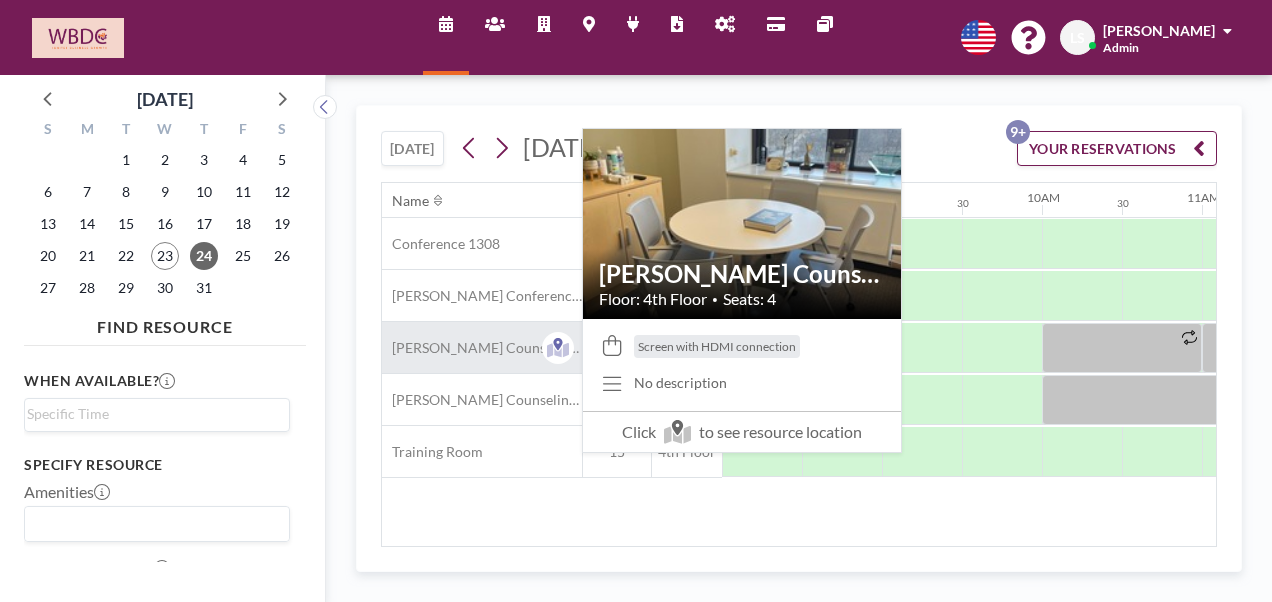 click on "[PERSON_NAME] Counseling Room" at bounding box center [482, 348] 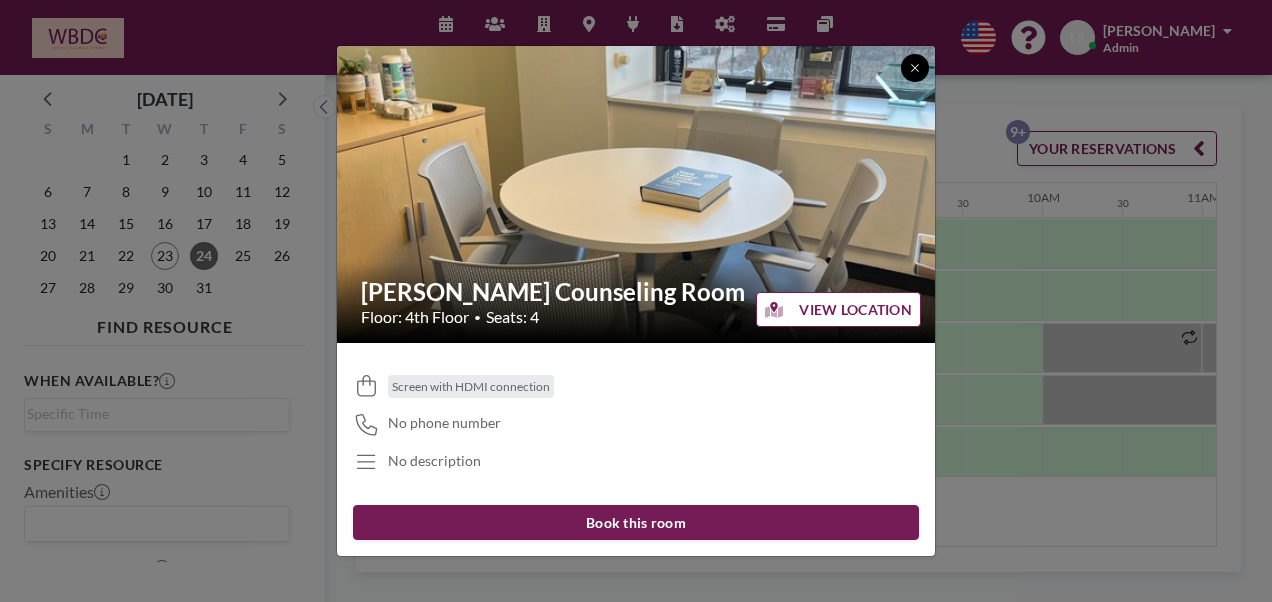 click 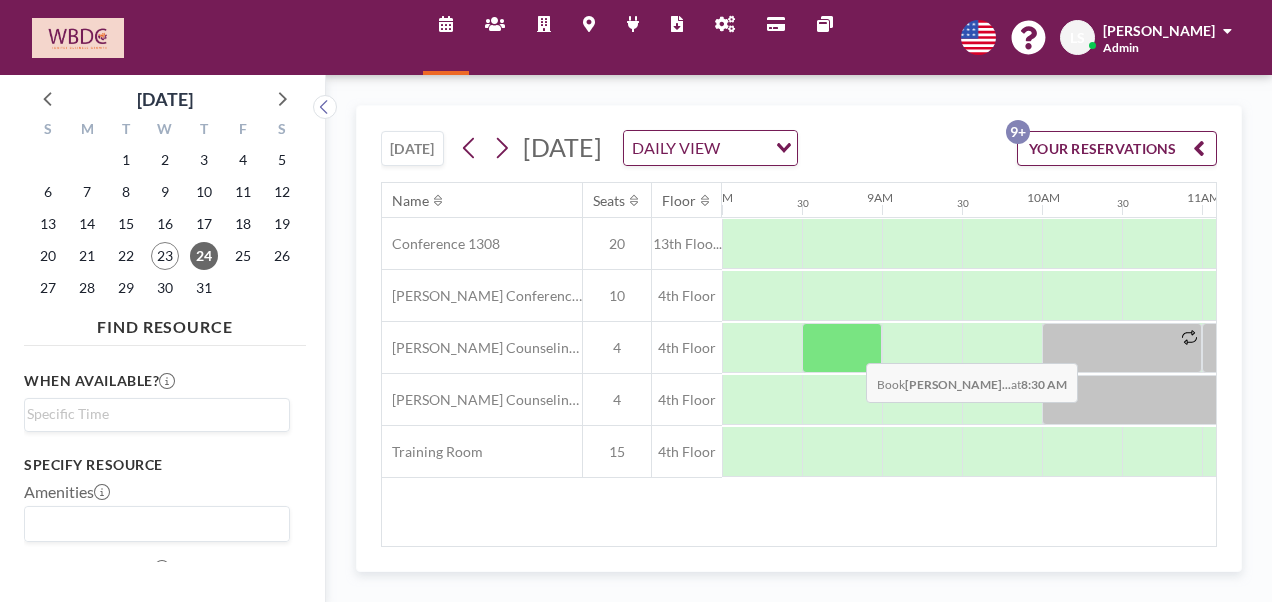 click at bounding box center [842, 348] 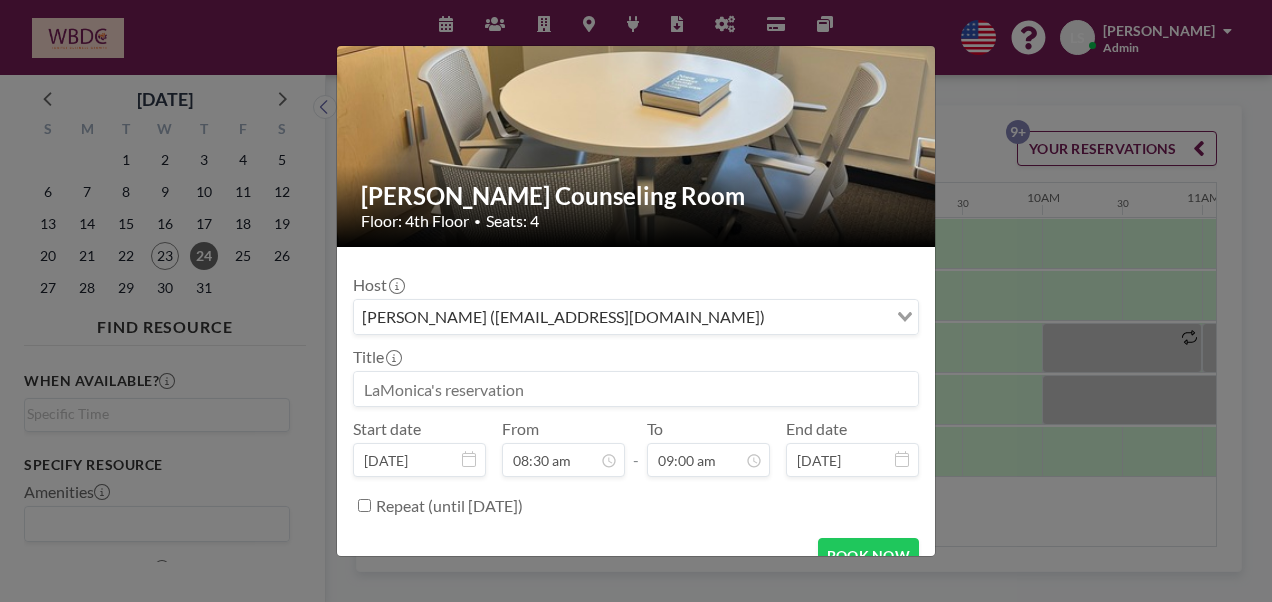 scroll, scrollTop: 99, scrollLeft: 0, axis: vertical 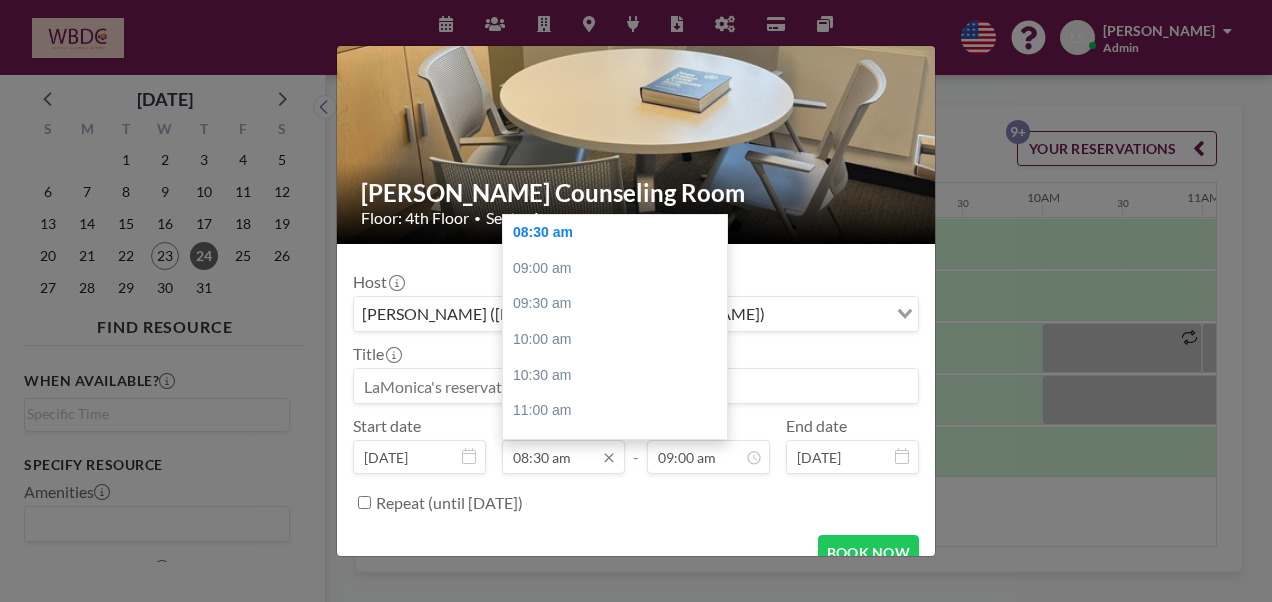 click on "08:30 am" at bounding box center (563, 457) 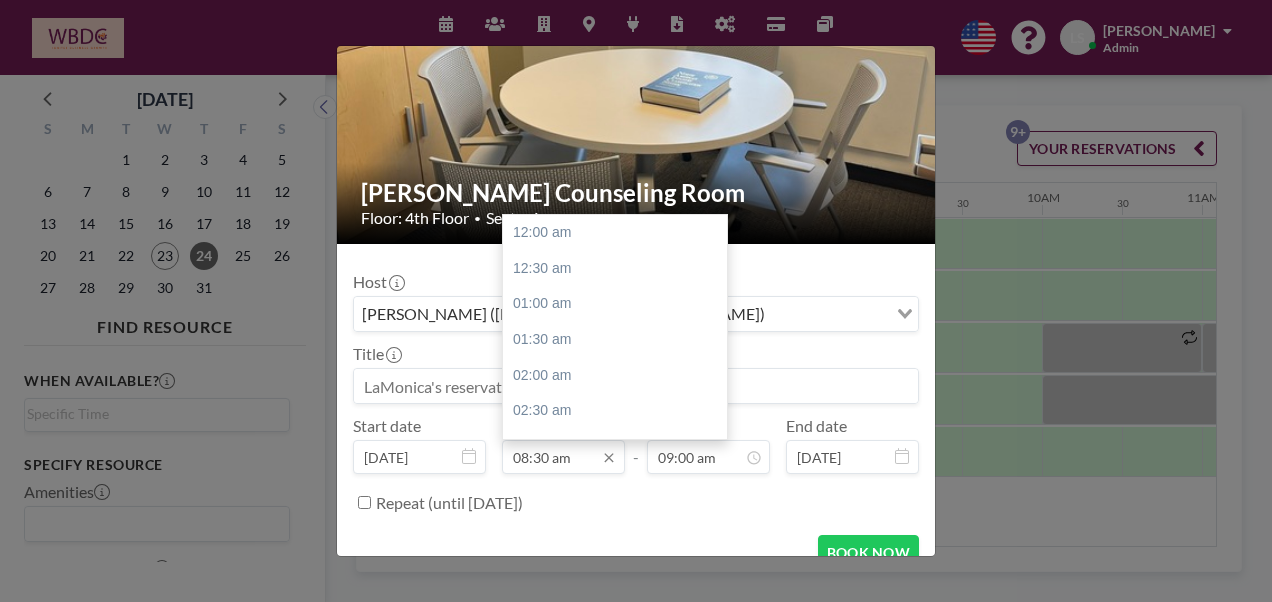 scroll, scrollTop: 605, scrollLeft: 0, axis: vertical 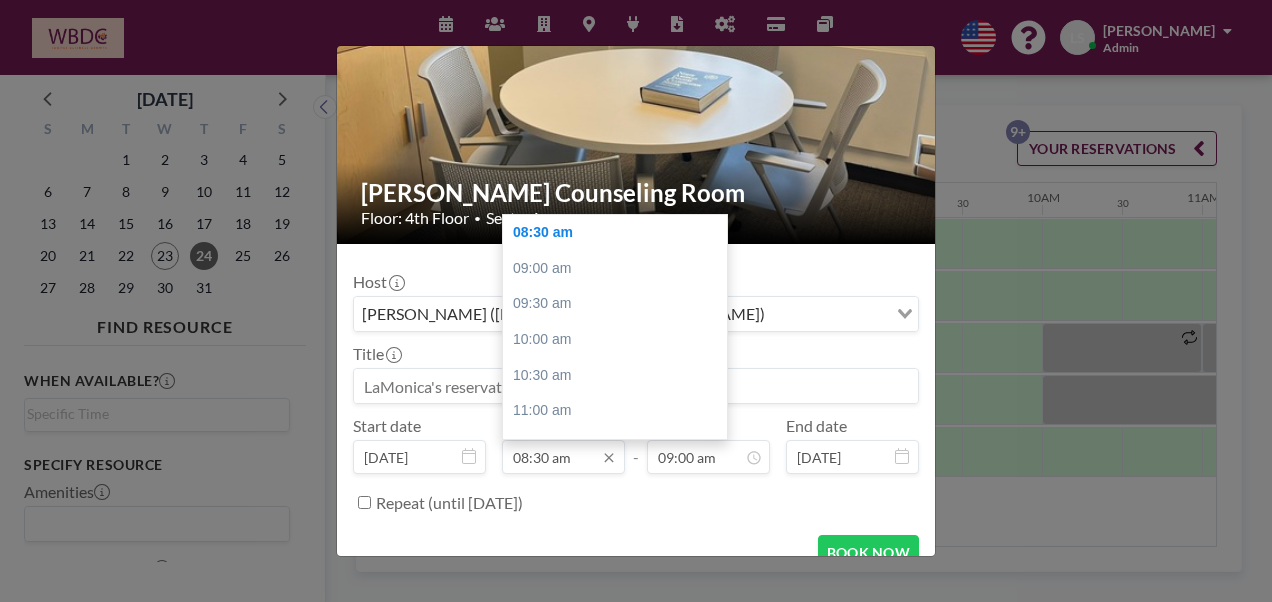 click on "08:30 am" at bounding box center (563, 457) 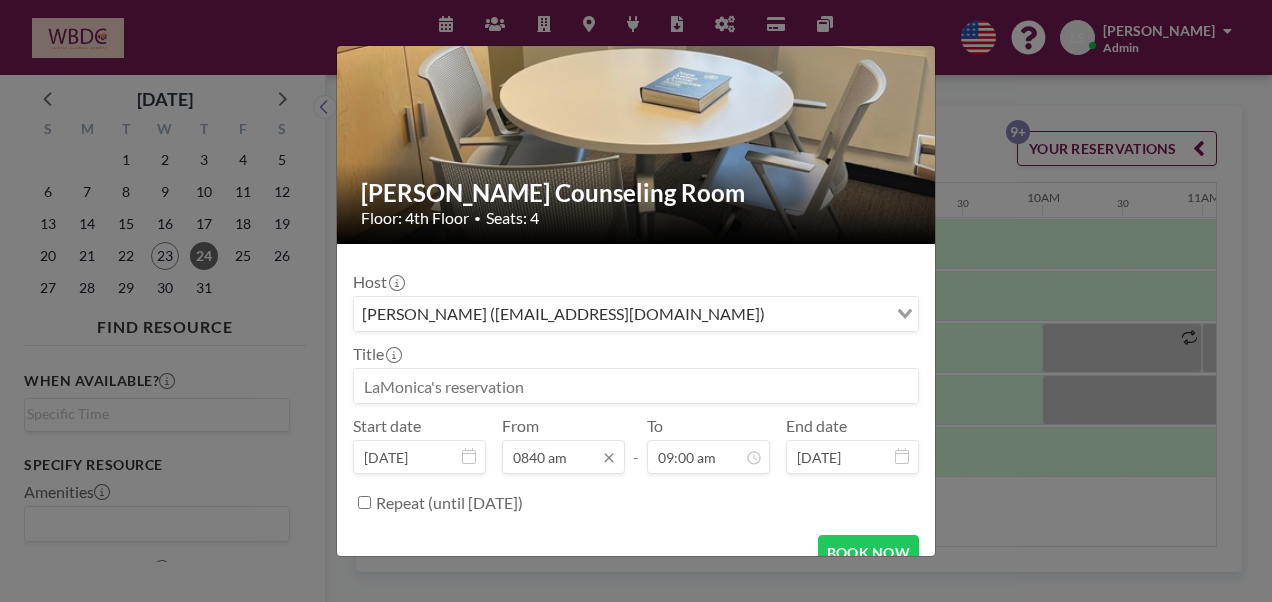 scroll, scrollTop: 605, scrollLeft: 0, axis: vertical 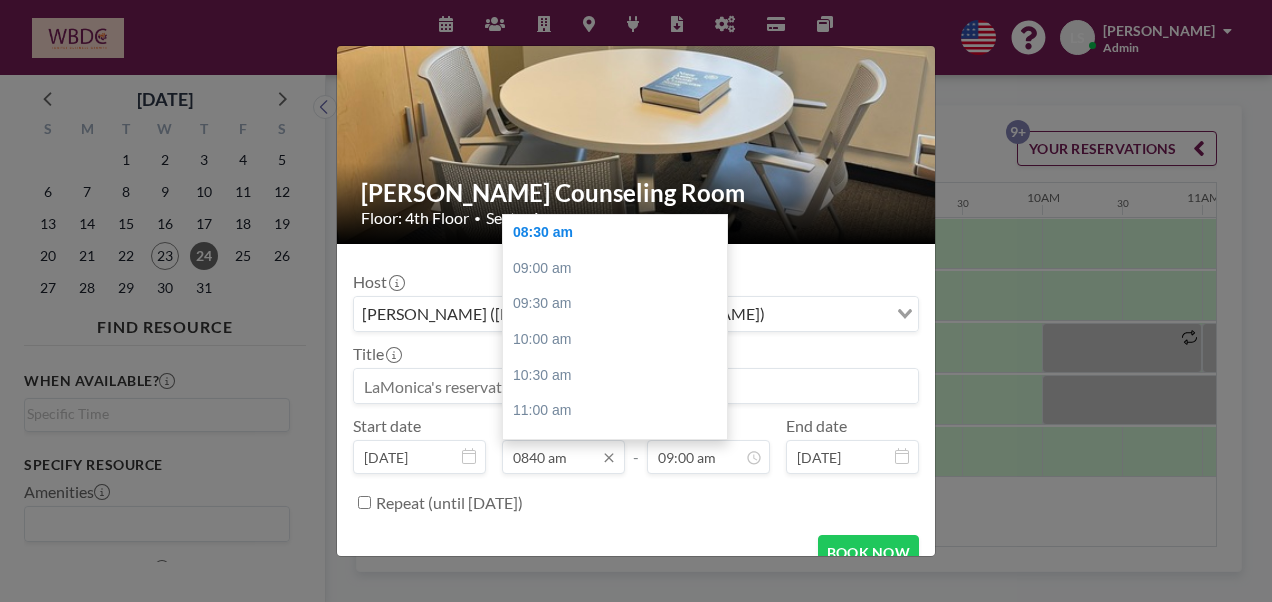 click on "0840 am" at bounding box center (563, 457) 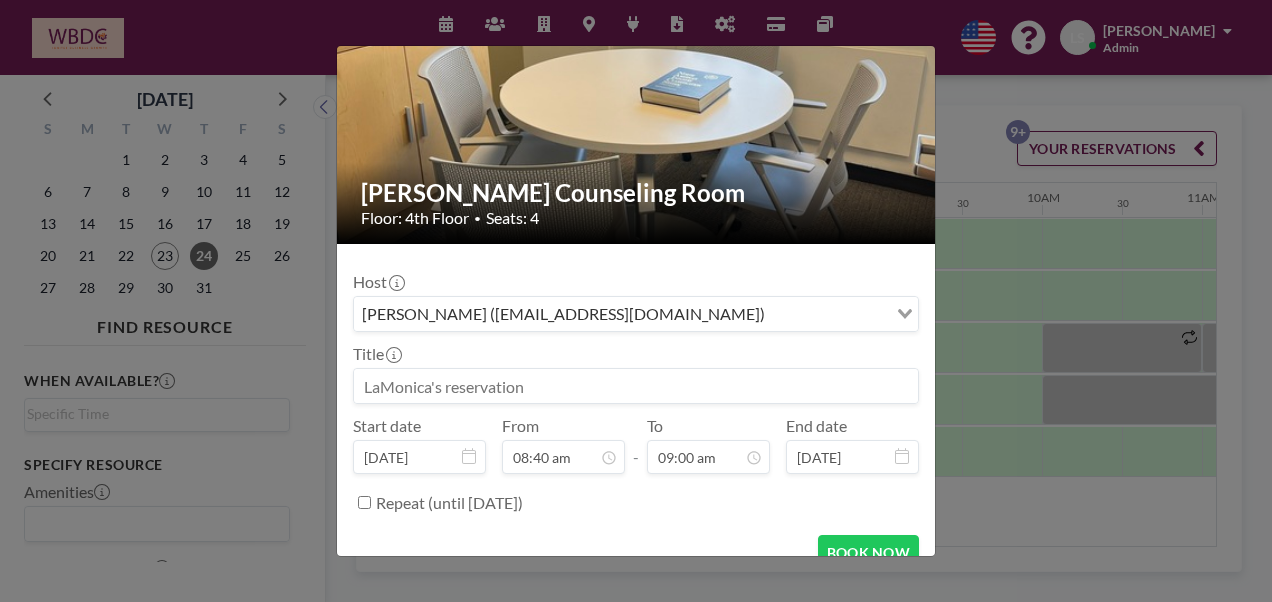 scroll, scrollTop: 641, scrollLeft: 0, axis: vertical 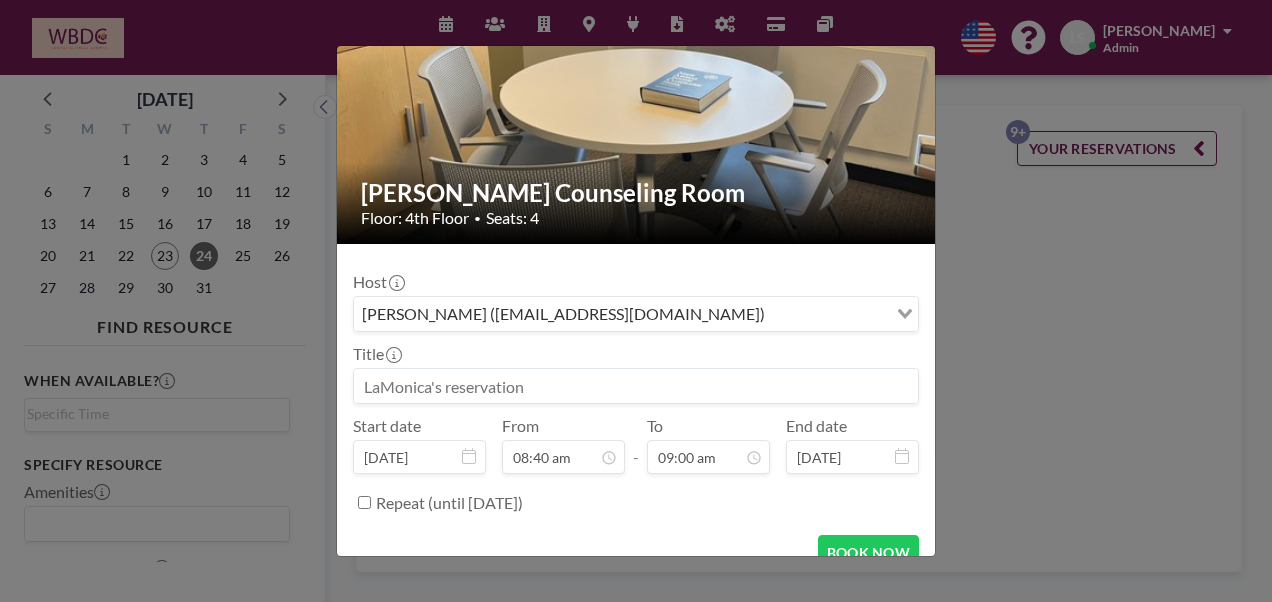 click on "Repeat (until [DATE])" at bounding box center [647, 502] 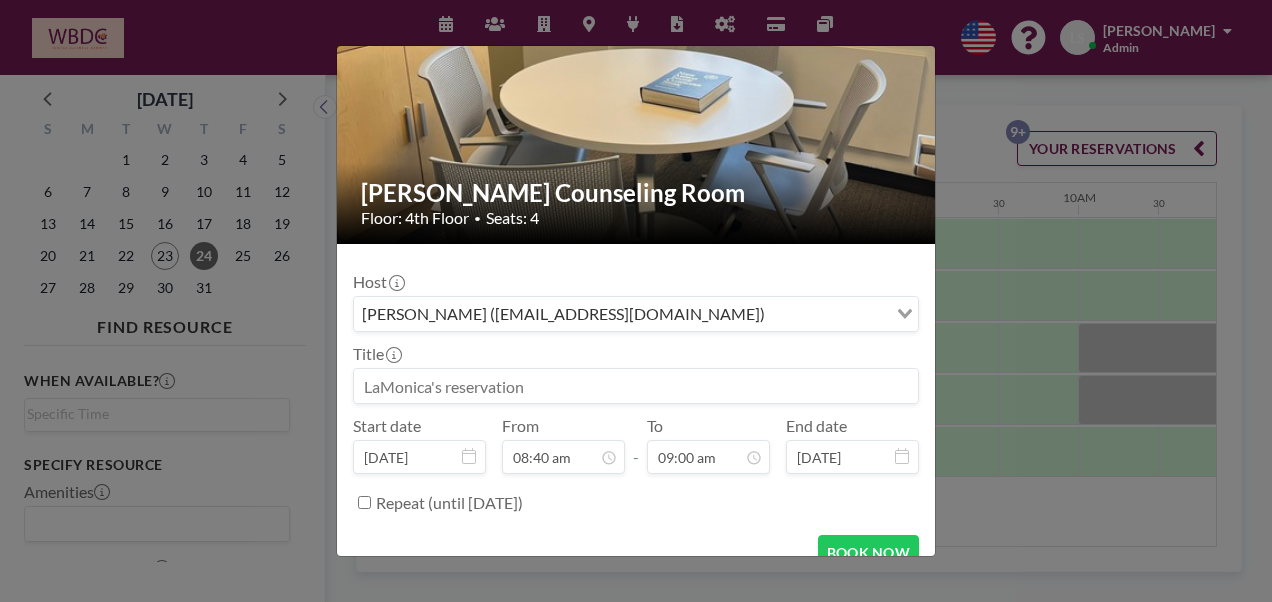 scroll, scrollTop: 0, scrollLeft: 1280, axis: horizontal 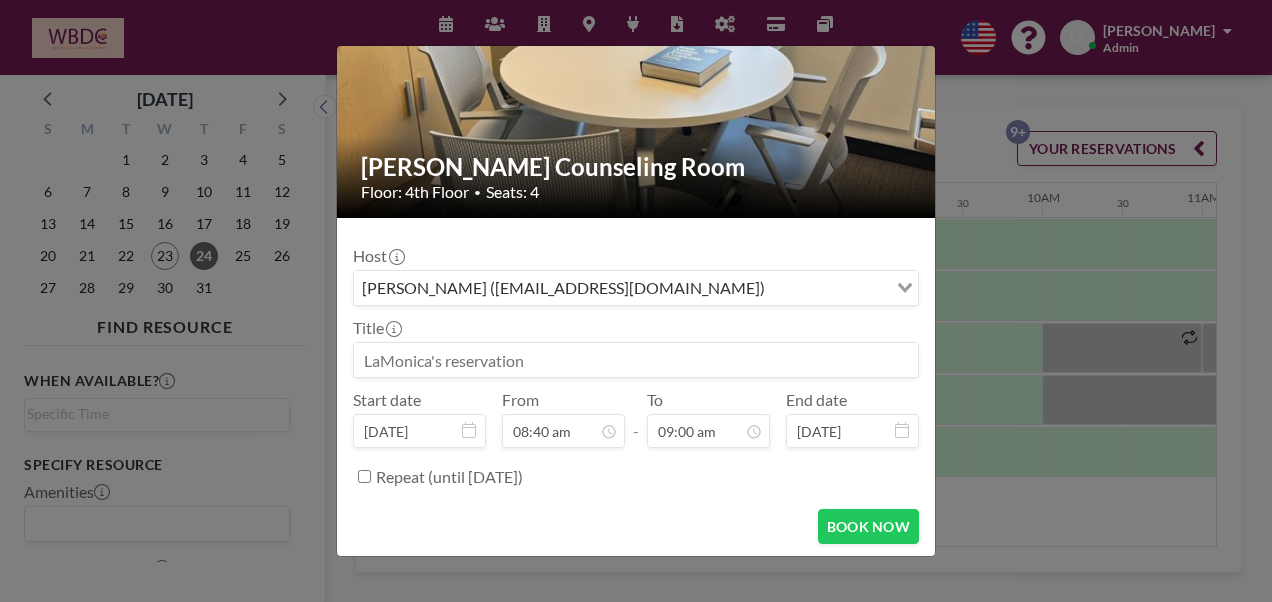 click on "Repeat (until [DATE])" at bounding box center [364, 476] 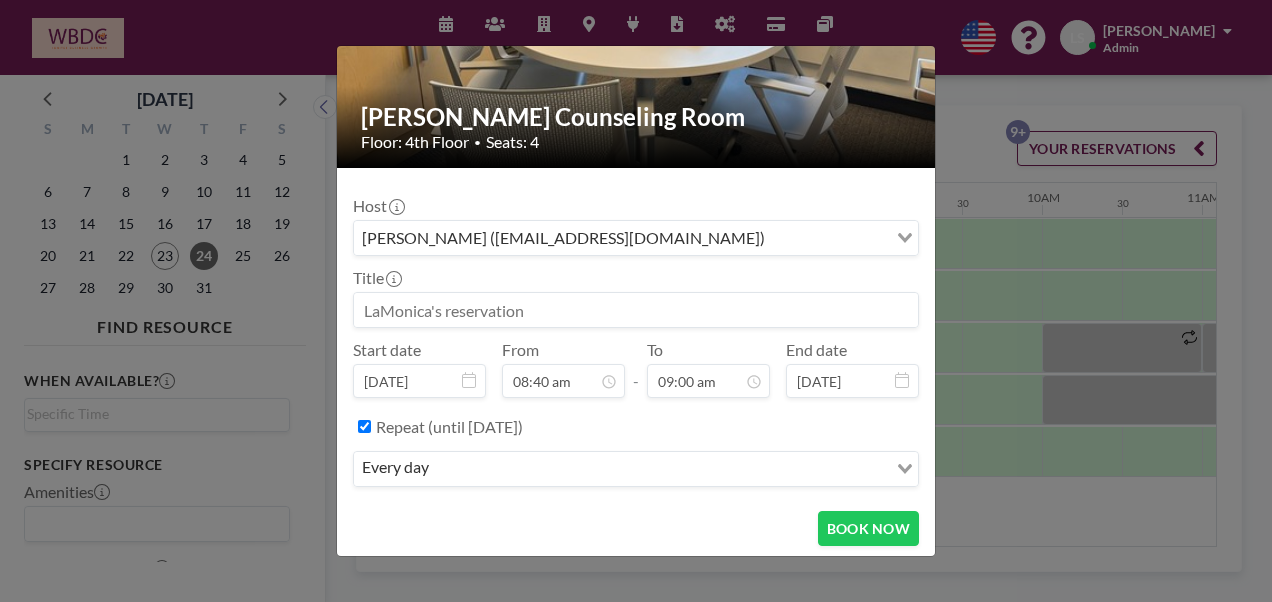 scroll, scrollTop: 176, scrollLeft: 0, axis: vertical 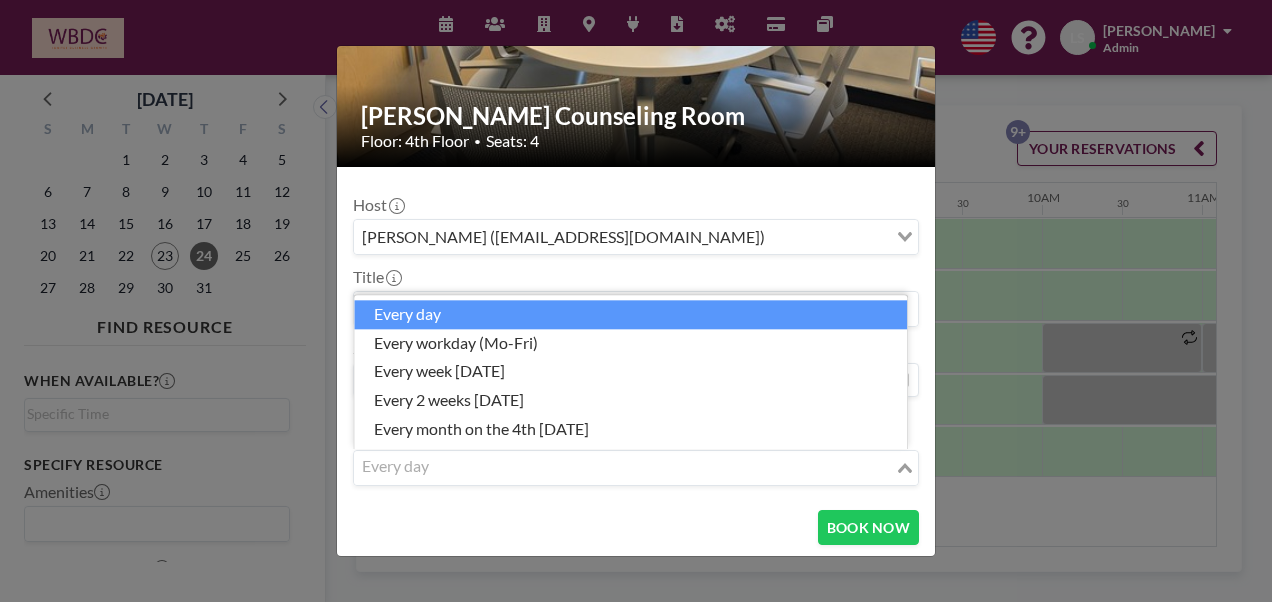 click on "Loading..." at bounding box center (906, 466) 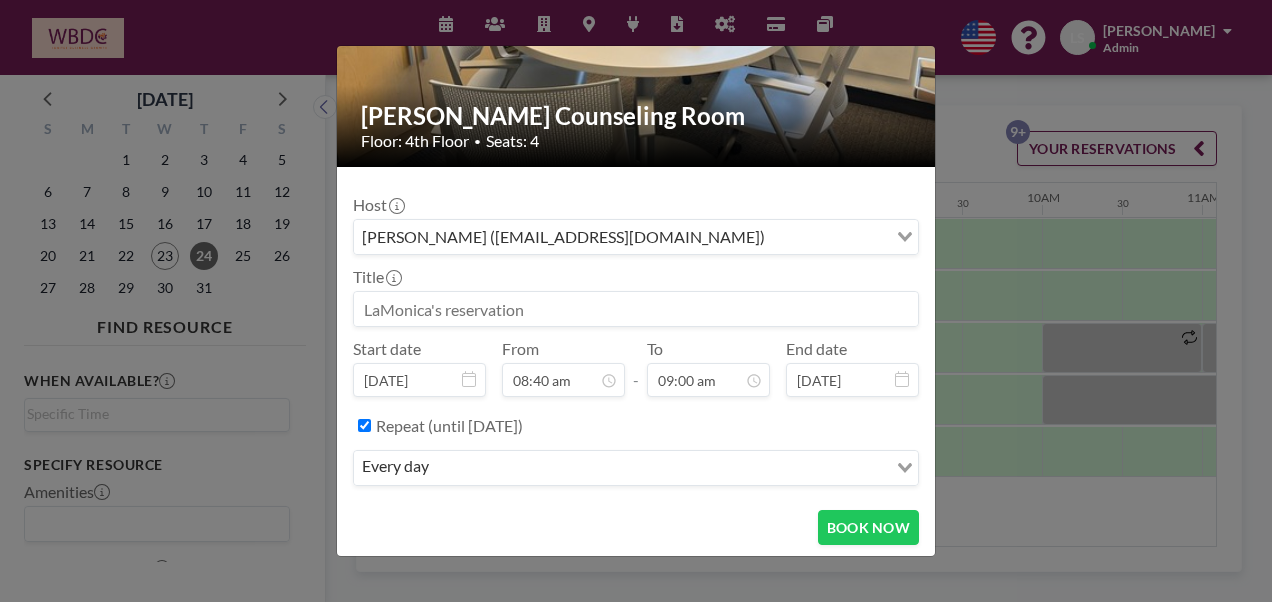 click on "[PERSON_NAME] Counseling Room   Floor: 4th Floor   •   Seats: 4   Host
[PERSON_NAME] ([EMAIL_ADDRESS][DOMAIN_NAME])
Loading...      Title   Start date  [DATE]  From  08:40 am      -   To  09:00 am      End date  [DATE]  Repeat (until [DATE])
every day
Loading...               BOOK NOW" at bounding box center (636, 301) 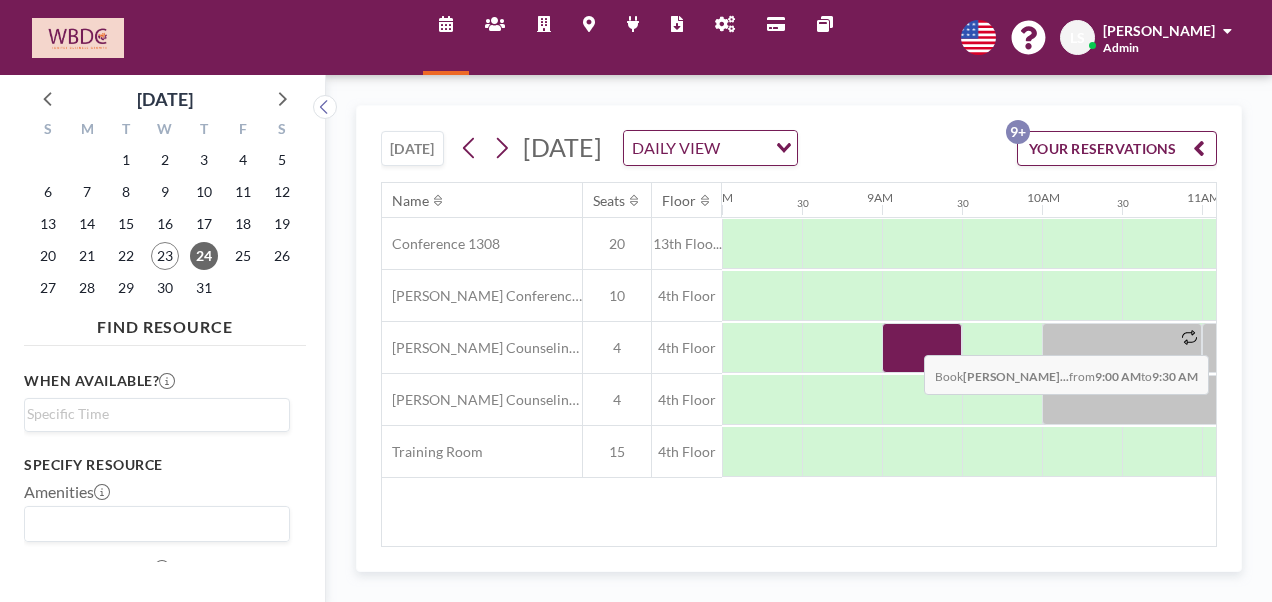click at bounding box center (922, 348) 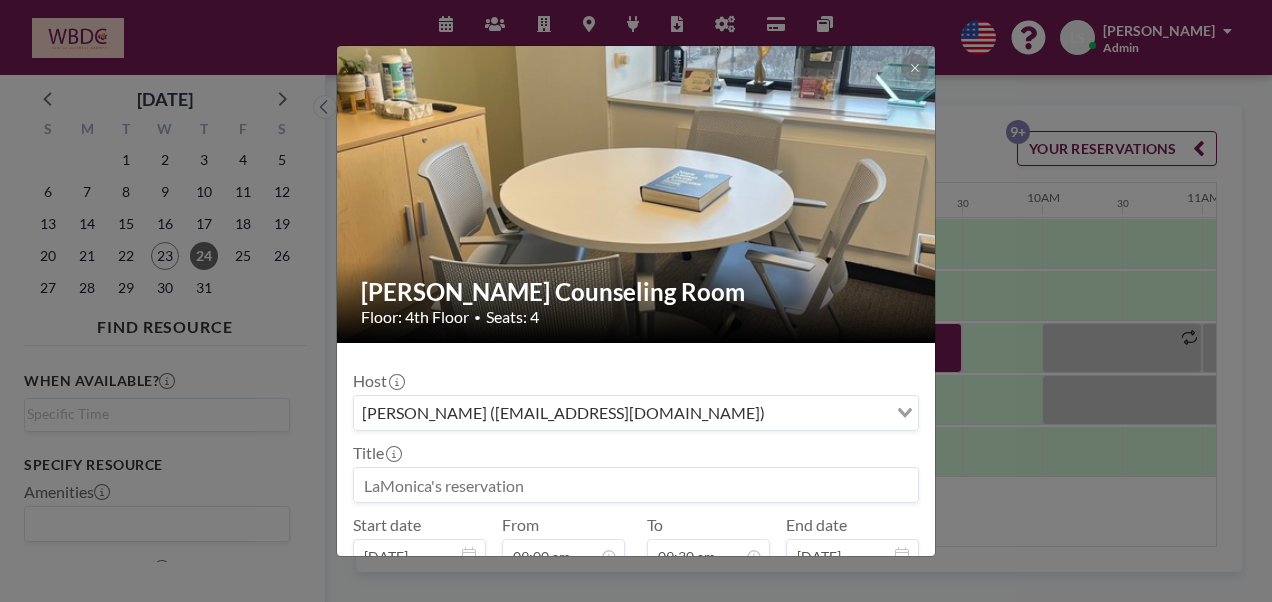 click on "[PERSON_NAME] Counseling Room   Floor: 4th Floor   •   Seats: 4" at bounding box center [637, 302] 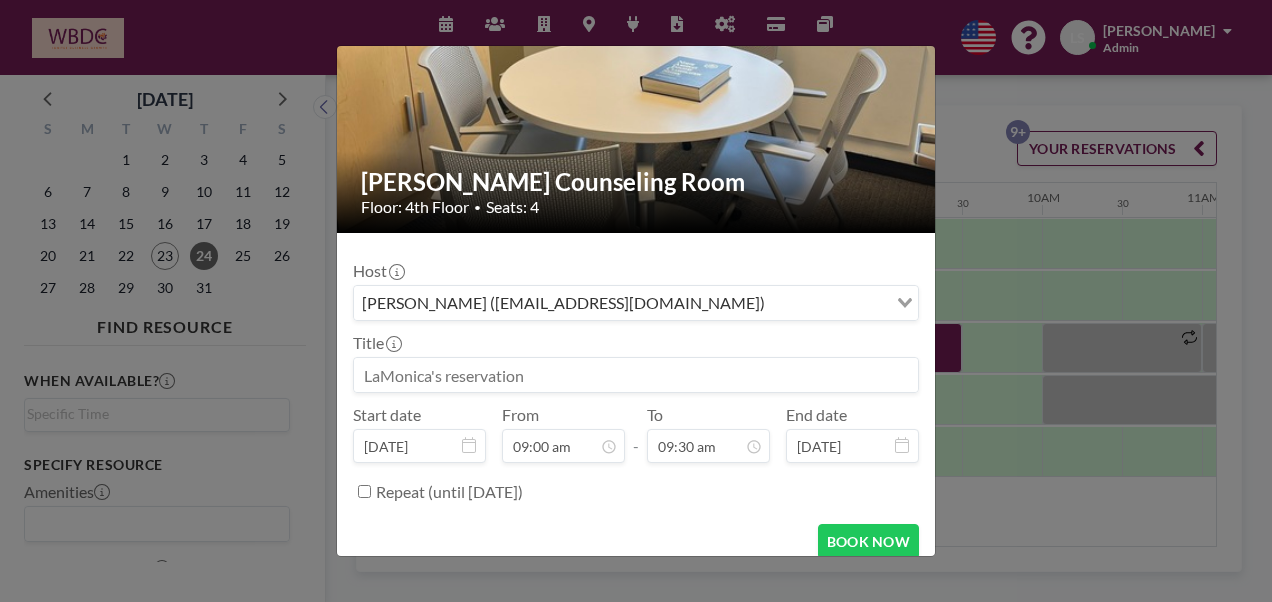 scroll, scrollTop: 125, scrollLeft: 0, axis: vertical 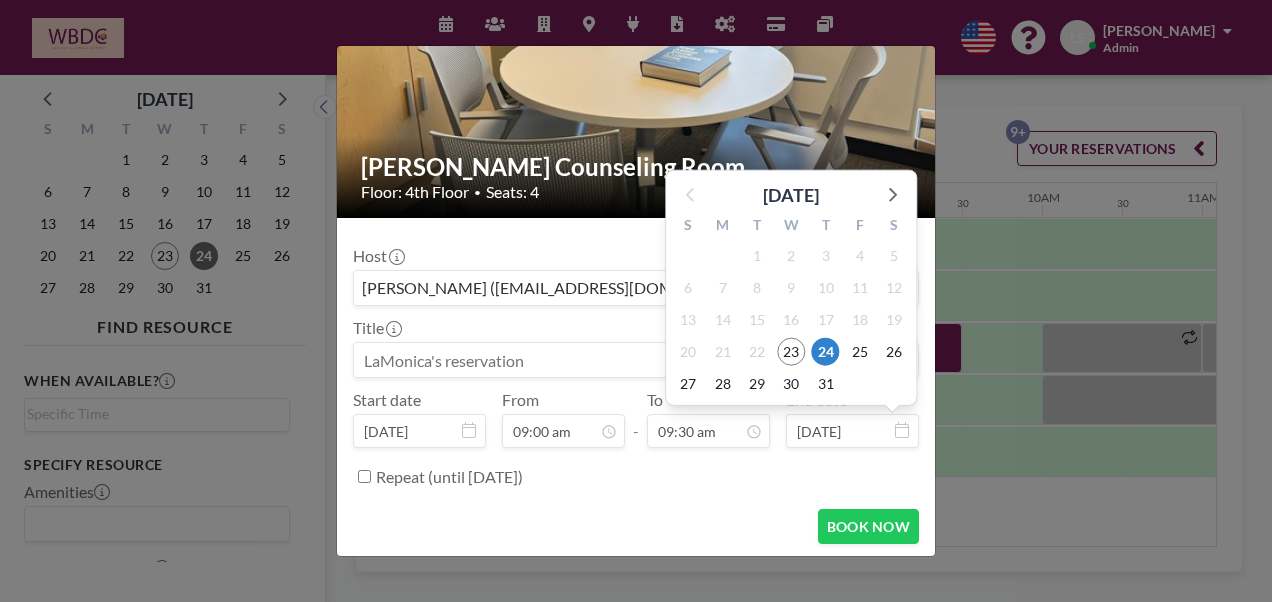 click on "[DATE]" at bounding box center (852, 431) 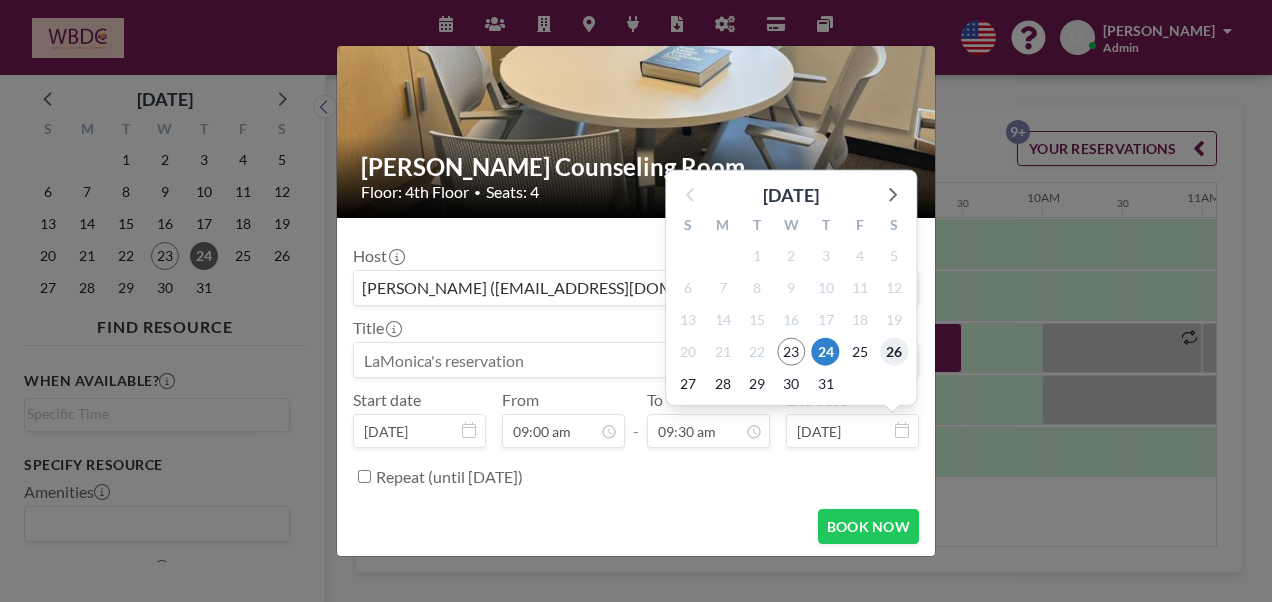 click on "26" at bounding box center [894, 351] 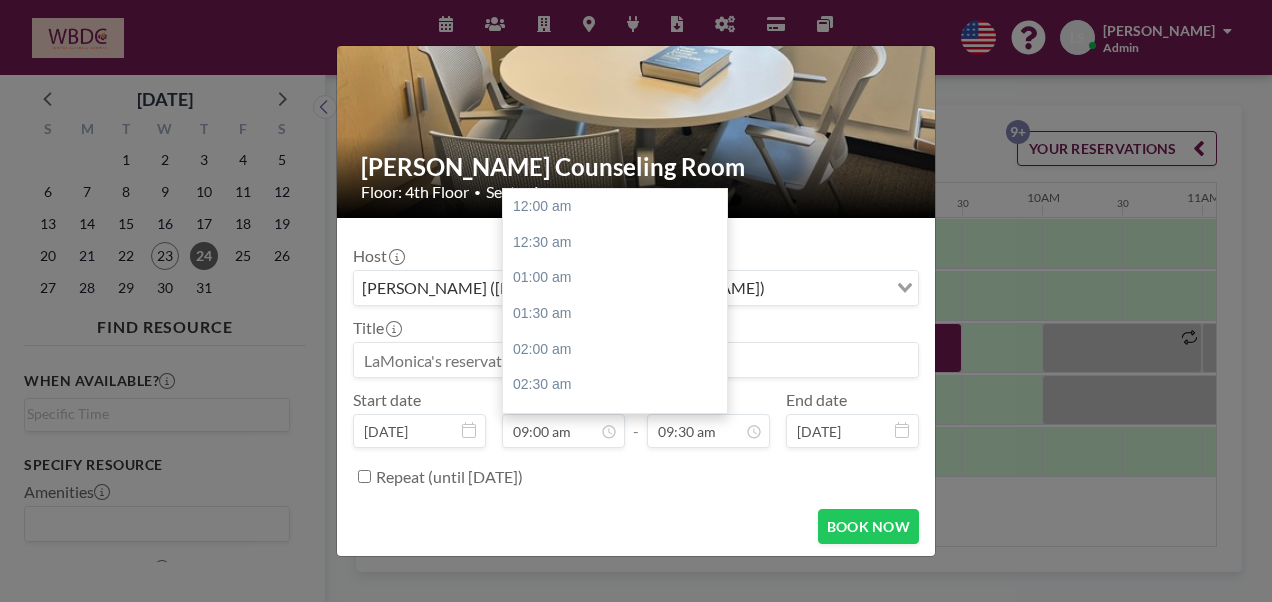 scroll, scrollTop: 641, scrollLeft: 0, axis: vertical 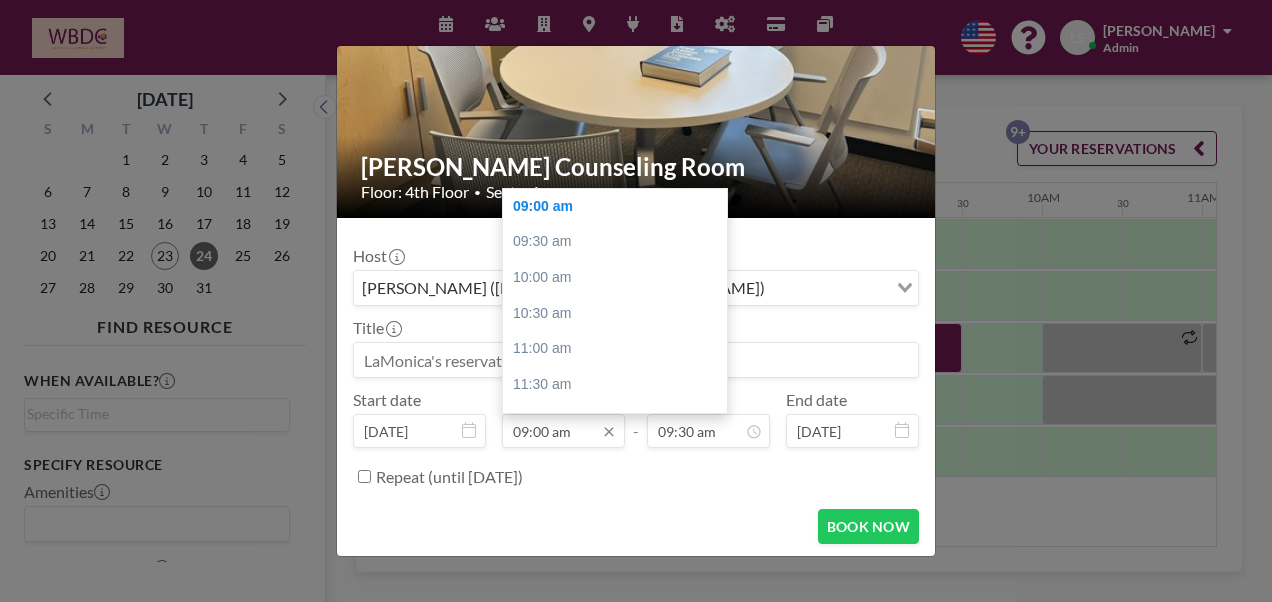 click on "09:00 am" at bounding box center (563, 431) 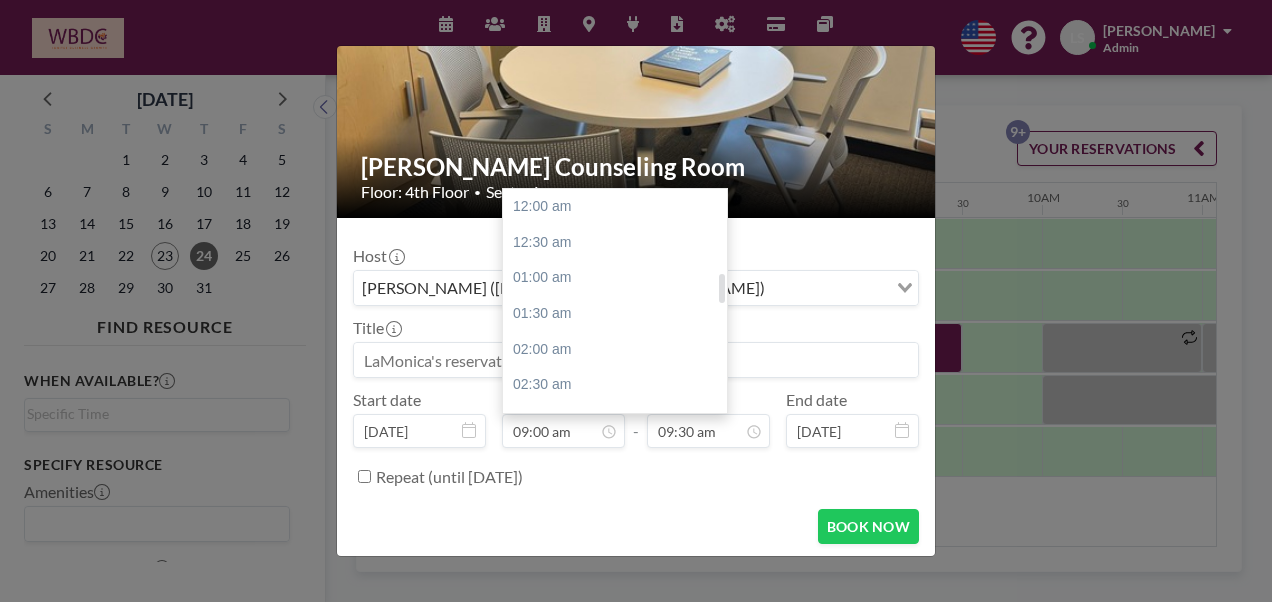 scroll, scrollTop: 641, scrollLeft: 0, axis: vertical 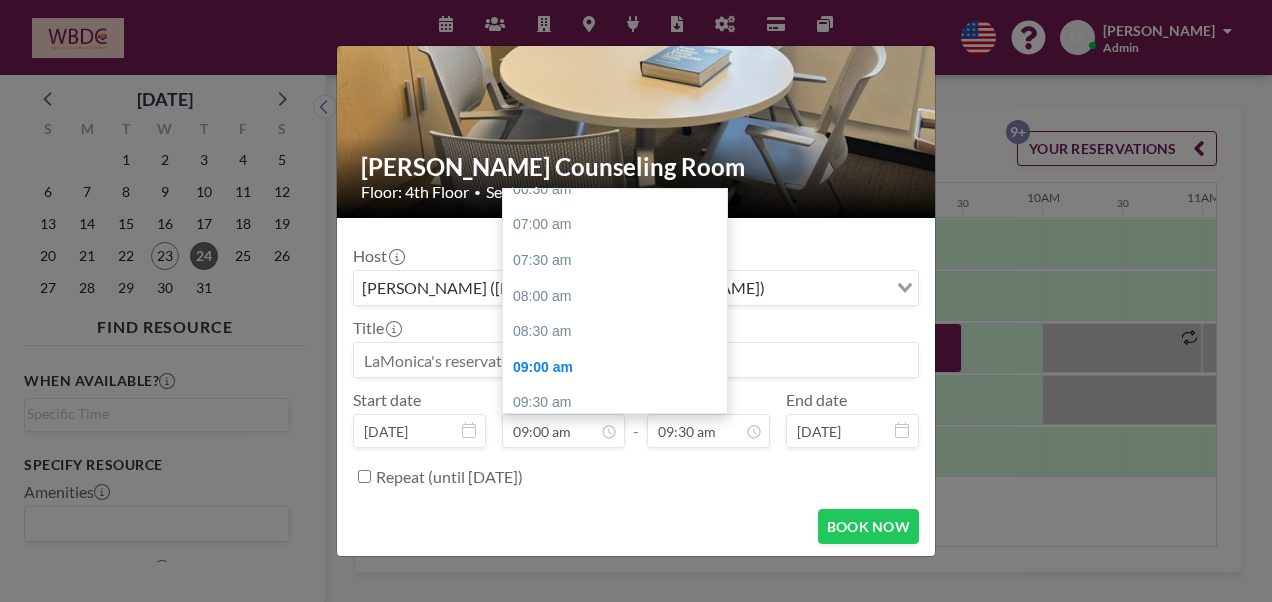 drag, startPoint x: 718, startPoint y: 276, endPoint x: 726, endPoint y: 252, distance: 25.298222 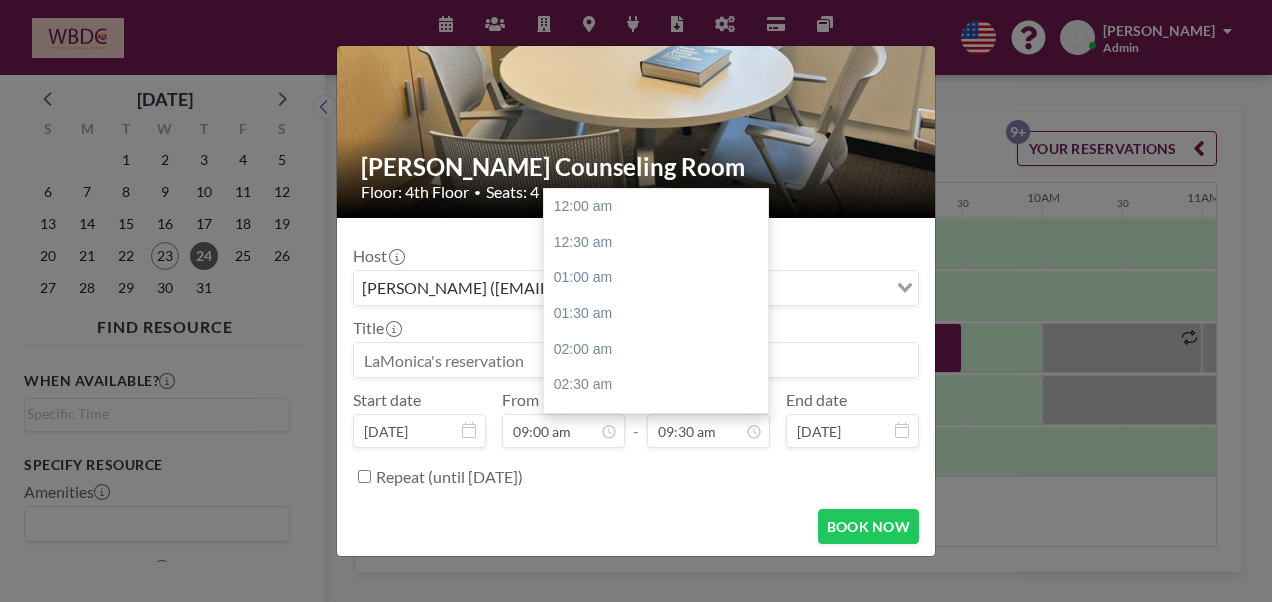 scroll, scrollTop: 676, scrollLeft: 0, axis: vertical 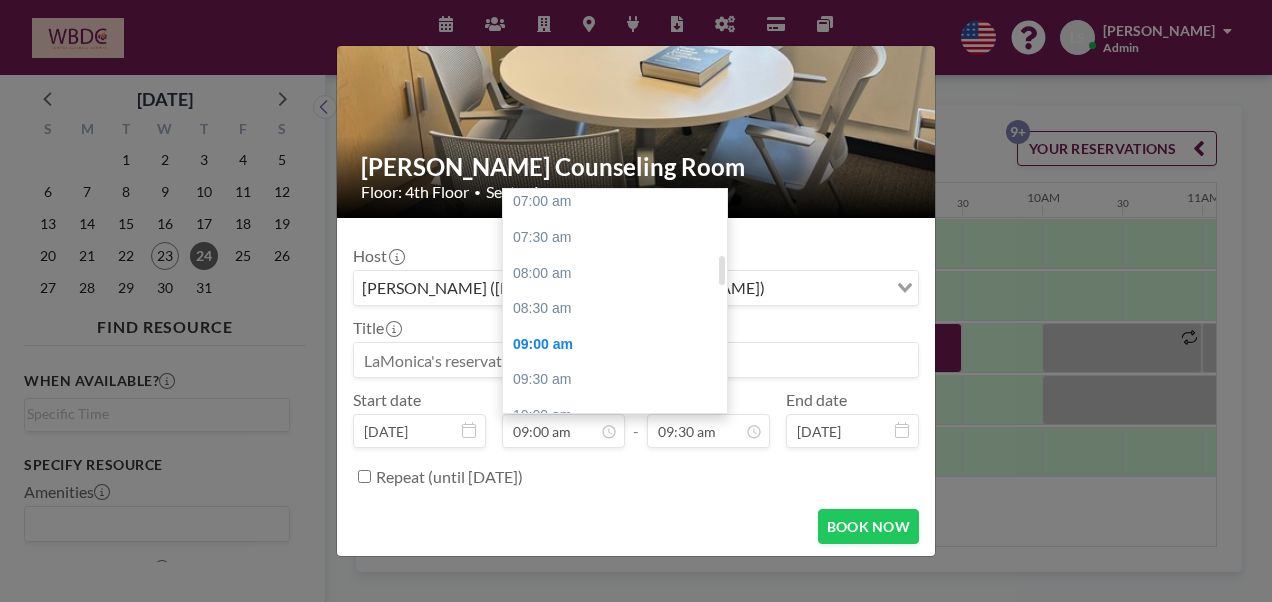 drag, startPoint x: 719, startPoint y: 274, endPoint x: 720, endPoint y: 256, distance: 18.027756 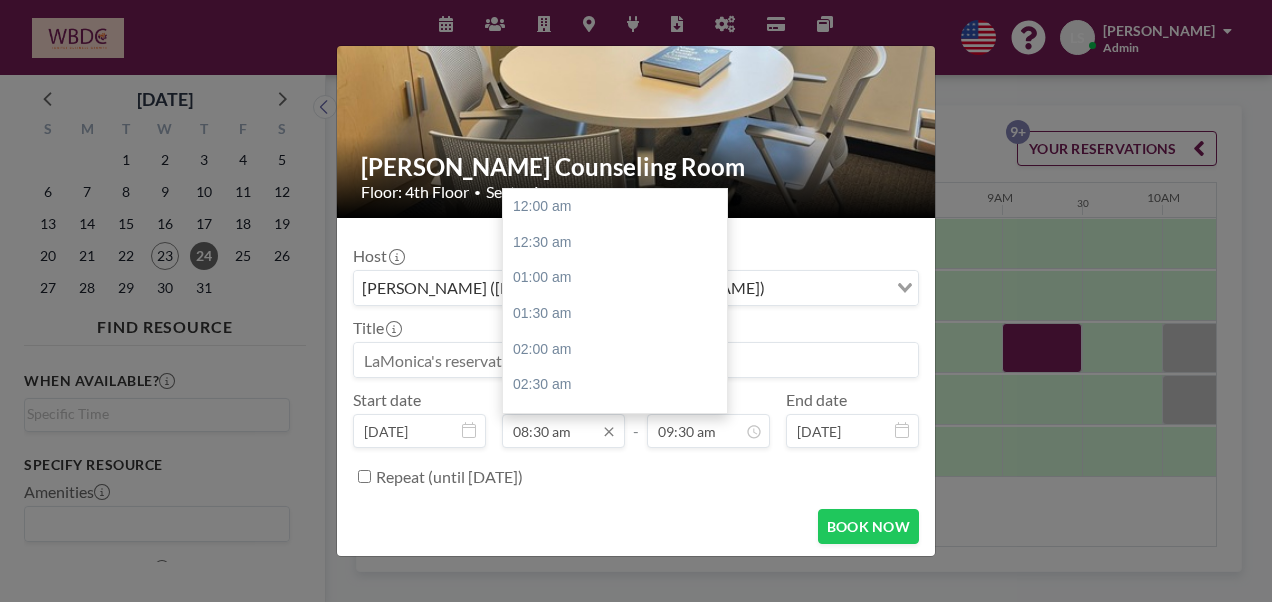 scroll, scrollTop: 0, scrollLeft: 1280, axis: horizontal 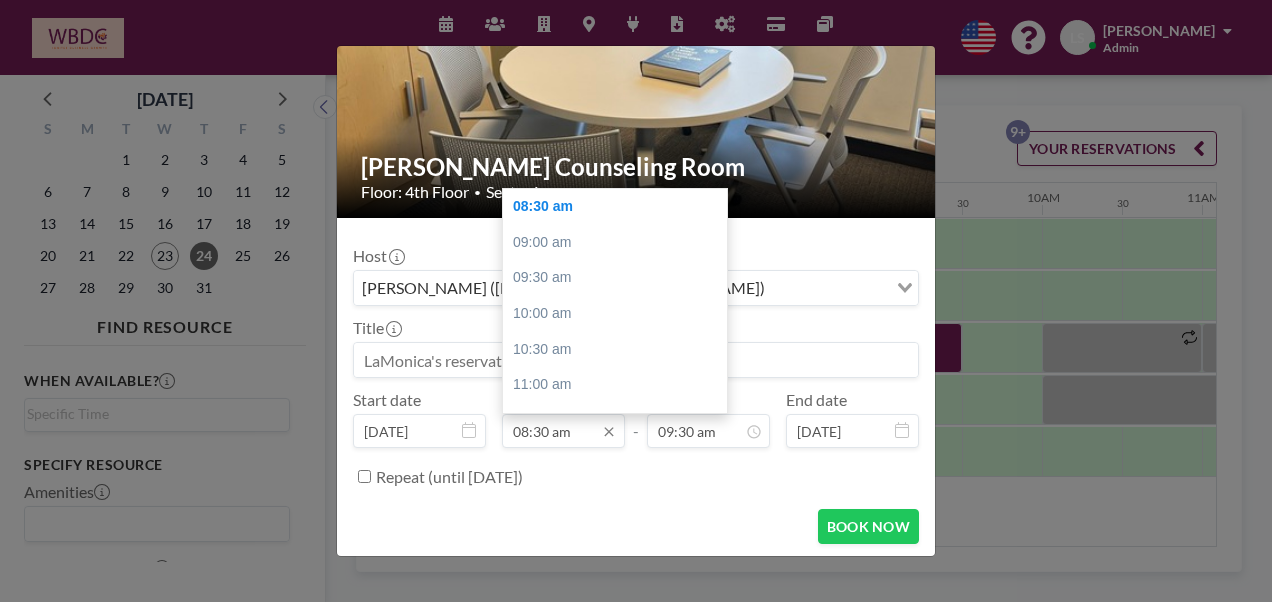 click on "08:30 am" at bounding box center [563, 431] 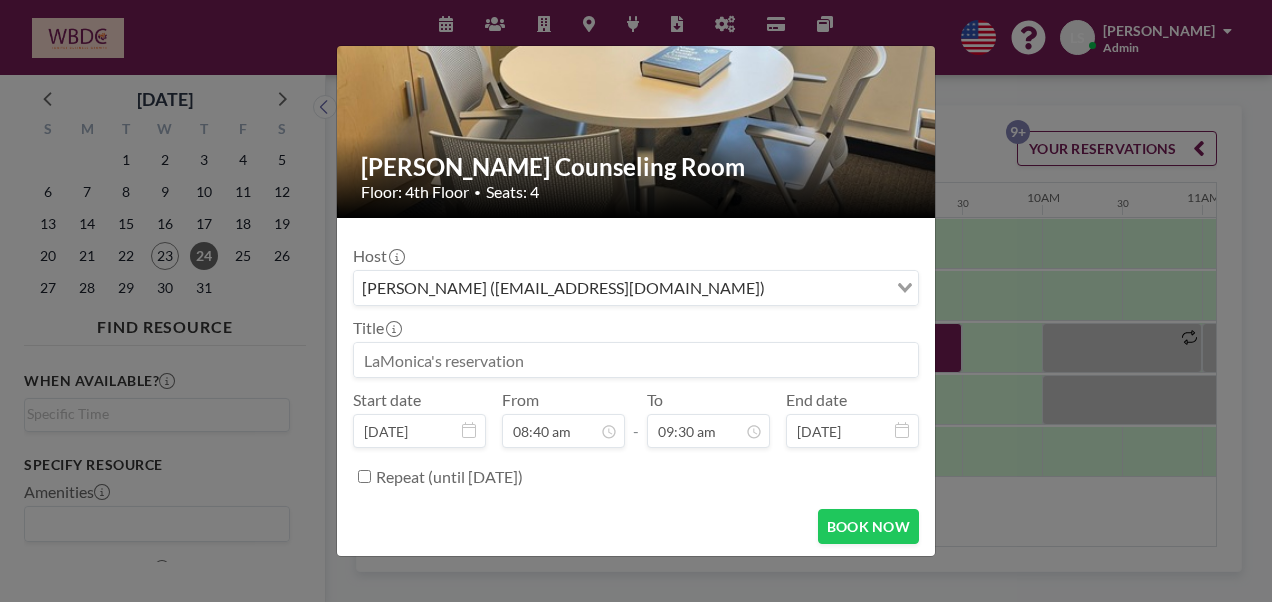type on "08:40 am" 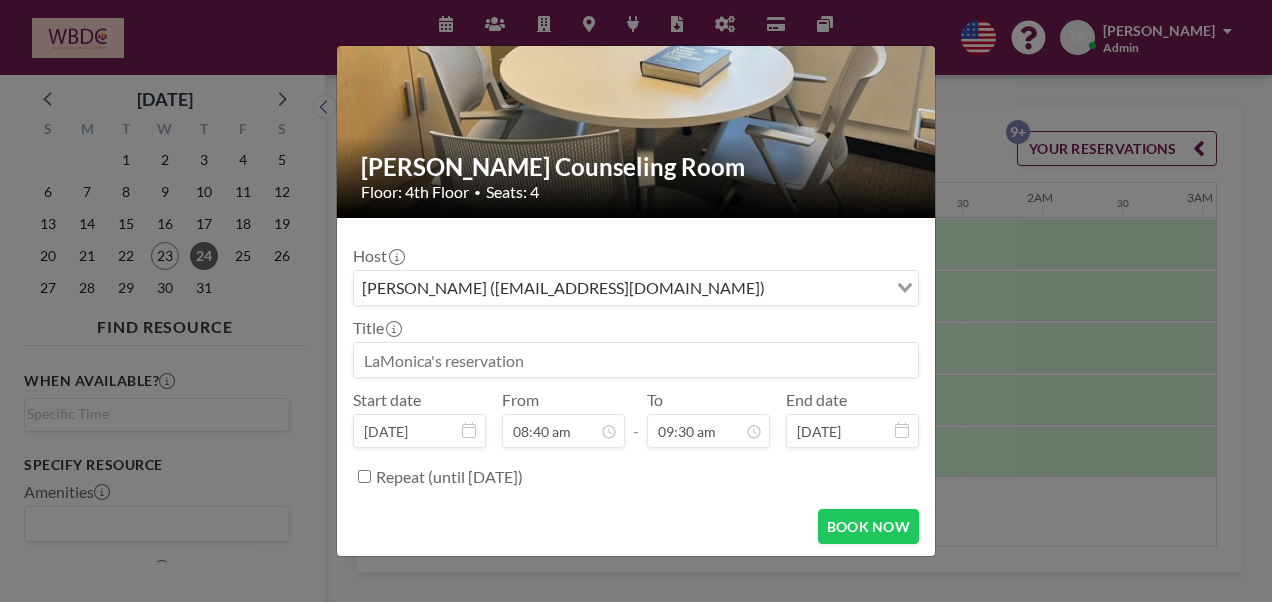 click on "Repeat (until [DATE])" at bounding box center (647, 476) 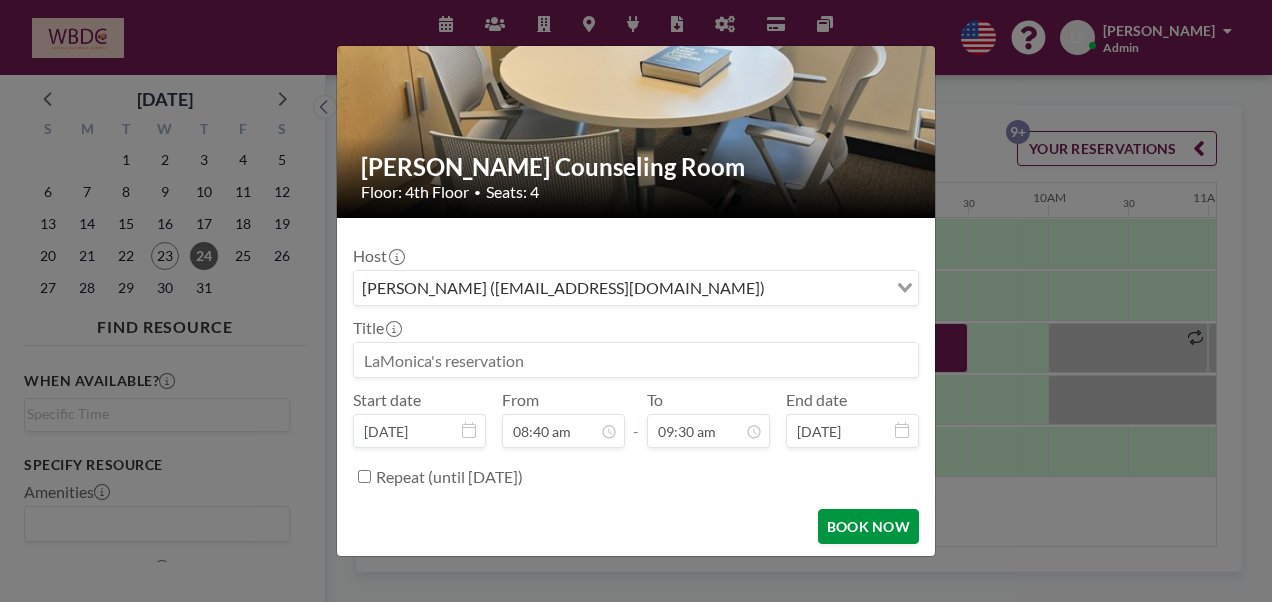 scroll, scrollTop: 0, scrollLeft: 1280, axis: horizontal 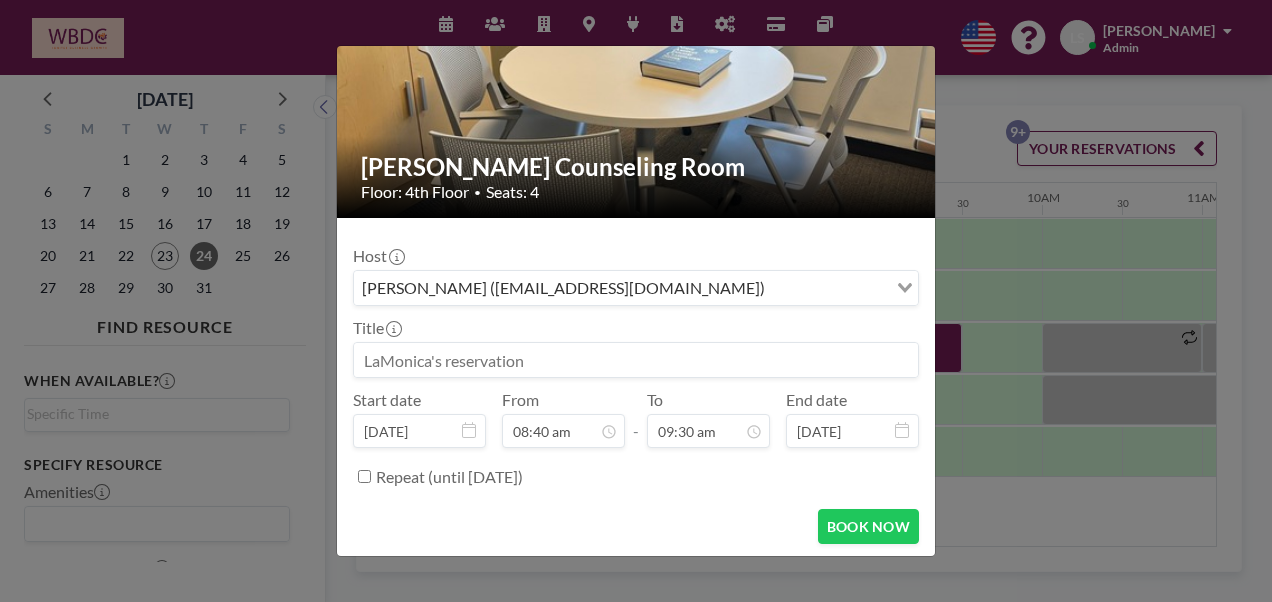 click on "Repeat (until [DATE])" at bounding box center (364, 476) 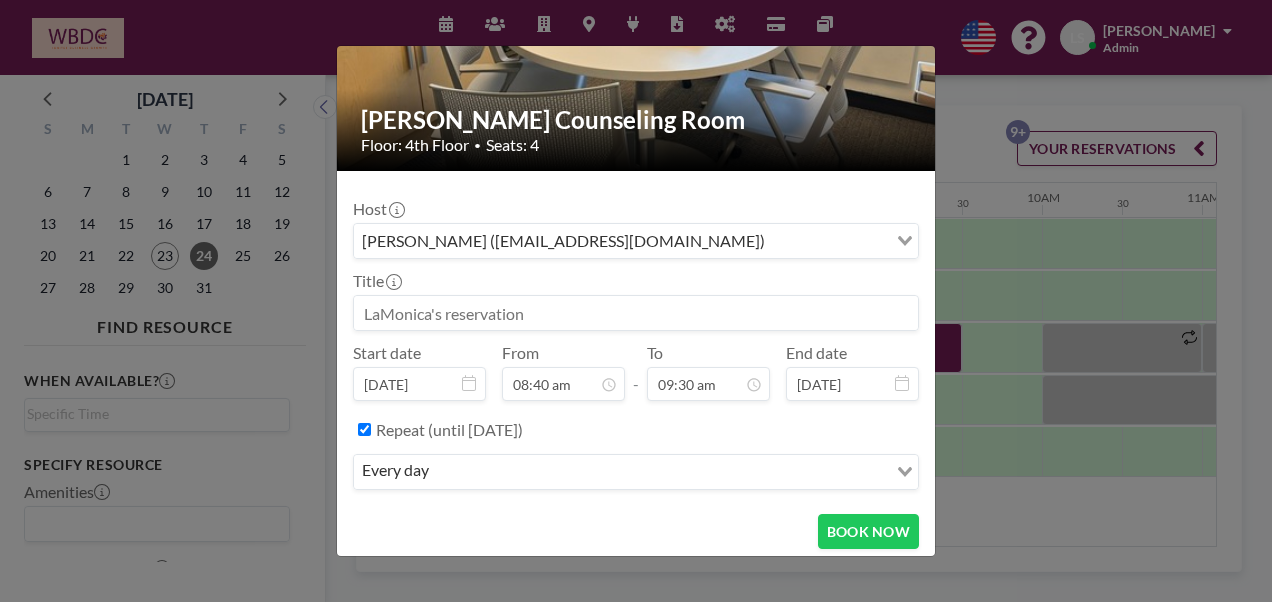 scroll, scrollTop: 176, scrollLeft: 0, axis: vertical 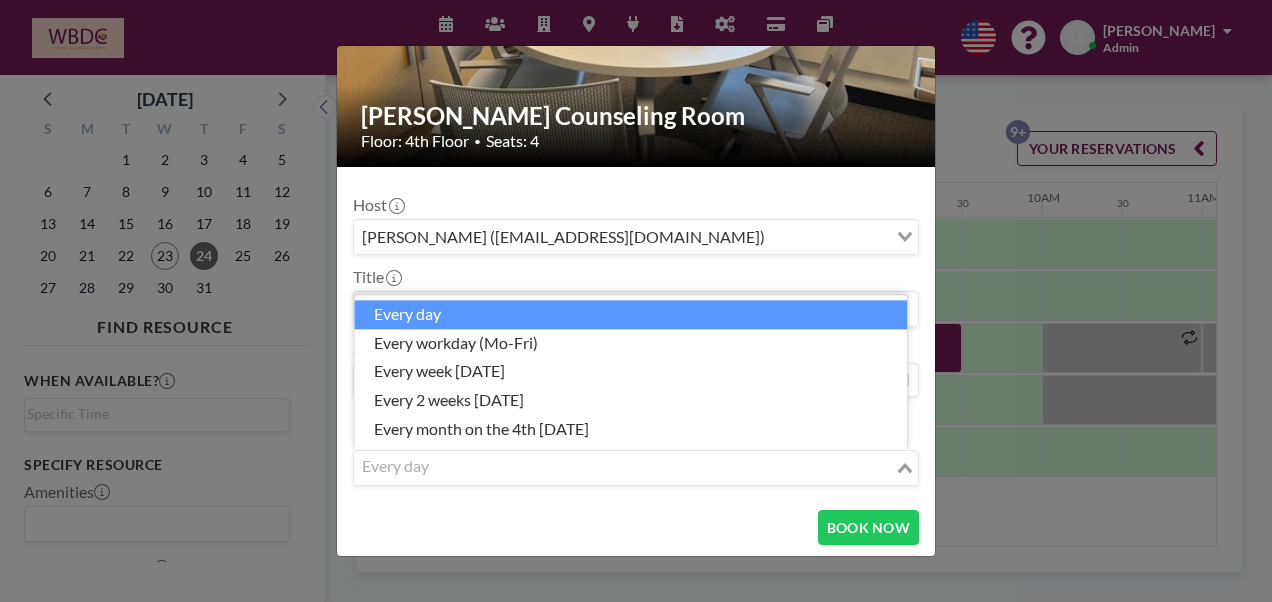 click on "Loading..." at bounding box center (906, 466) 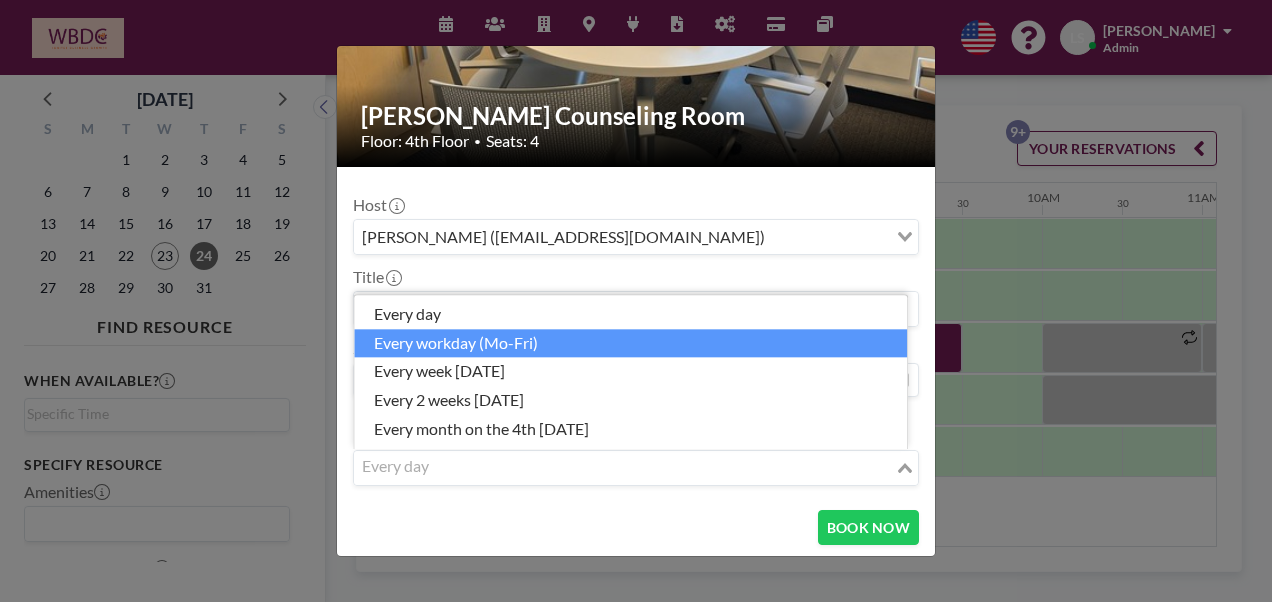 click on "every workday (Mo-Fri)" at bounding box center [630, 343] 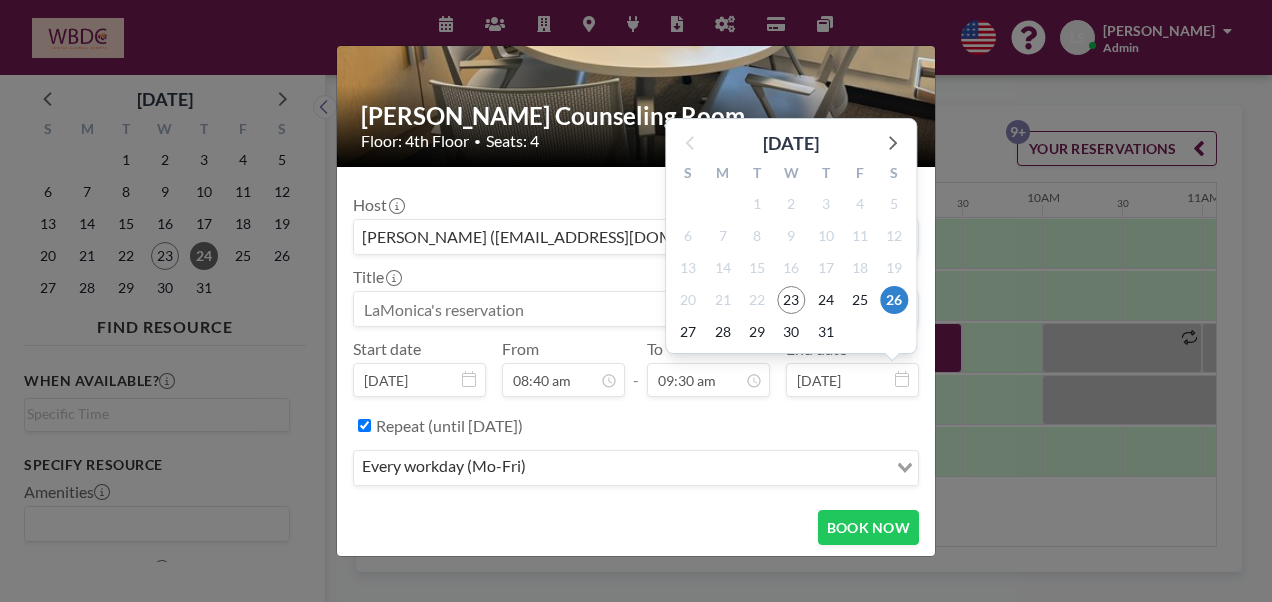 scroll, scrollTop: 676, scrollLeft: 0, axis: vertical 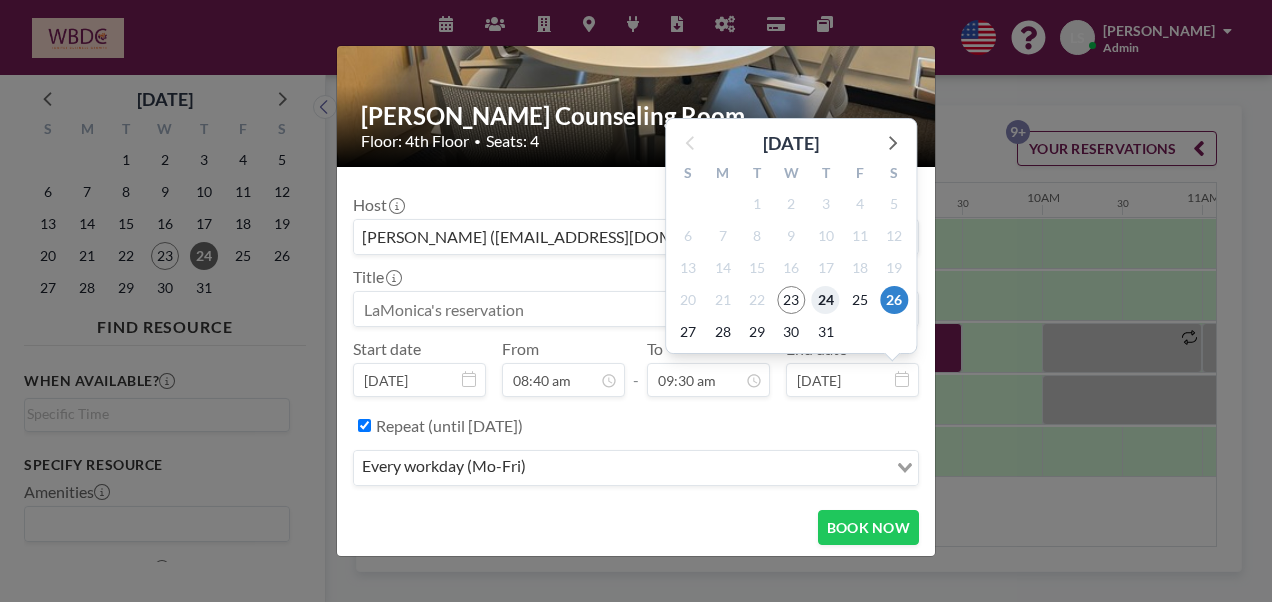 click on "24" at bounding box center [826, 300] 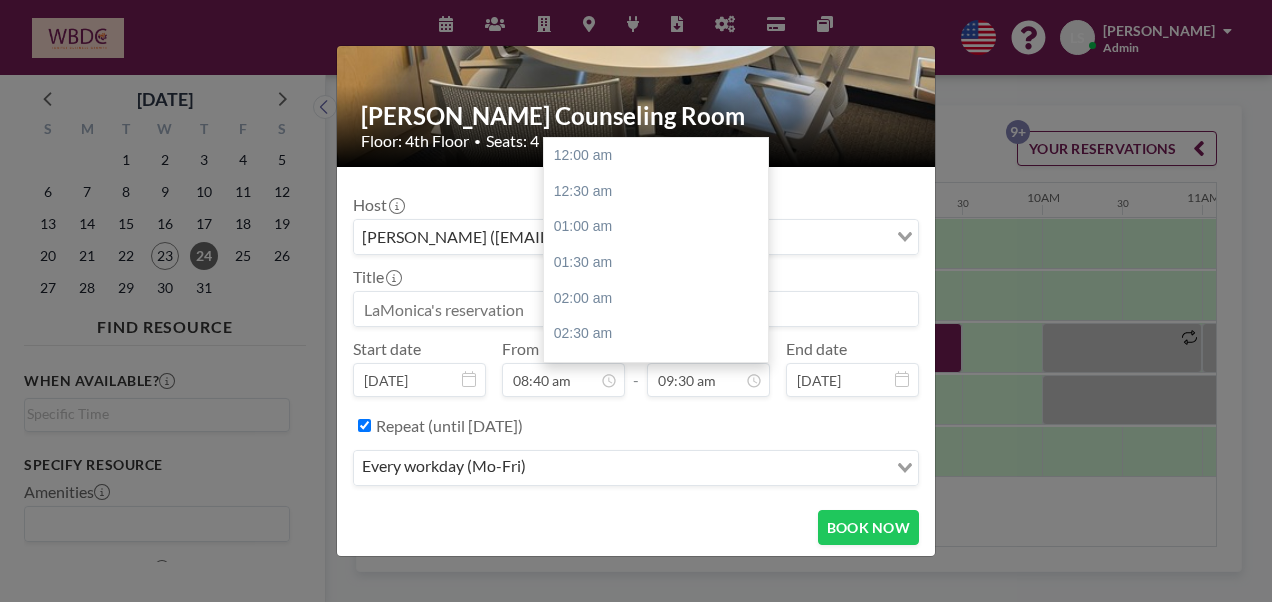 scroll, scrollTop: 676, scrollLeft: 0, axis: vertical 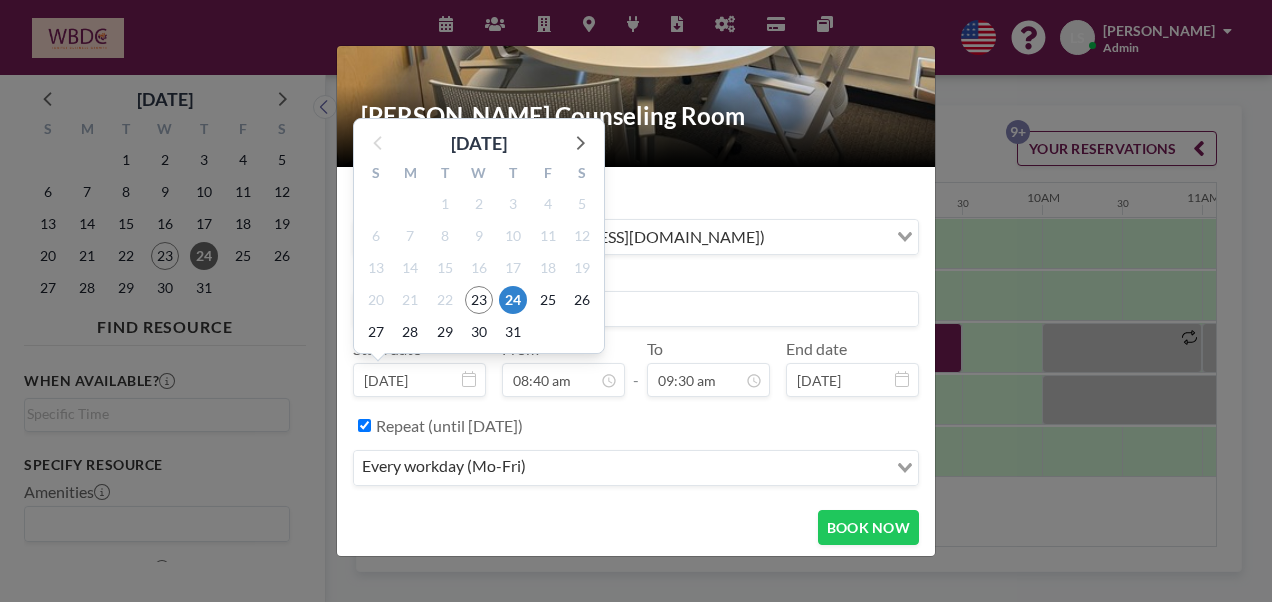 click on "[DATE]" at bounding box center [419, 380] 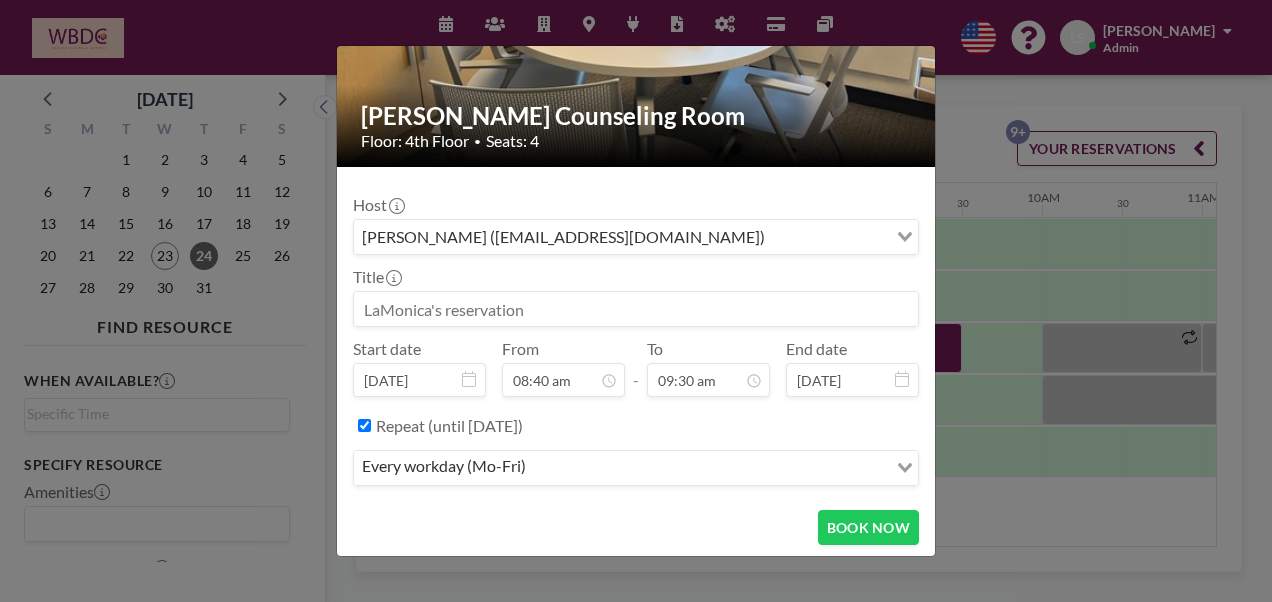 click on "[PERSON_NAME] Counseling Room   Floor: 4th Floor   •   Seats: 4   Host
[PERSON_NAME] ([EMAIL_ADDRESS][DOMAIN_NAME])
Loading...      Title   Start date  [DATE]  From  08:40 am      -   To  09:30 am      End date  [DATE]  Repeat (until [DATE])
every workday (Mo-Fri)
Loading...               BOOK NOW" at bounding box center (636, 301) 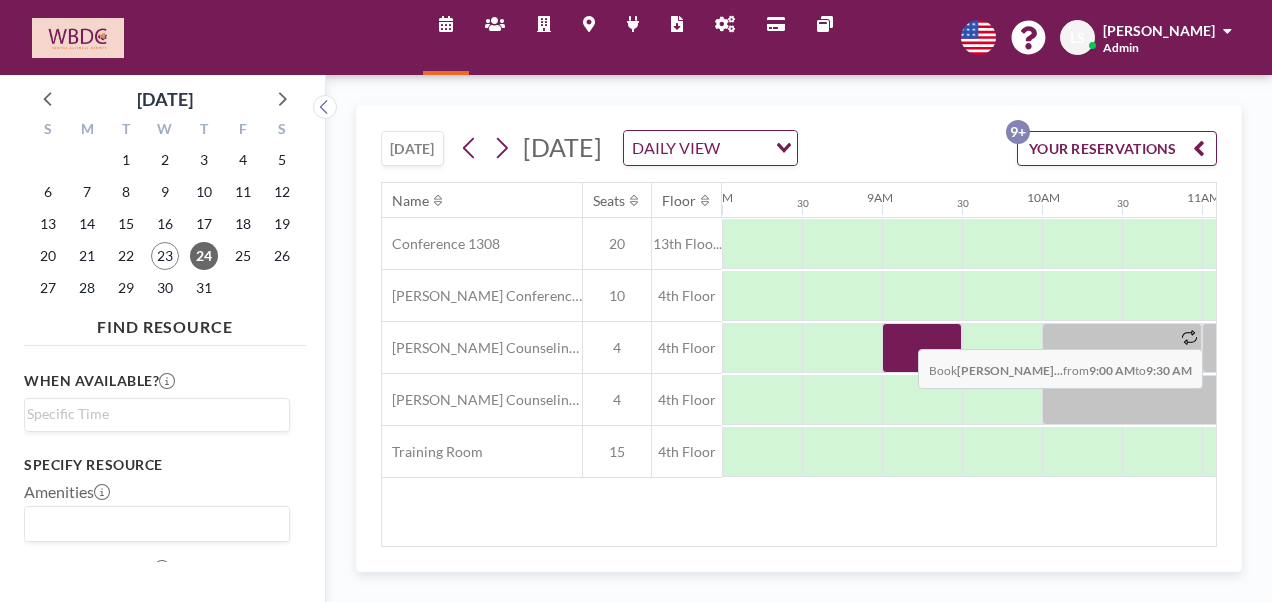 click at bounding box center [922, 348] 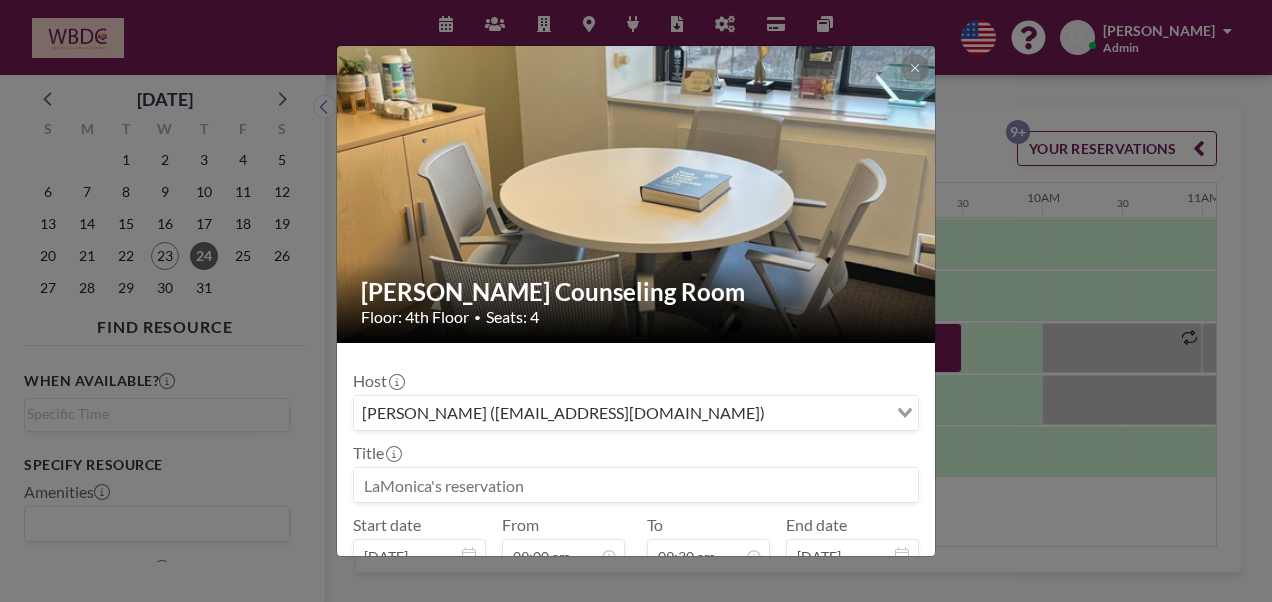 click on "[PERSON_NAME] Counseling Room   Floor: 4th Floor   •   Seats: 4   Host
[PERSON_NAME] ([EMAIL_ADDRESS][DOMAIN_NAME])
Loading...      Title   Start date  [DATE]  From  09:00 am      -   To  09:30 am      End date  [DATE]  Repeat (until [DATE])            BOOK NOW" at bounding box center [636, 301] 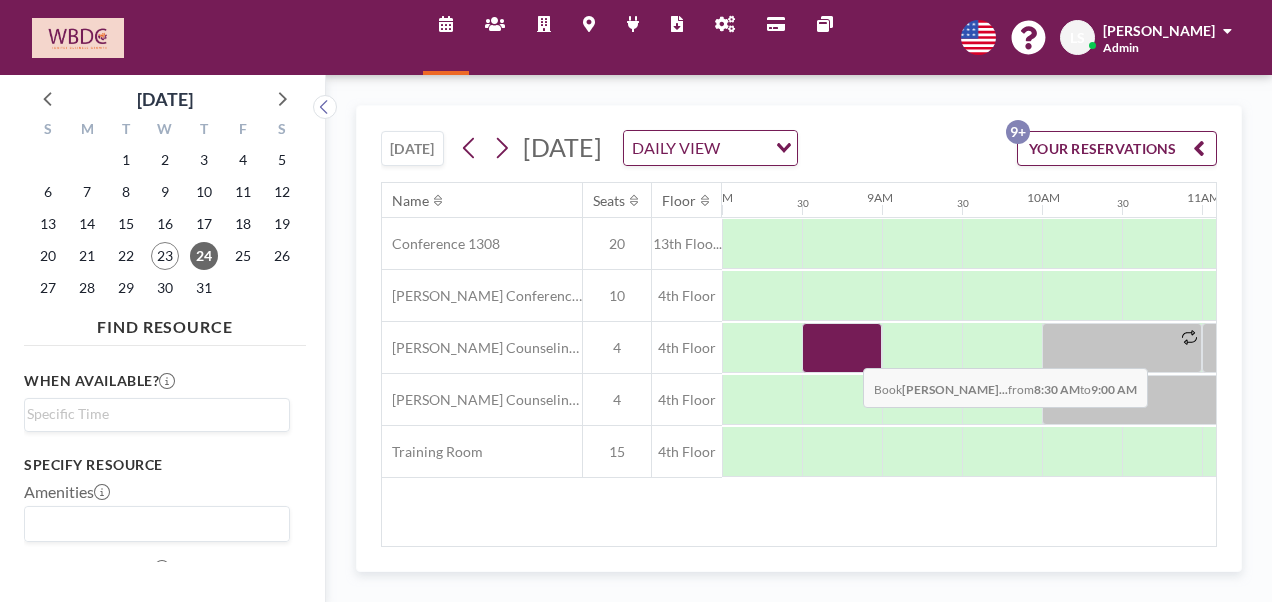 click at bounding box center [842, 348] 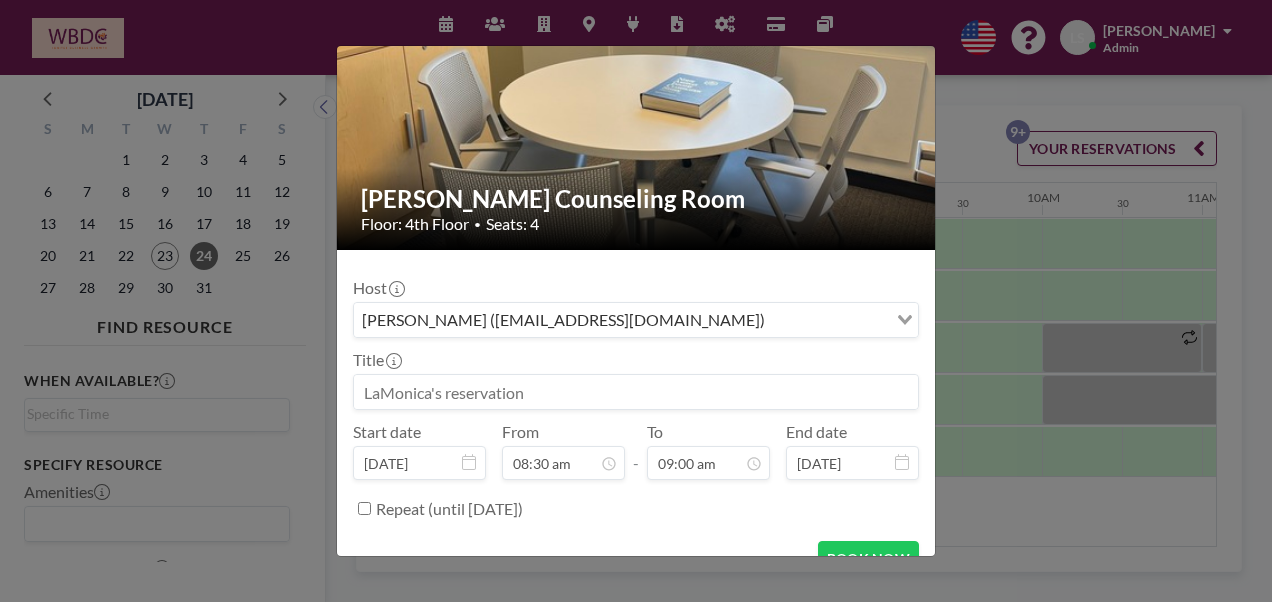 scroll, scrollTop: 100, scrollLeft: 0, axis: vertical 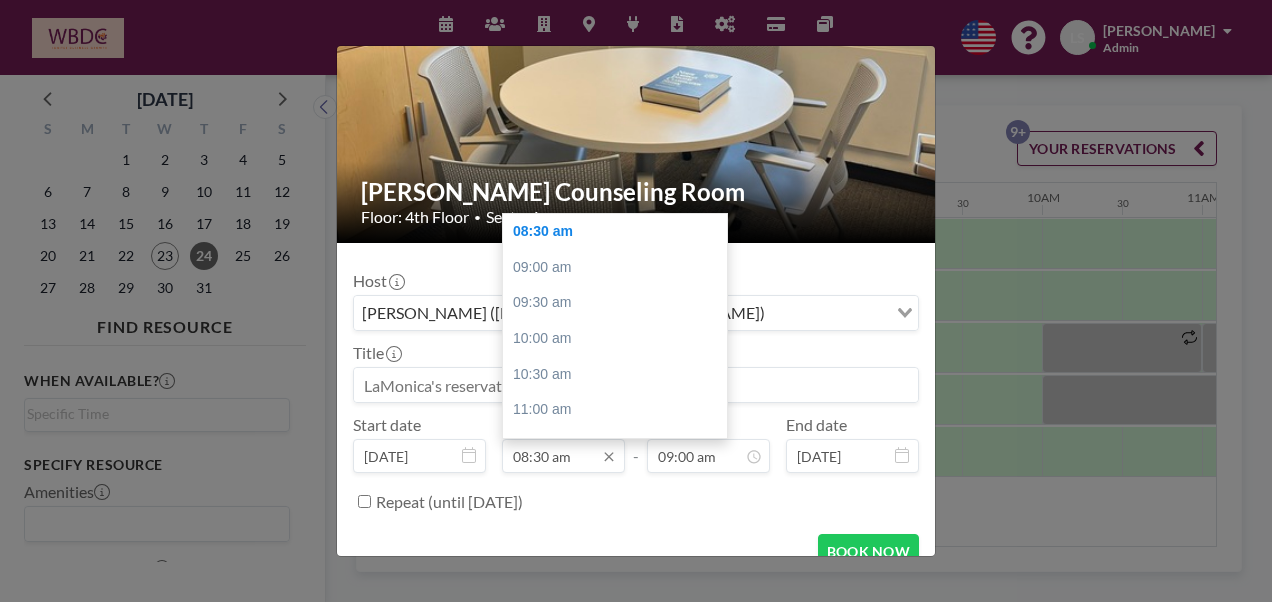 click on "08:30 am" at bounding box center [563, 456] 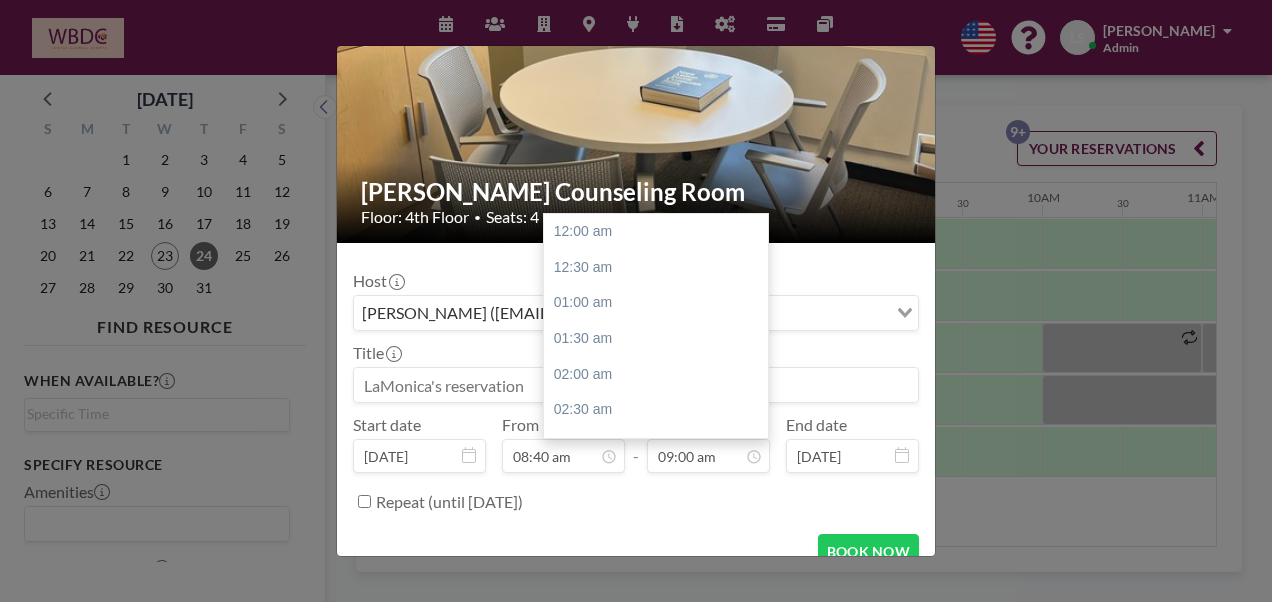 scroll, scrollTop: 641, scrollLeft: 0, axis: vertical 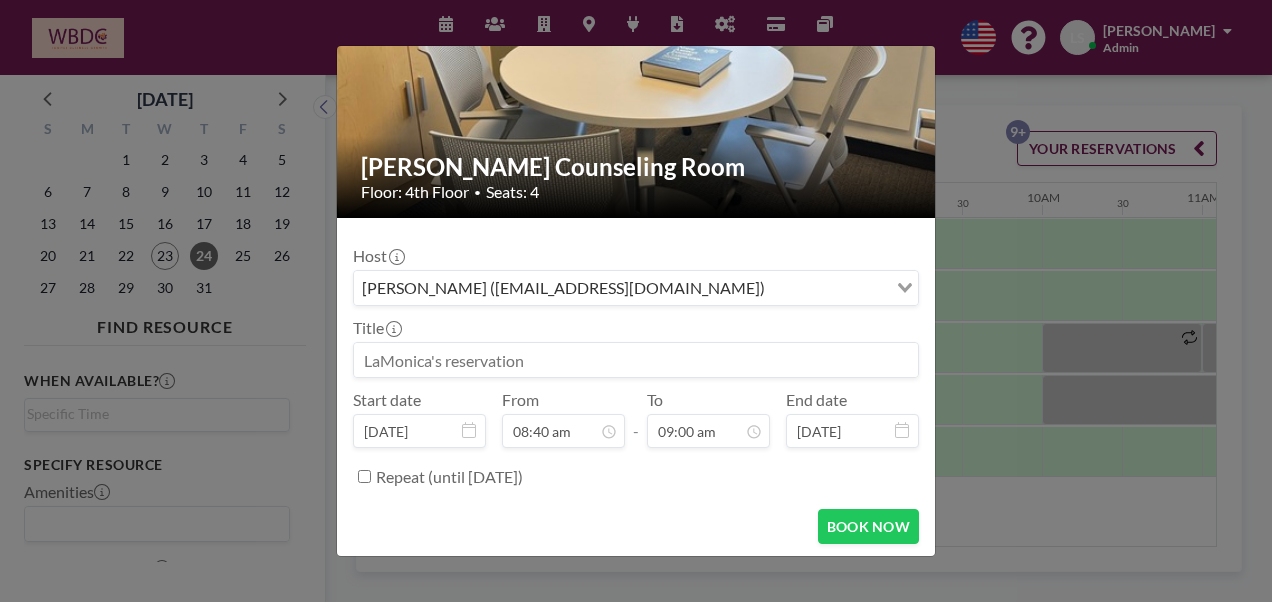 type on "08:40 am" 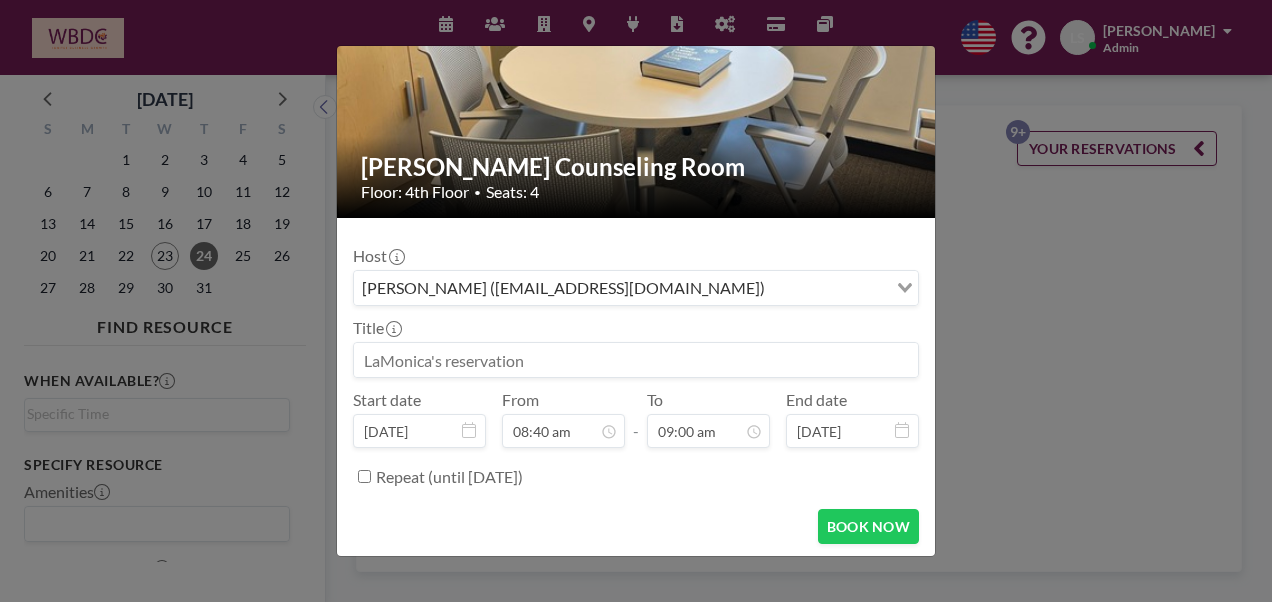 click on "Repeat (until [DATE])" at bounding box center [364, 476] 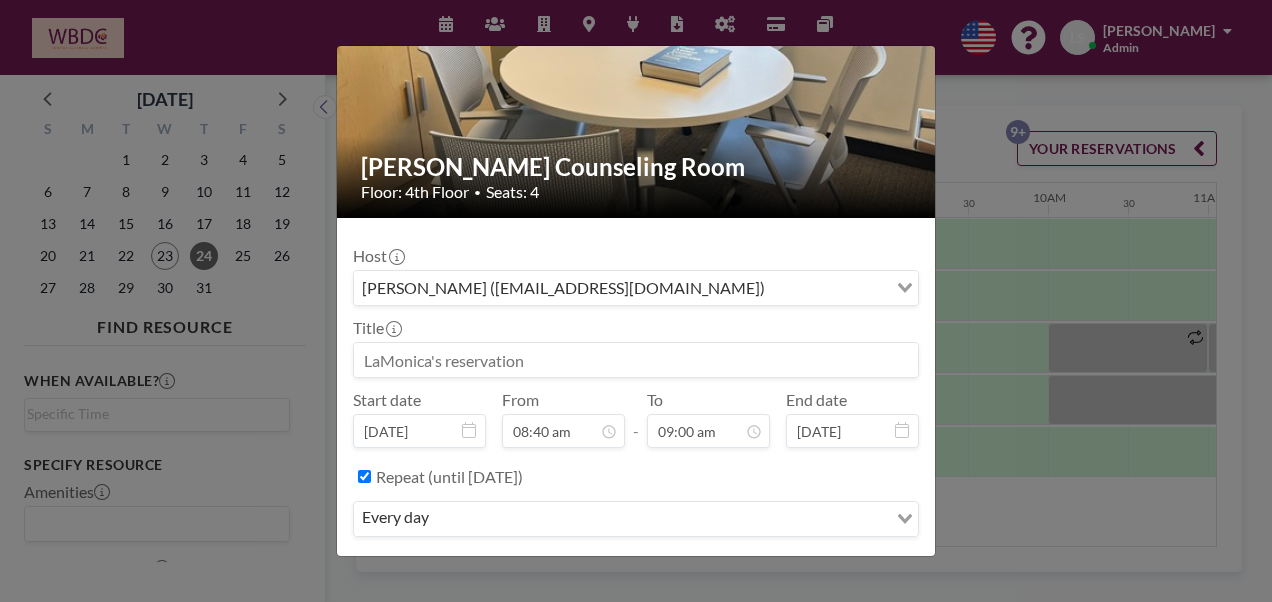 scroll, scrollTop: 0, scrollLeft: 1280, axis: horizontal 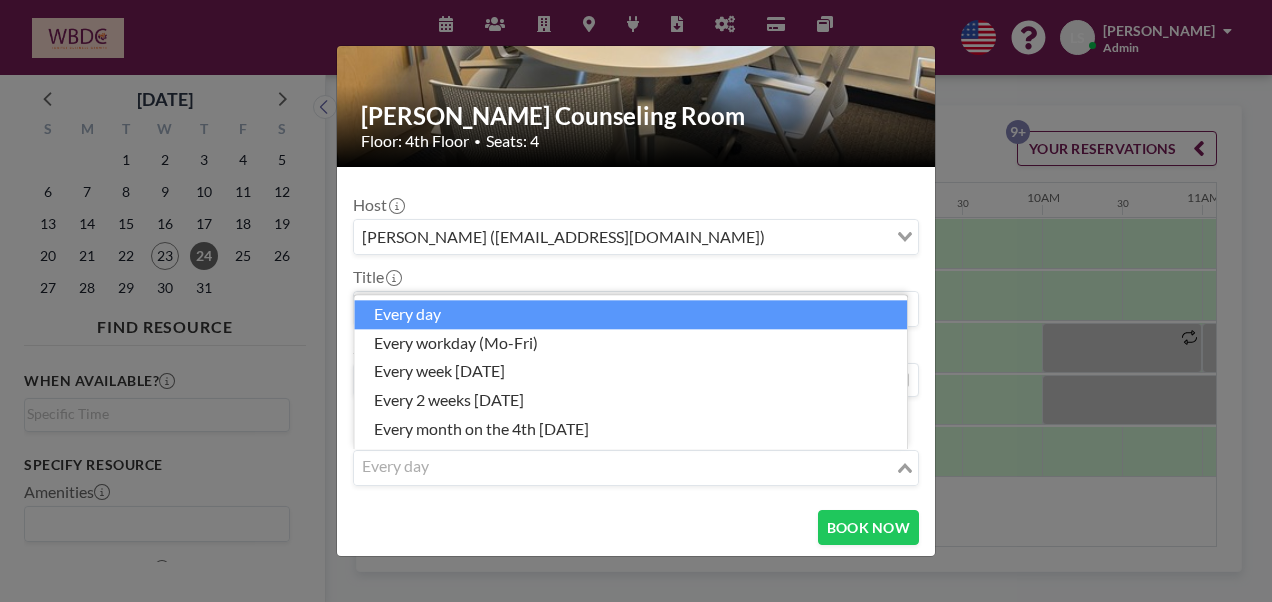 click at bounding box center [624, 468] 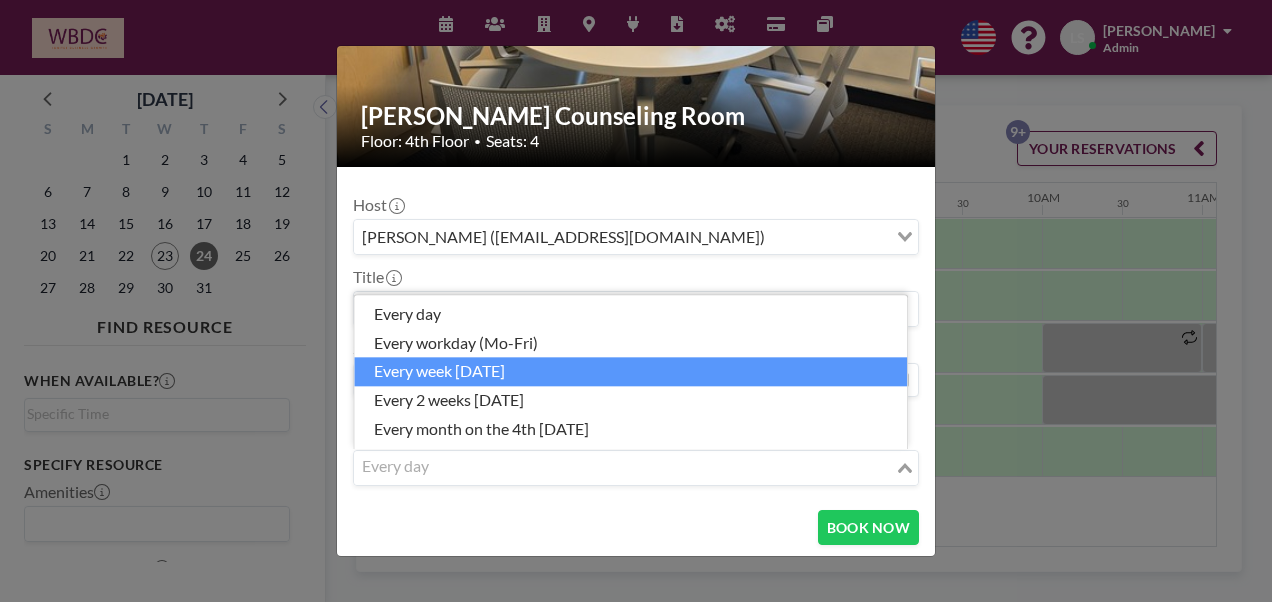 click on "every week [DATE]" at bounding box center [630, 372] 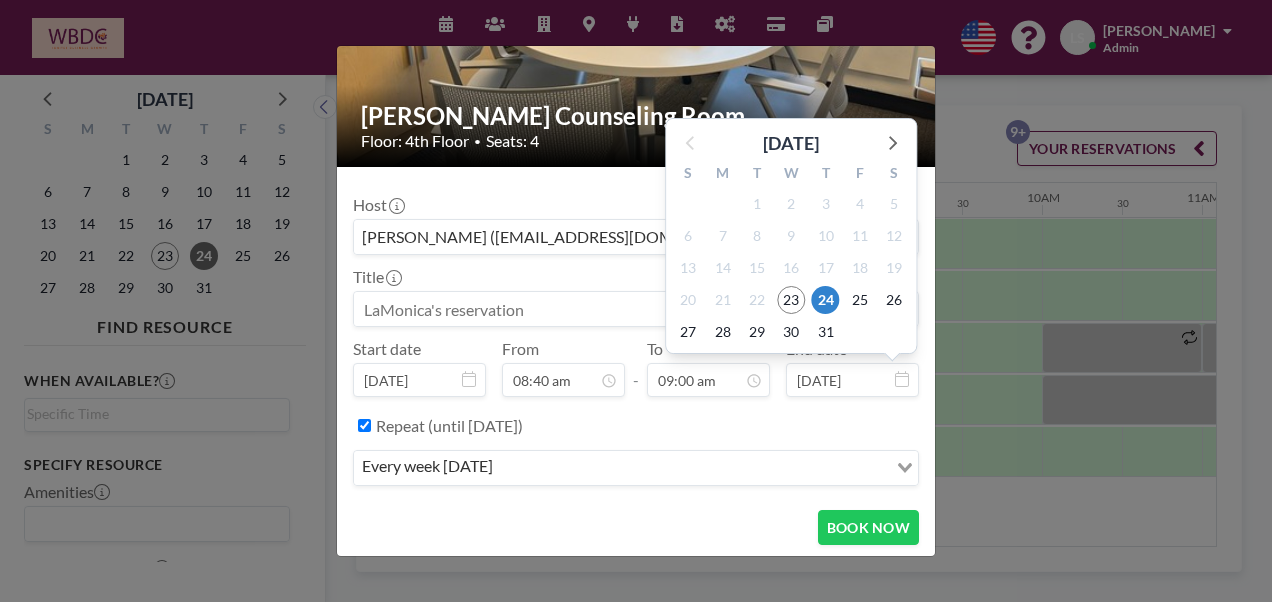 scroll, scrollTop: 641, scrollLeft: 0, axis: vertical 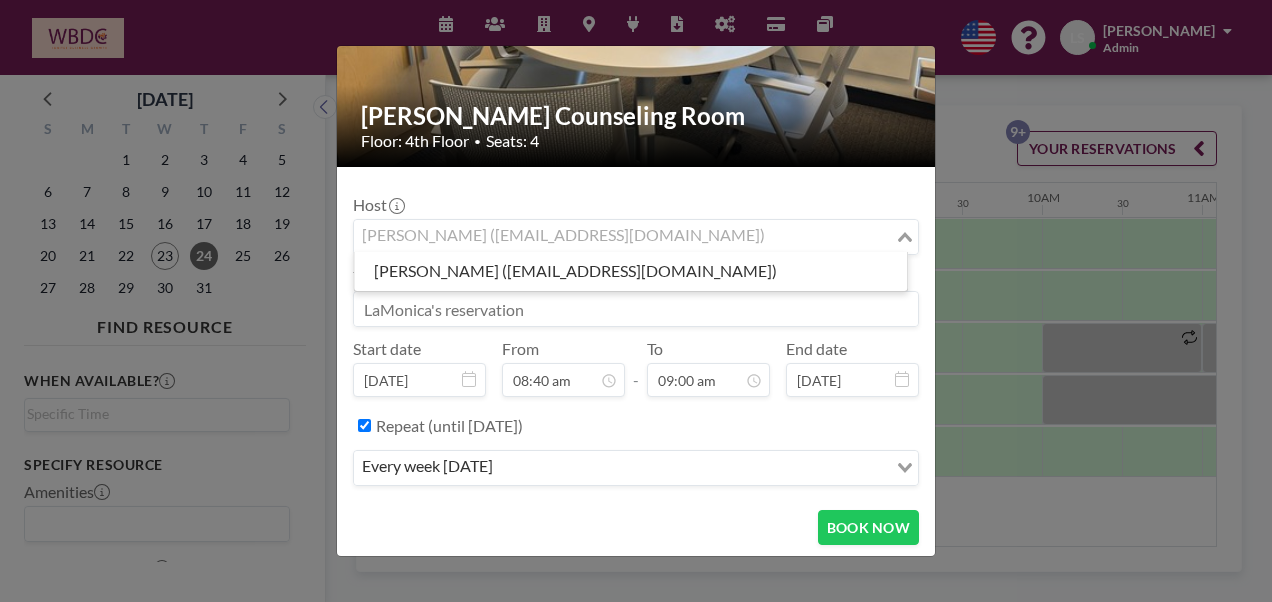 click on "[PERSON_NAME] ([EMAIL_ADDRESS][DOMAIN_NAME])" at bounding box center [624, 235] 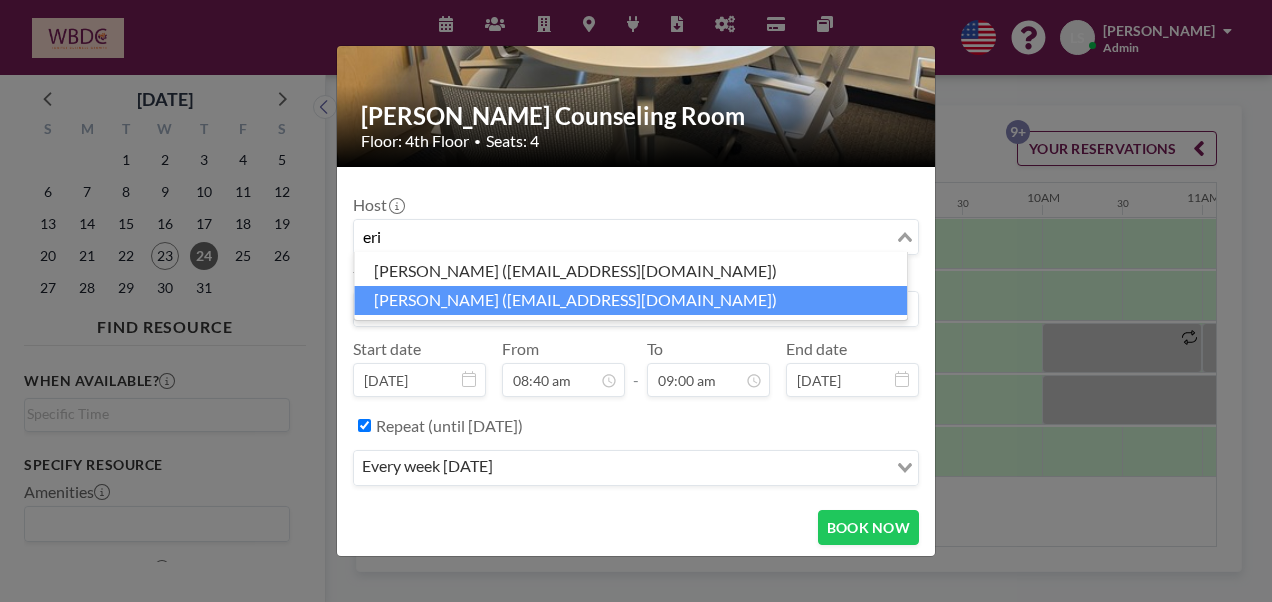 click on "[PERSON_NAME] ([EMAIL_ADDRESS][DOMAIN_NAME])" at bounding box center (630, 300) 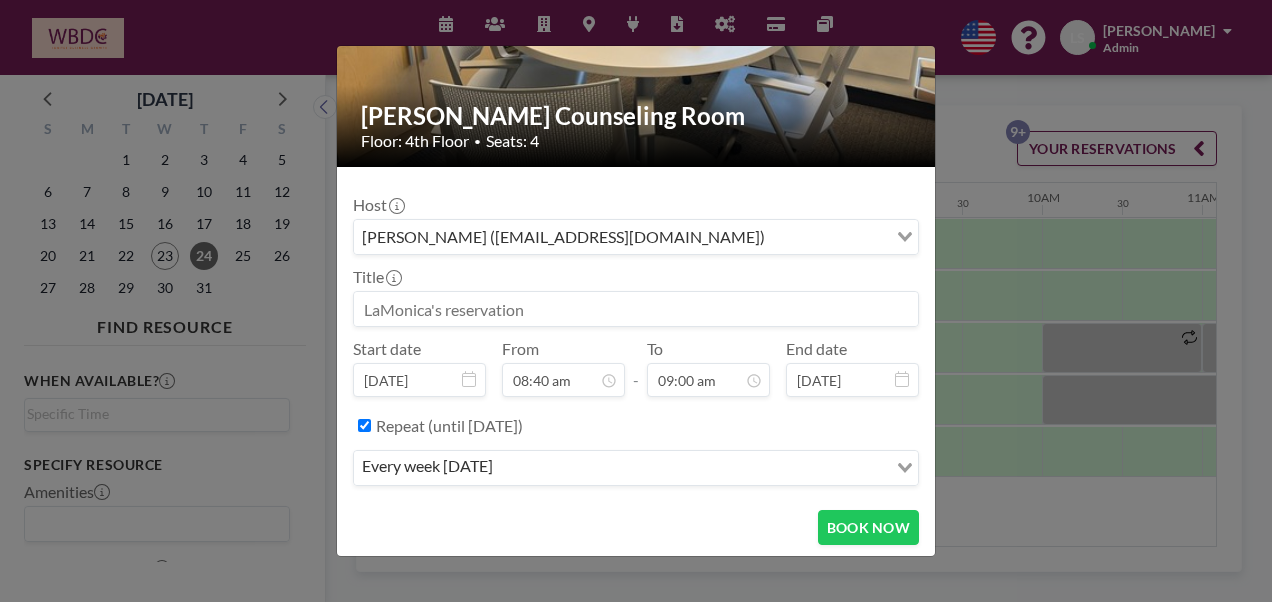 click at bounding box center (636, 309) 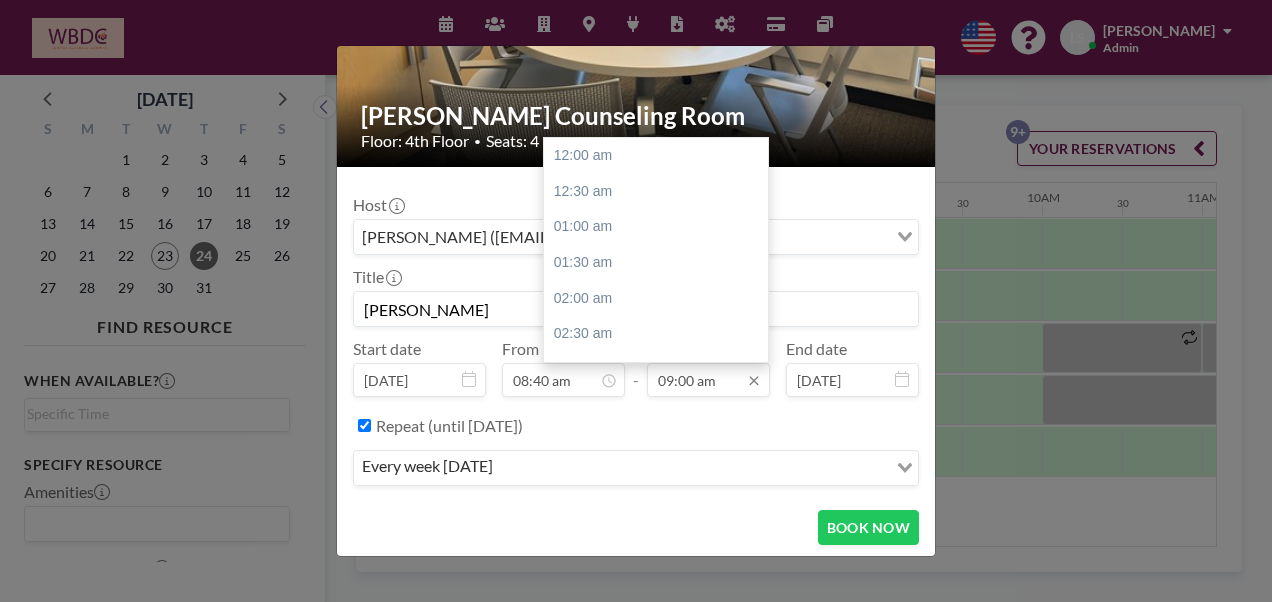 scroll, scrollTop: 641, scrollLeft: 0, axis: vertical 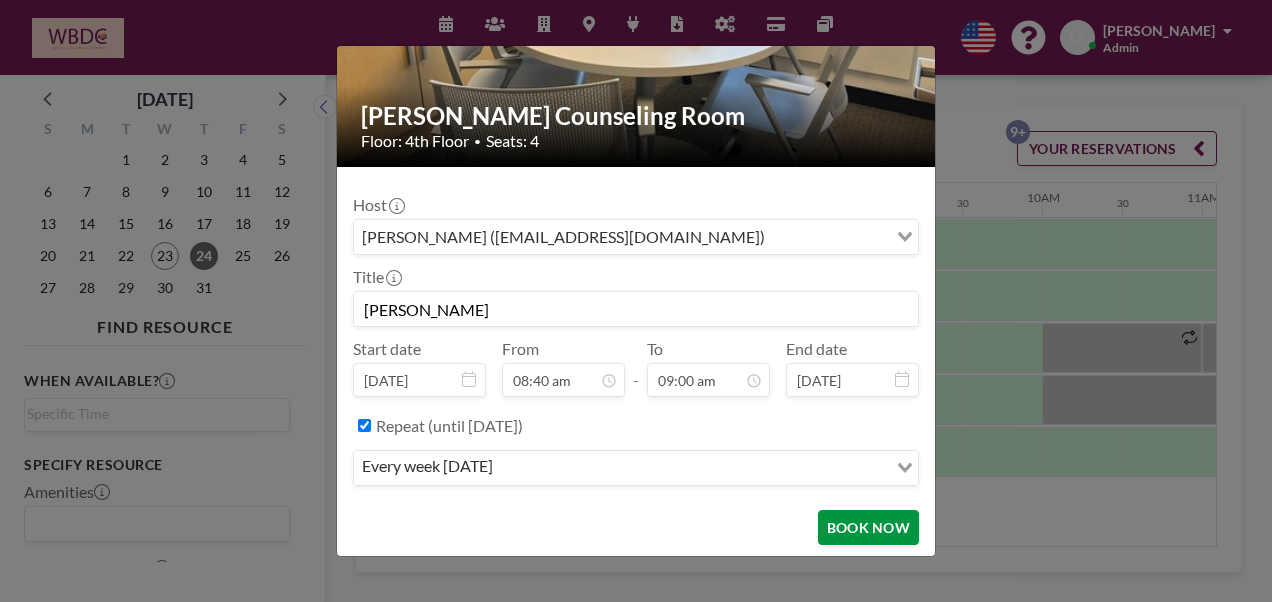 type on "[PERSON_NAME]" 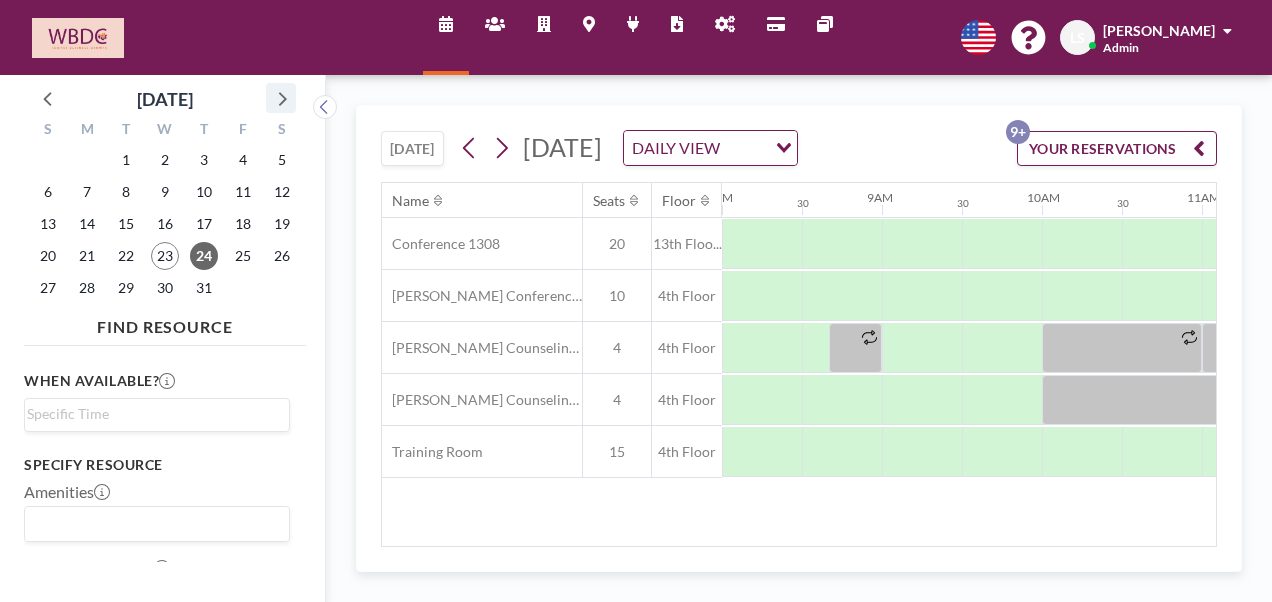 click 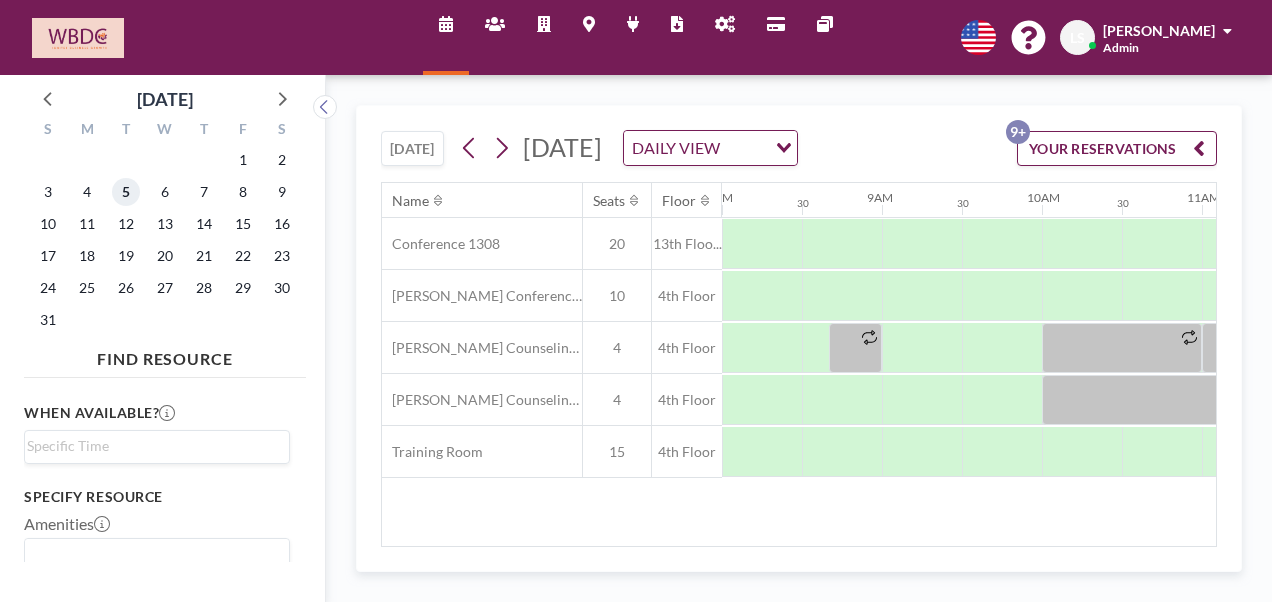 click on "5" at bounding box center [126, 192] 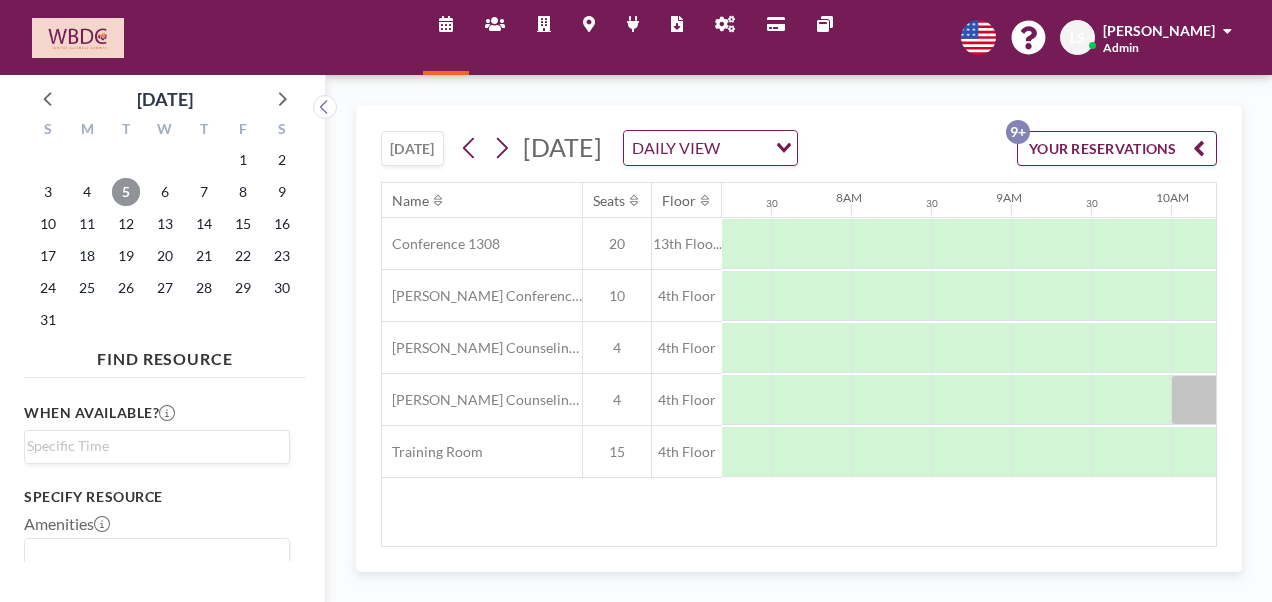 scroll, scrollTop: 0, scrollLeft: 1200, axis: horizontal 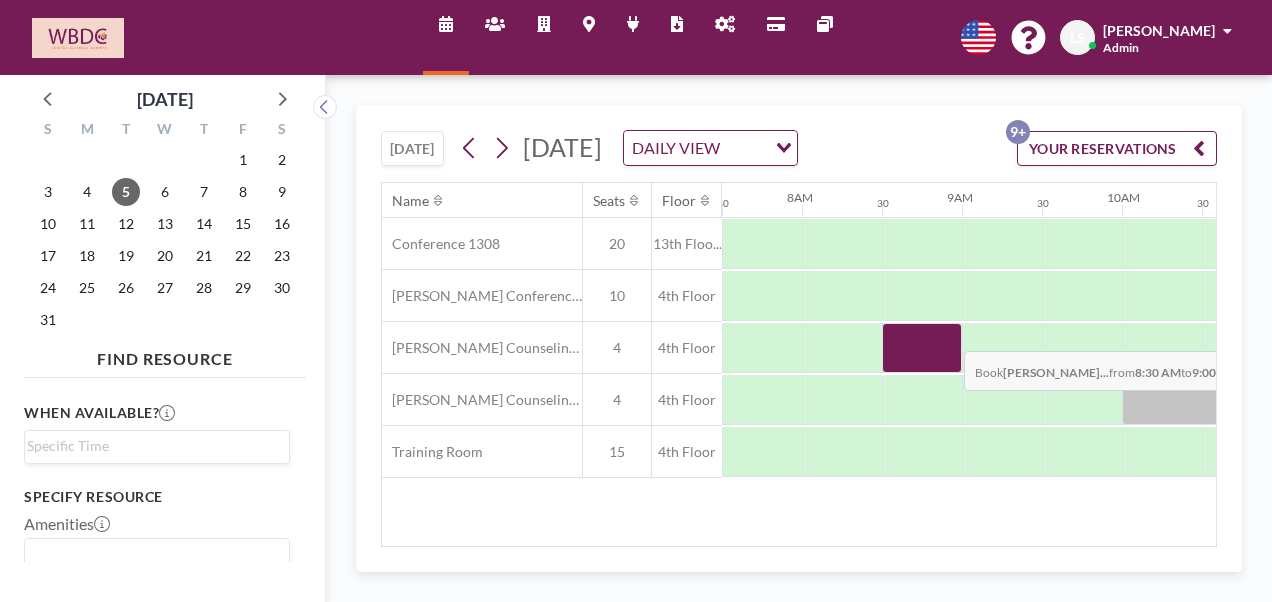 click at bounding box center (922, 348) 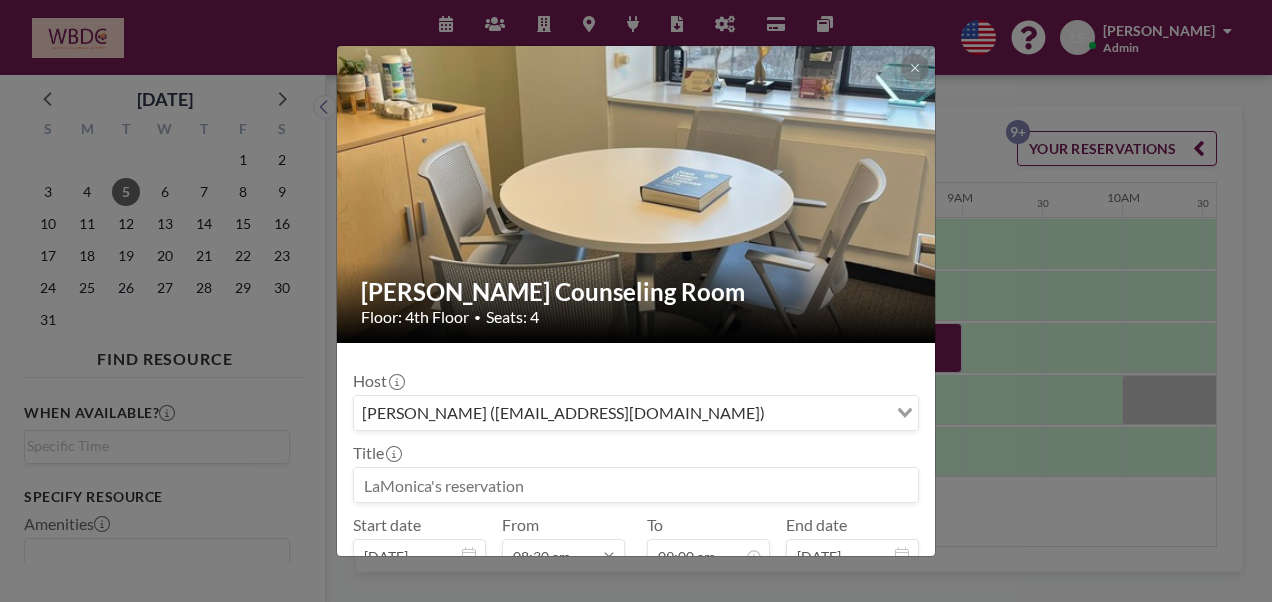 scroll, scrollTop: 605, scrollLeft: 0, axis: vertical 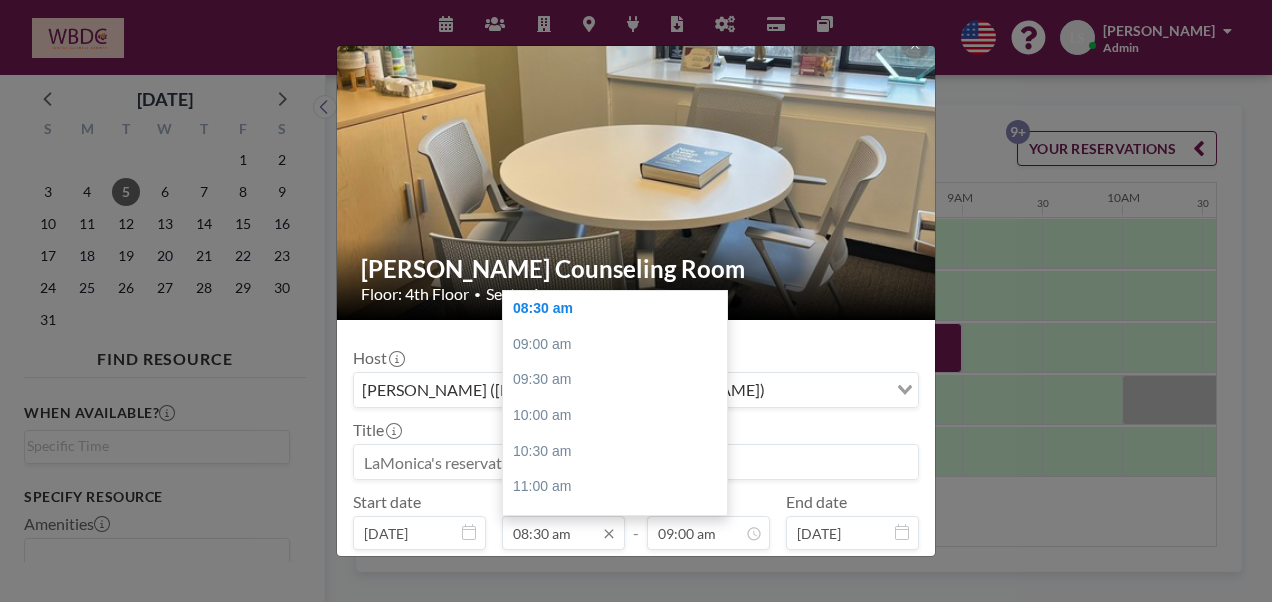 click on "Host
[PERSON_NAME] ([EMAIL_ADDRESS][DOMAIN_NAME])
Loading...      Title   Start date  [DATE]  From  08:30 am
12:00 am
12:30 am
01:00 am
01:30 am
02:00 am
02:30 am
03:00 am
03:30 am
04:00 am
04:30 am
05:00 am
05:30 am
06:00 am
06:30 am
07:00 am
07:30 am
08:00 am
08:30 am
09:00 am
09:30 am
10:00 am
10:30 am
11:00 am
11:30 am
12:00 pm
12:30 pm
01:00 pm
01:30 pm
02:00 pm
02:30 pm
03:00 pm
03:30 pm
04:00 pm
04:30 pm
05:00 pm
05:30 pm
06:00 pm
06:30 pm
07:00 pm
07:30 pm
08:00 pm
08:30 pm
09:00 pm
09:30 pm
10:00 pm
10:30 pm
11:00 pm
11:30 pm
-   To  09:00 am      End date  [DATE]" at bounding box center (636, 465) 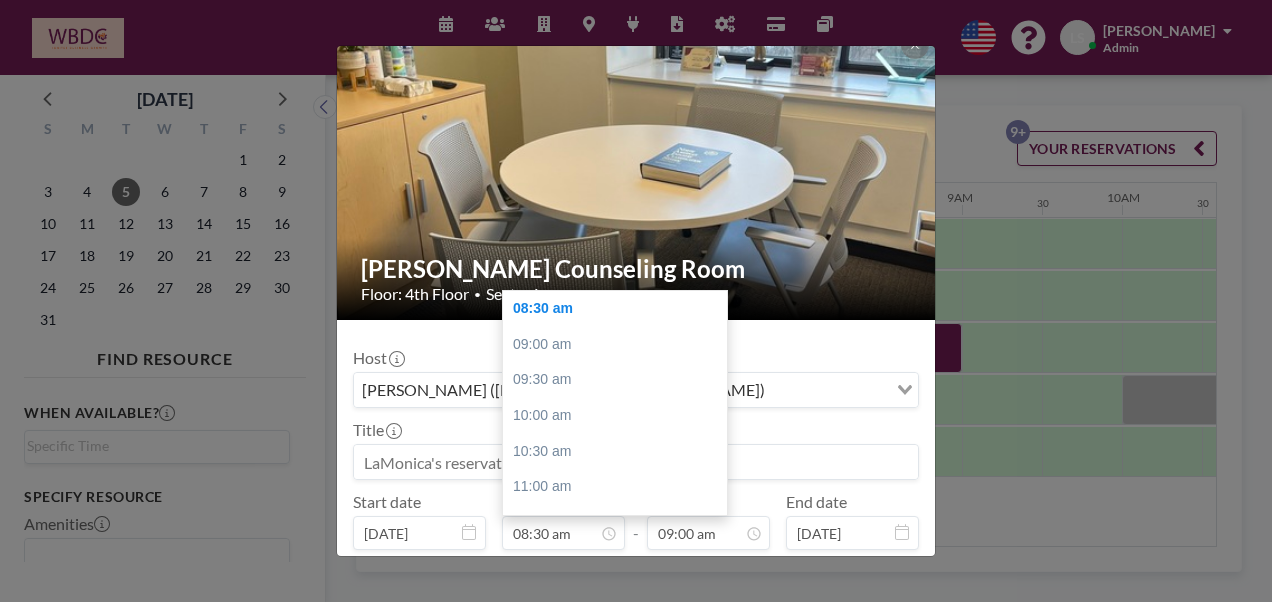 scroll, scrollTop: 40, scrollLeft: 0, axis: vertical 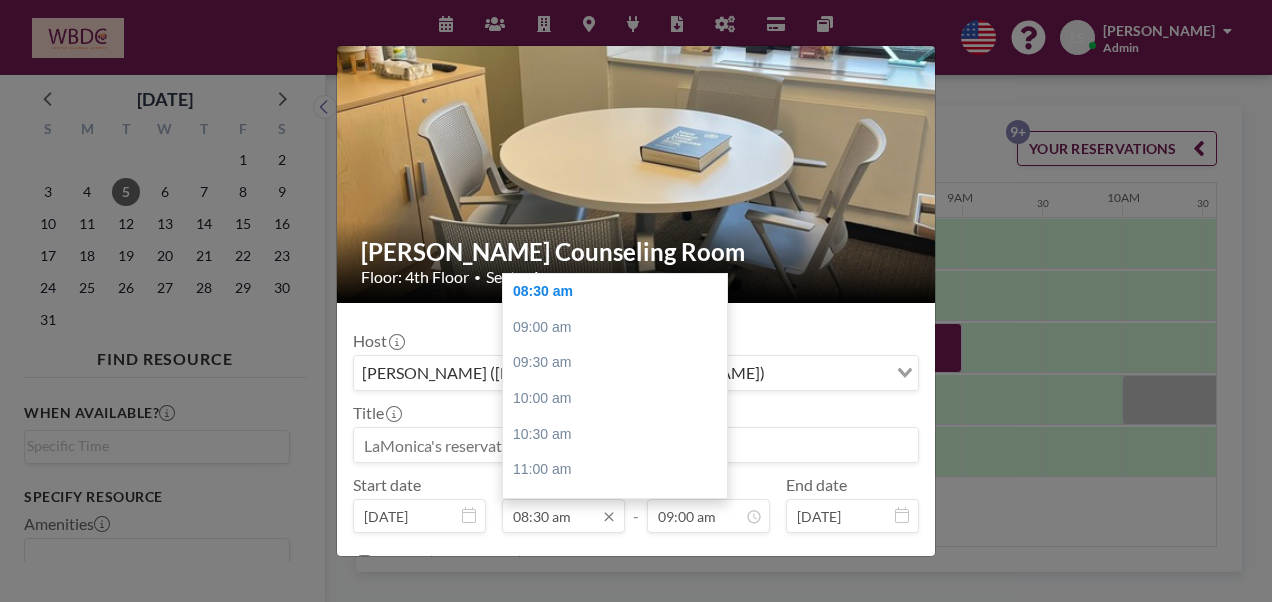 click on "08:30 am" at bounding box center (563, 516) 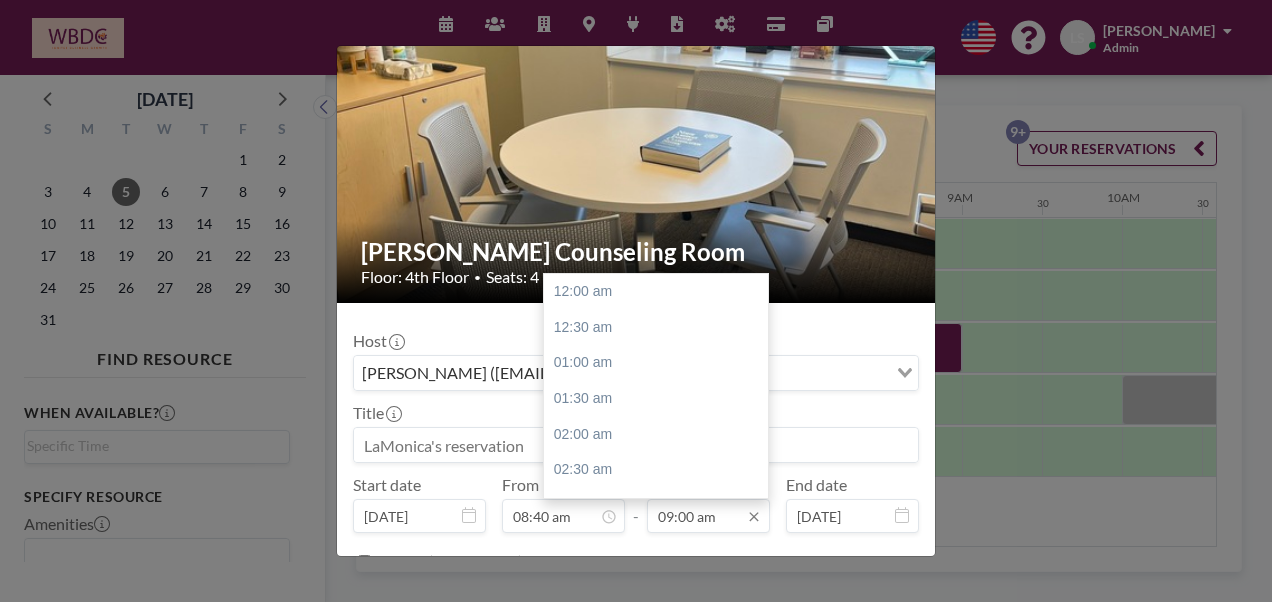 scroll, scrollTop: 641, scrollLeft: 0, axis: vertical 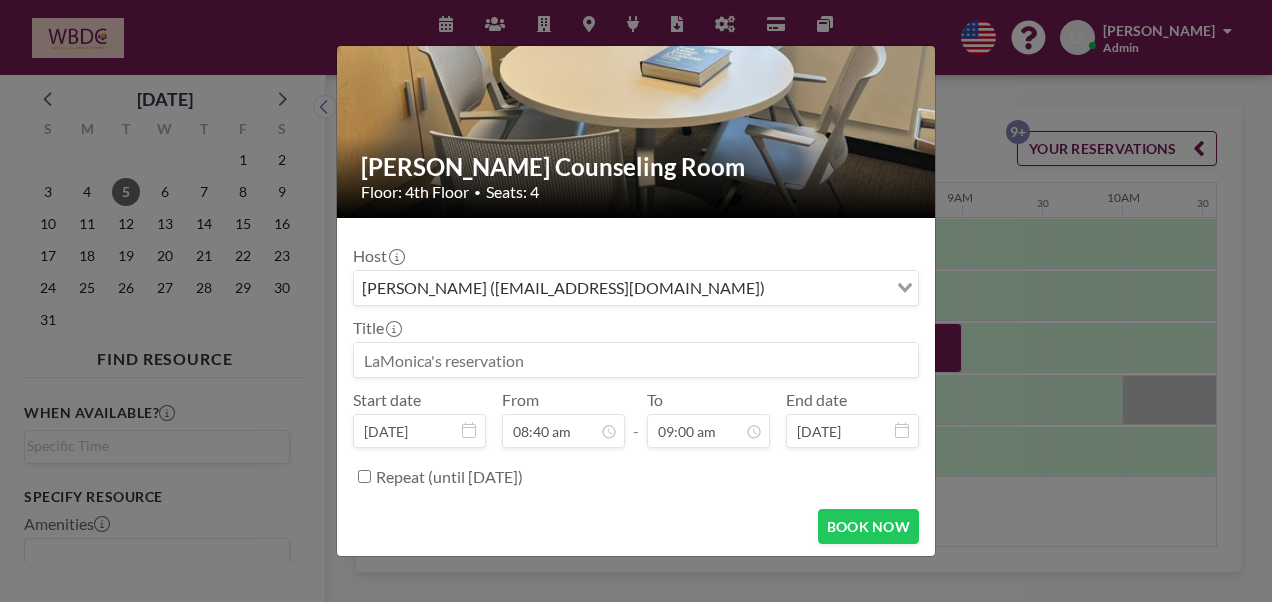 type on "08:40 am" 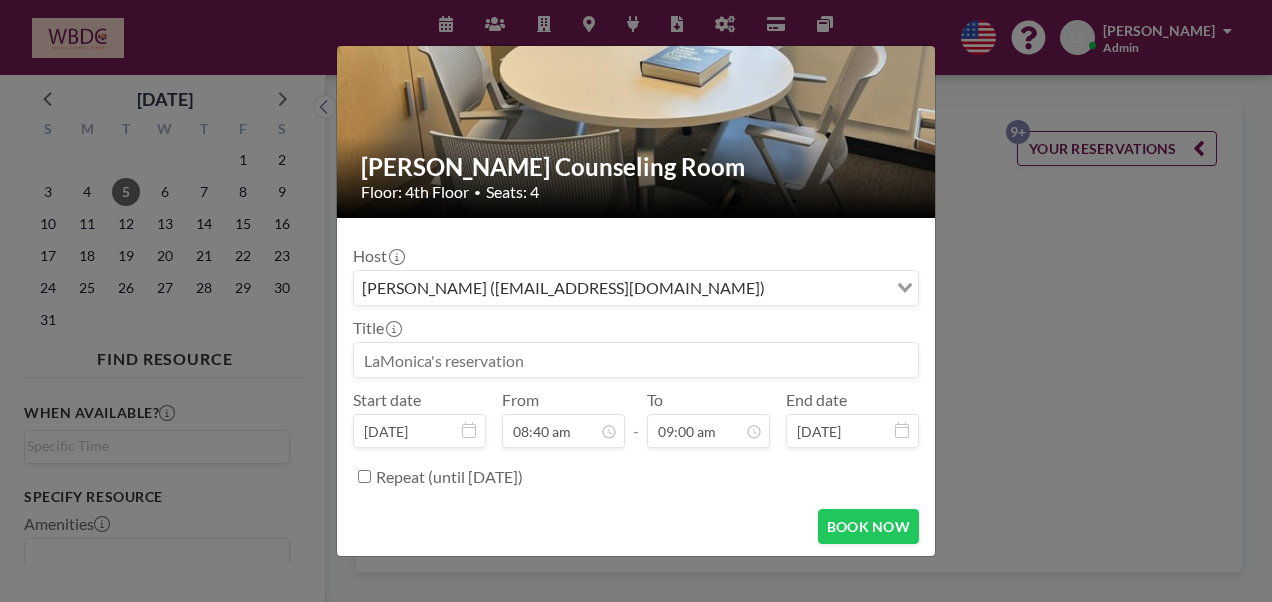 click on "Repeat (until [DATE])" at bounding box center (364, 476) 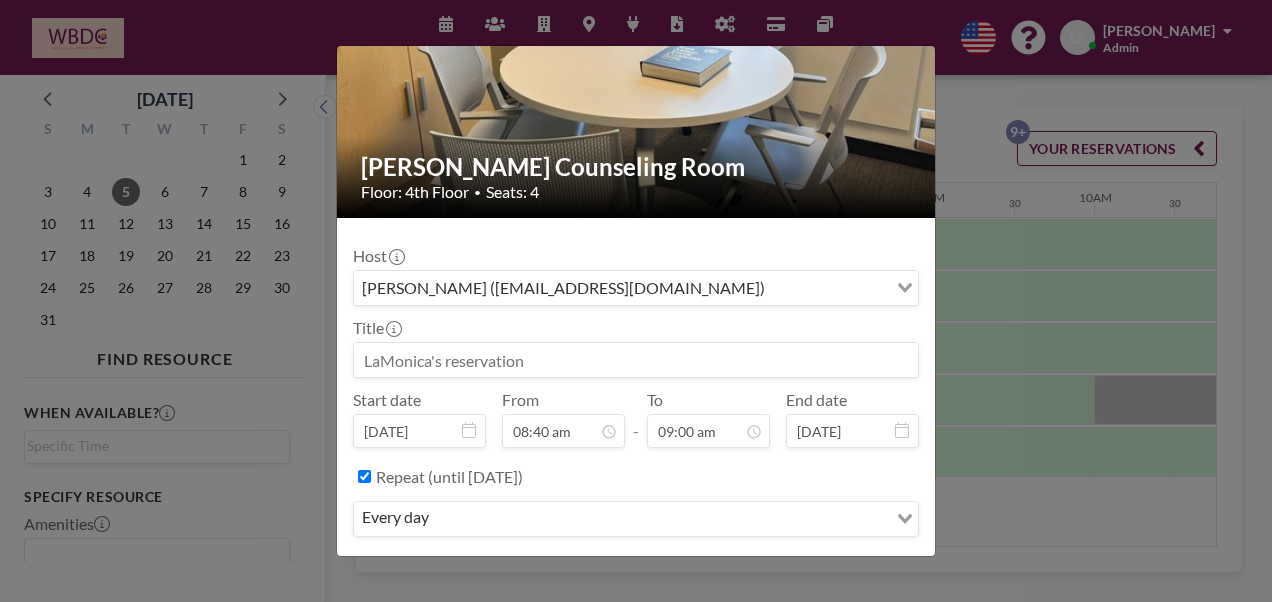 scroll, scrollTop: 0, scrollLeft: 1280, axis: horizontal 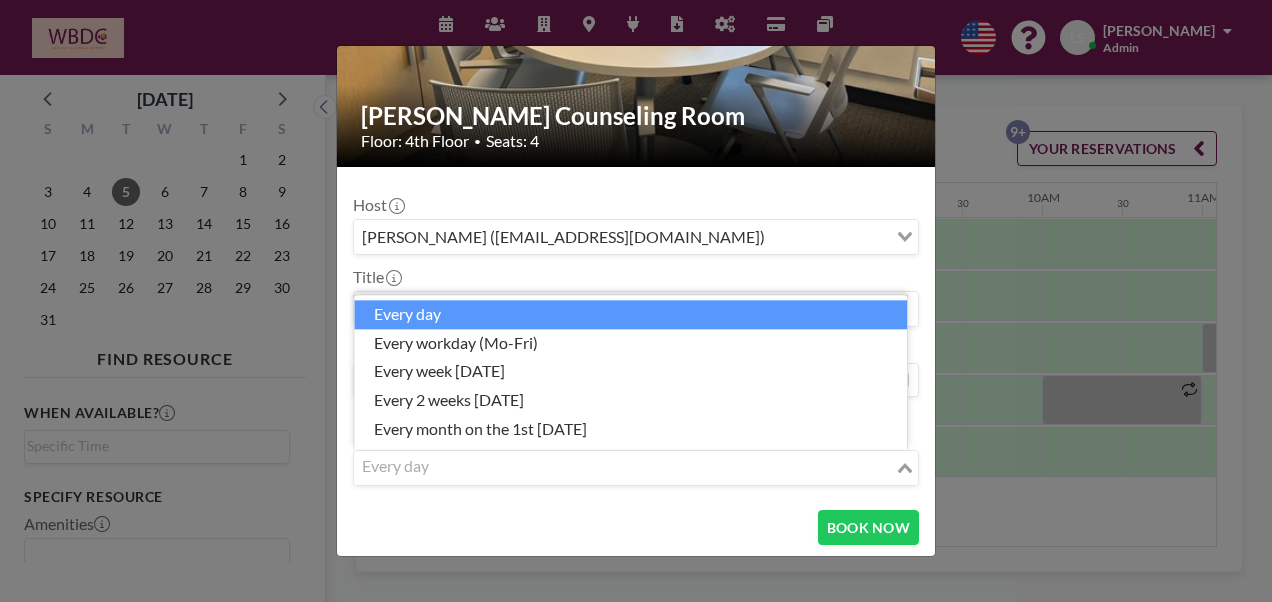 click 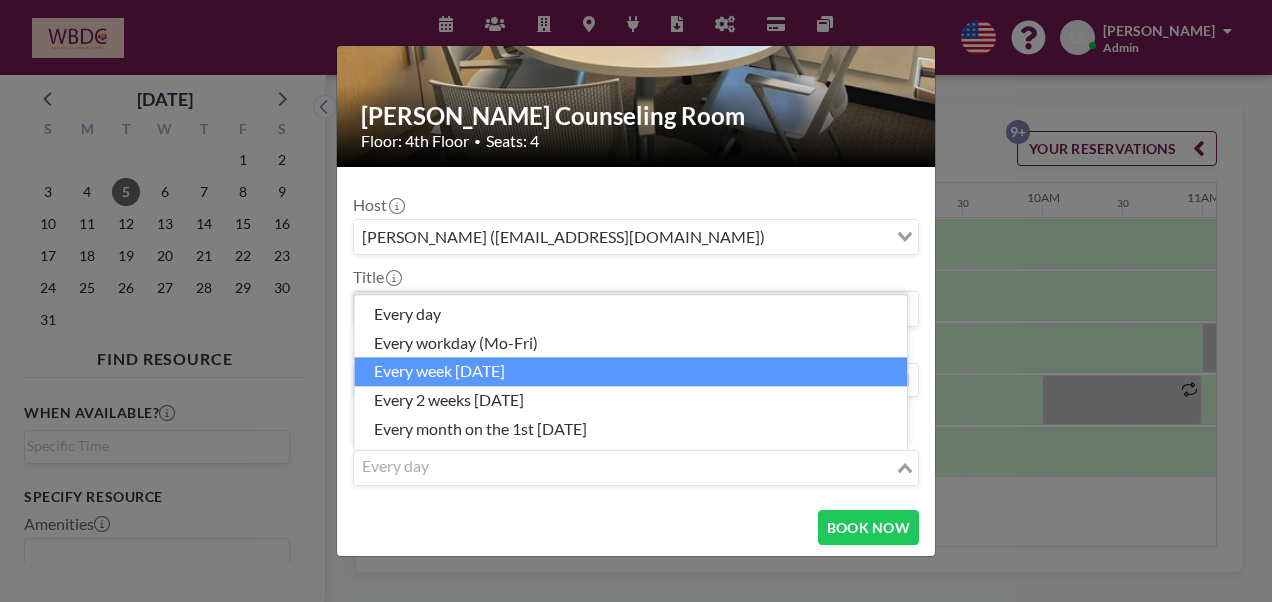 click on "every week [DATE]" at bounding box center (630, 372) 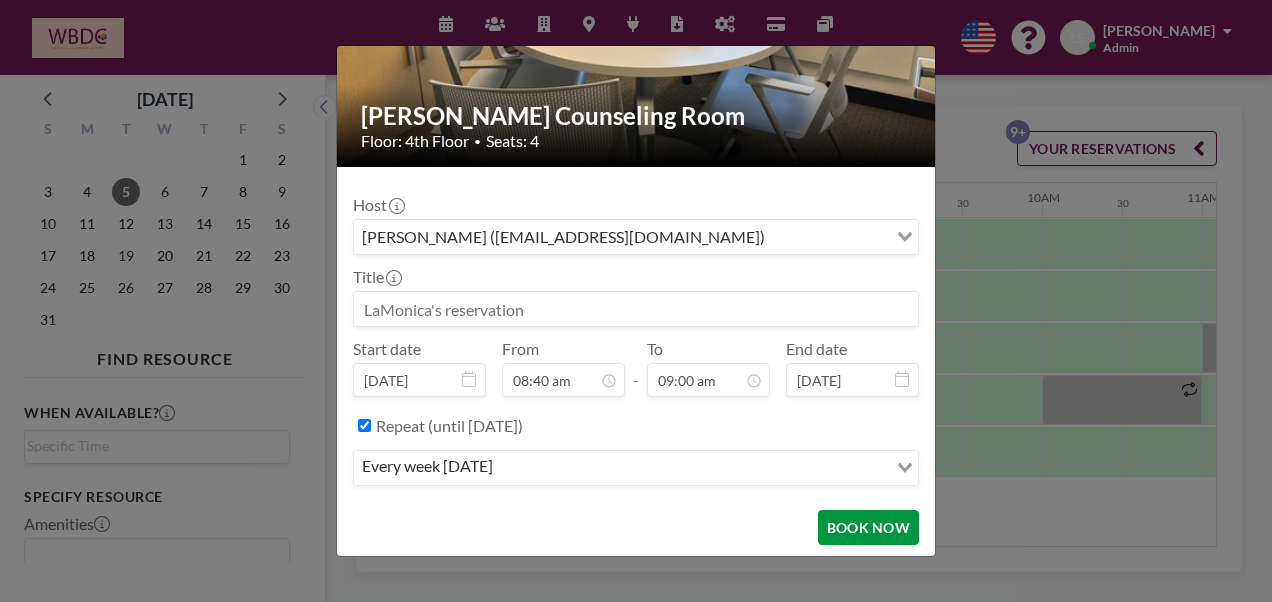 click on "BOOK NOW" at bounding box center (868, 527) 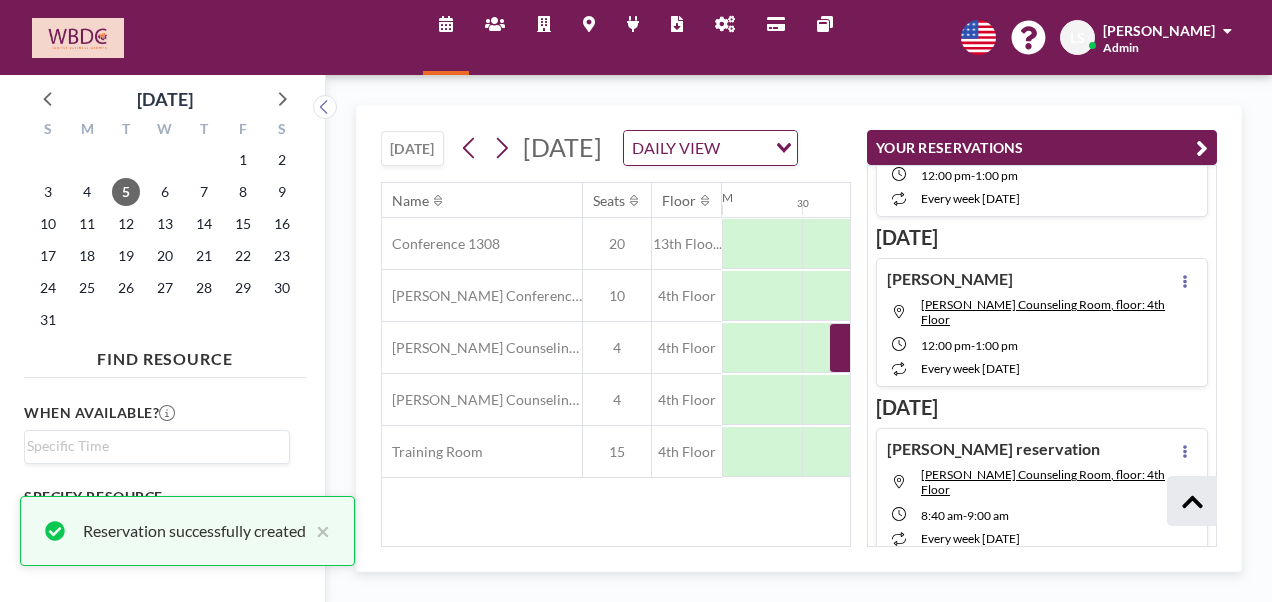 scroll, scrollTop: 514, scrollLeft: 0, axis: vertical 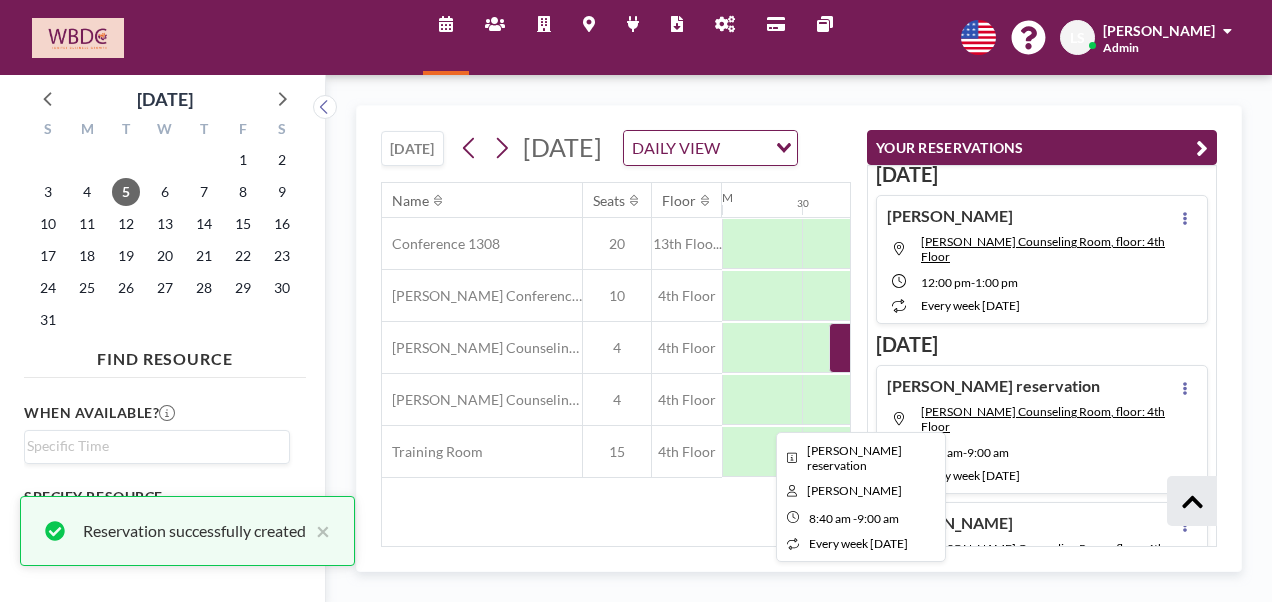 click at bounding box center [855, 348] 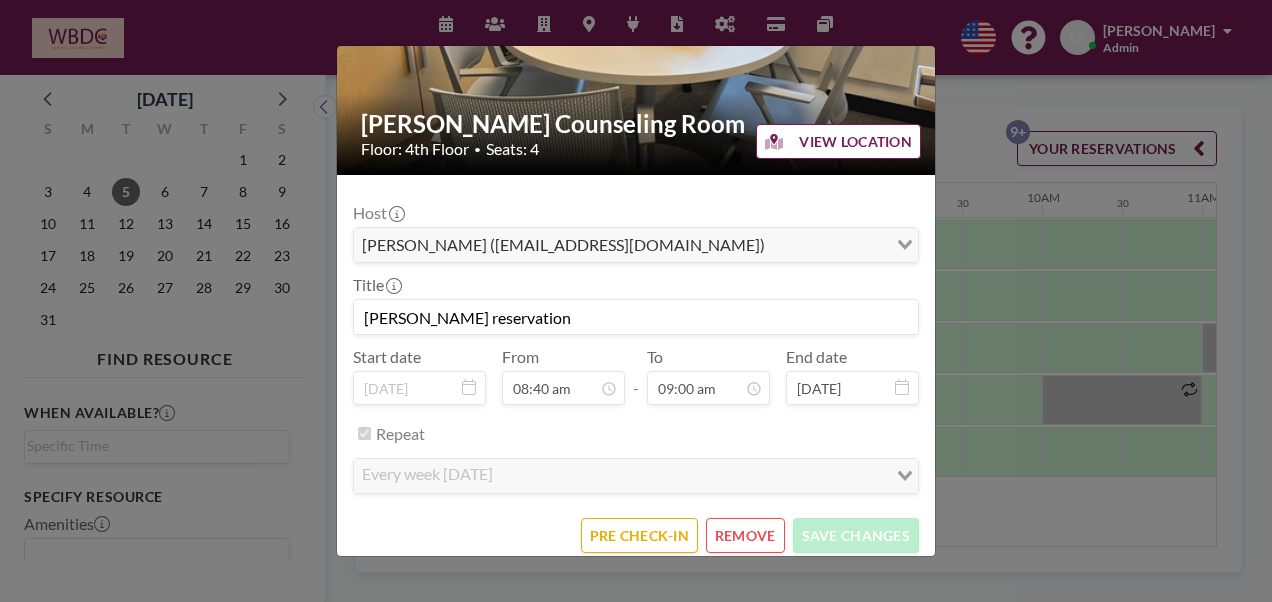 scroll, scrollTop: 176, scrollLeft: 0, axis: vertical 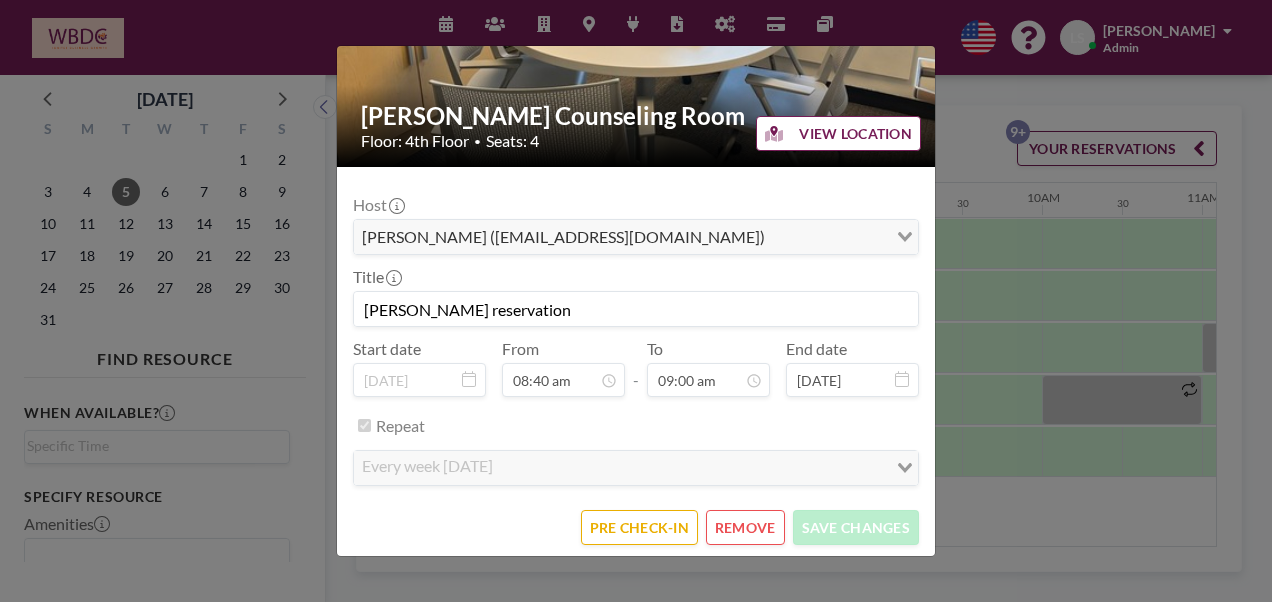 click on "REMOVE" at bounding box center [745, 527] 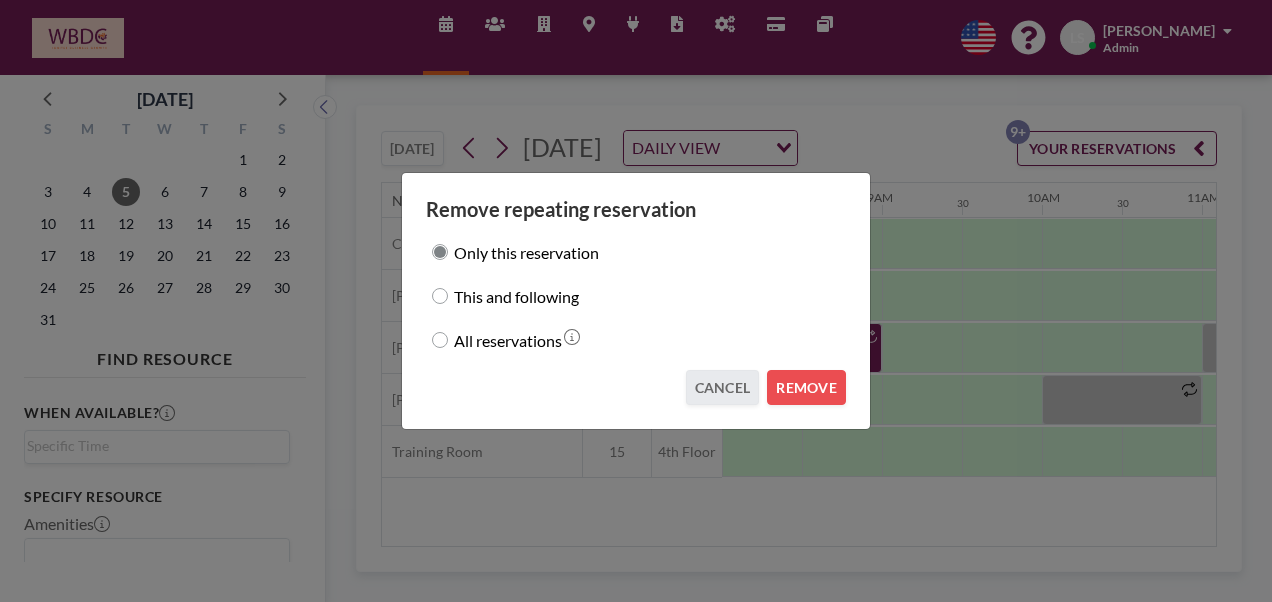 click on "All reservations" at bounding box center [508, 340] 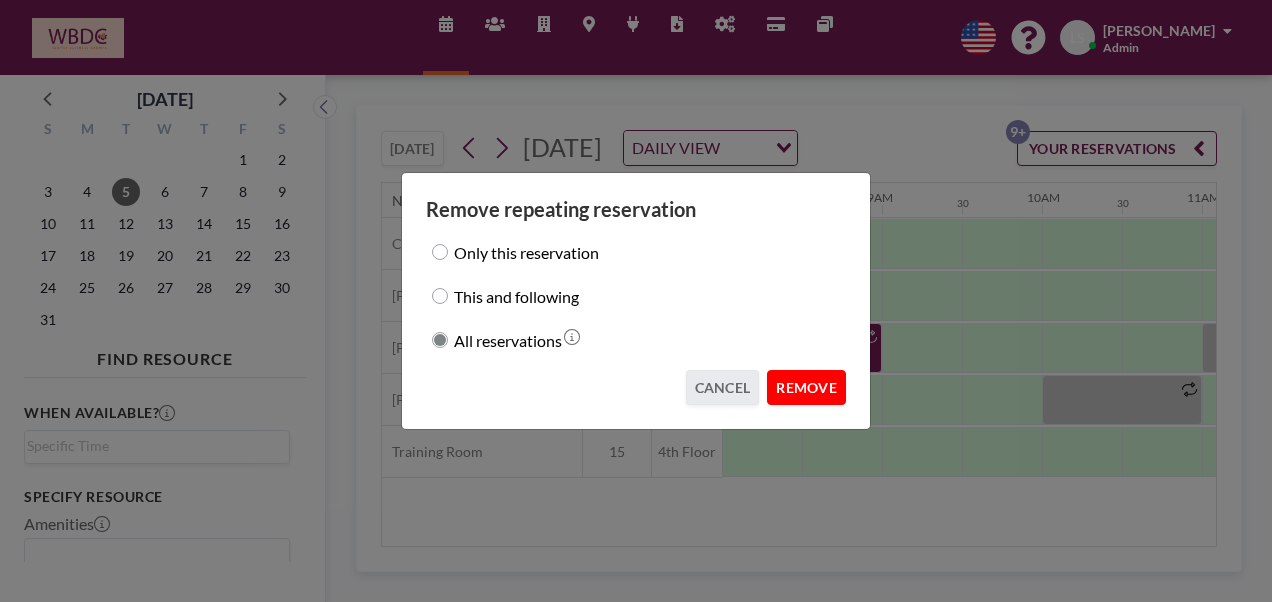 click on "REMOVE" at bounding box center [806, 387] 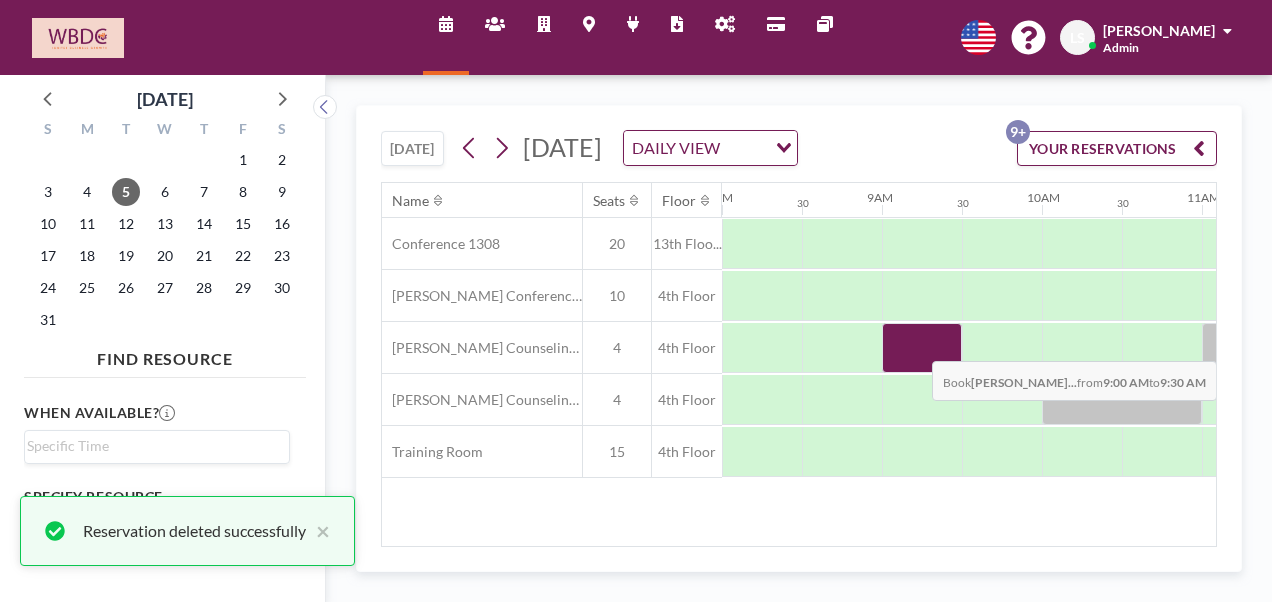 click at bounding box center (922, 348) 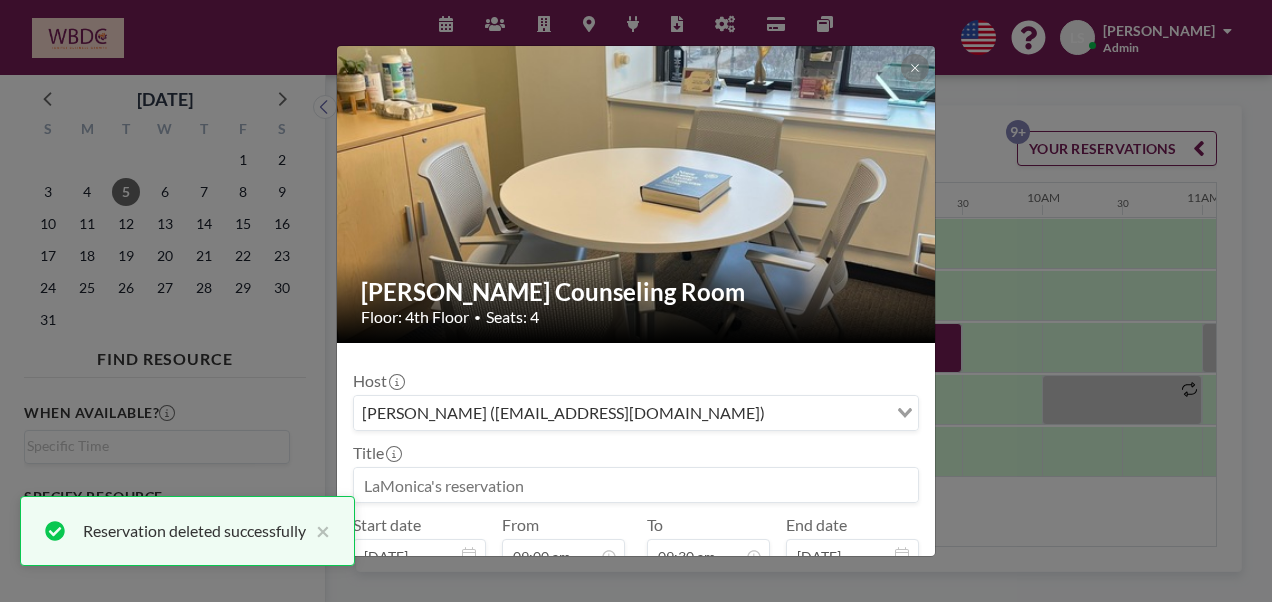 click on "Host
[PERSON_NAME] ([EMAIL_ADDRESS][DOMAIN_NAME])
Loading...      Title   Start date  [DATE]  From  09:00 am      -   To  09:30 am      End date  [DATE]  Repeat (until [DATE])            BOOK NOW" at bounding box center [636, 514] 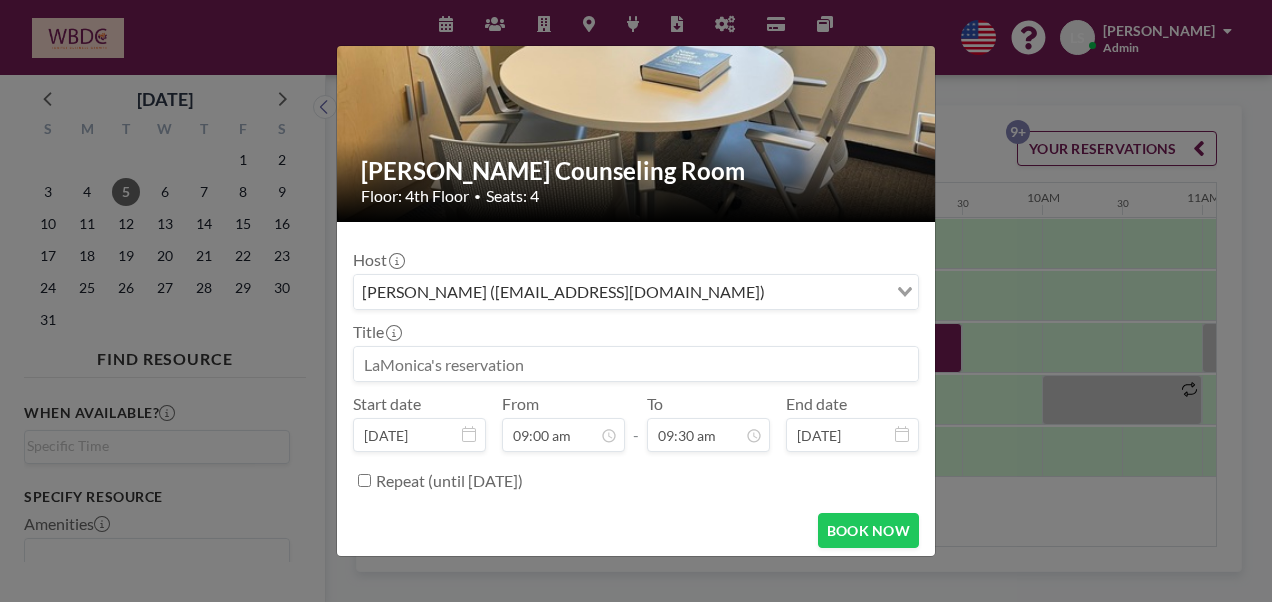 scroll, scrollTop: 116, scrollLeft: 0, axis: vertical 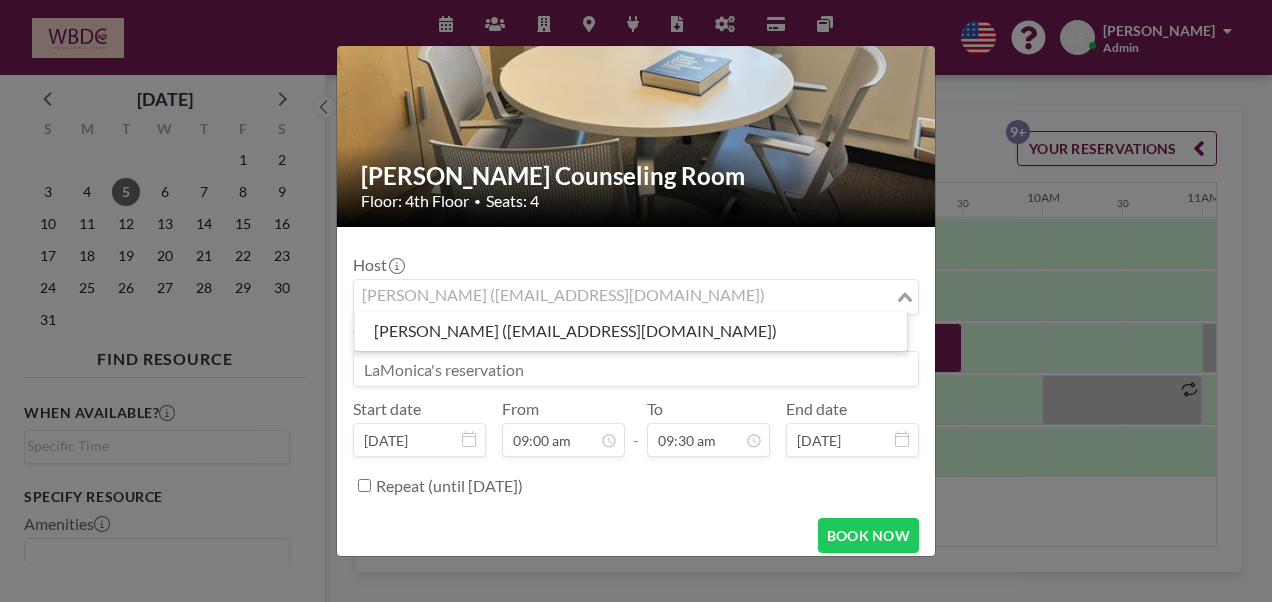 click on "[PERSON_NAME] ([EMAIL_ADDRESS][DOMAIN_NAME])" at bounding box center (624, 295) 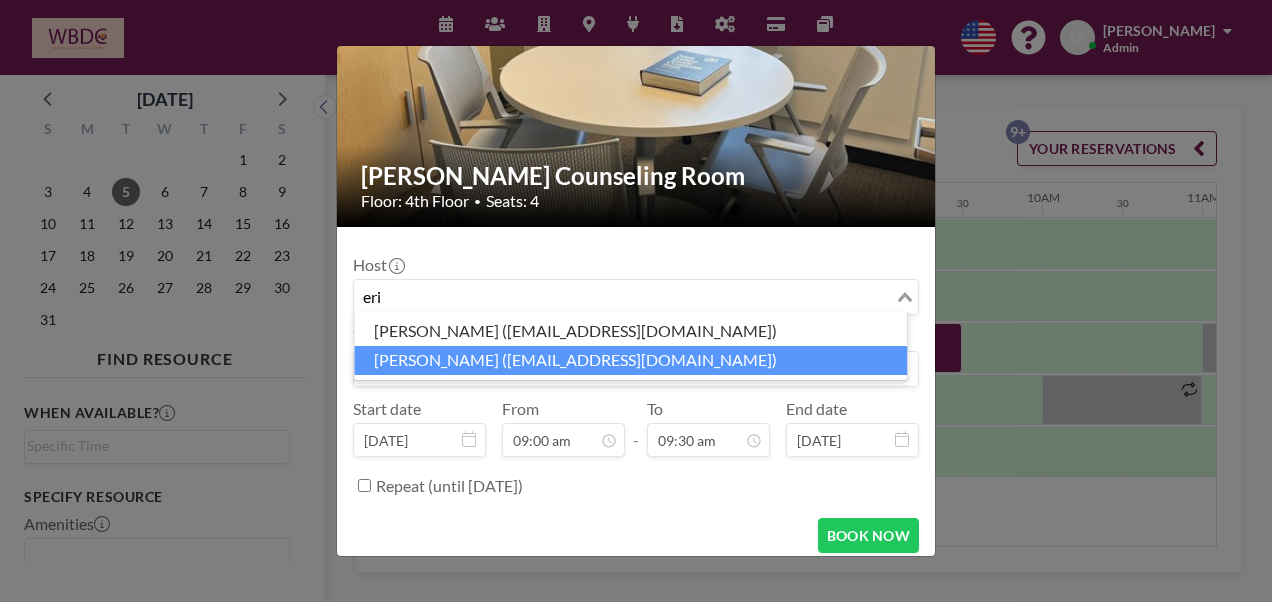 click on "[PERSON_NAME] ([EMAIL_ADDRESS][DOMAIN_NAME])" at bounding box center [630, 360] 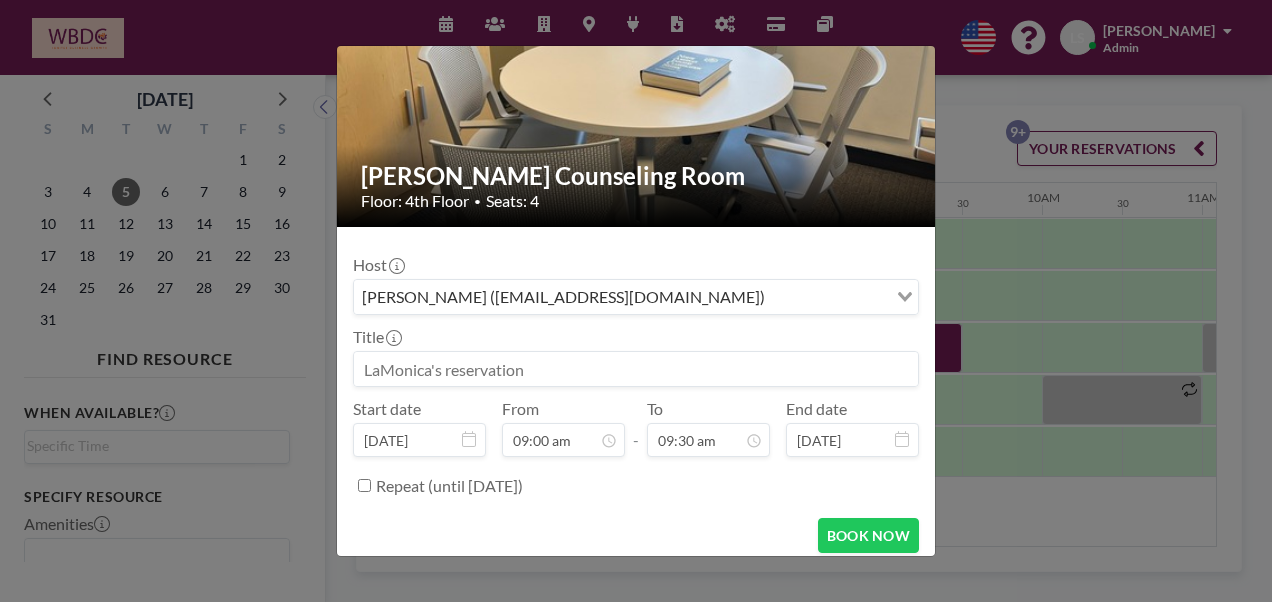 click at bounding box center [636, 369] 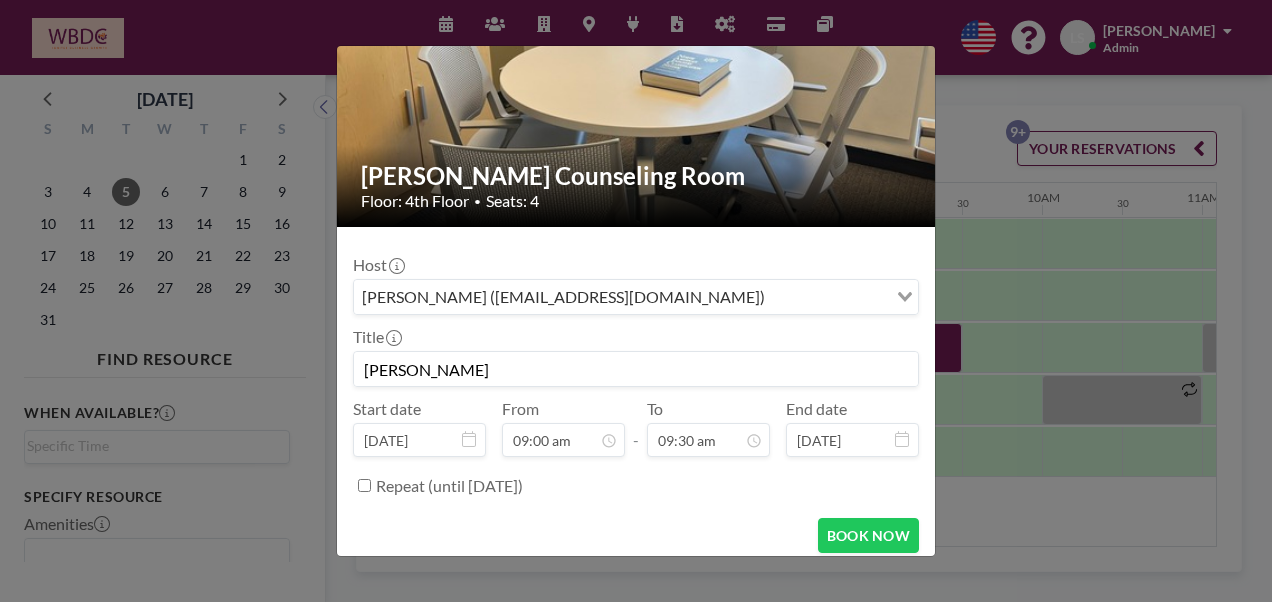 drag, startPoint x: 414, startPoint y: 366, endPoint x: 451, endPoint y: 374, distance: 37.85499 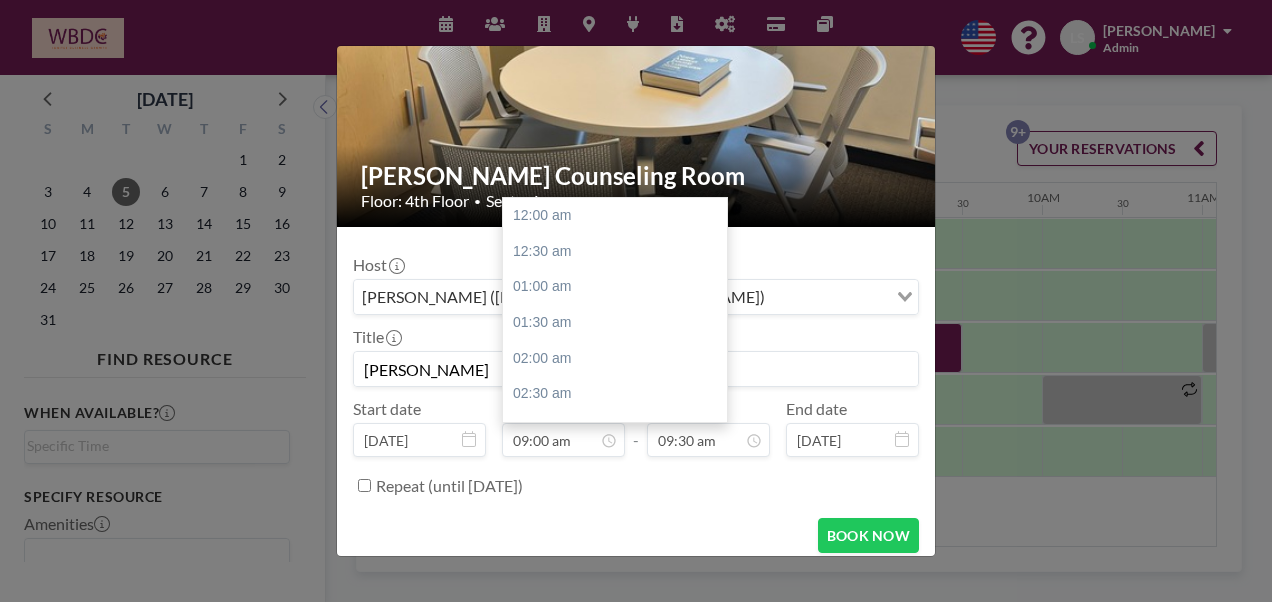 scroll, scrollTop: 641, scrollLeft: 0, axis: vertical 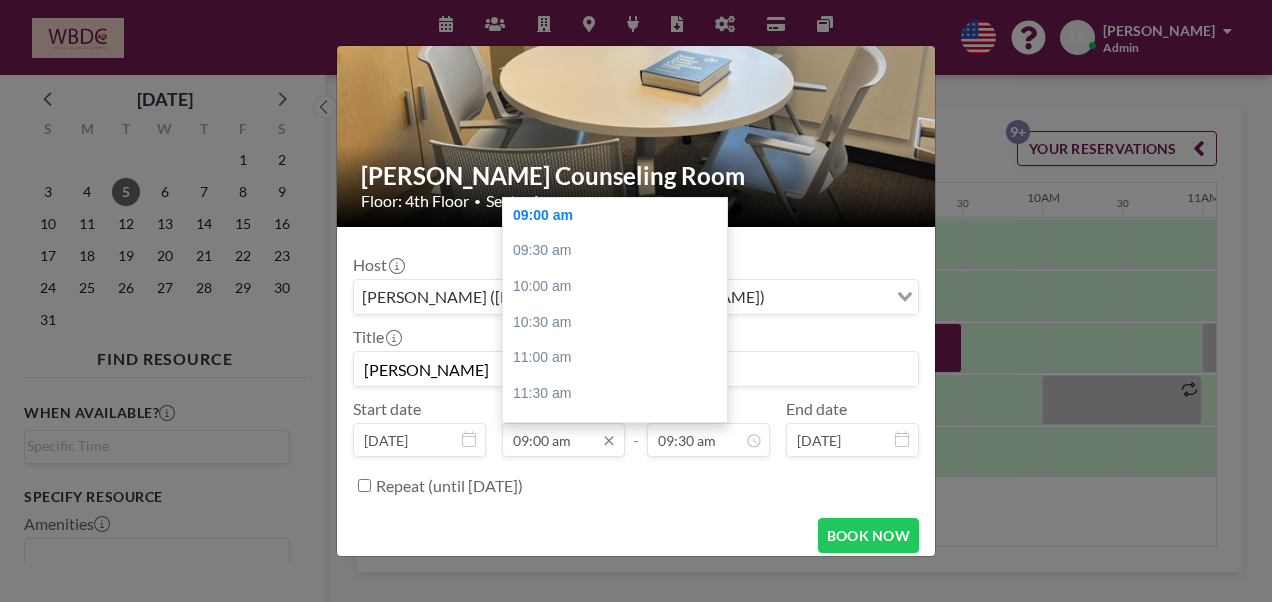 type on "[PERSON_NAME]" 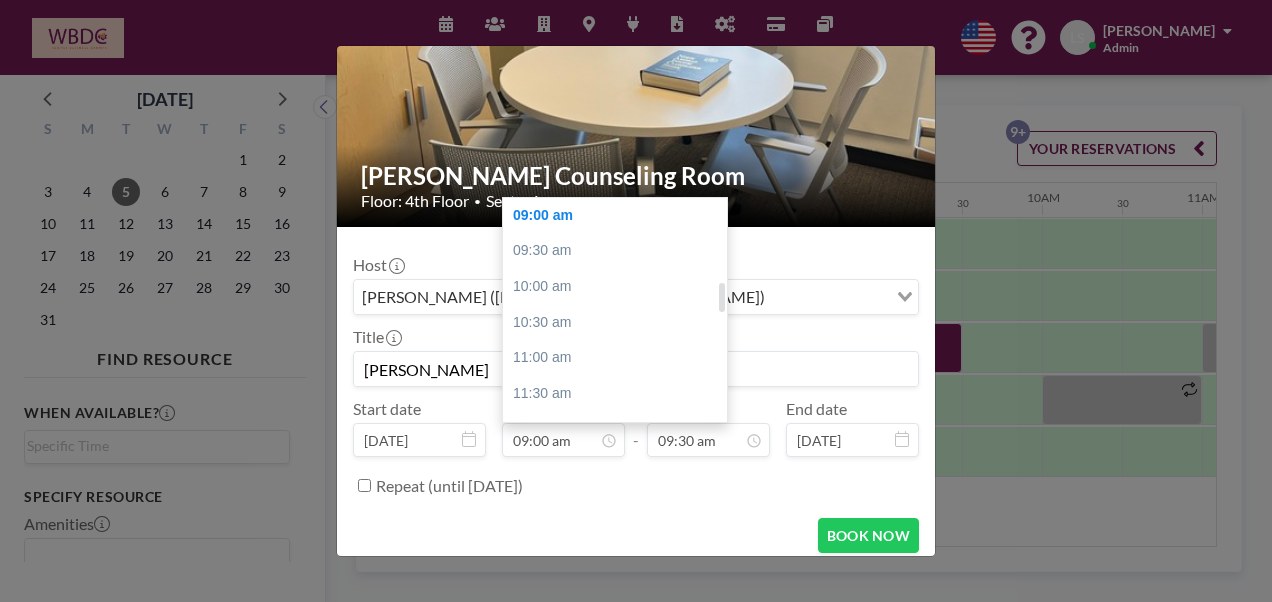 click on "09:30 am" at bounding box center [620, 251] 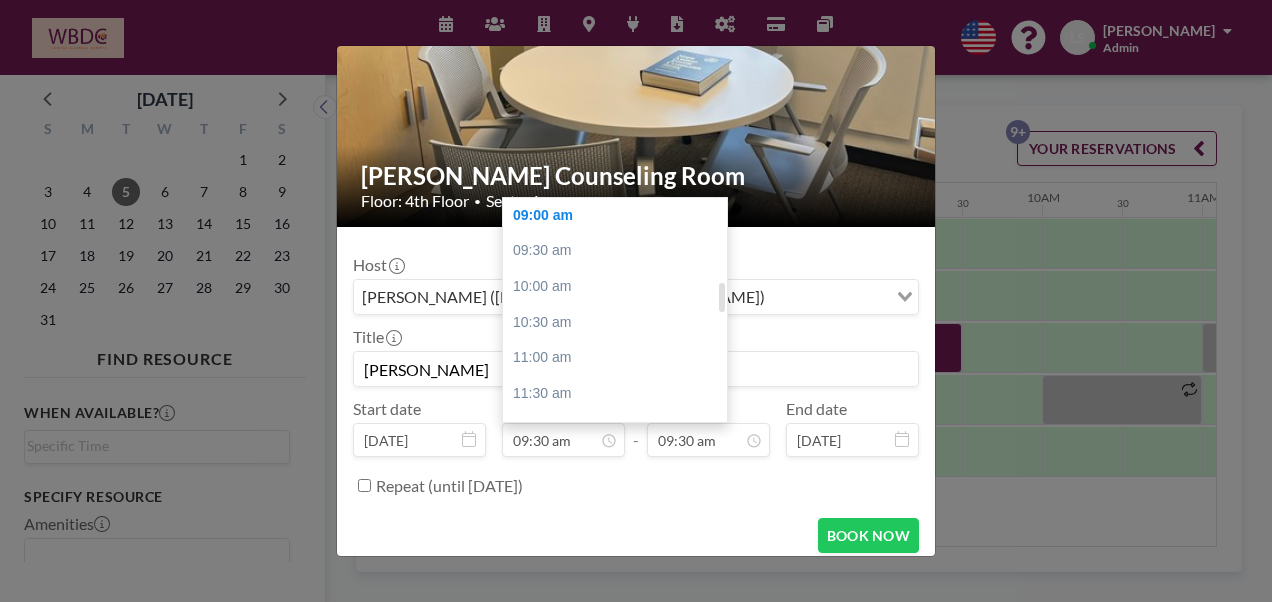 type on "10:00 am" 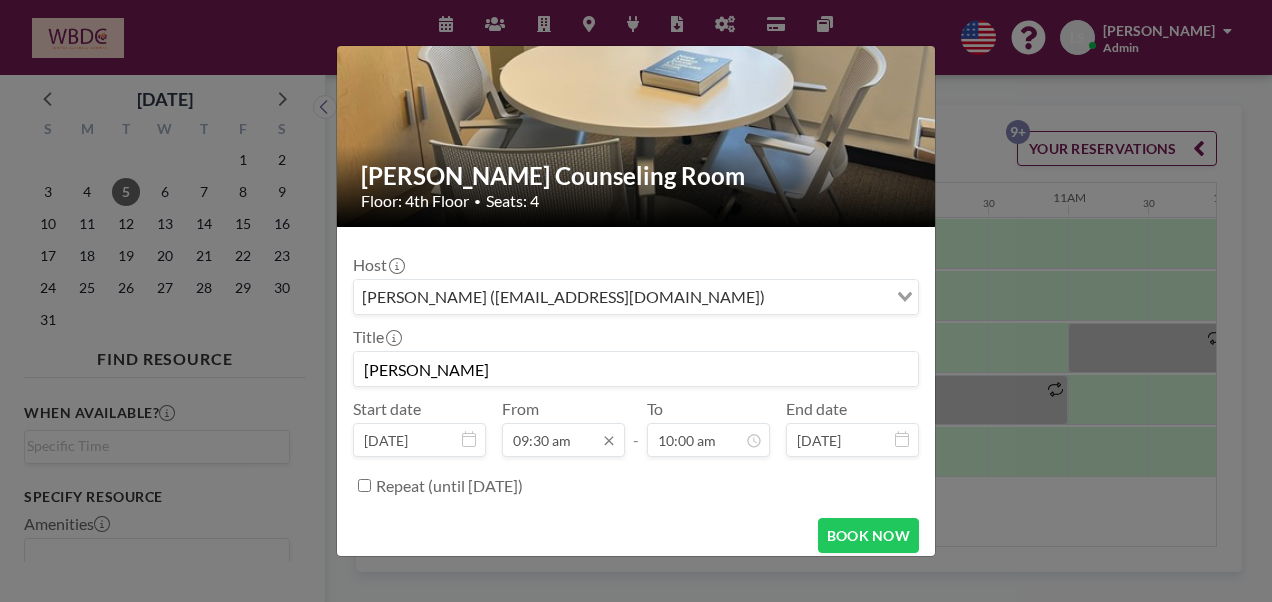 scroll, scrollTop: 0, scrollLeft: 1440, axis: horizontal 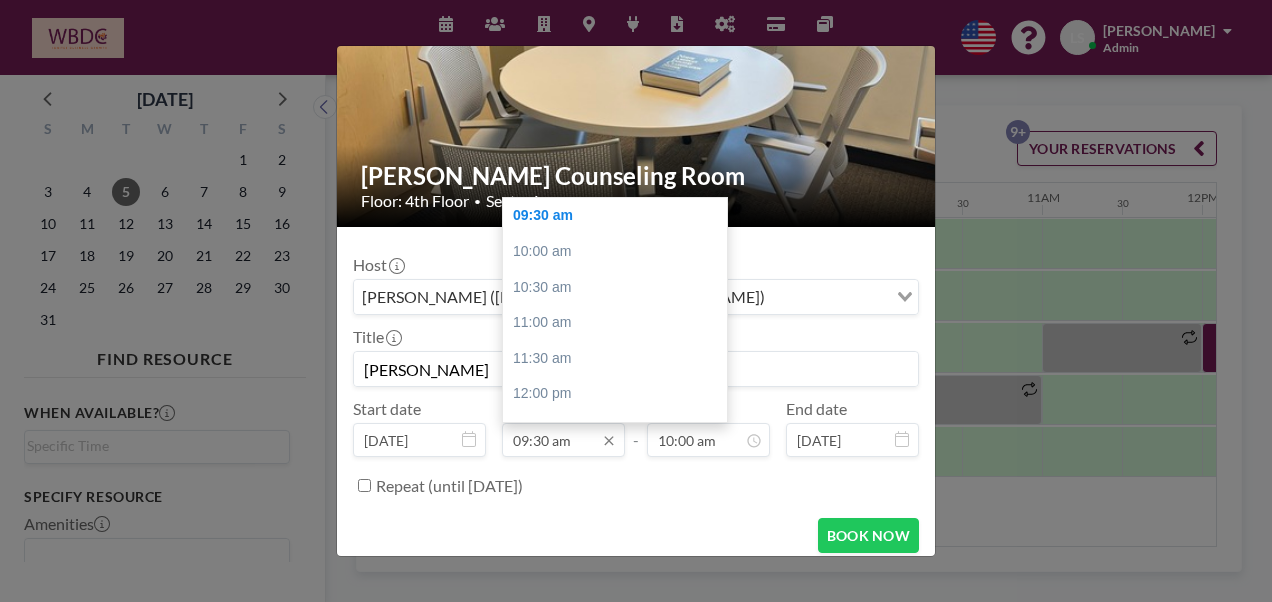click on "09:30 am" at bounding box center [563, 440] 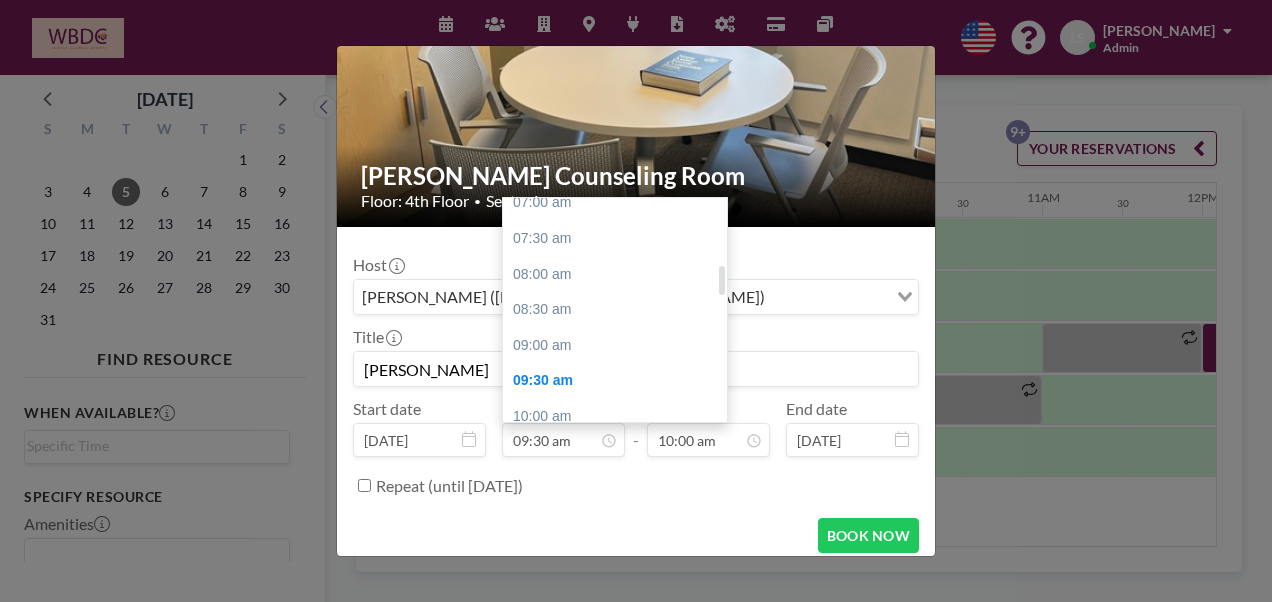 scroll, scrollTop: 534, scrollLeft: 0, axis: vertical 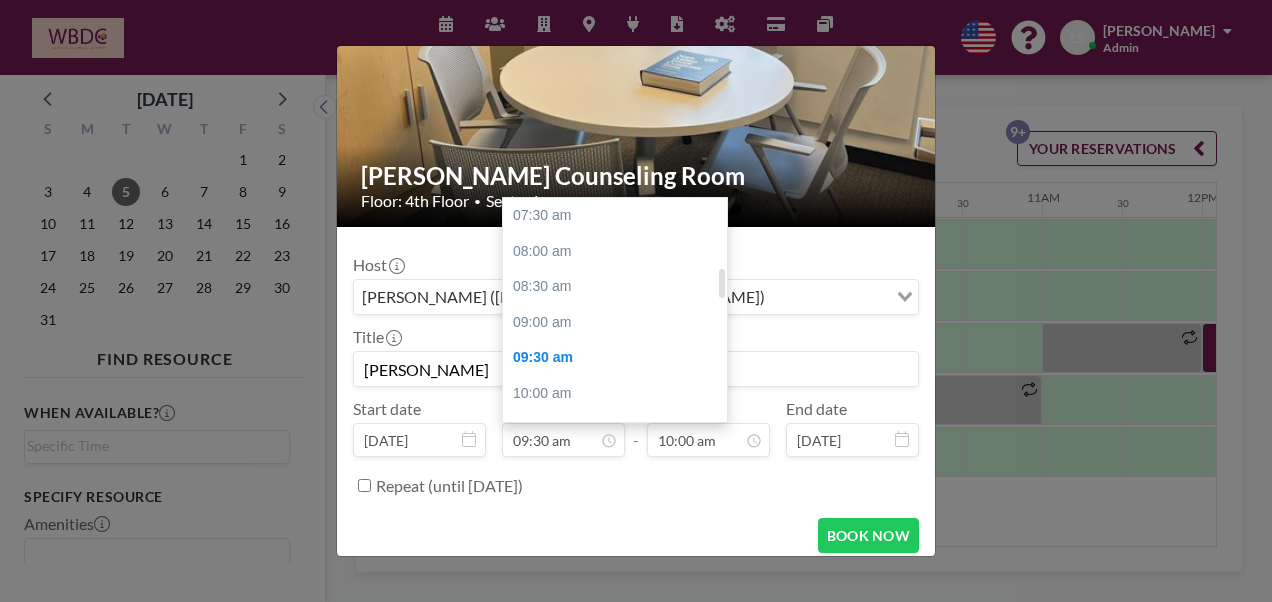 drag, startPoint x: 718, startPoint y: 294, endPoint x: 722, endPoint y: 277, distance: 17.464249 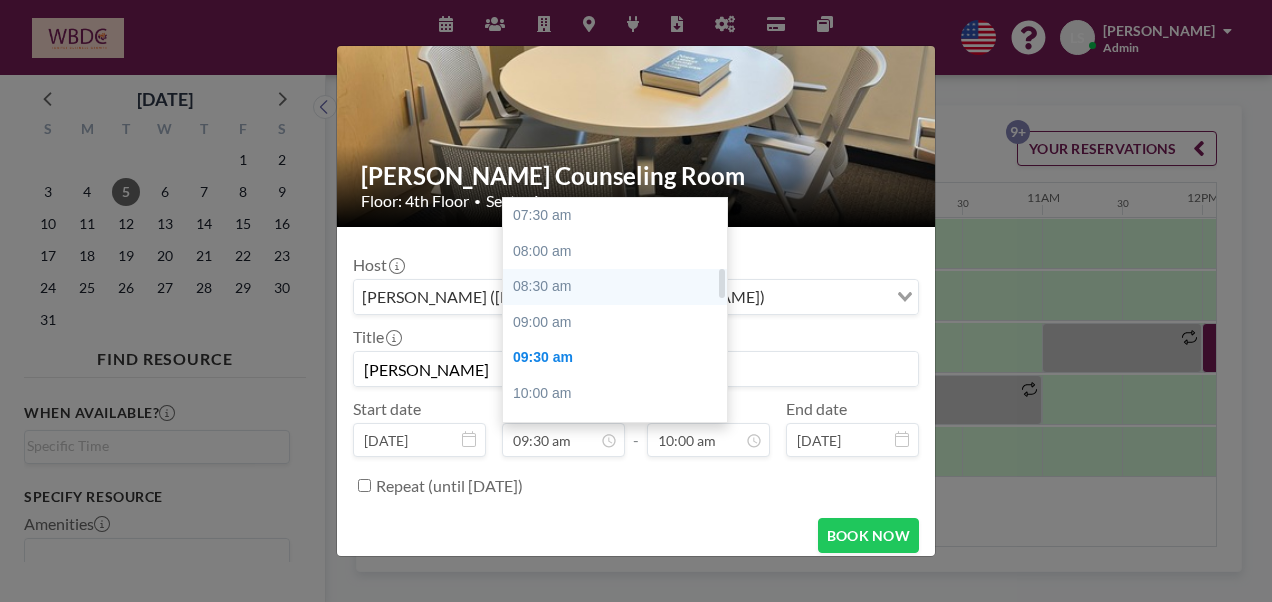 click on "08:30 am" at bounding box center [620, 287] 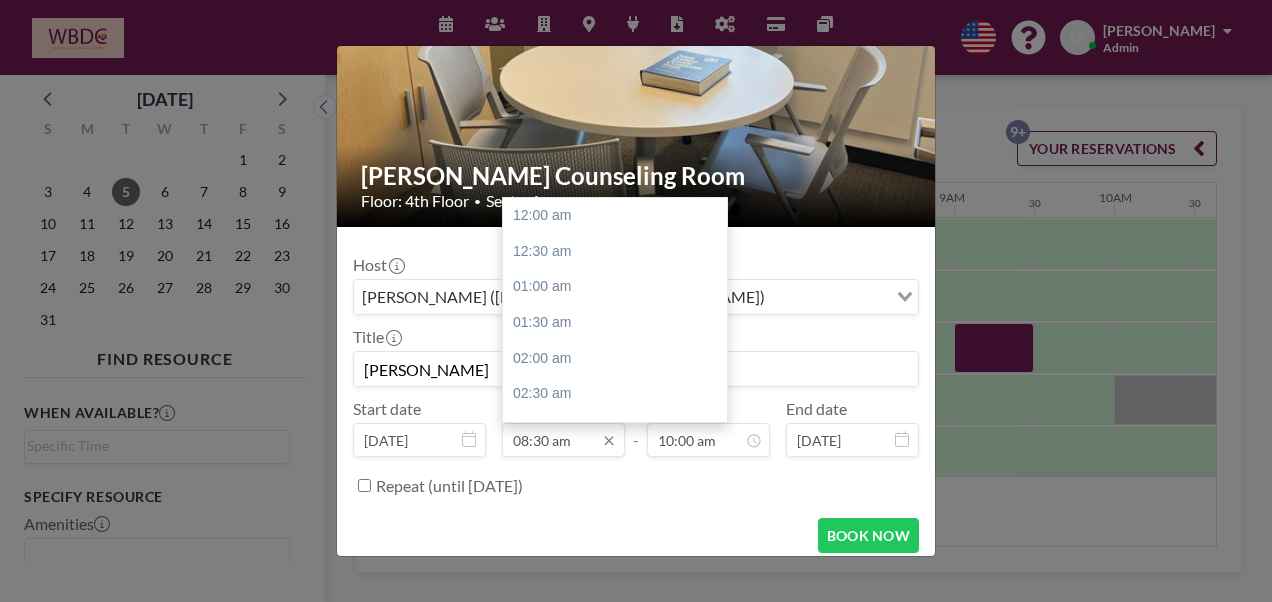 scroll, scrollTop: 0, scrollLeft: 1280, axis: horizontal 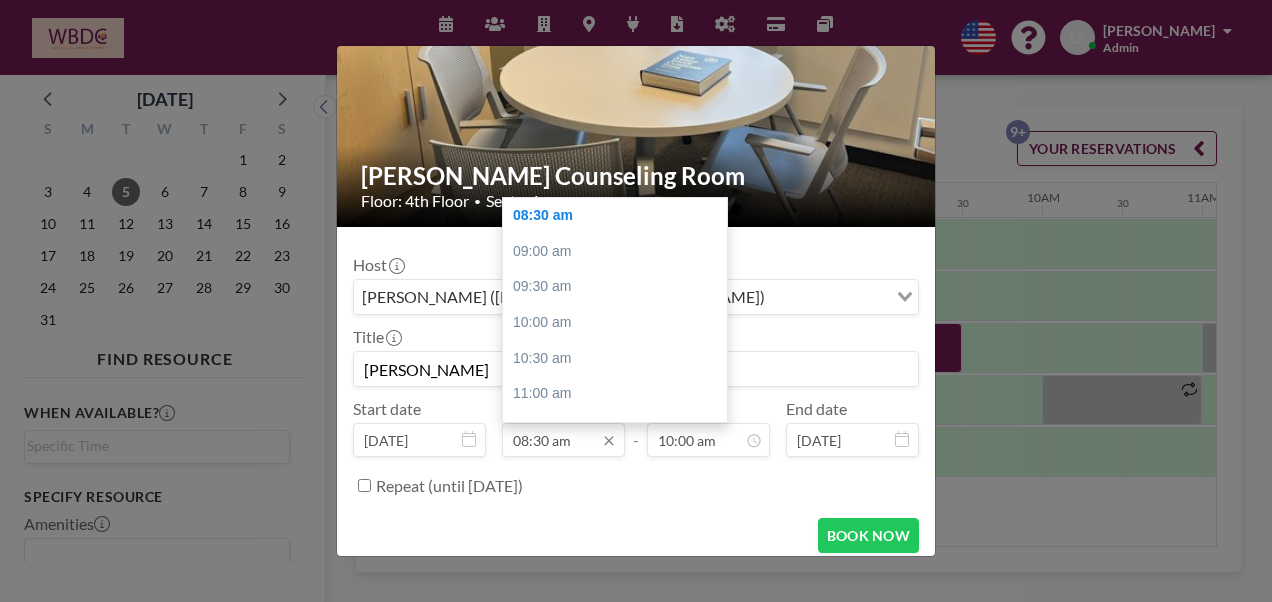 click on "08:30 am" at bounding box center (563, 440) 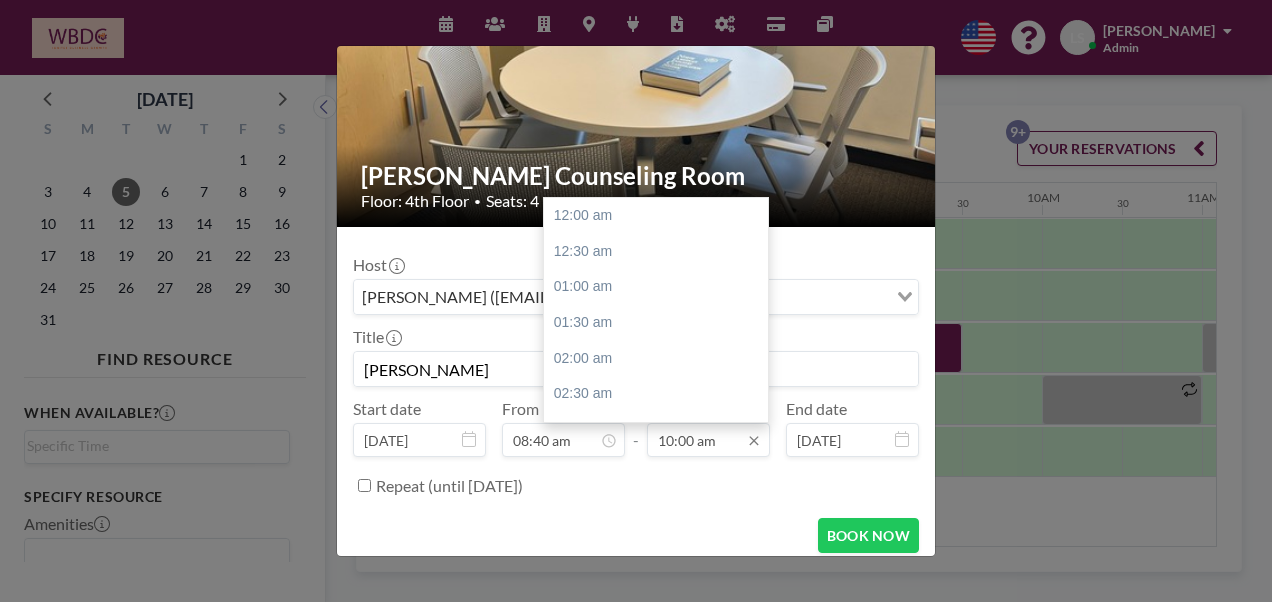 scroll, scrollTop: 712, scrollLeft: 0, axis: vertical 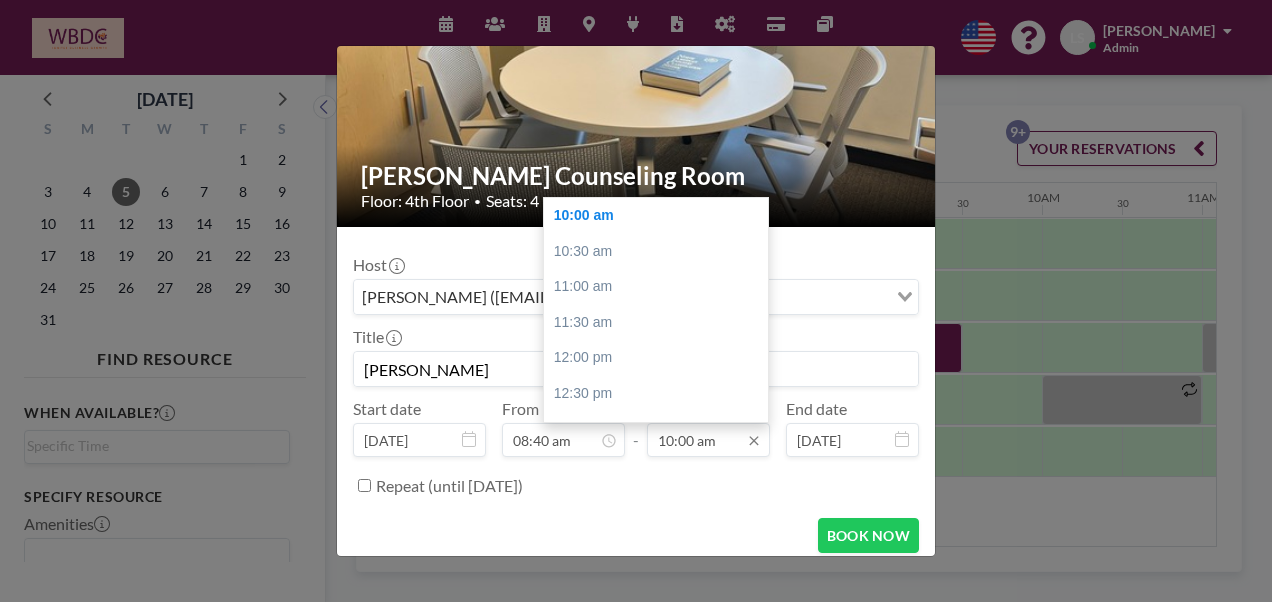 type on "08:40 am" 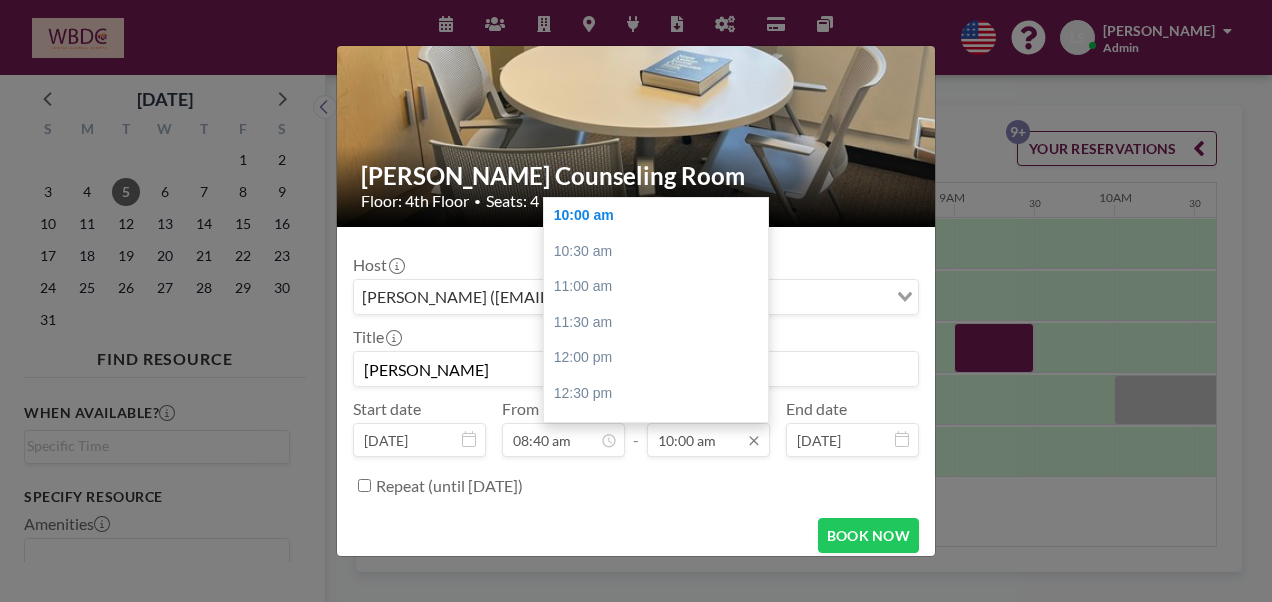 scroll, scrollTop: 0, scrollLeft: 1280, axis: horizontal 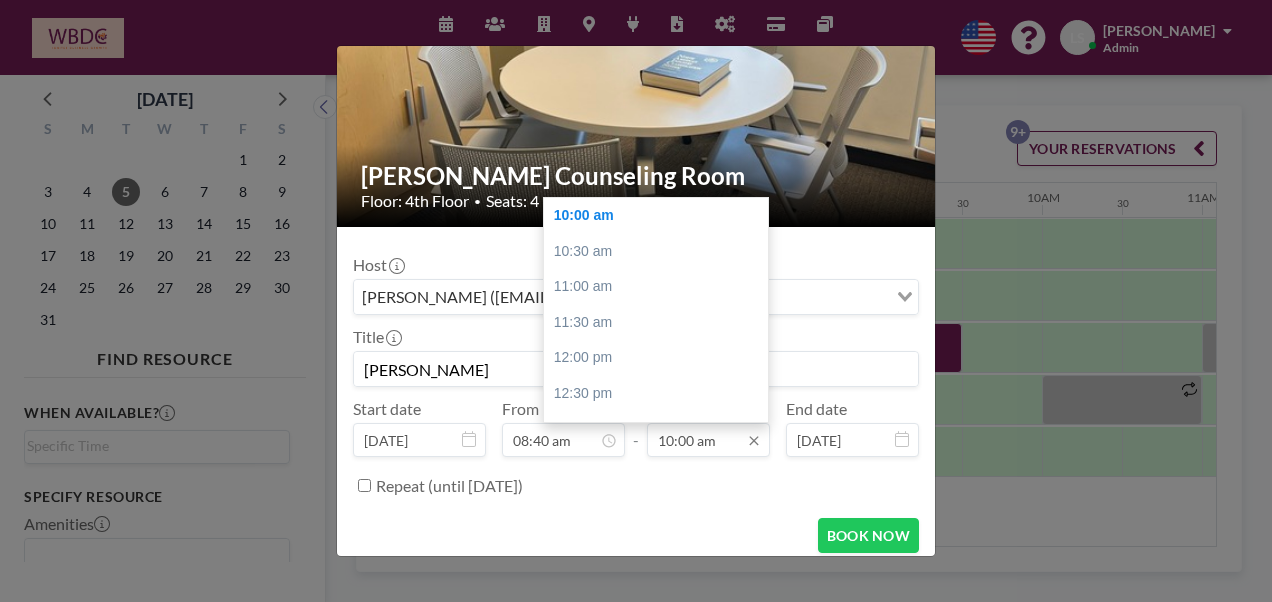 drag, startPoint x: 656, startPoint y: 432, endPoint x: 668, endPoint y: 435, distance: 12.369317 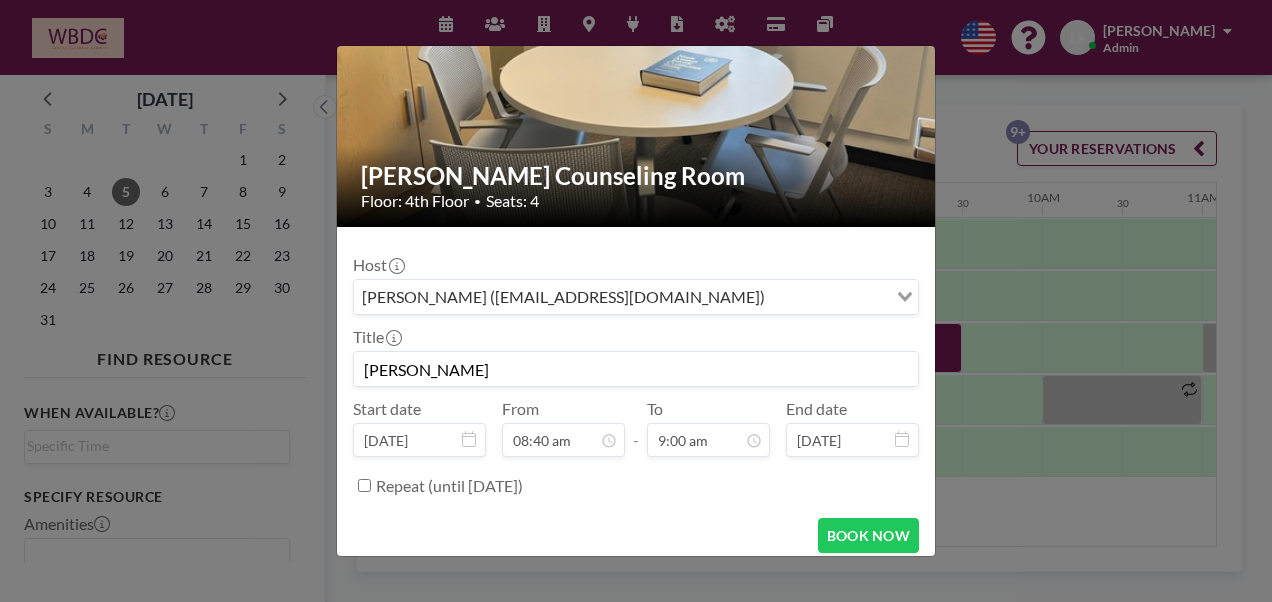 type on "10:00 am" 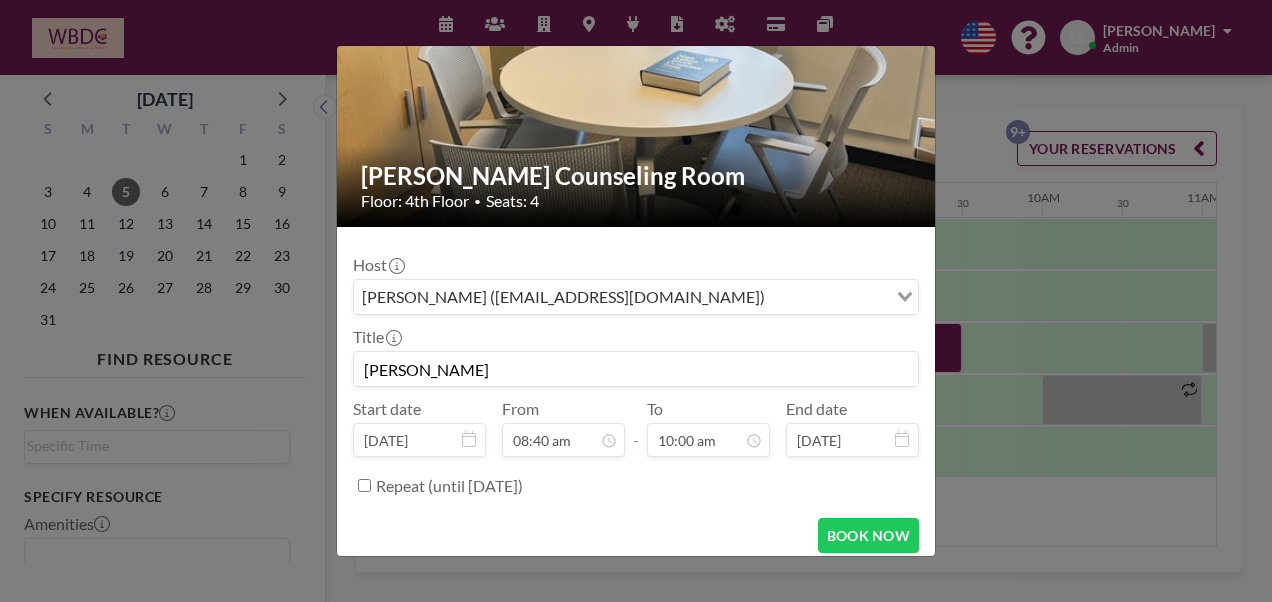 click on "Repeat (until [DATE])" at bounding box center [647, 485] 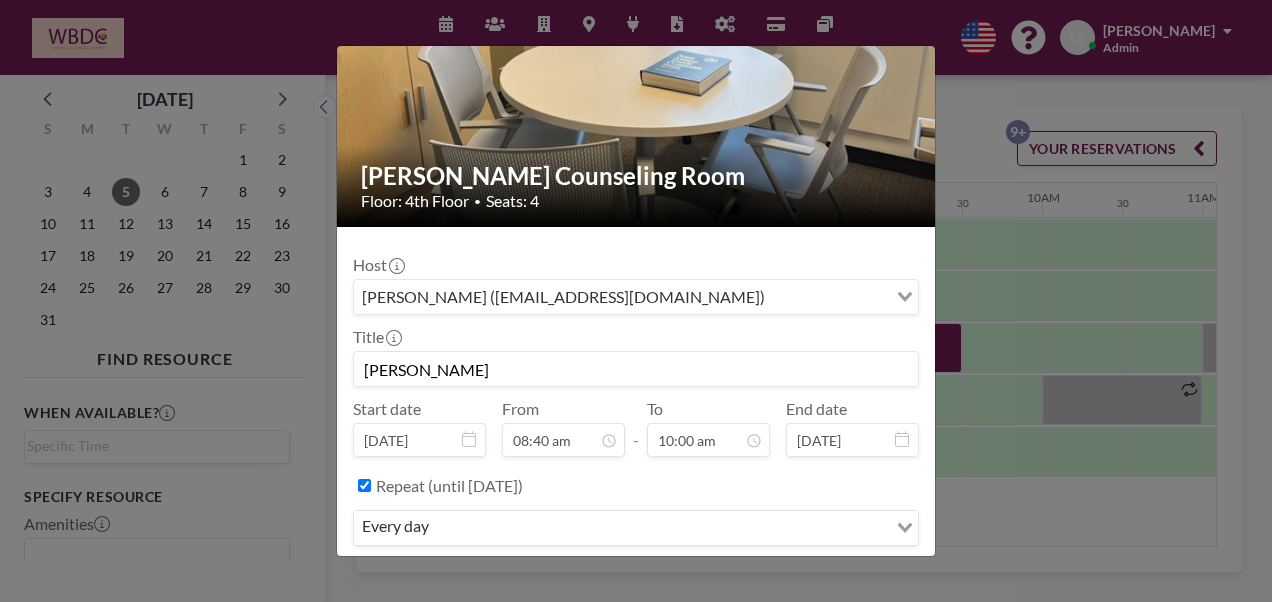 drag, startPoint x: 922, startPoint y: 495, endPoint x: 919, endPoint y: 544, distance: 49.09175 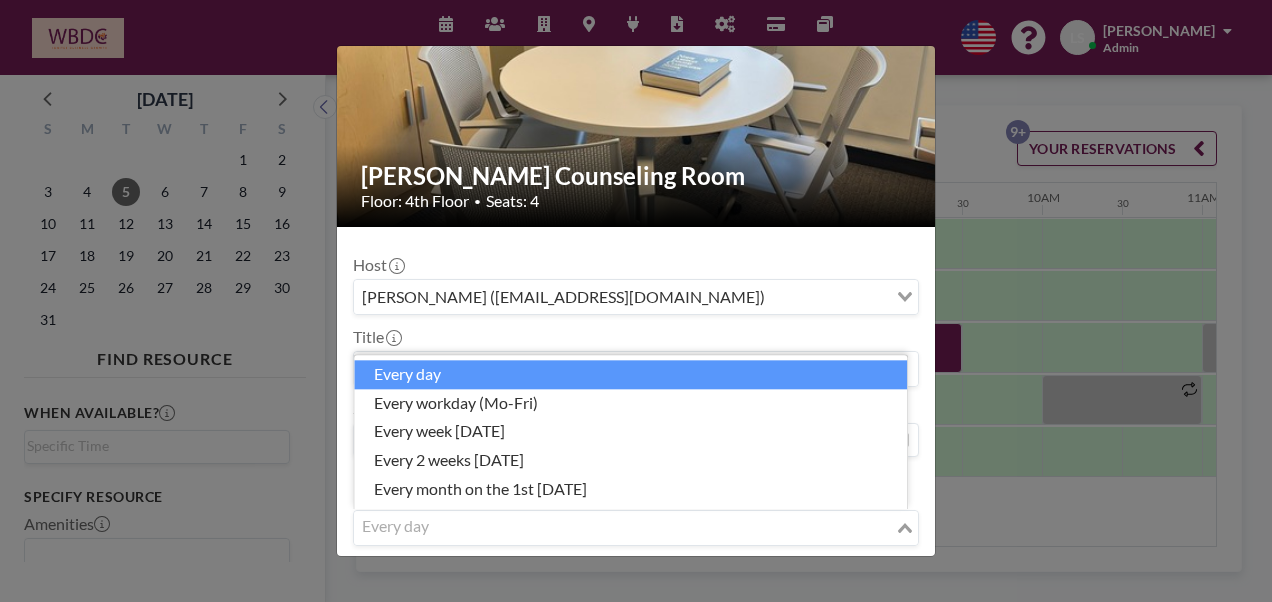 drag, startPoint x: 919, startPoint y: 544, endPoint x: 891, endPoint y: 524, distance: 34.4093 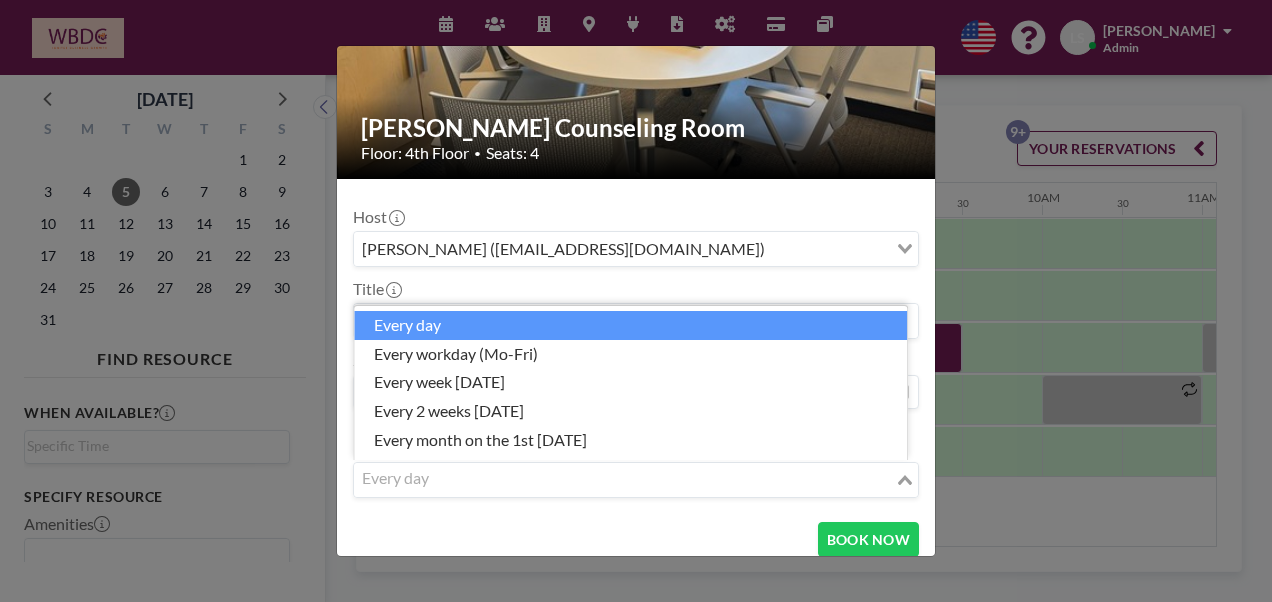 scroll, scrollTop: 166, scrollLeft: 0, axis: vertical 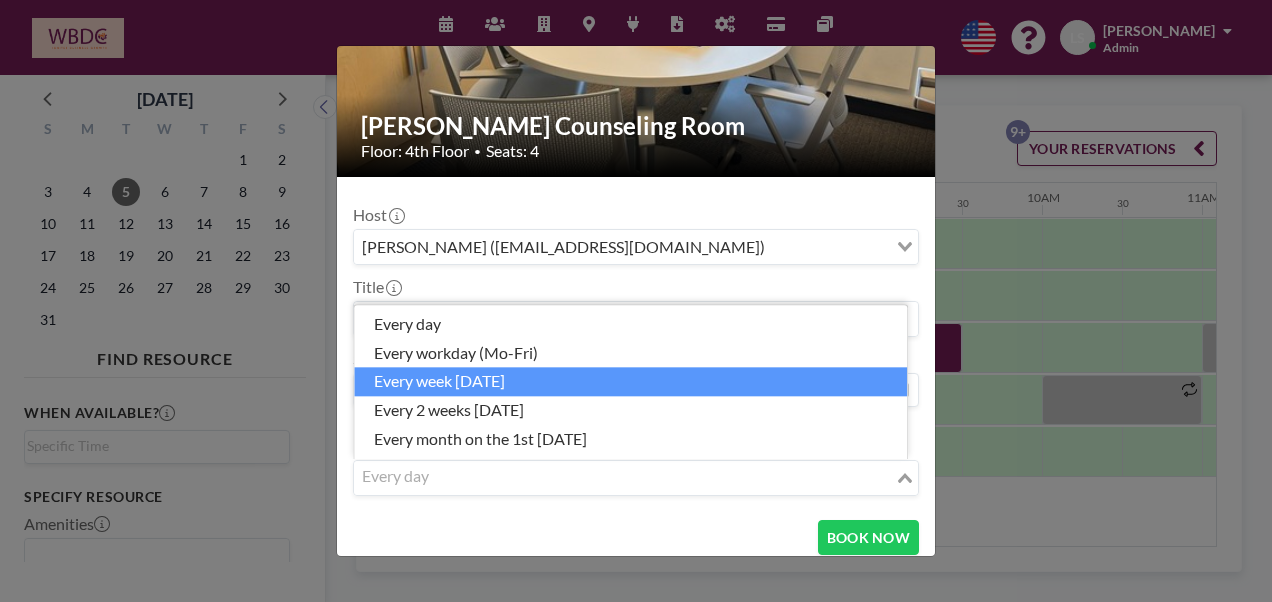 click on "every week [DATE]" at bounding box center (630, 382) 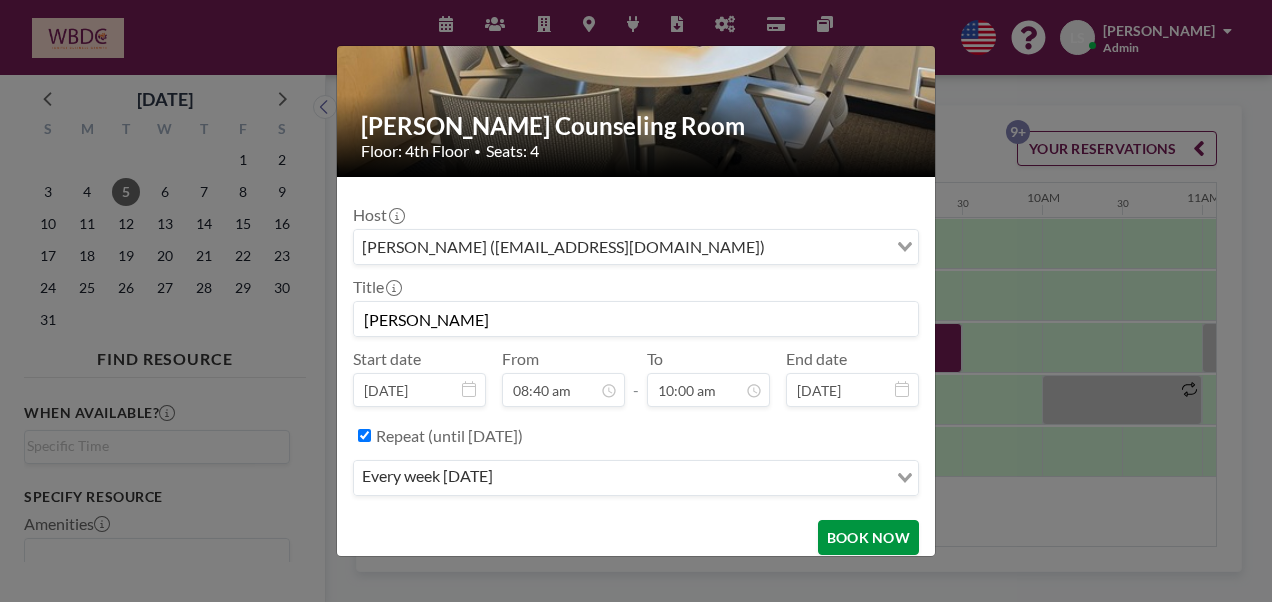 click on "BOOK NOW" at bounding box center [868, 537] 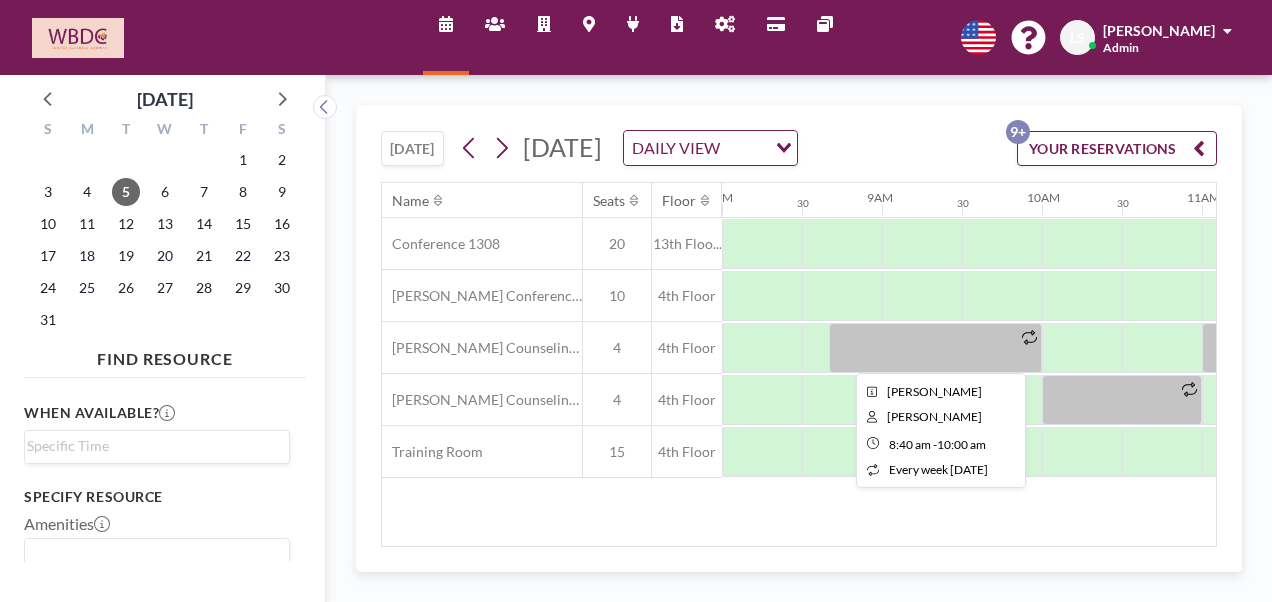 click at bounding box center (935, 348) 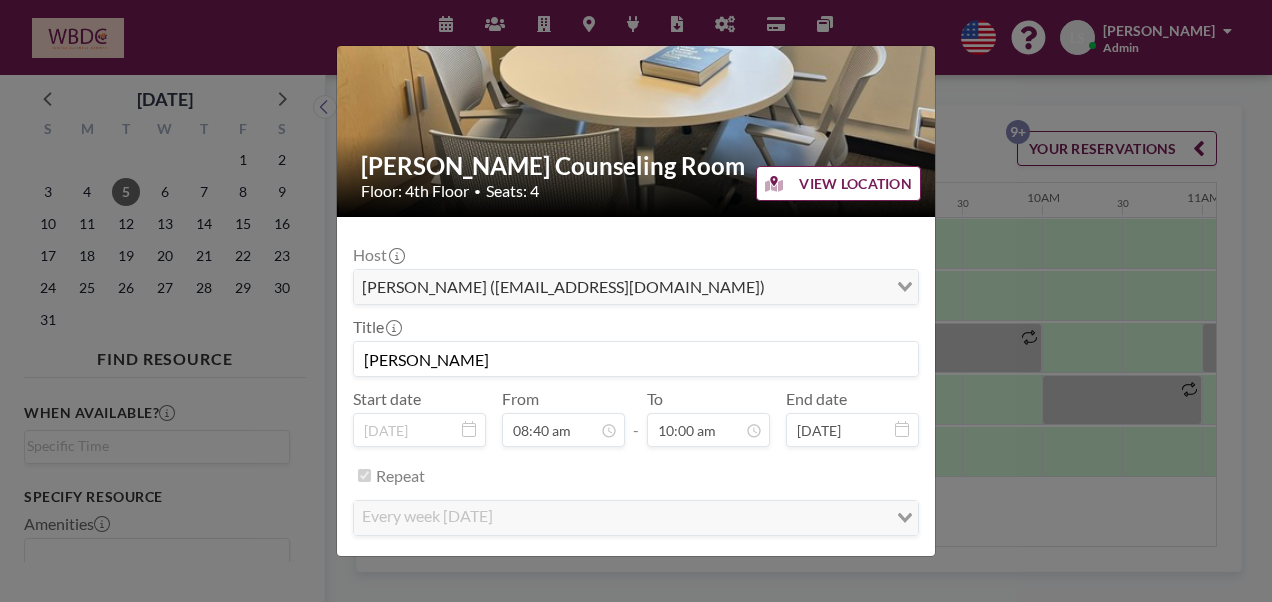 scroll, scrollTop: 176, scrollLeft: 0, axis: vertical 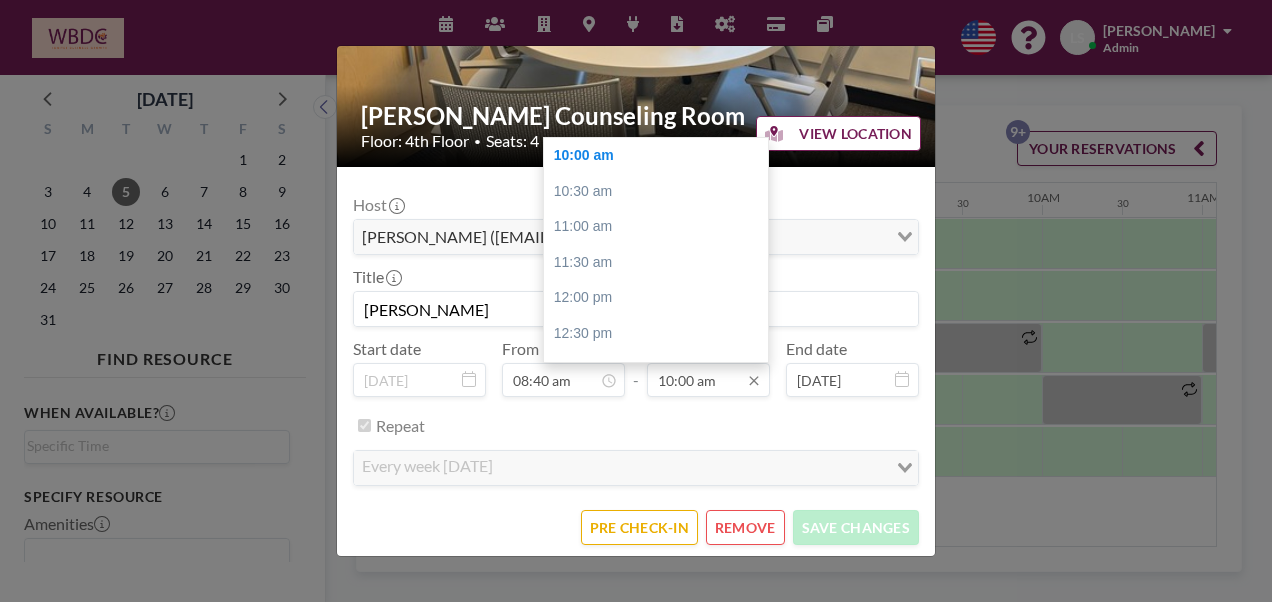 click on "10:00 am" at bounding box center (708, 380) 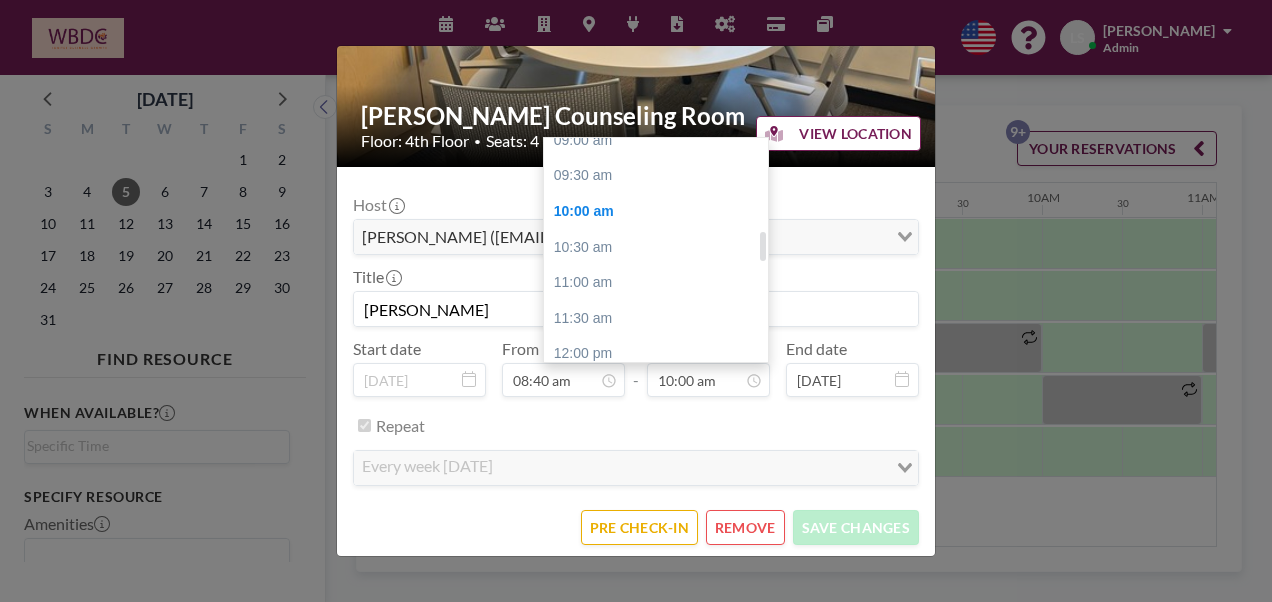 scroll, scrollTop: 572, scrollLeft: 0, axis: vertical 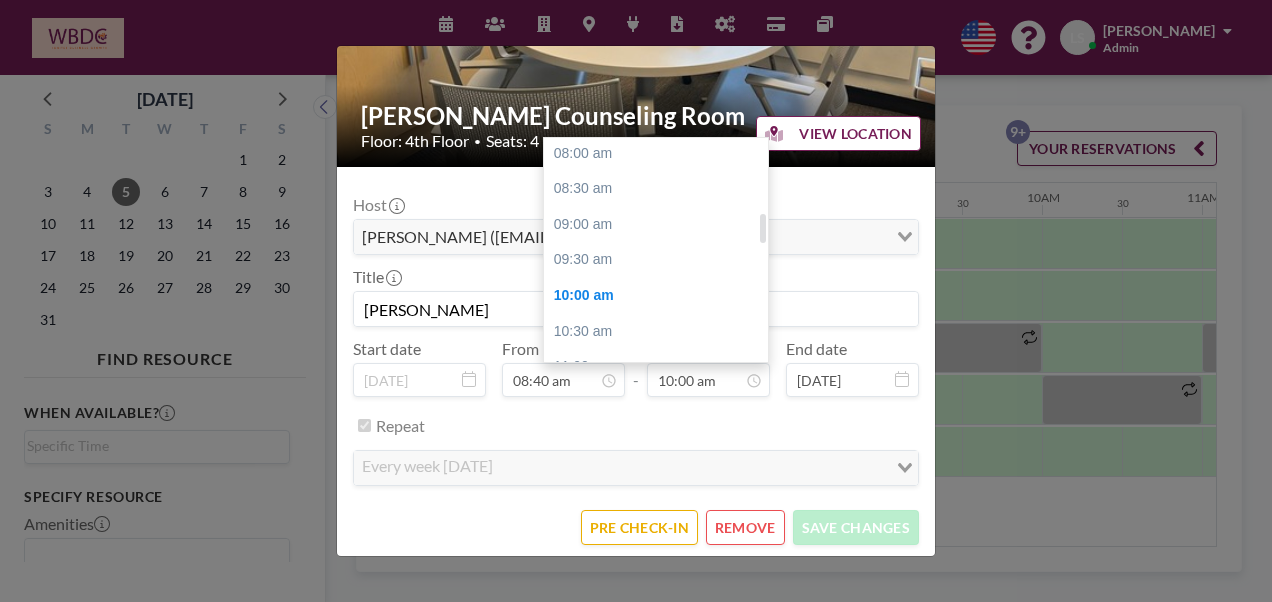 drag, startPoint x: 756, startPoint y: 247, endPoint x: 756, endPoint y: 230, distance: 17 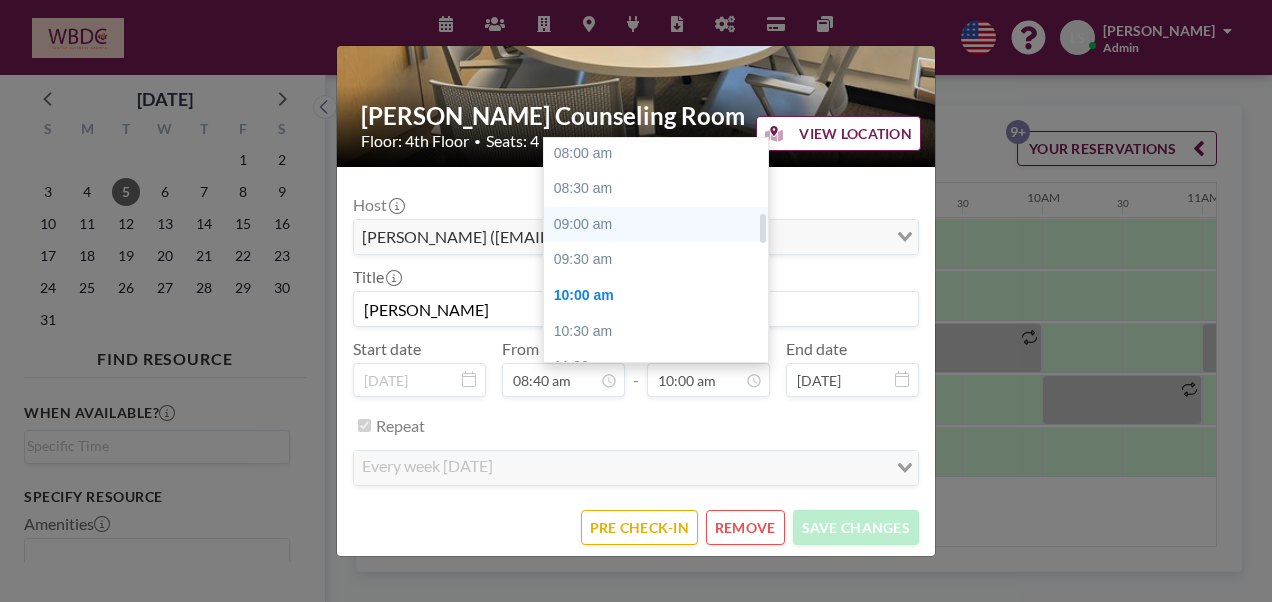 click on "09:00 am" at bounding box center (661, 225) 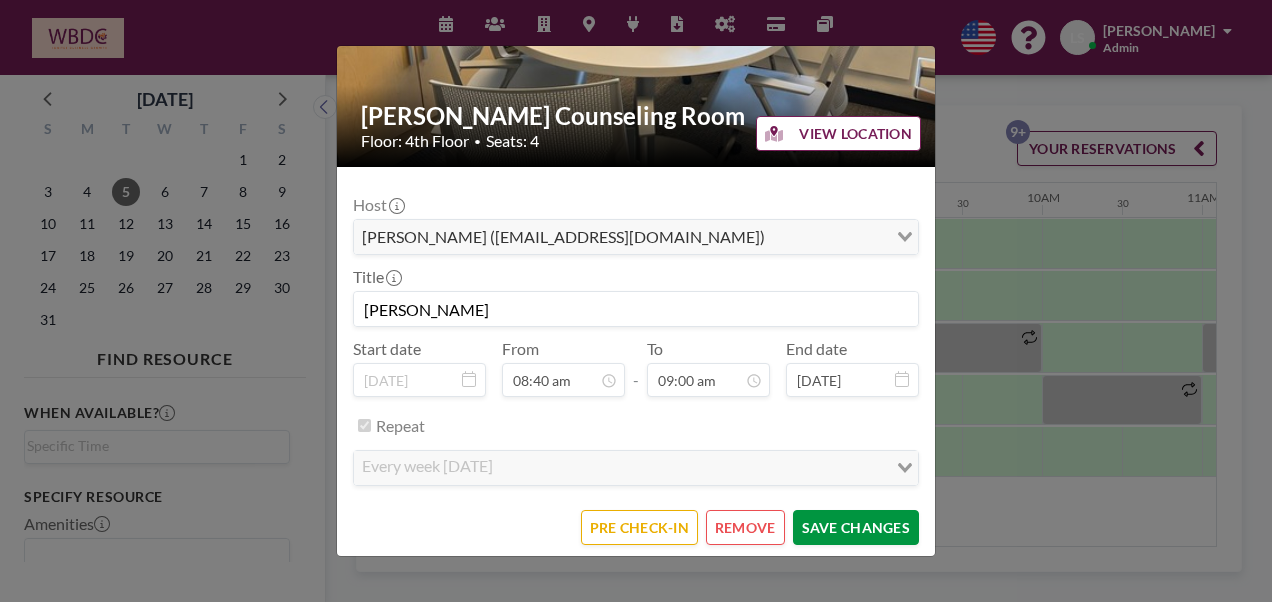 scroll, scrollTop: 0, scrollLeft: 0, axis: both 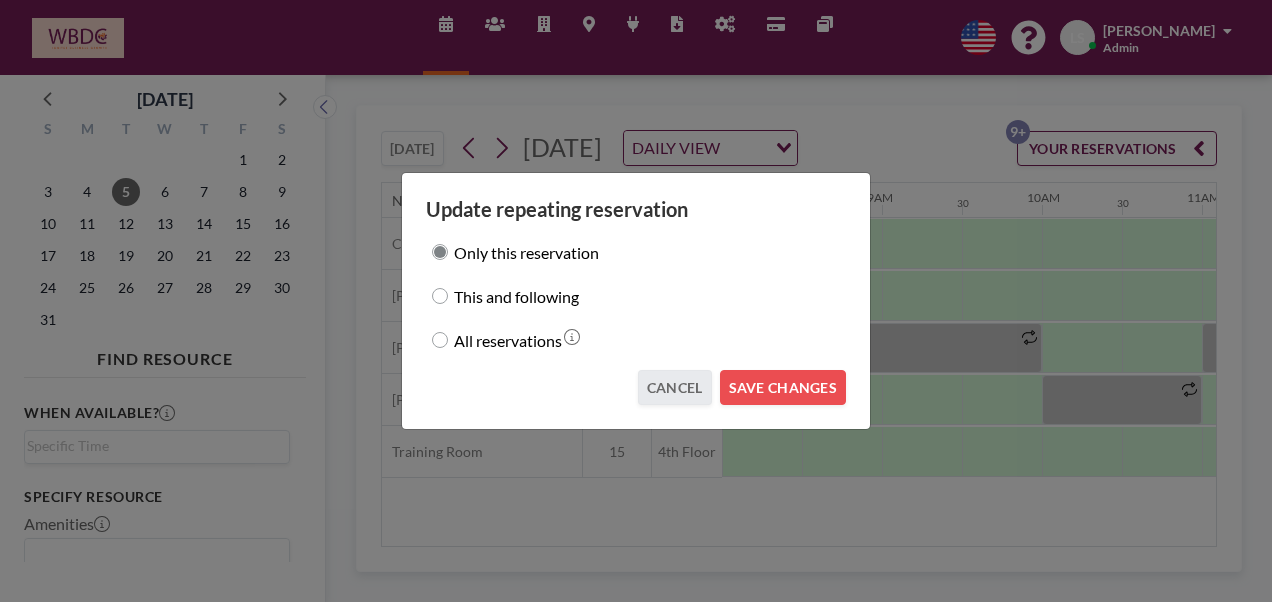 click on "All reservations" at bounding box center [508, 340] 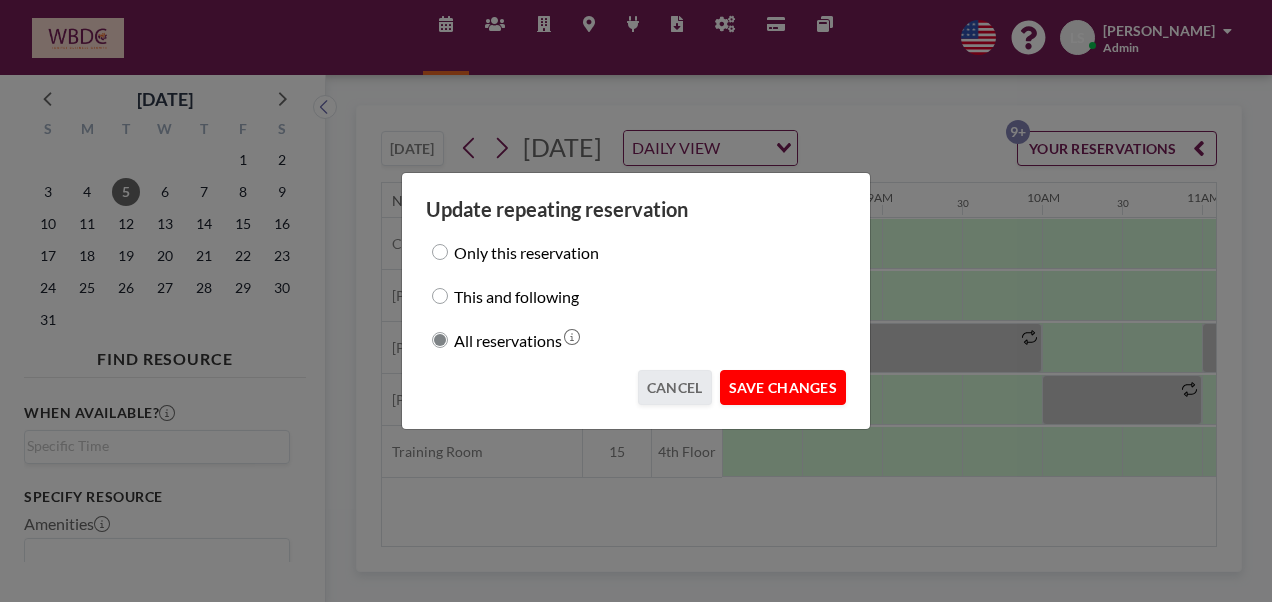 click on "SAVE CHANGES" at bounding box center [783, 387] 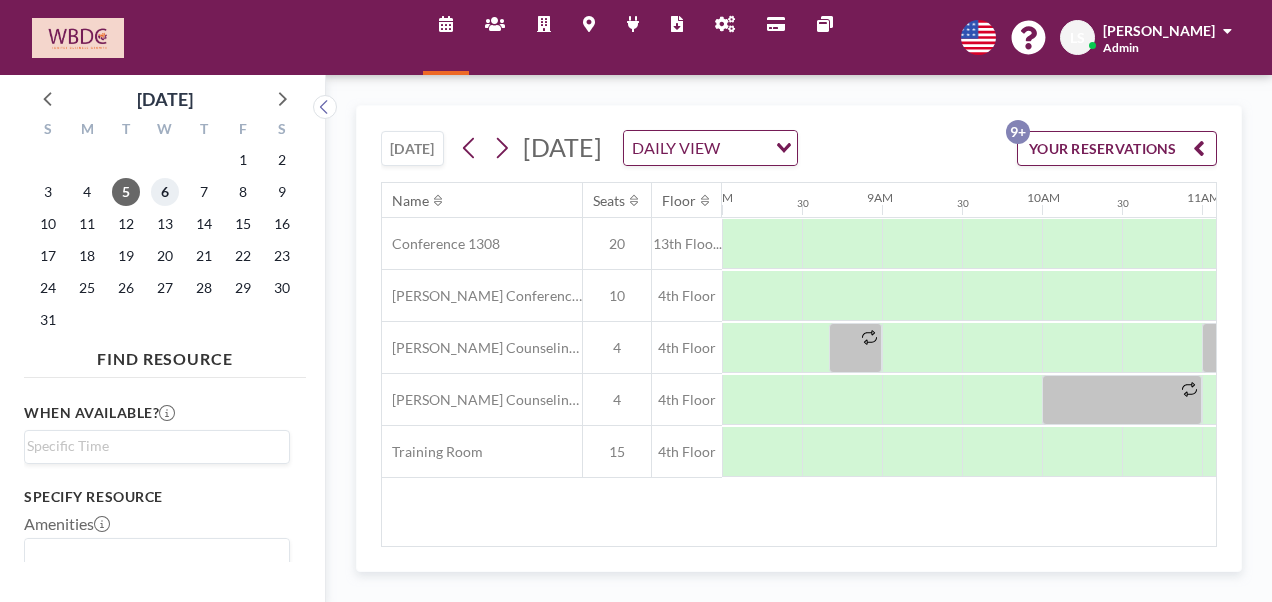click on "6" at bounding box center (165, 192) 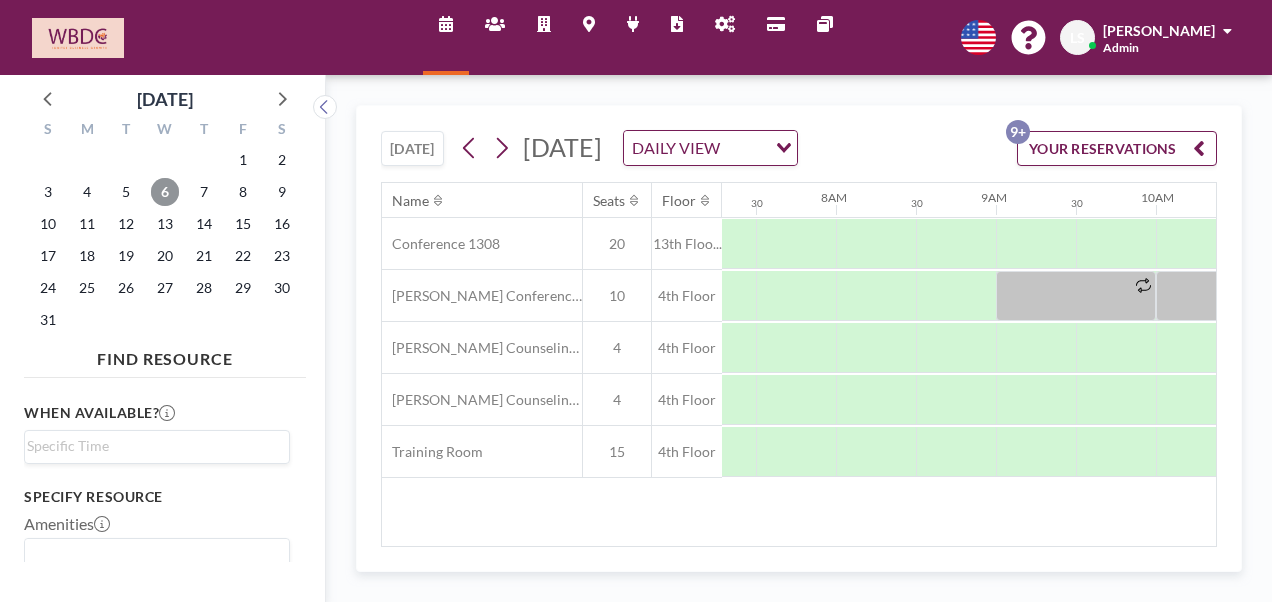 scroll, scrollTop: 0, scrollLeft: 1200, axis: horizontal 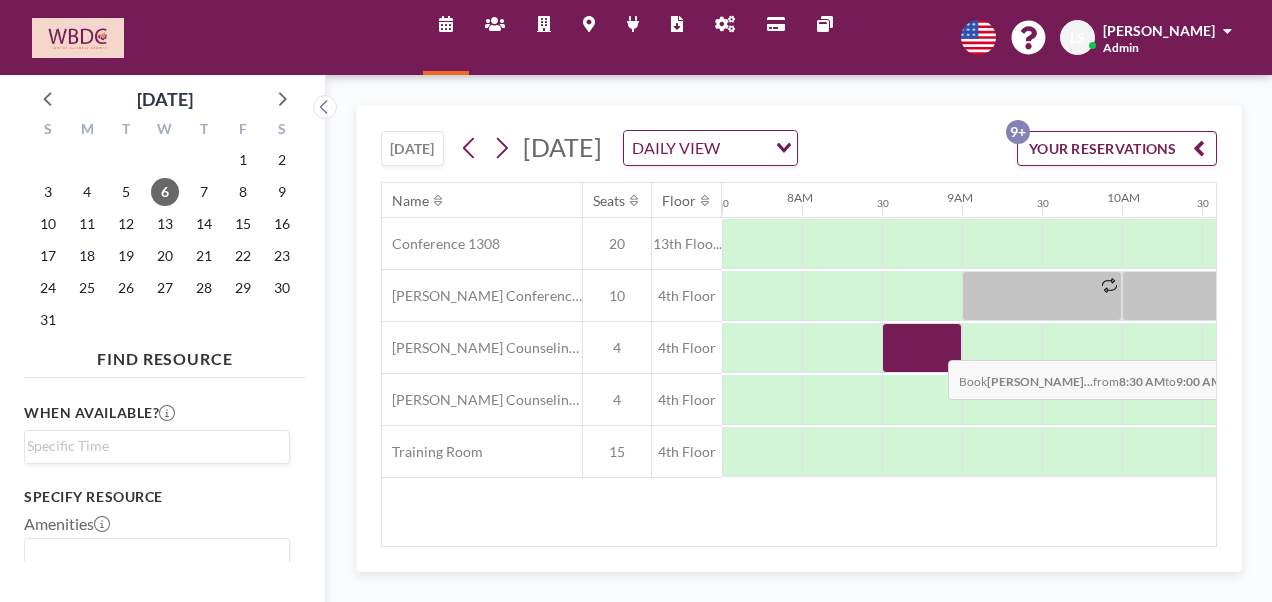 click at bounding box center [922, 348] 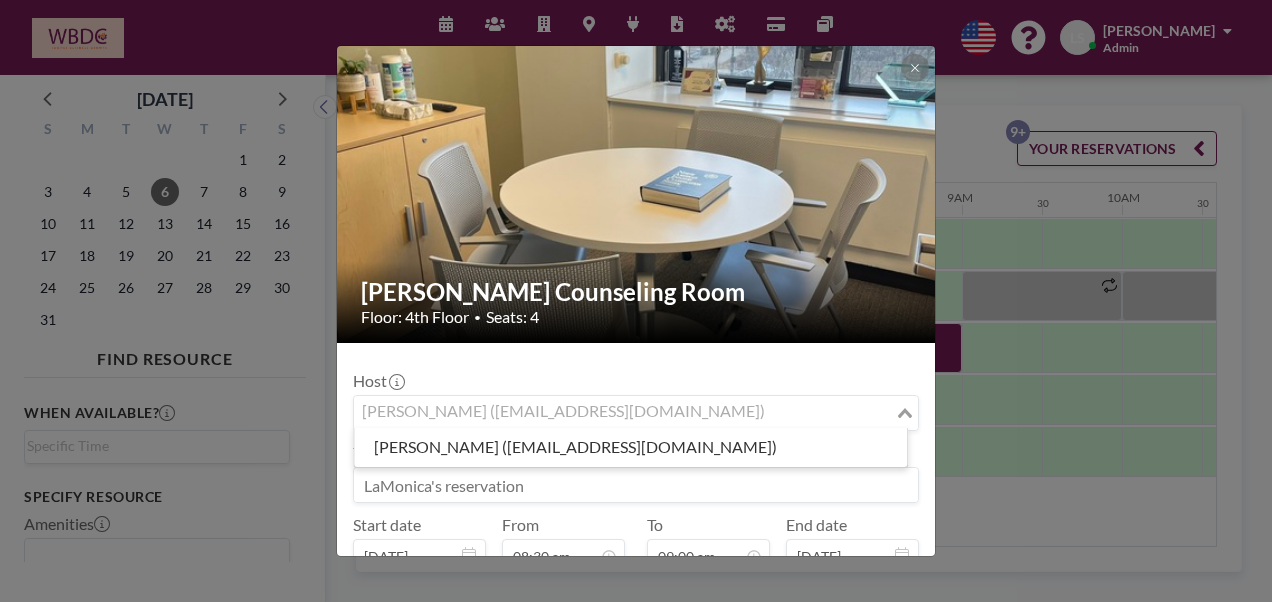 click at bounding box center [624, 413] 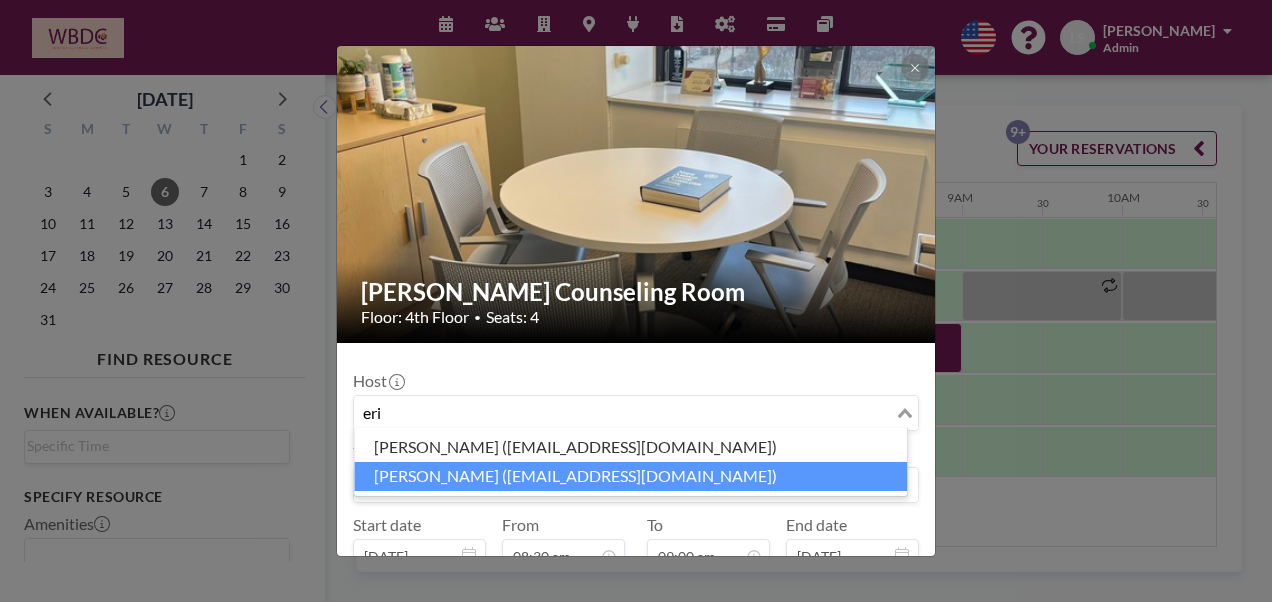 click on "[PERSON_NAME] ([EMAIL_ADDRESS][DOMAIN_NAME])" at bounding box center [630, 476] 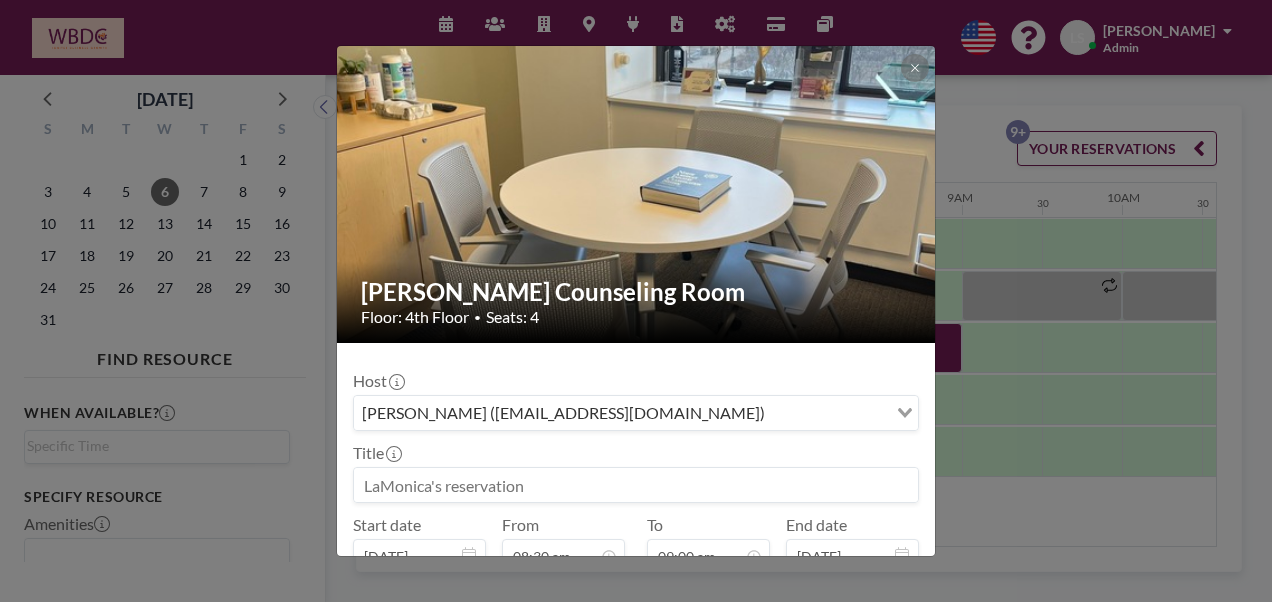 click at bounding box center [636, 485] 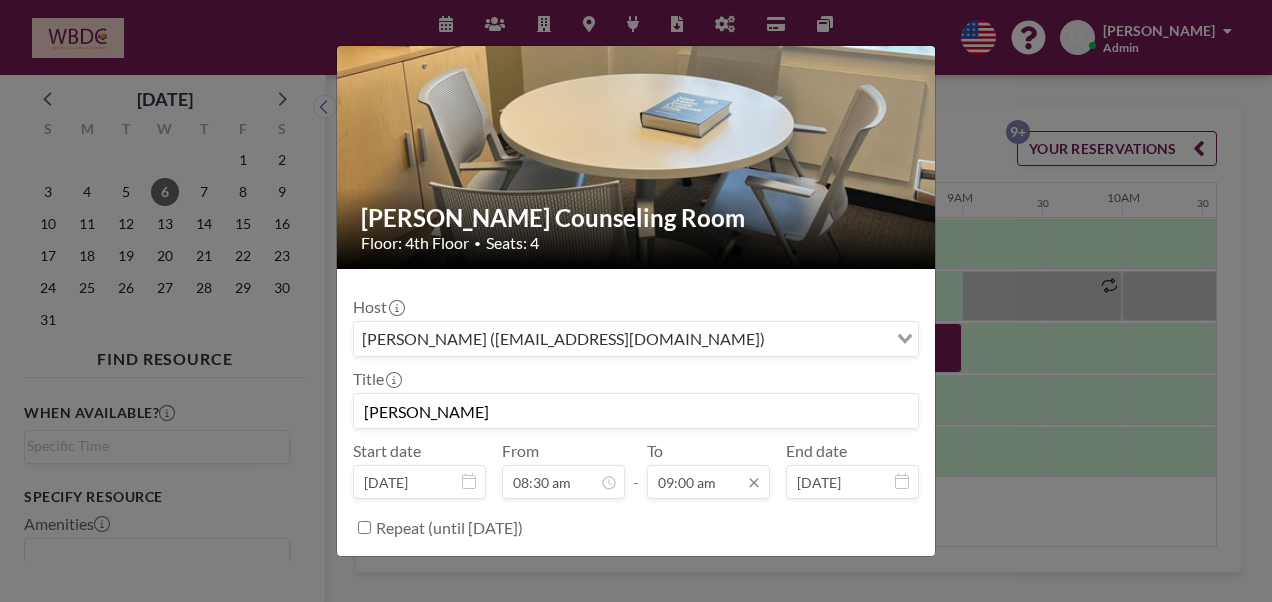 scroll, scrollTop: 77, scrollLeft: 0, axis: vertical 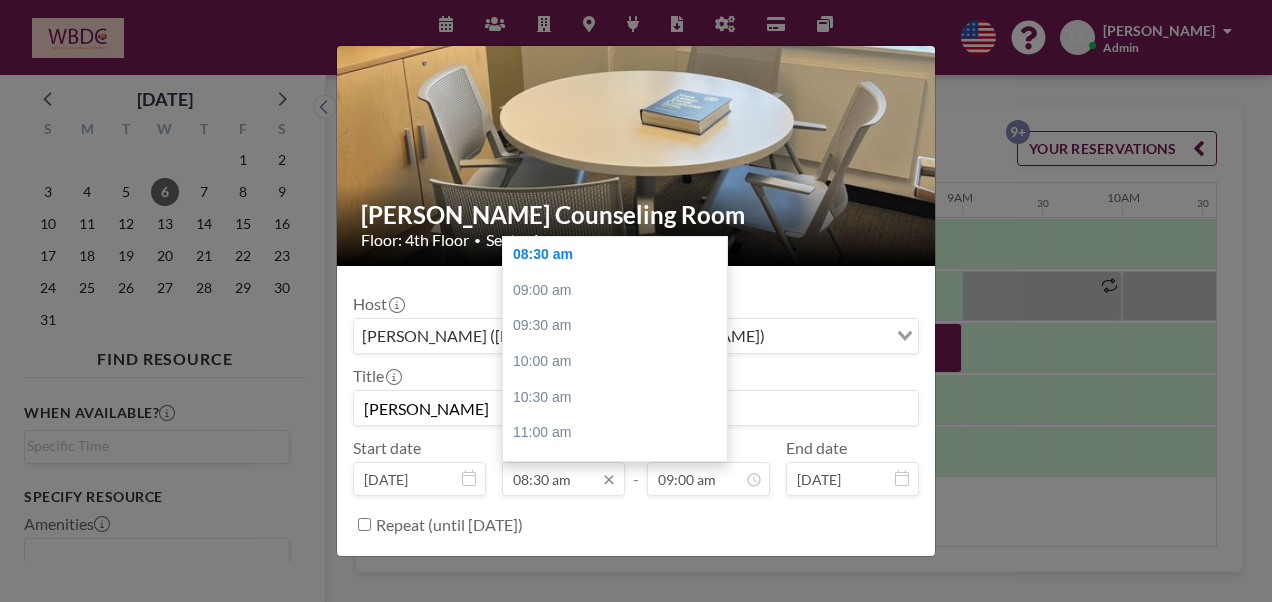 type on "[PERSON_NAME]" 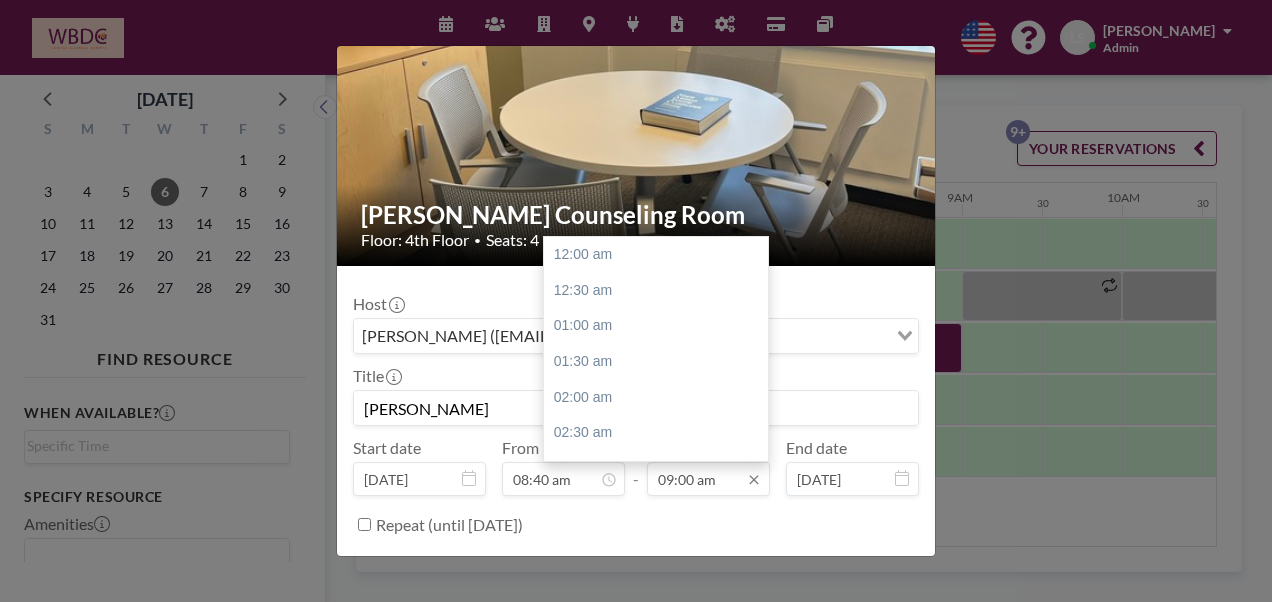scroll, scrollTop: 641, scrollLeft: 0, axis: vertical 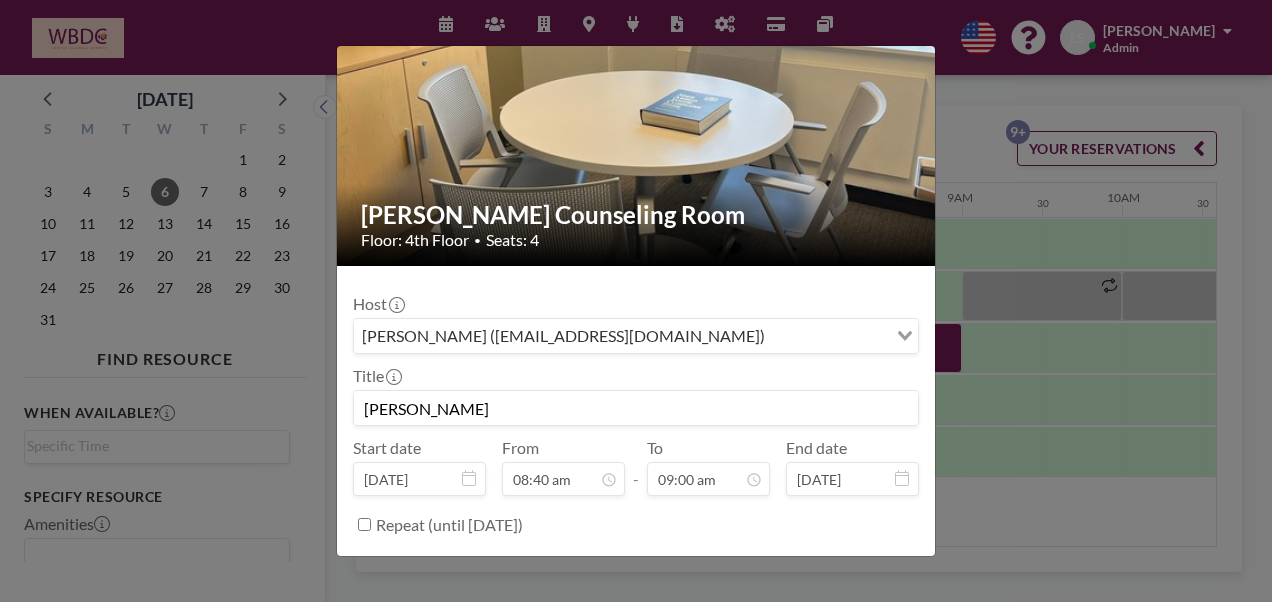 type on "08:40 am" 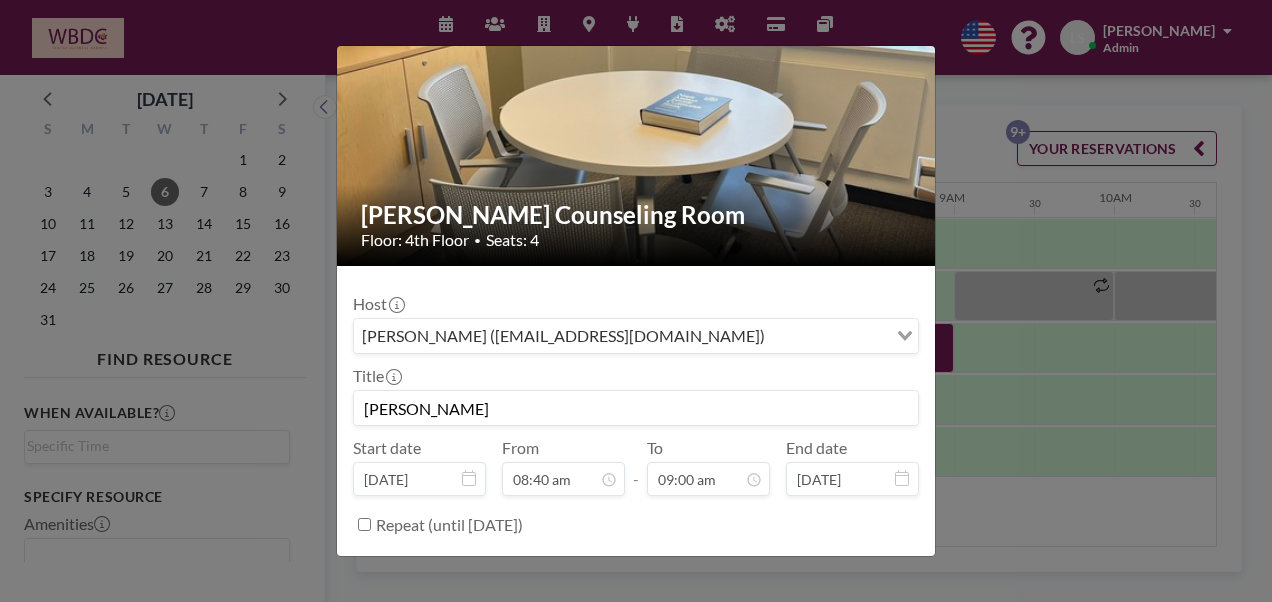scroll, scrollTop: 0, scrollLeft: 1280, axis: horizontal 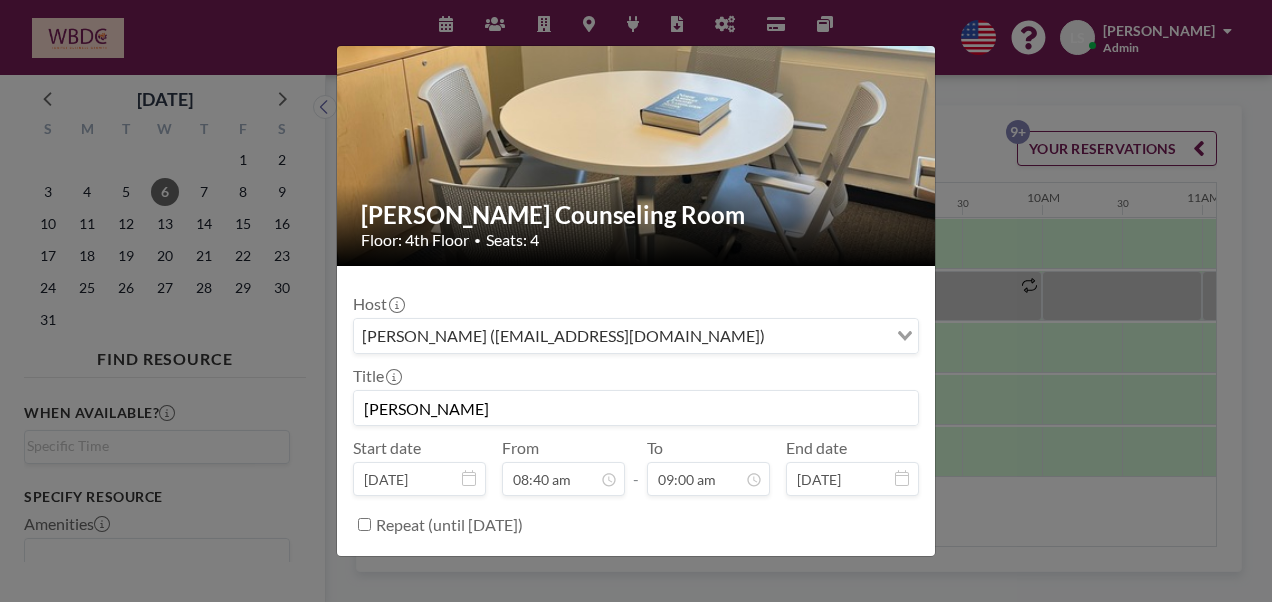 click on "Repeat (until [DATE])" at bounding box center (364, 524) 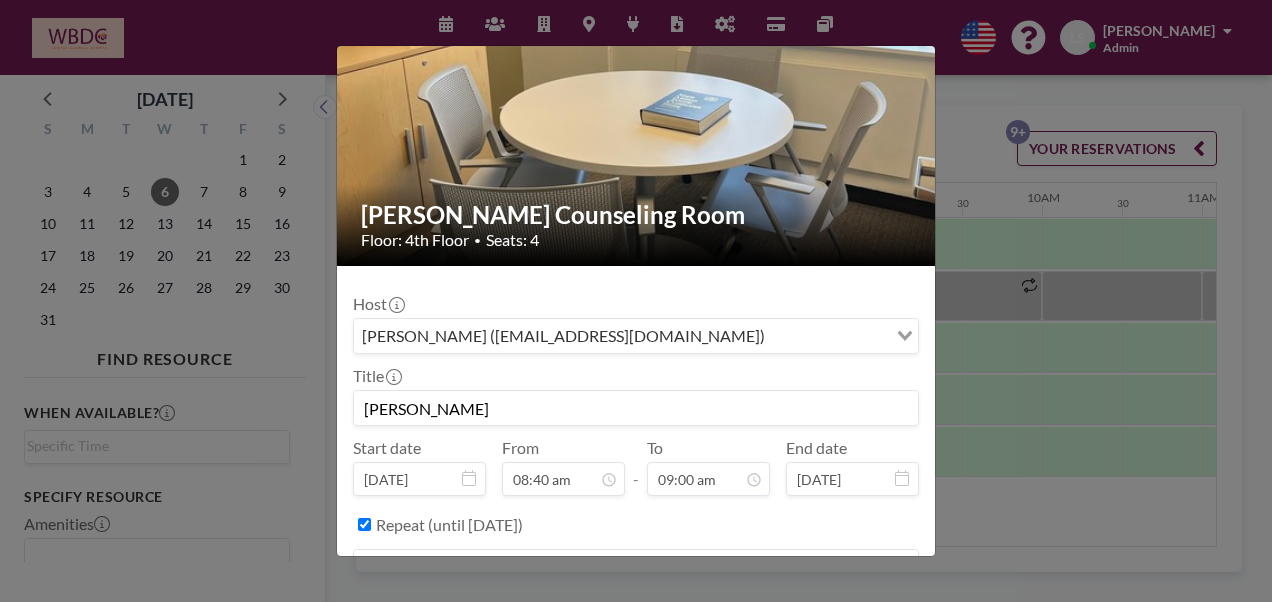 scroll, scrollTop: 641, scrollLeft: 0, axis: vertical 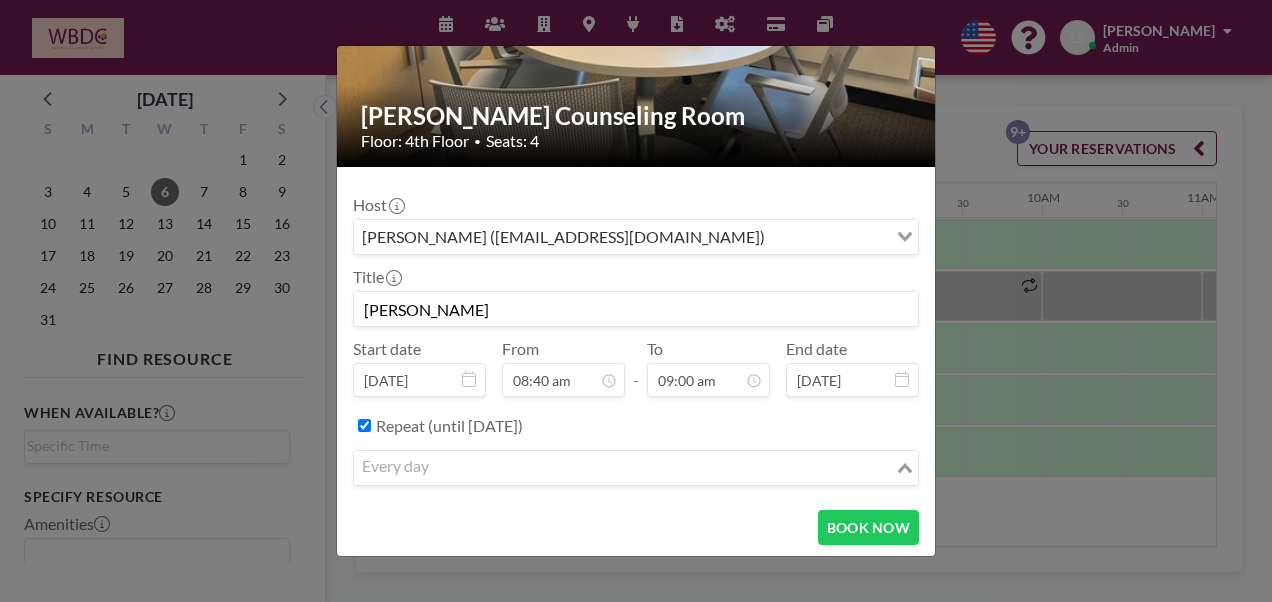 click on "Loading..." at bounding box center (906, 466) 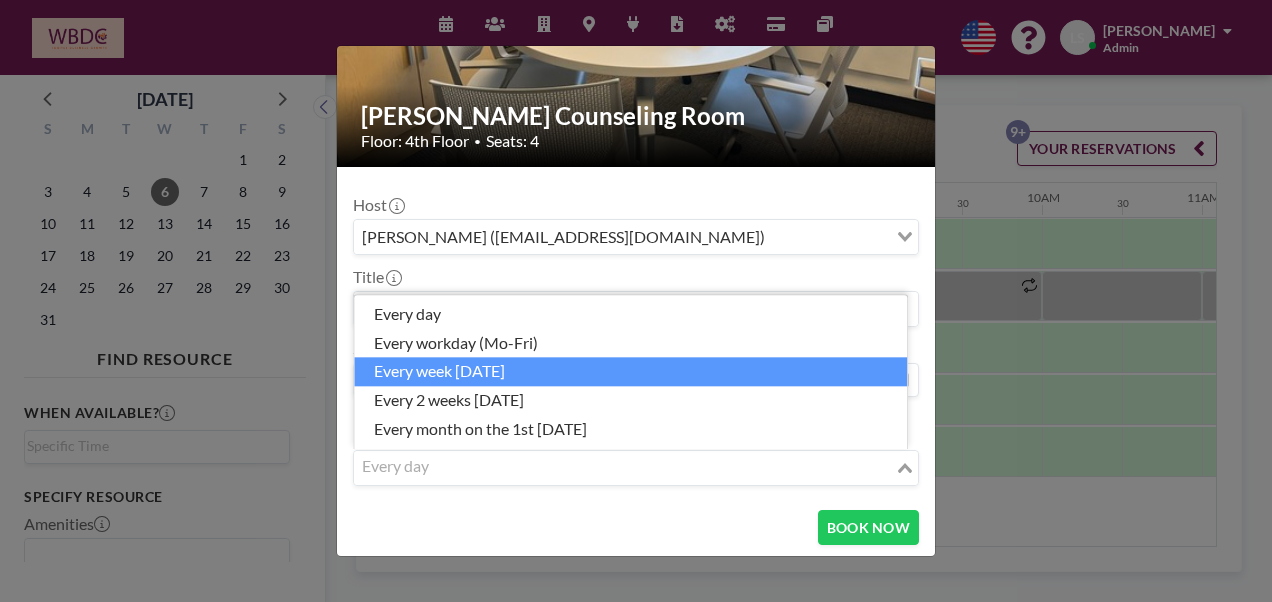 click on "every week [DATE]" at bounding box center (630, 372) 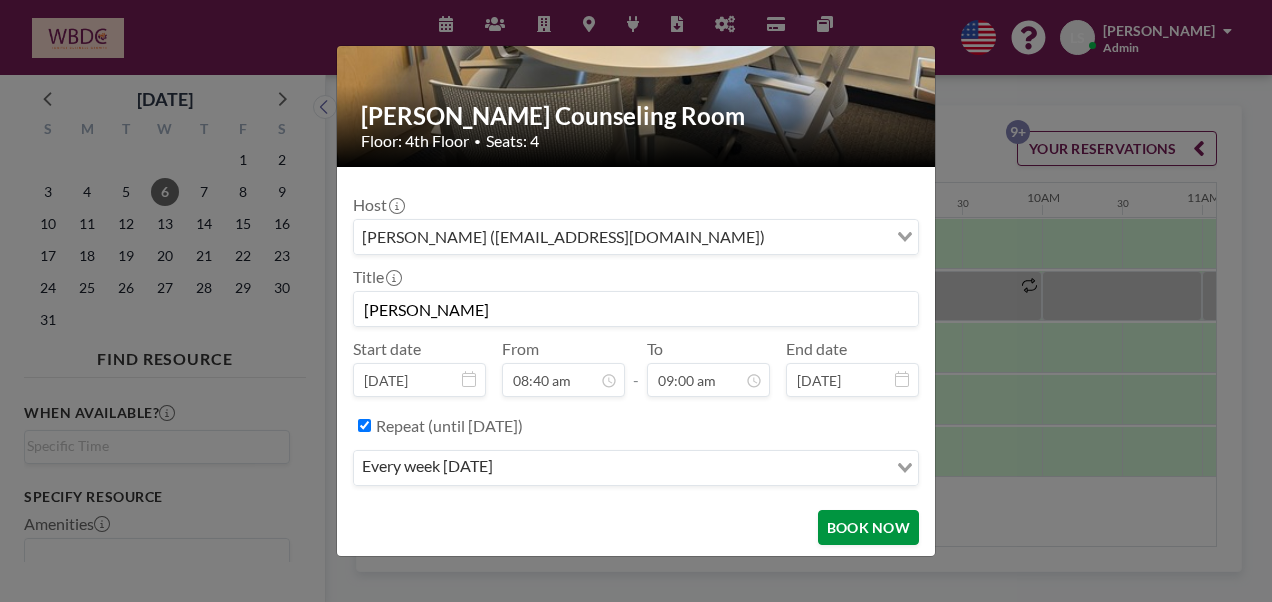 click on "BOOK NOW" at bounding box center [868, 527] 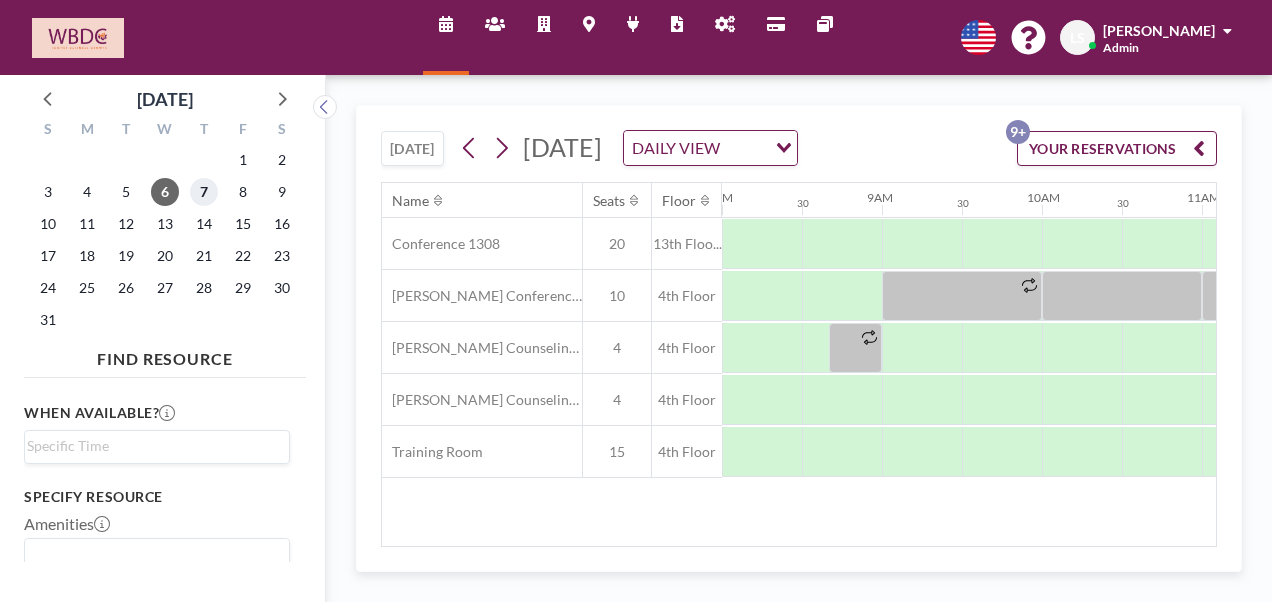 click on "7" at bounding box center [204, 192] 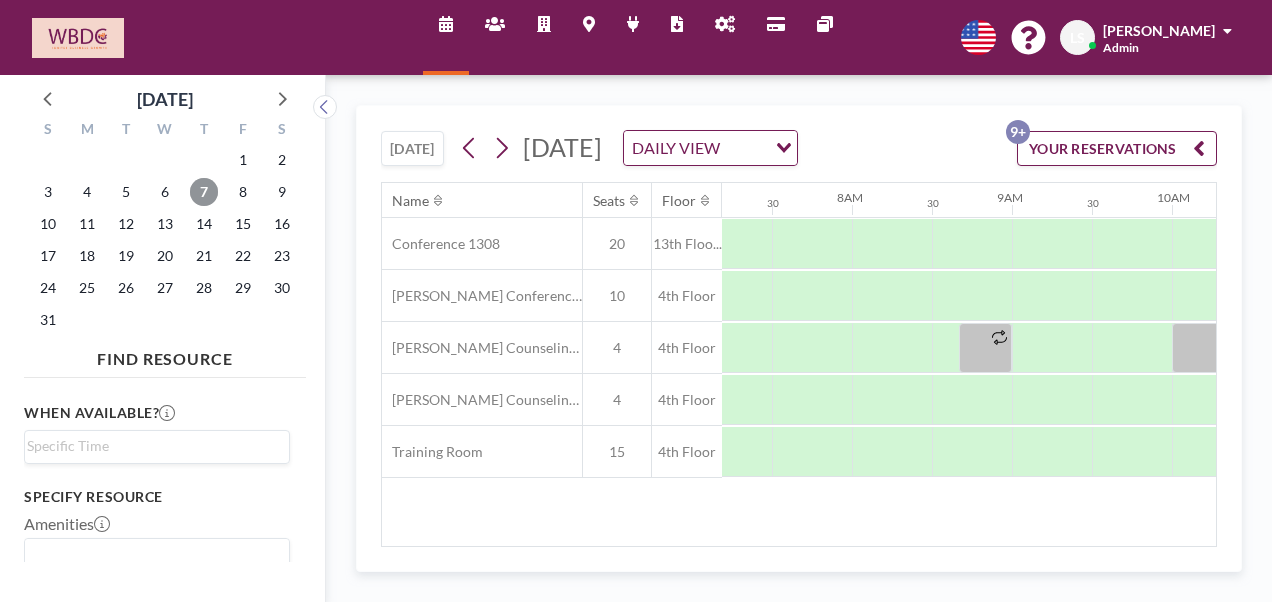 scroll, scrollTop: 0, scrollLeft: 1200, axis: horizontal 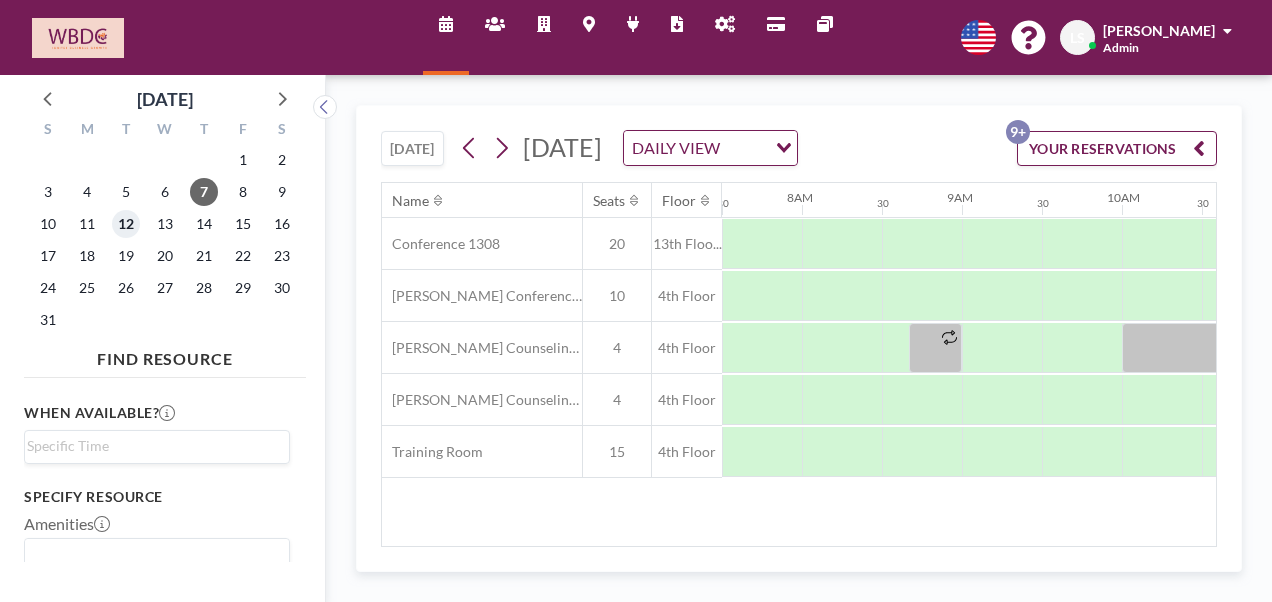 click on "12" at bounding box center [126, 224] 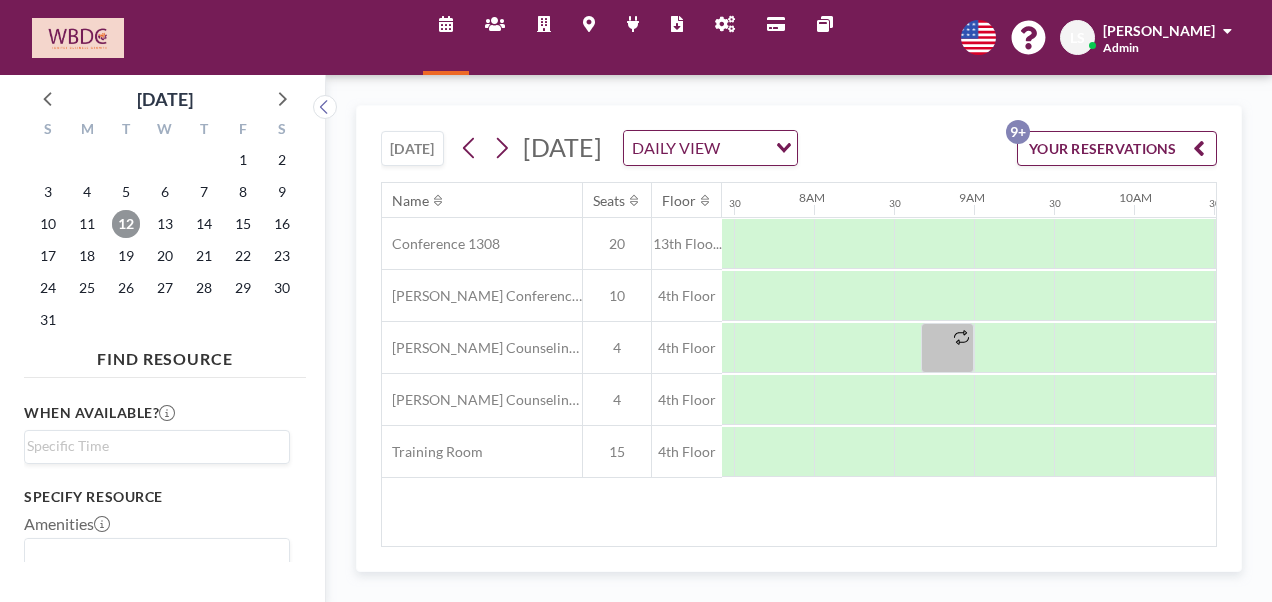 scroll, scrollTop: 0, scrollLeft: 1200, axis: horizontal 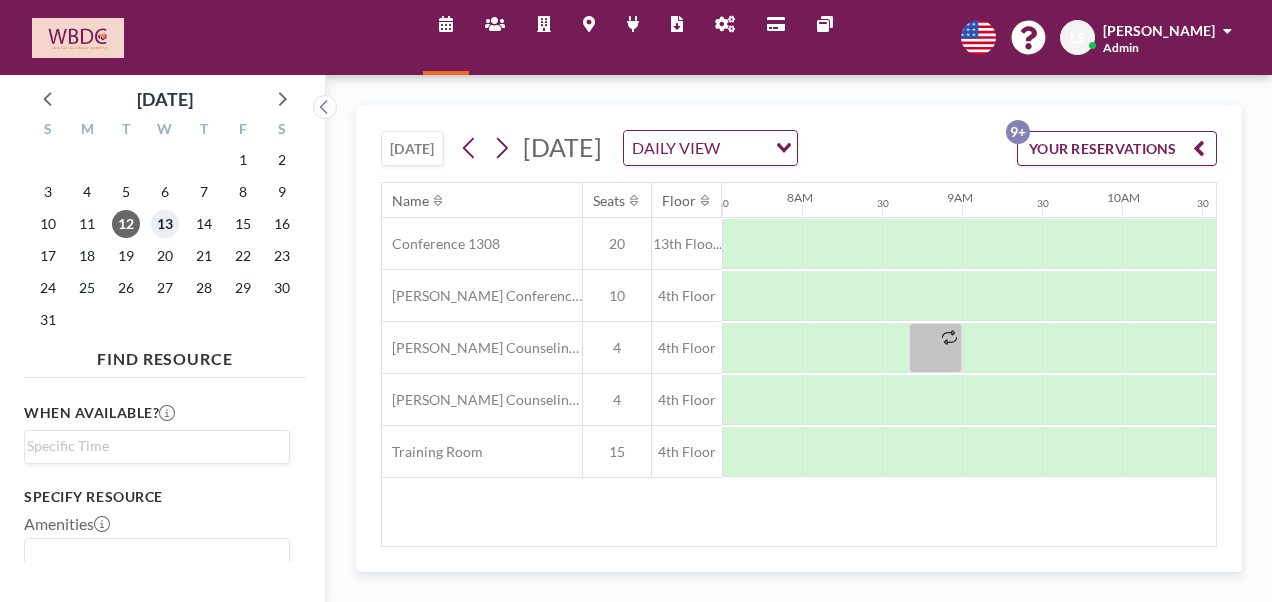 click on "13" at bounding box center [165, 224] 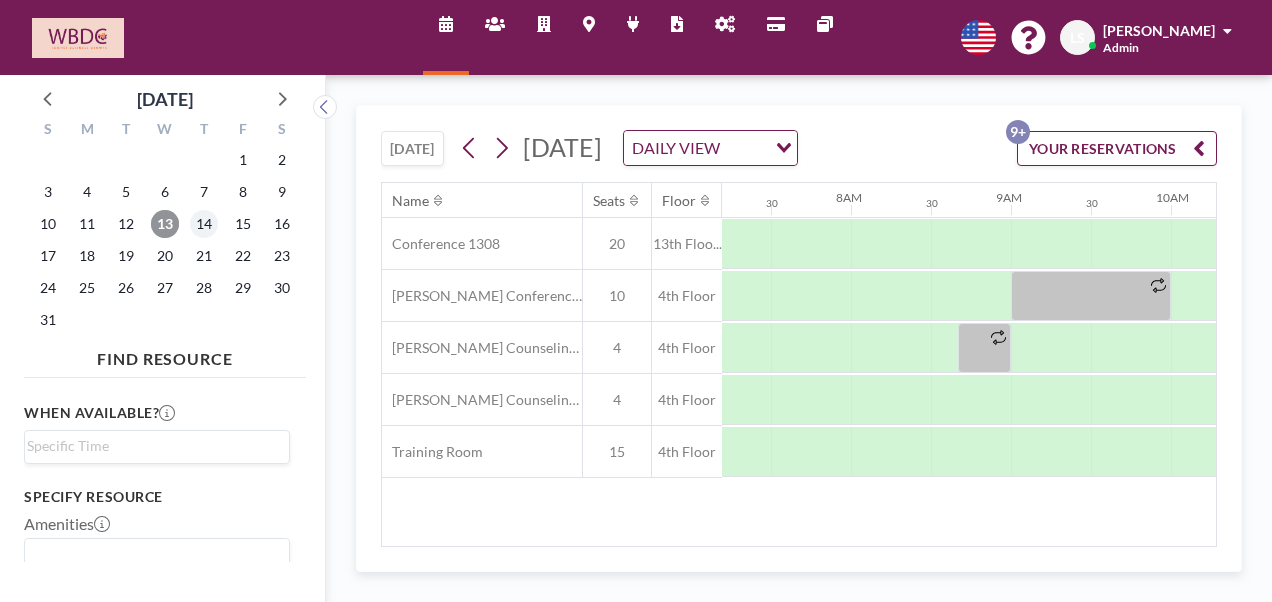 scroll, scrollTop: 0, scrollLeft: 1200, axis: horizontal 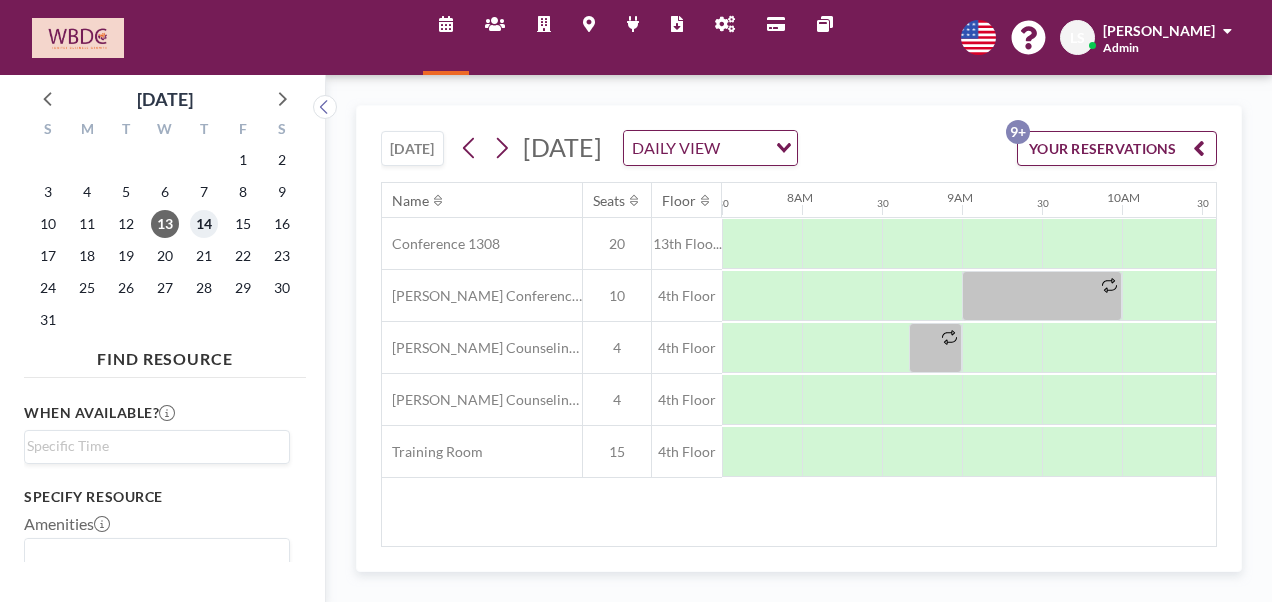 click on "14" at bounding box center (204, 224) 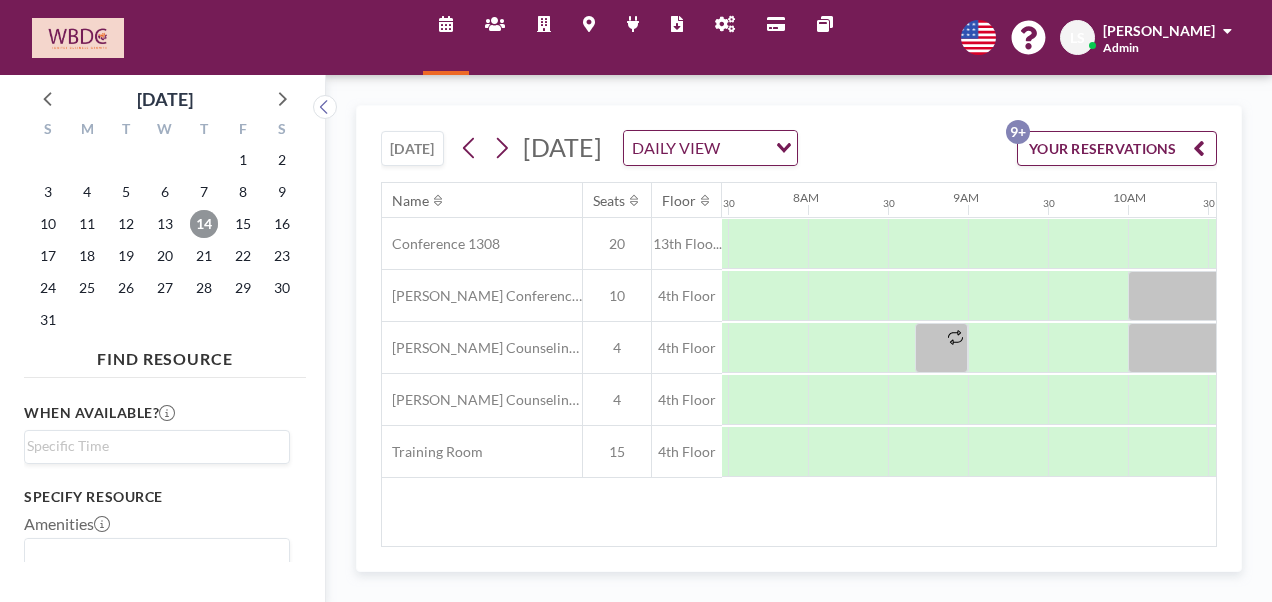 scroll, scrollTop: 0, scrollLeft: 1200, axis: horizontal 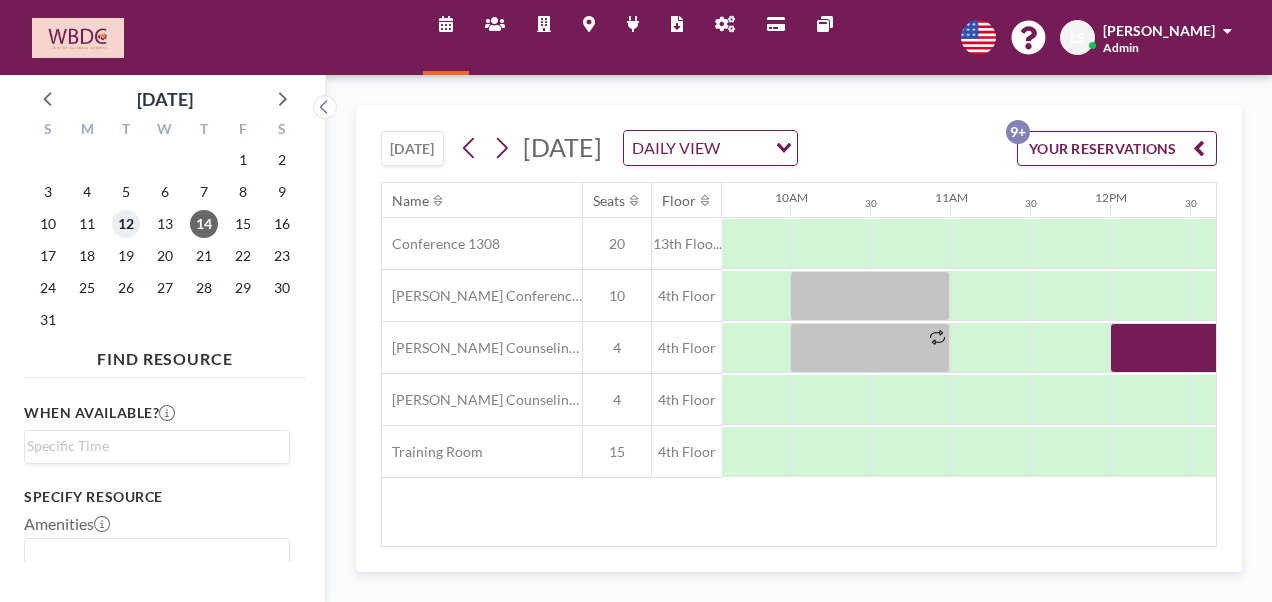 click on "12" at bounding box center [126, 224] 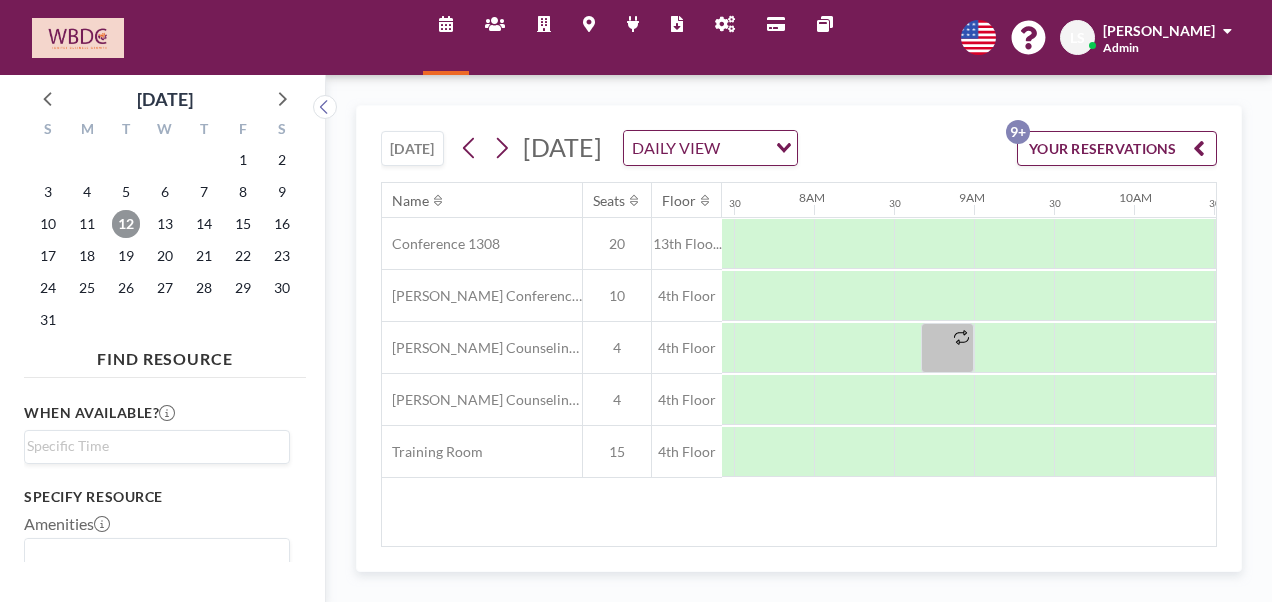 scroll, scrollTop: 0, scrollLeft: 1200, axis: horizontal 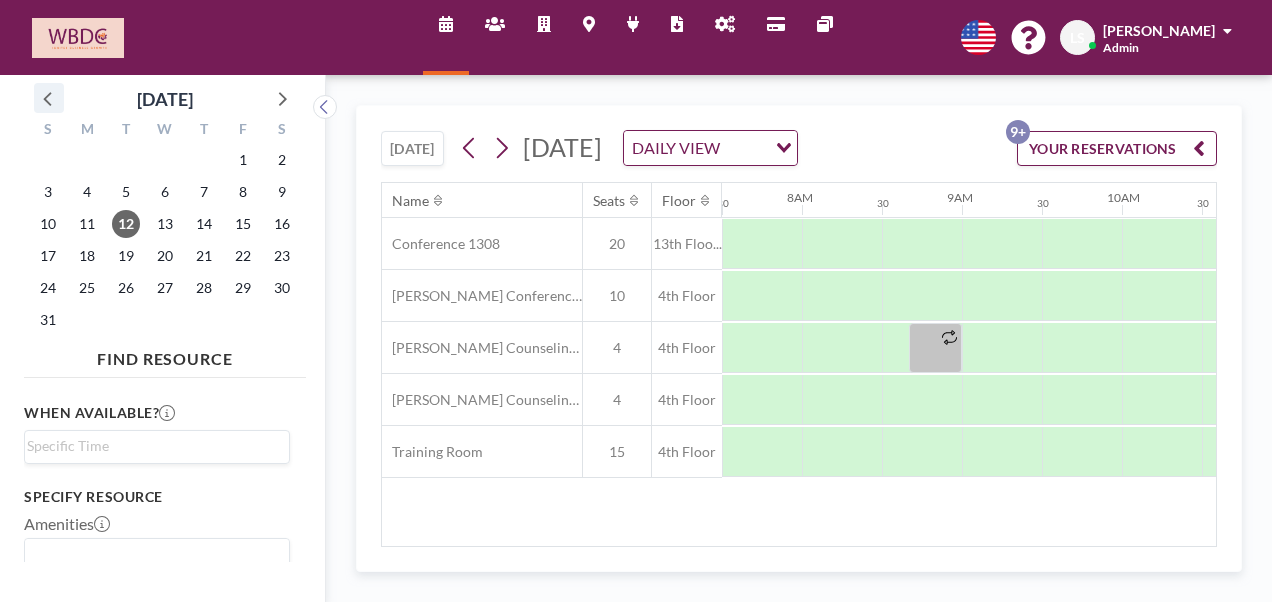 click 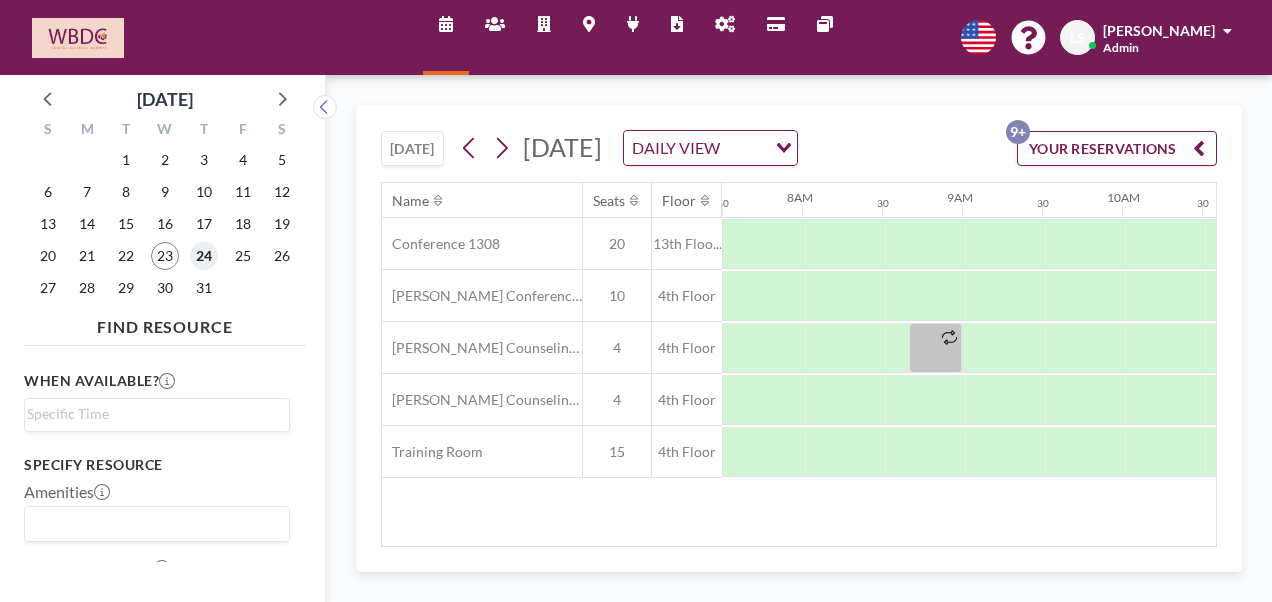 click on "24" at bounding box center (204, 256) 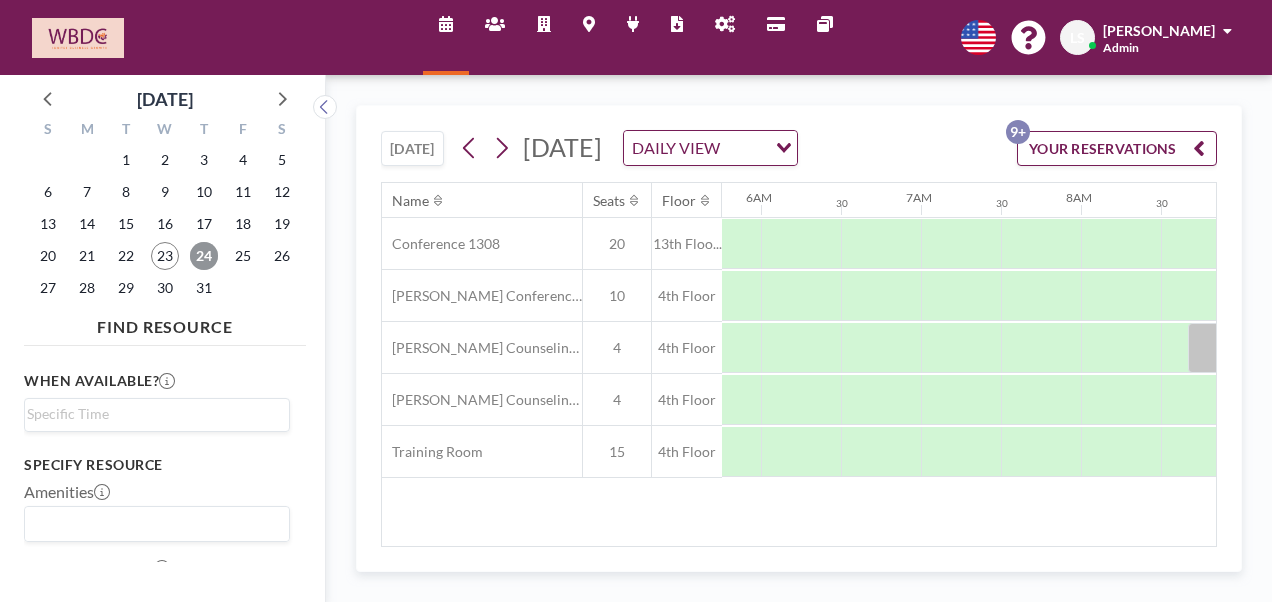 scroll, scrollTop: 0, scrollLeft: 1200, axis: horizontal 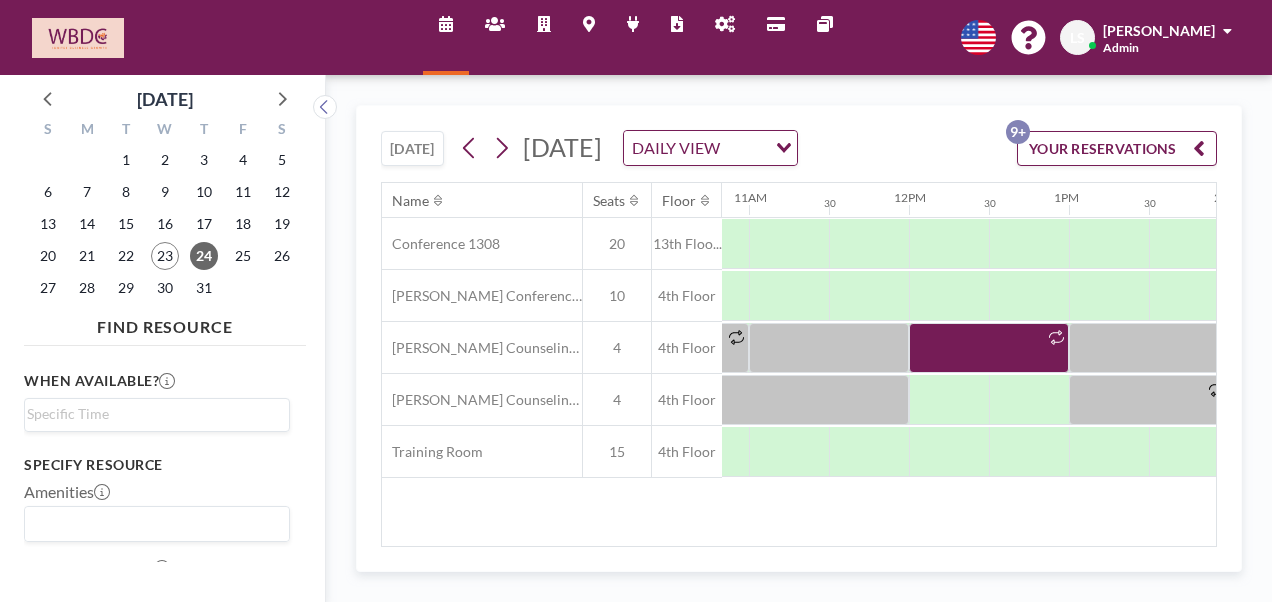 drag, startPoint x: 856, startPoint y: 536, endPoint x: 808, endPoint y: 536, distance: 48 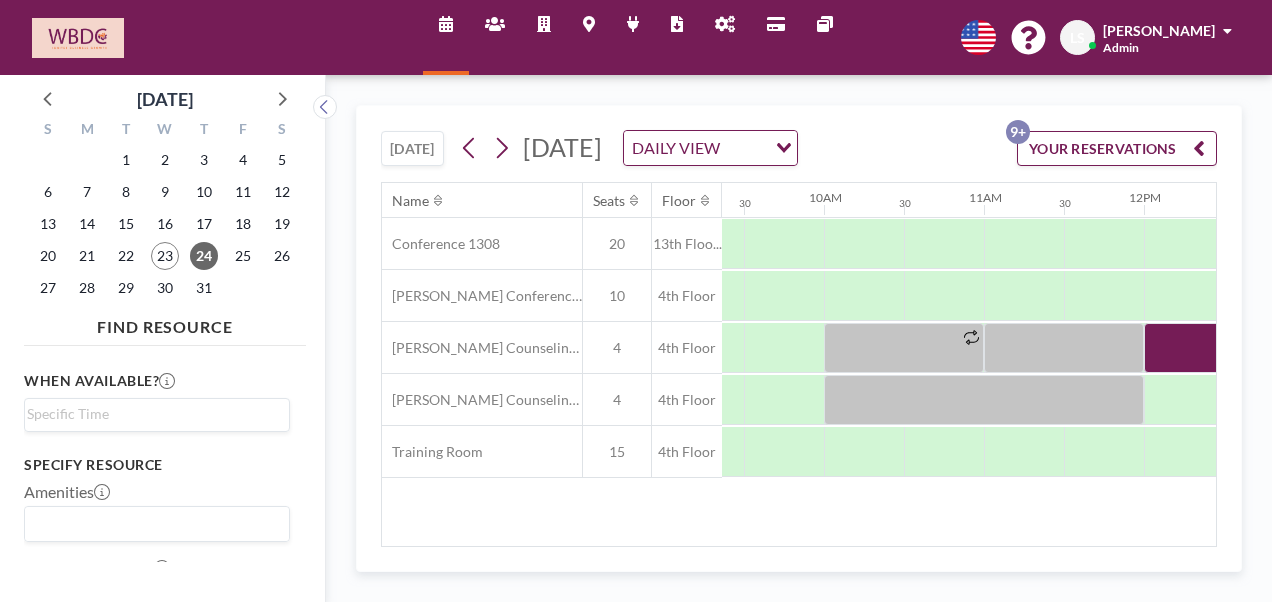 scroll, scrollTop: 0, scrollLeft: 1512, axis: horizontal 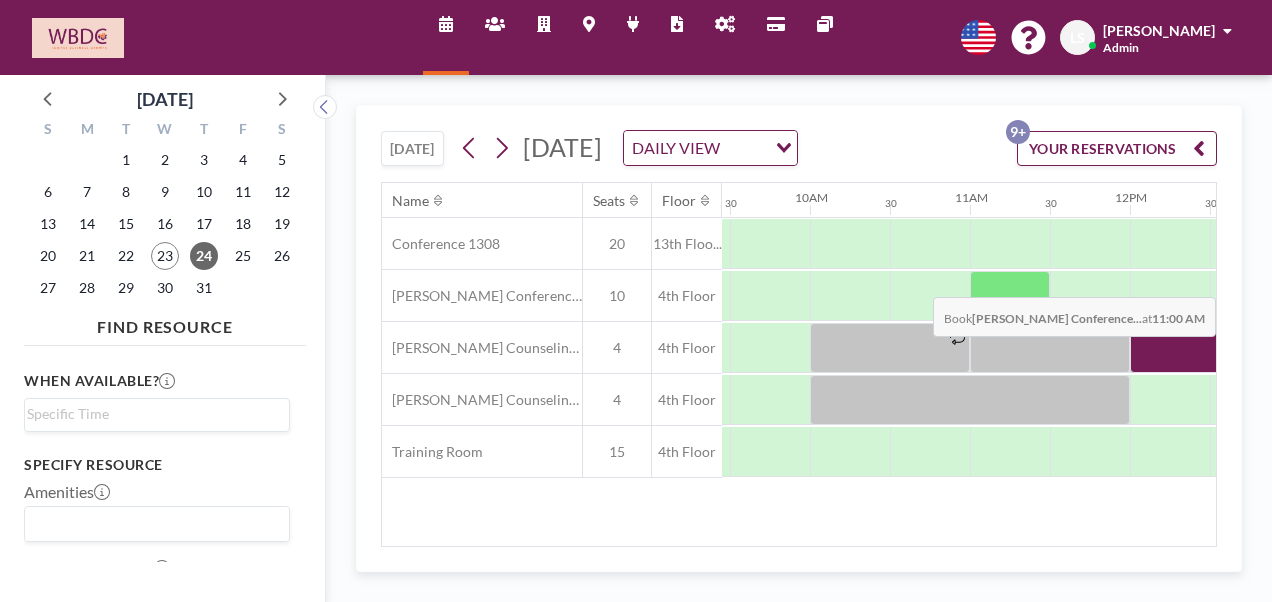 drag, startPoint x: 1049, startPoint y: 330, endPoint x: 1046, endPoint y: 280, distance: 50.08992 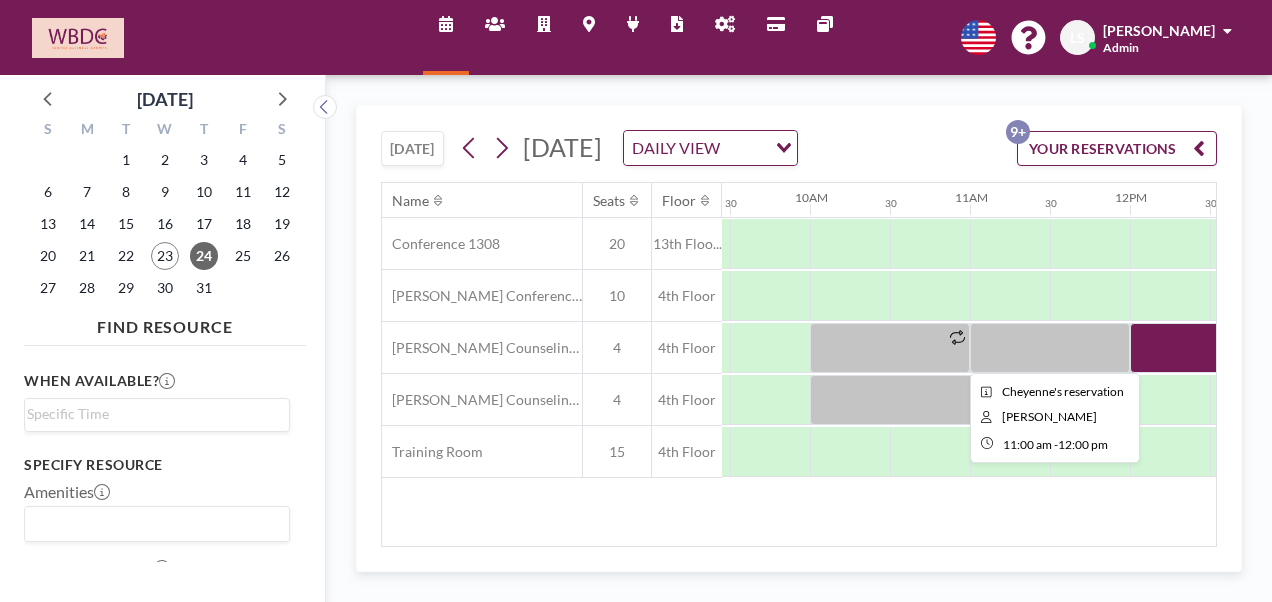 drag, startPoint x: 1046, startPoint y: 280, endPoint x: 1020, endPoint y: 358, distance: 82.219215 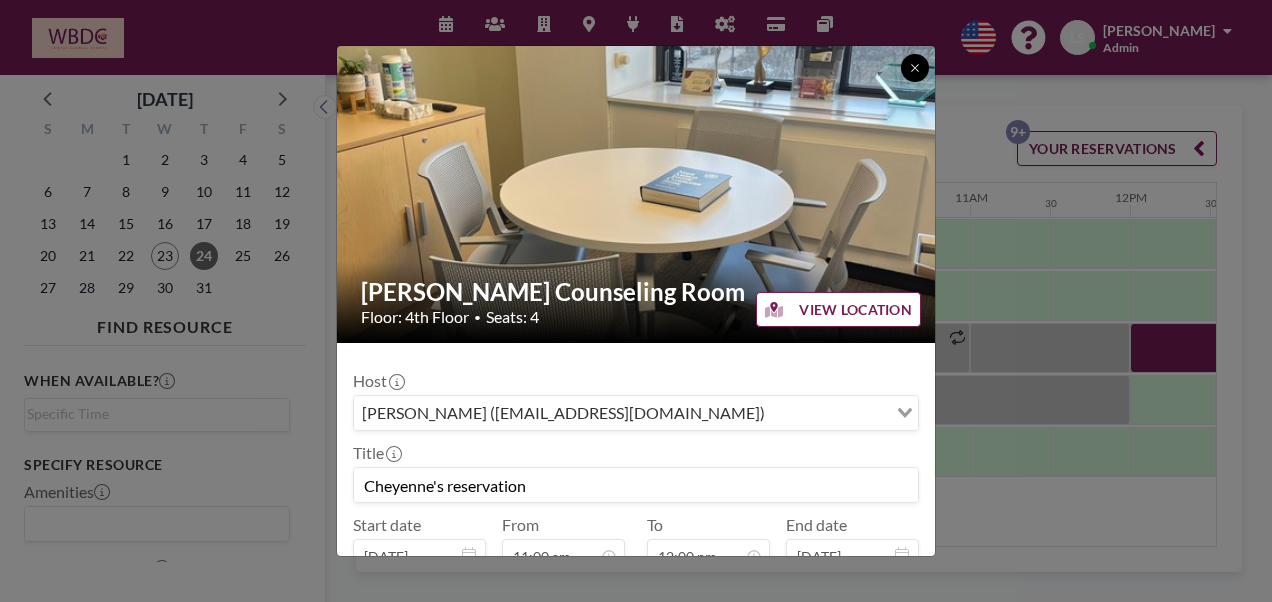 click 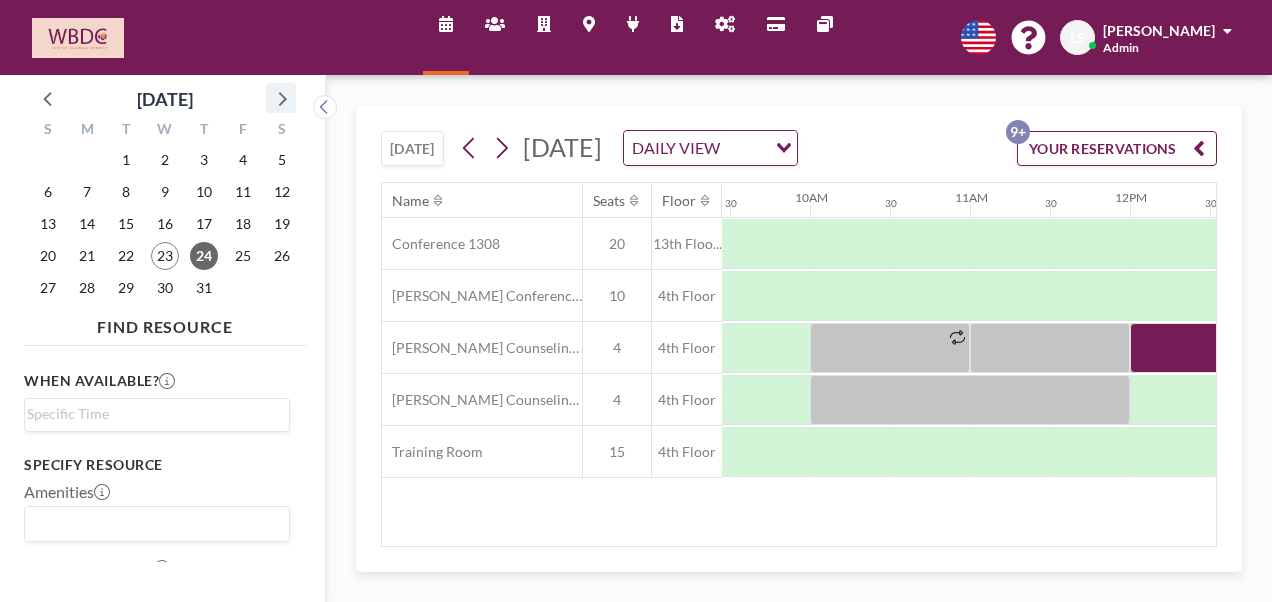 click 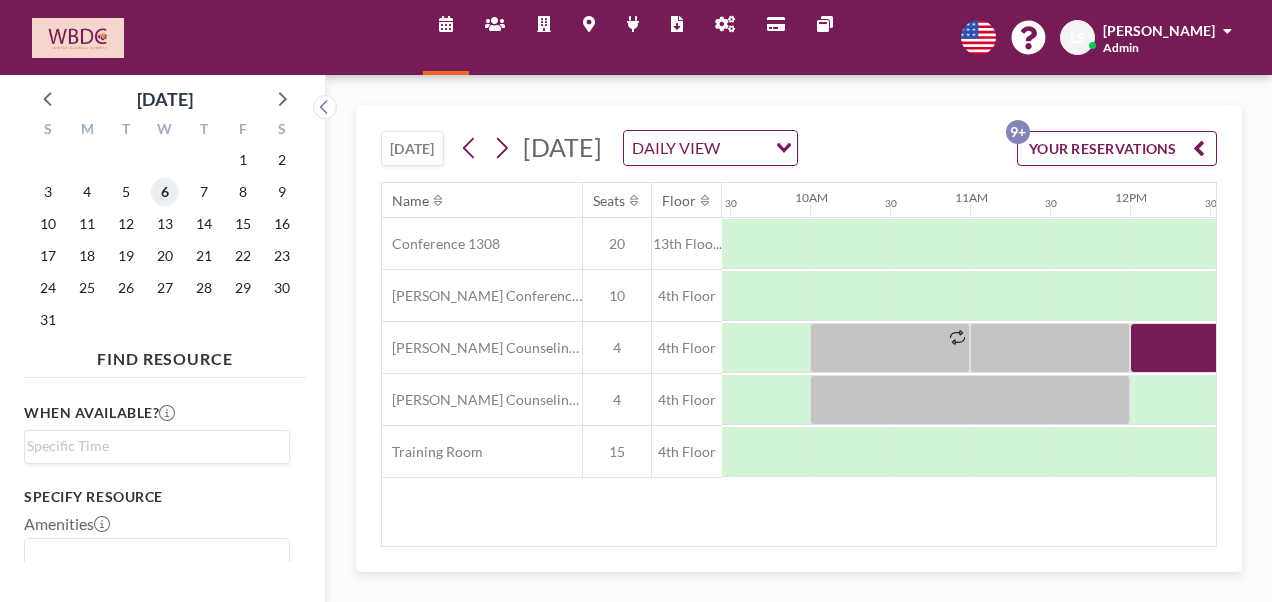 click on "6" at bounding box center (165, 192) 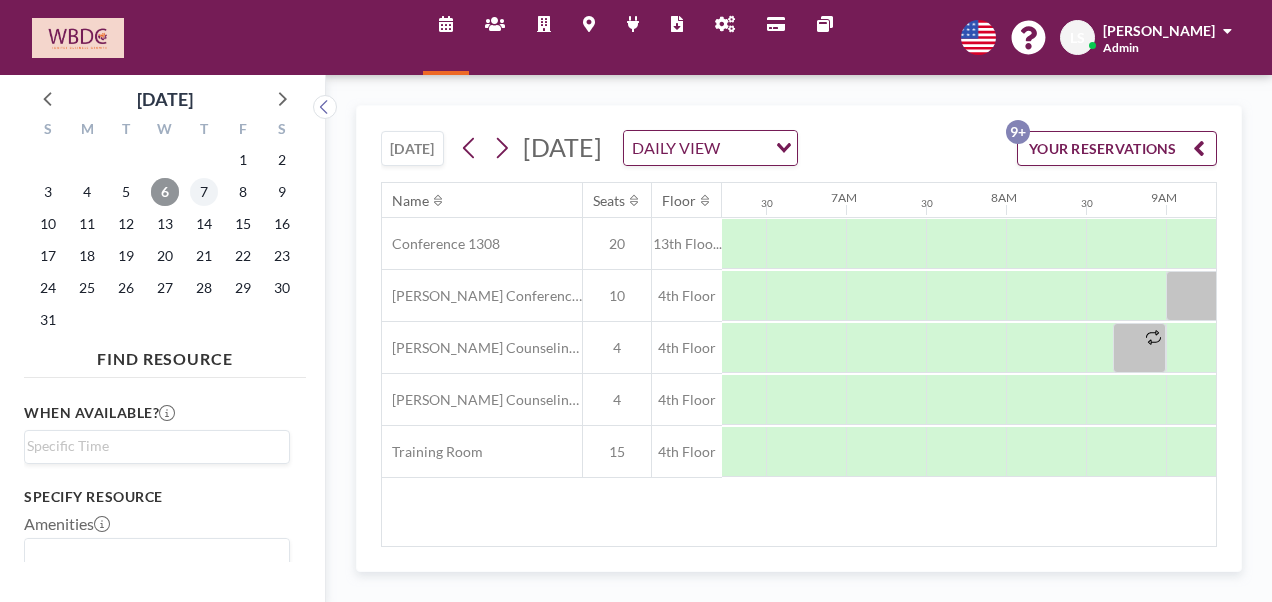 scroll, scrollTop: 0, scrollLeft: 1200, axis: horizontal 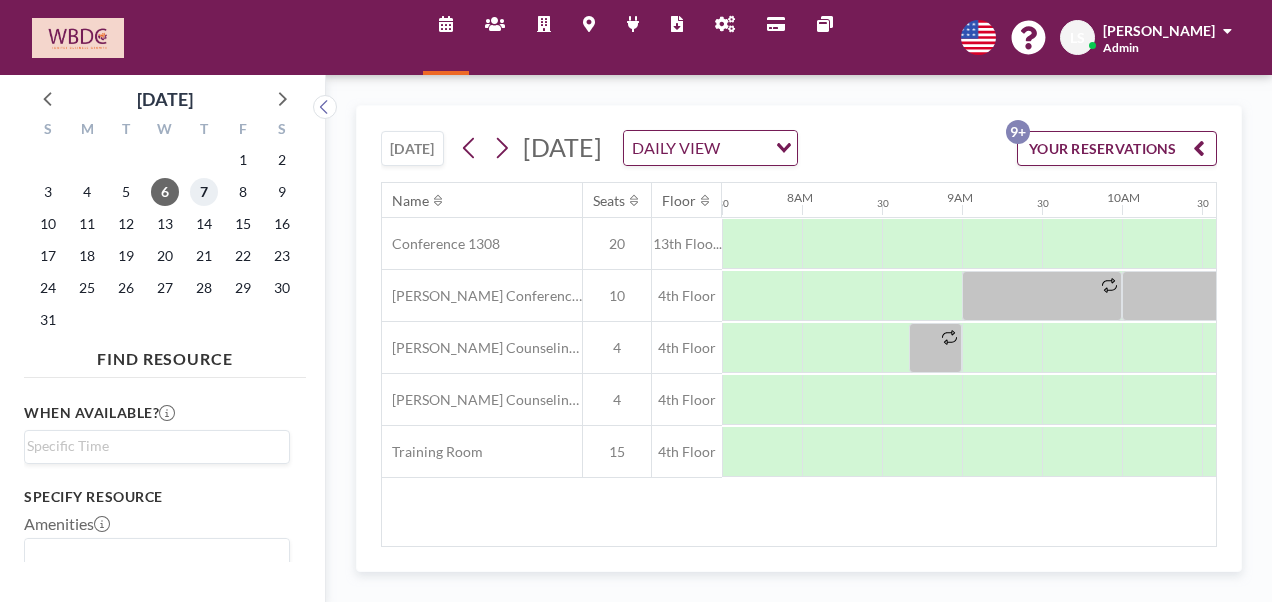 click on "7" at bounding box center (204, 192) 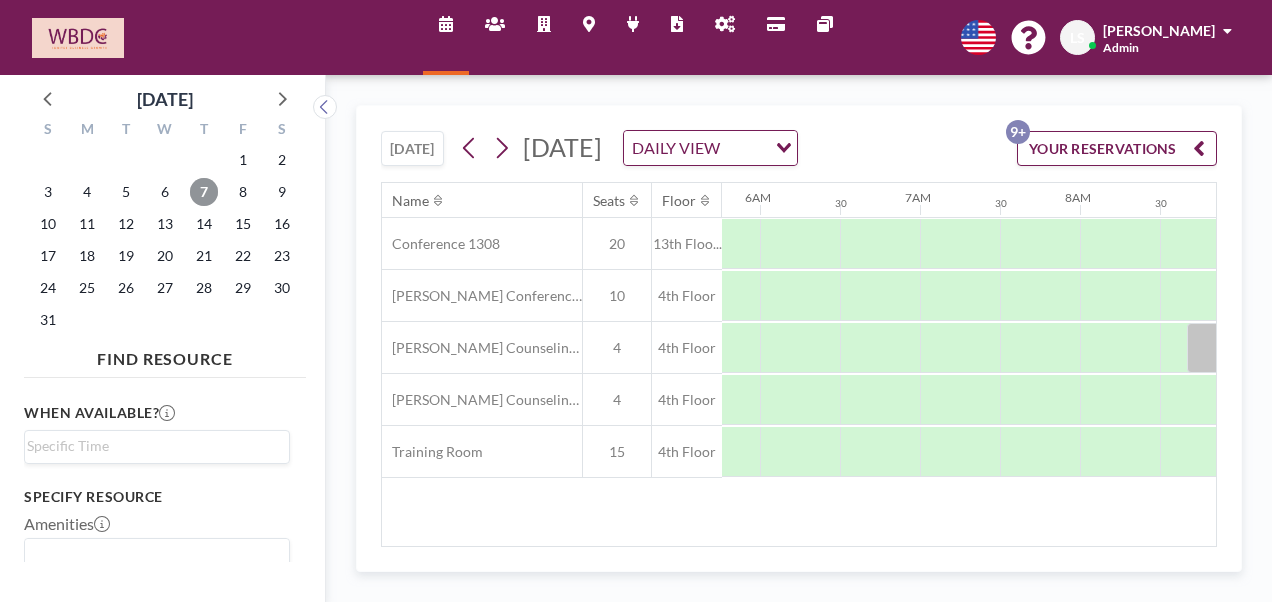 scroll, scrollTop: 0, scrollLeft: 1200, axis: horizontal 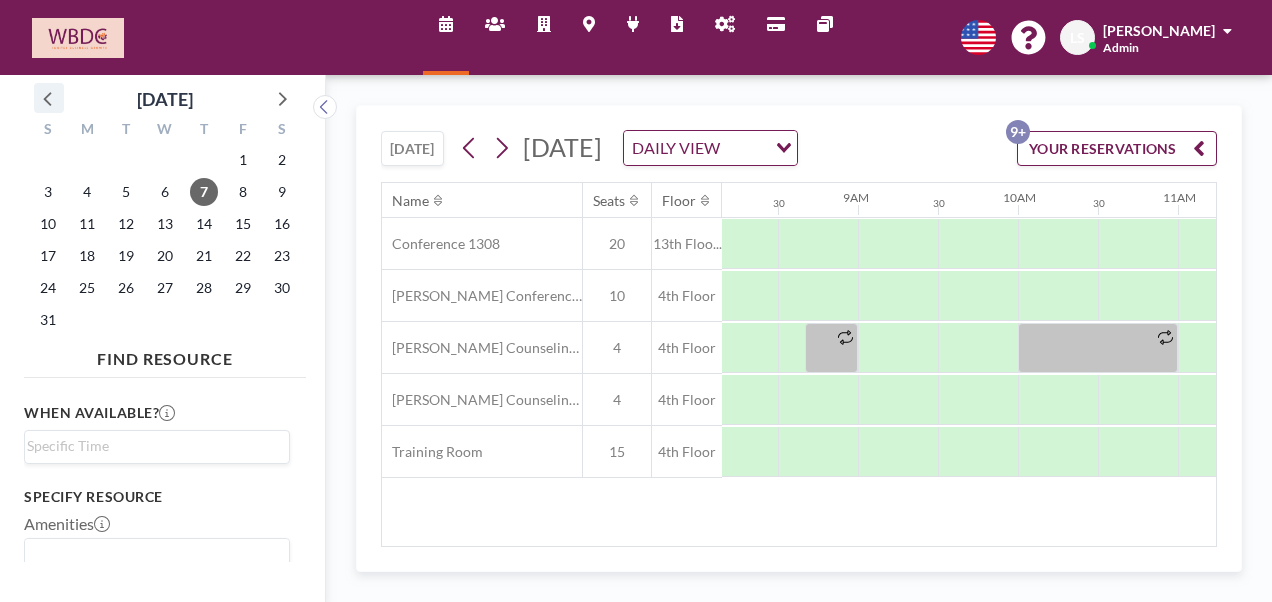 click 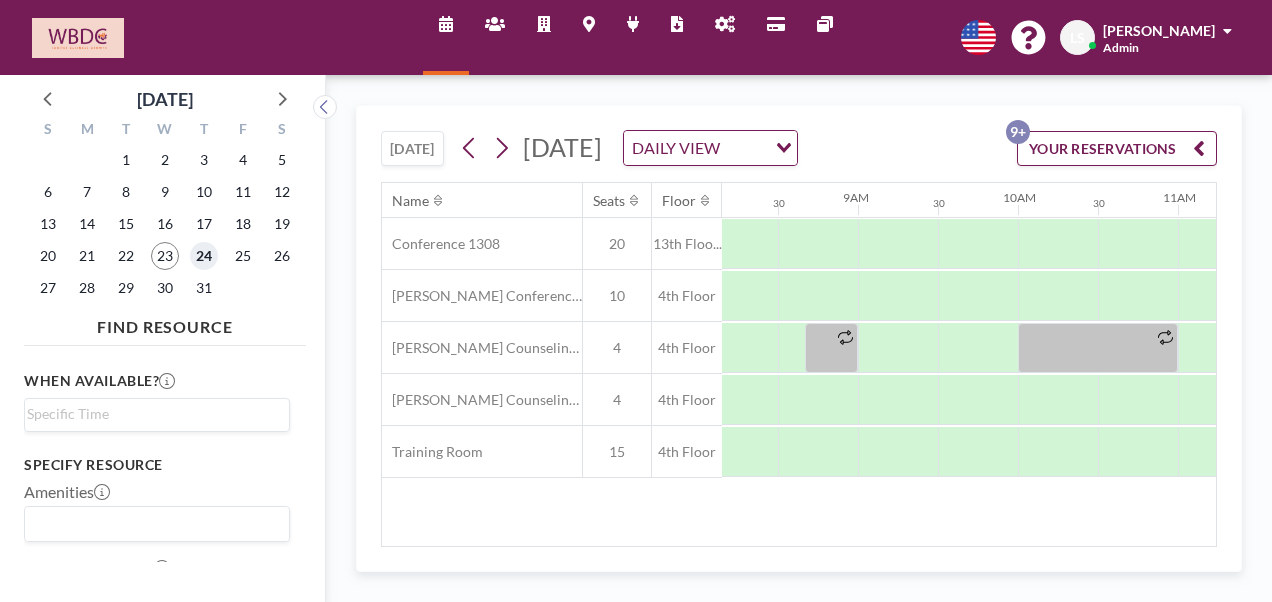 click on "24" at bounding box center (204, 256) 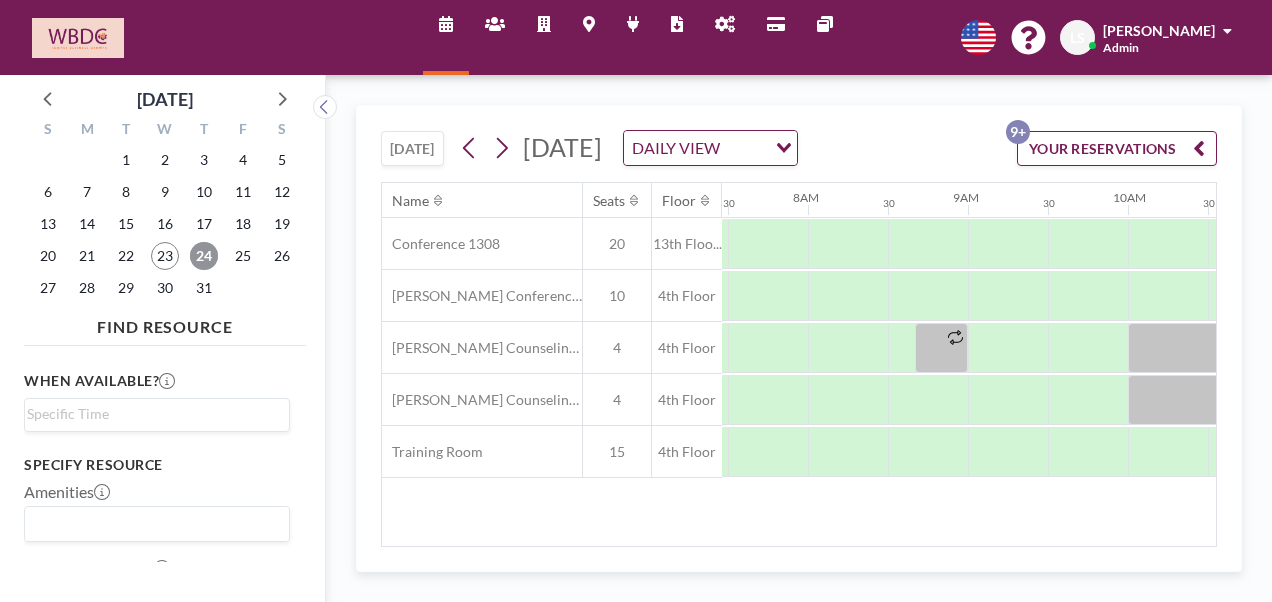scroll, scrollTop: 0, scrollLeft: 1200, axis: horizontal 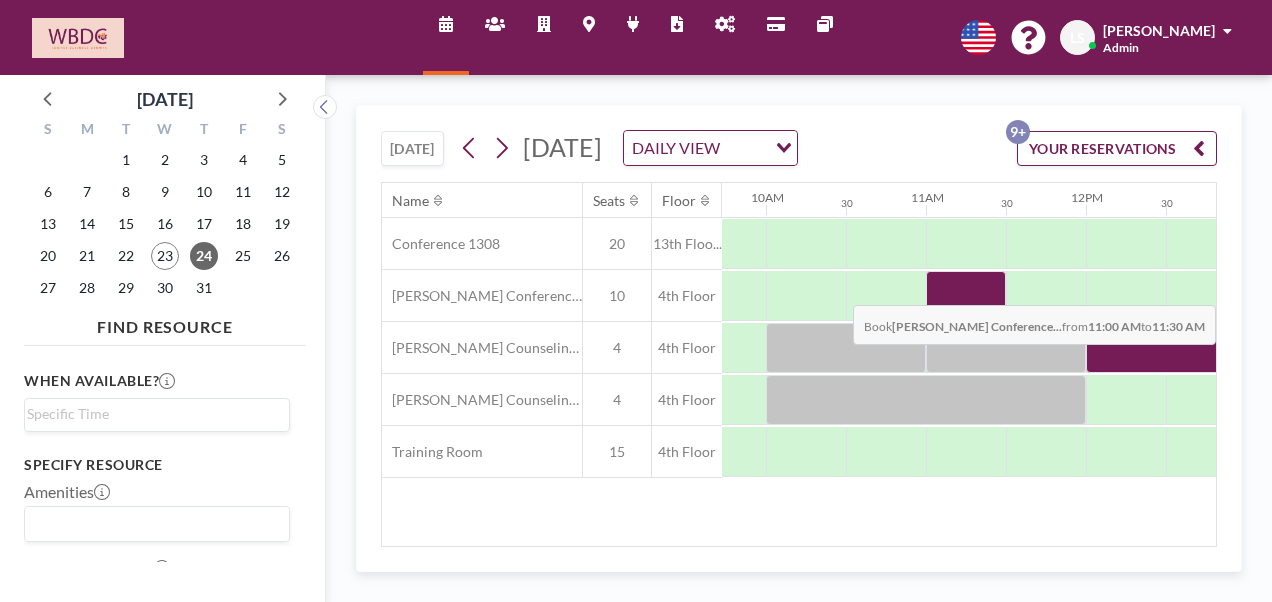 click at bounding box center [966, 296] 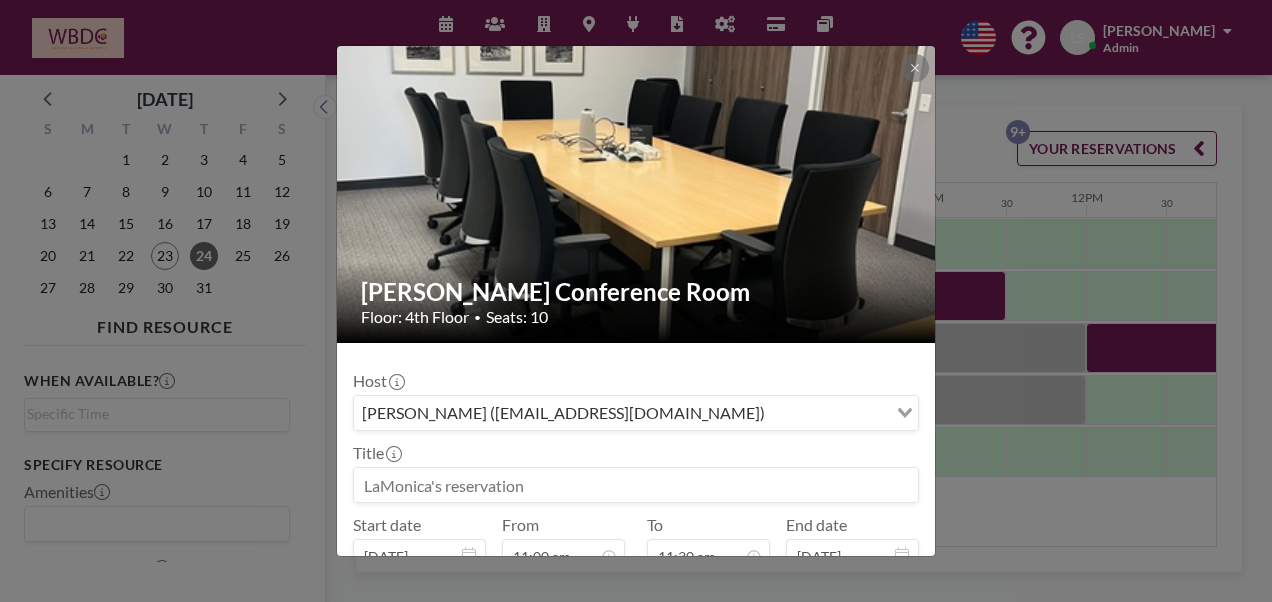 click on "[PERSON_NAME] Conference Room   Floor: 4th Floor   •   Seats: 10   Host
[PERSON_NAME] ([EMAIL_ADDRESS][DOMAIN_NAME])
Loading...      Title   Start date  [DATE]  From  11:00 am      -   To  11:30 am      End date  [DATE]  Repeat (until [DATE])            BOOK NOW" at bounding box center [636, 301] 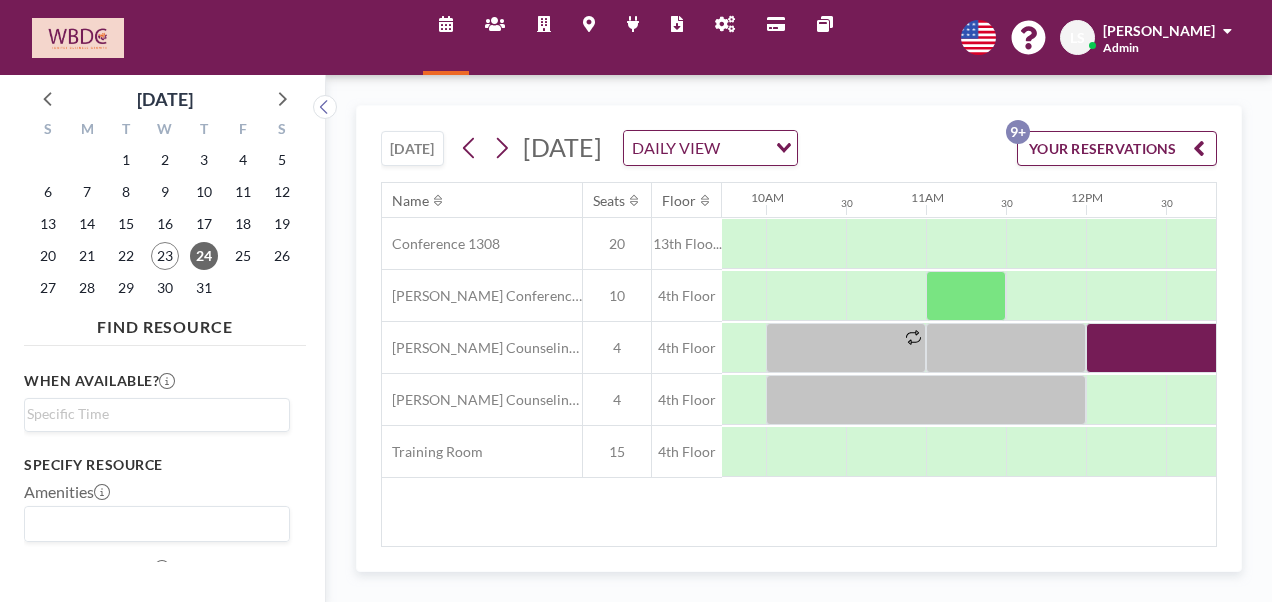 click at bounding box center [1086, 296] 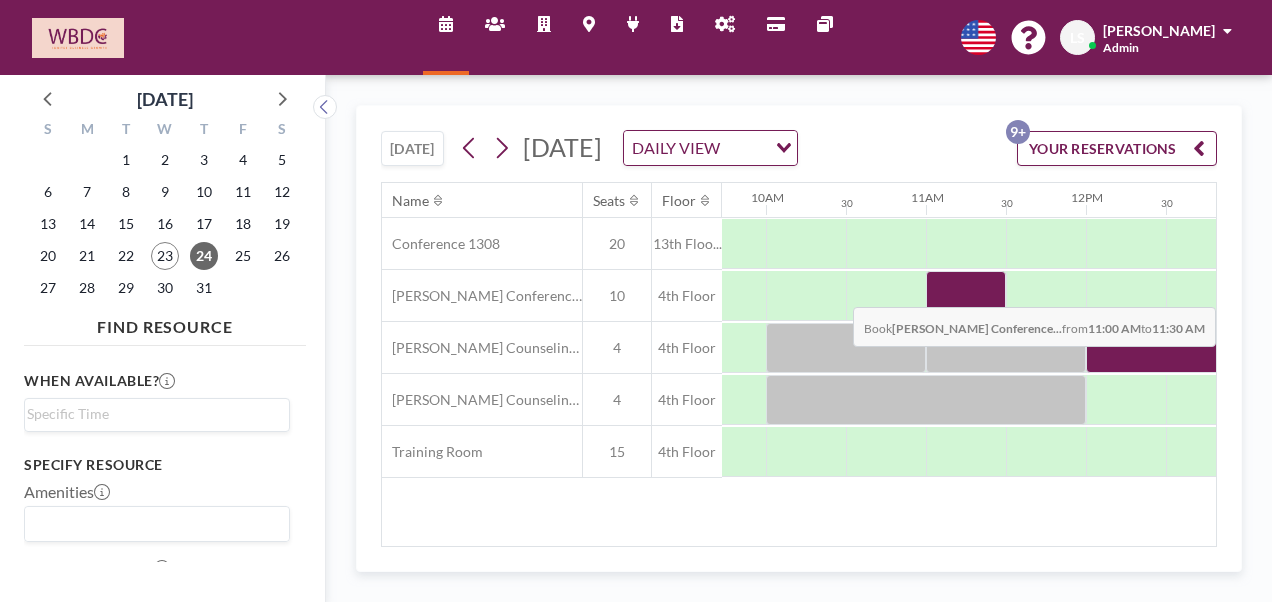click at bounding box center (966, 296) 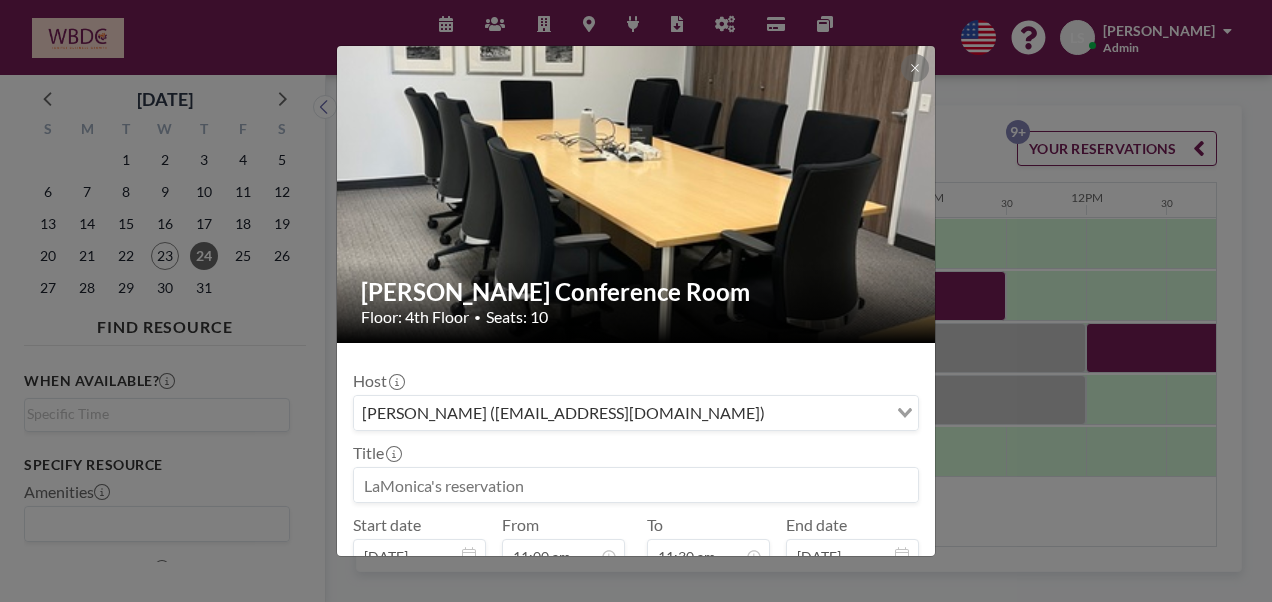 click at bounding box center (636, 485) 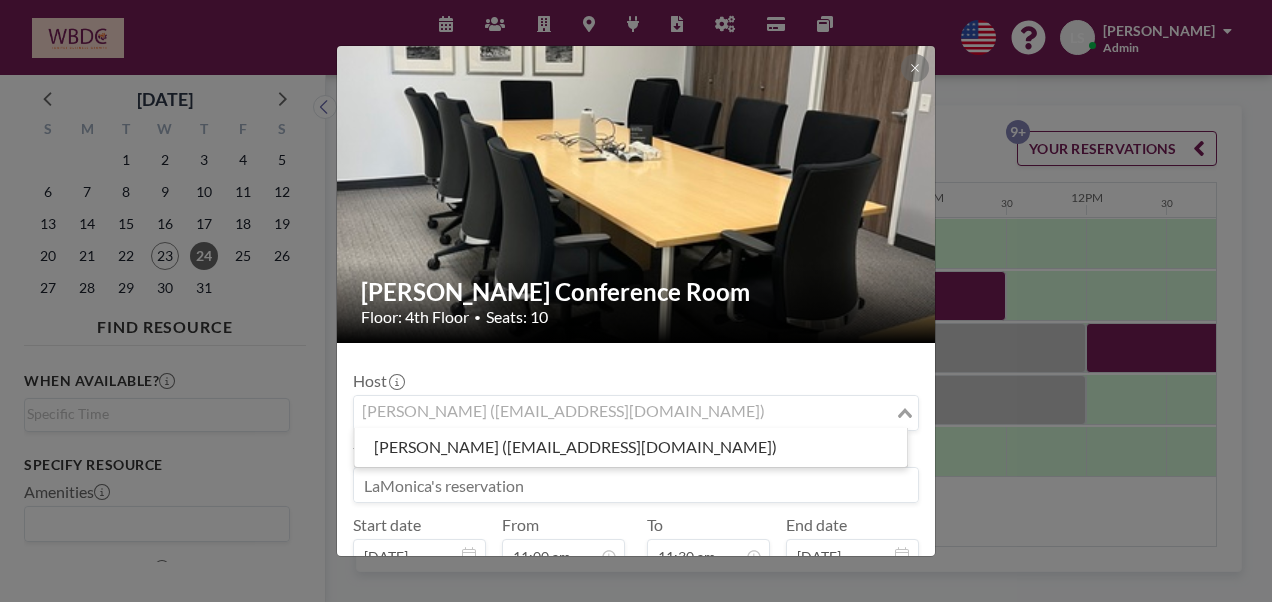 click on "[PERSON_NAME] ([EMAIL_ADDRESS][DOMAIN_NAME])" at bounding box center [624, 411] 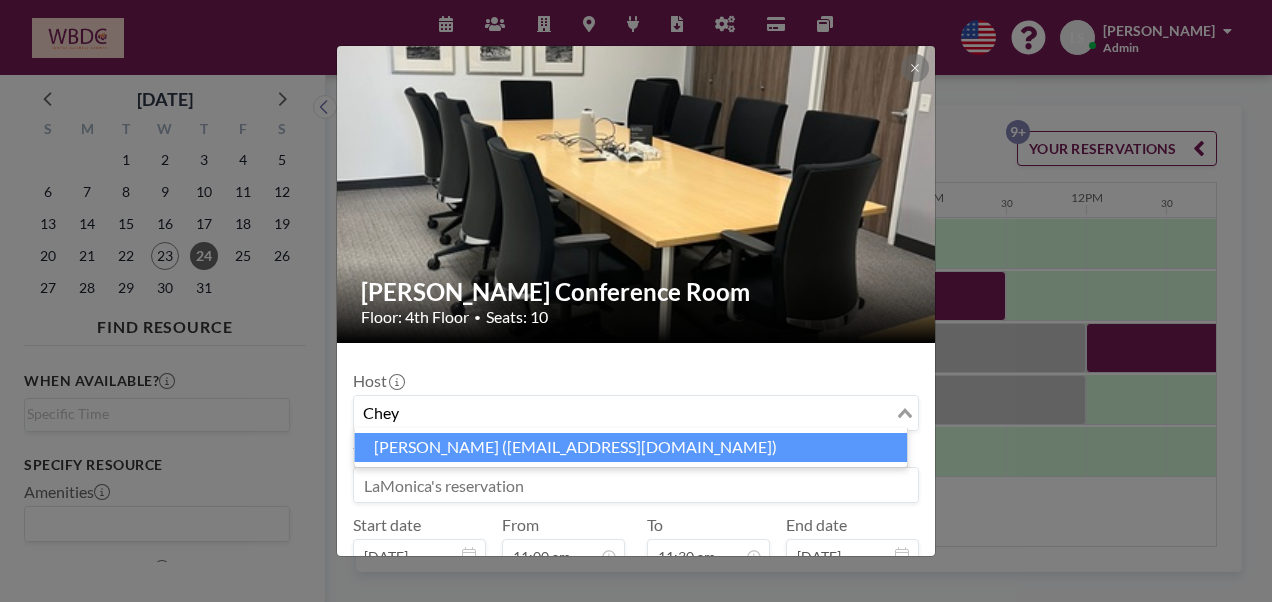 click on "[PERSON_NAME] ([EMAIL_ADDRESS][DOMAIN_NAME])" at bounding box center (630, 447) 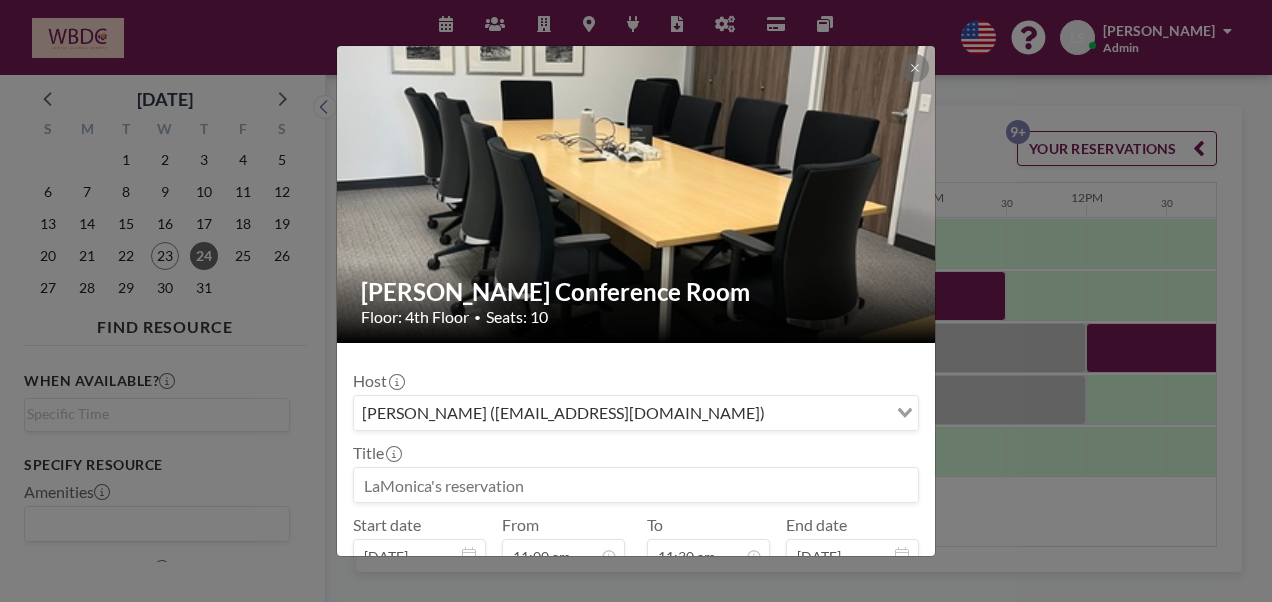 drag, startPoint x: 579, startPoint y: 477, endPoint x: 568, endPoint y: 468, distance: 14.21267 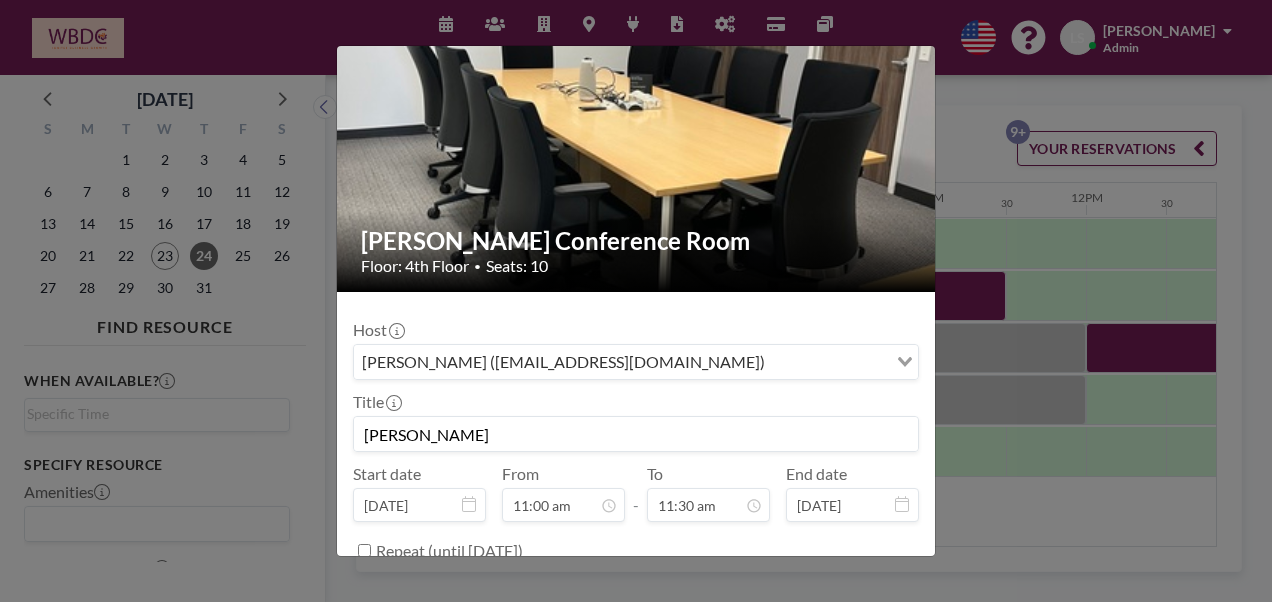 scroll, scrollTop: 58, scrollLeft: 0, axis: vertical 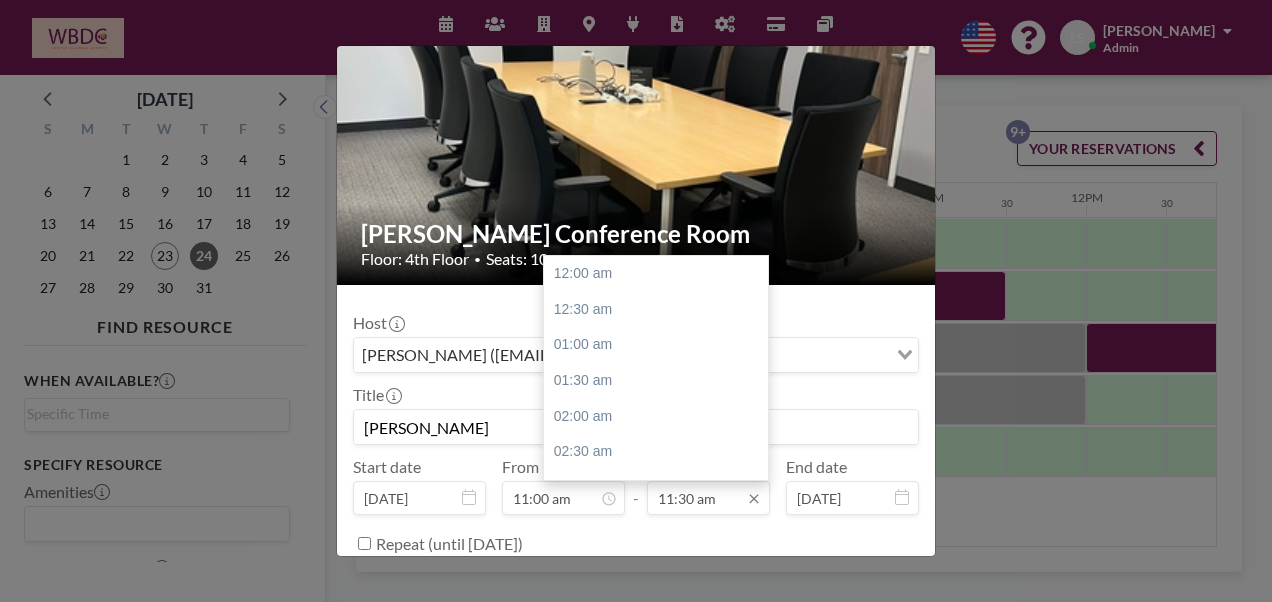 type on "[PERSON_NAME]" 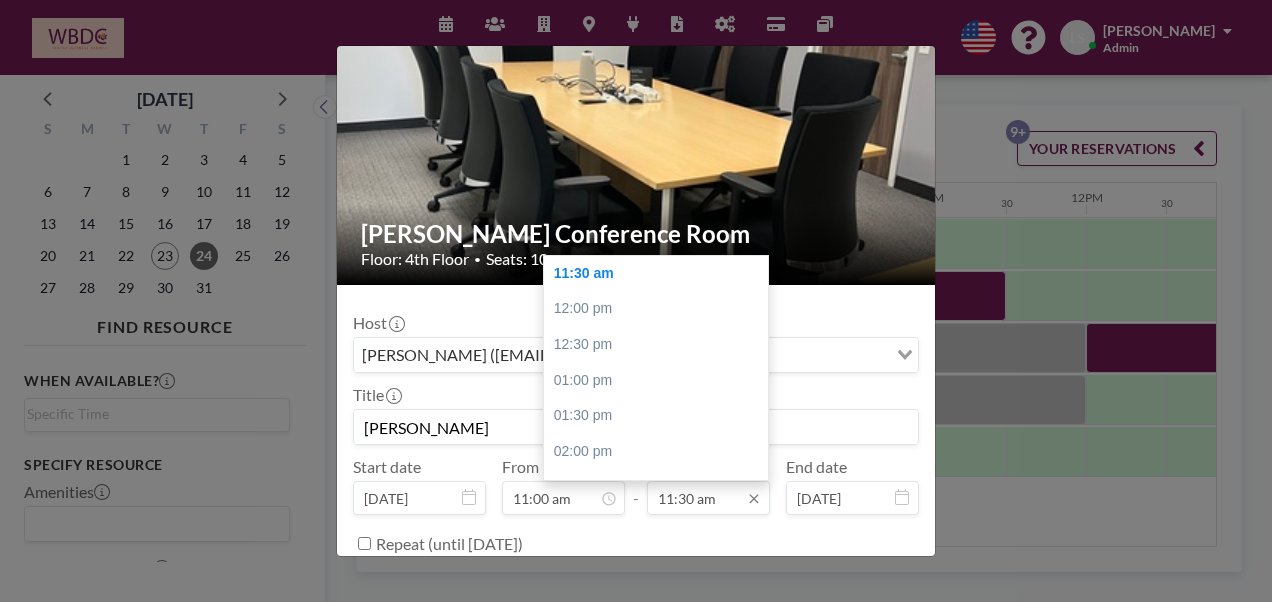 click on "11:30 am" at bounding box center (708, 498) 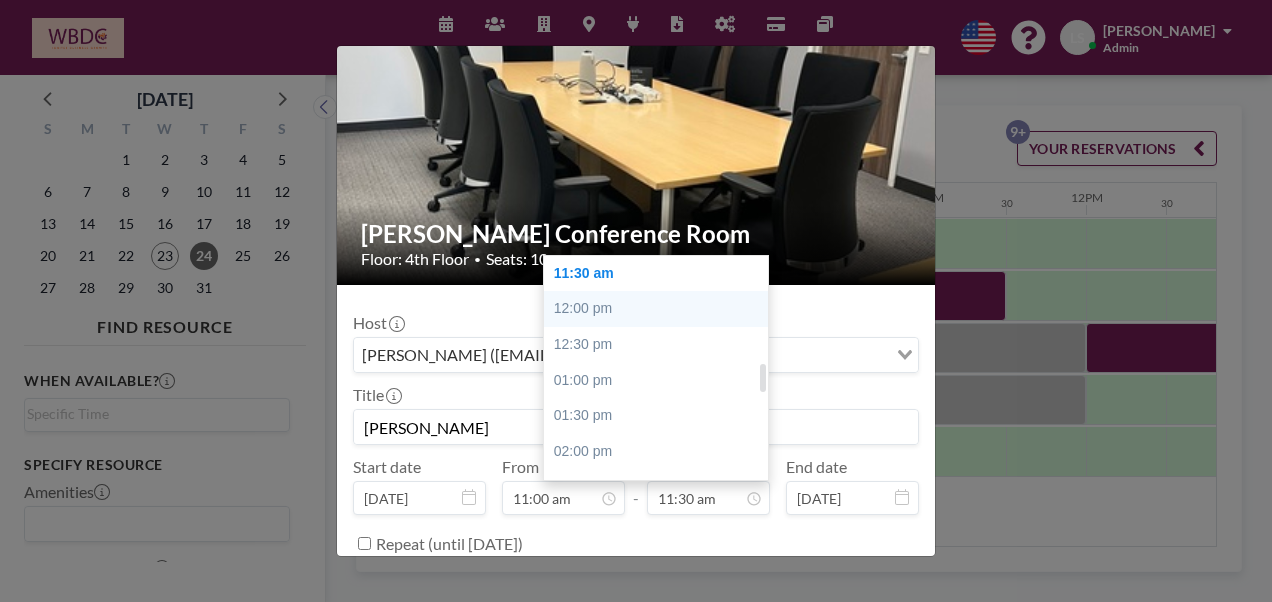 click on "12:00 pm" at bounding box center (661, 309) 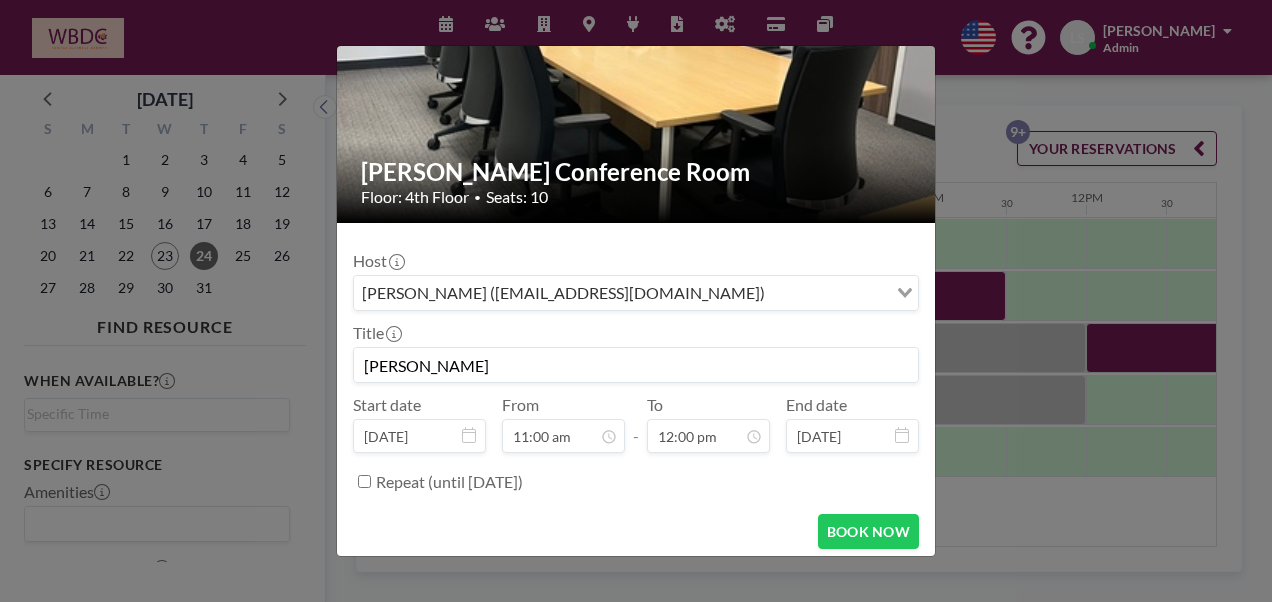scroll, scrollTop: 125, scrollLeft: 0, axis: vertical 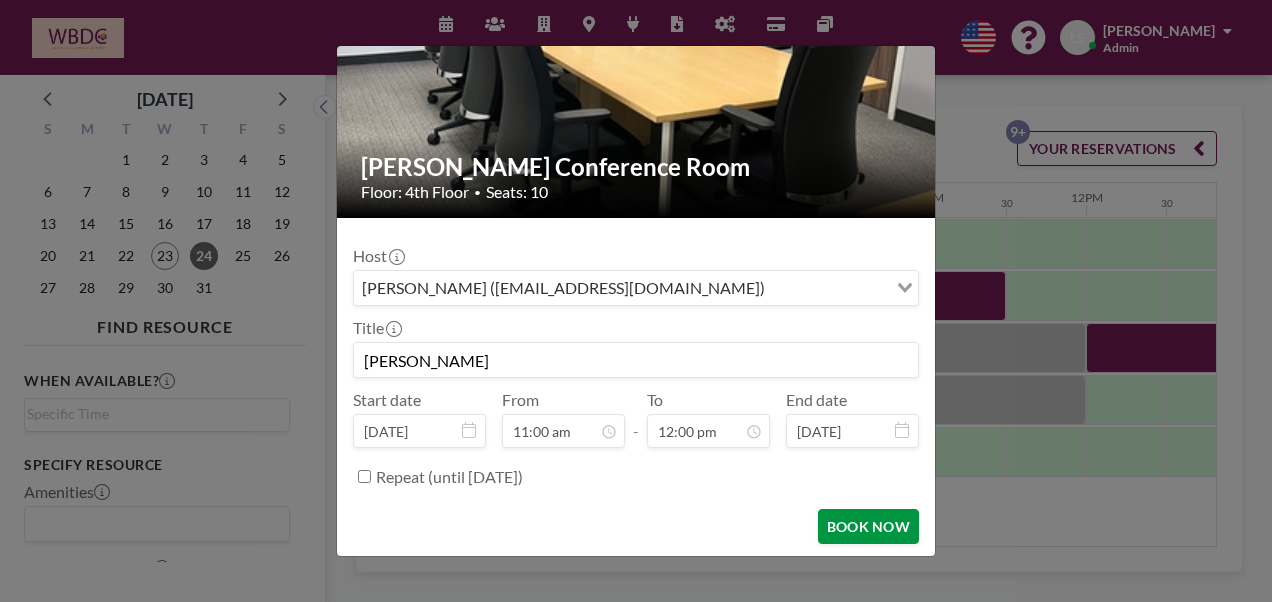 click on "BOOK NOW" at bounding box center [868, 526] 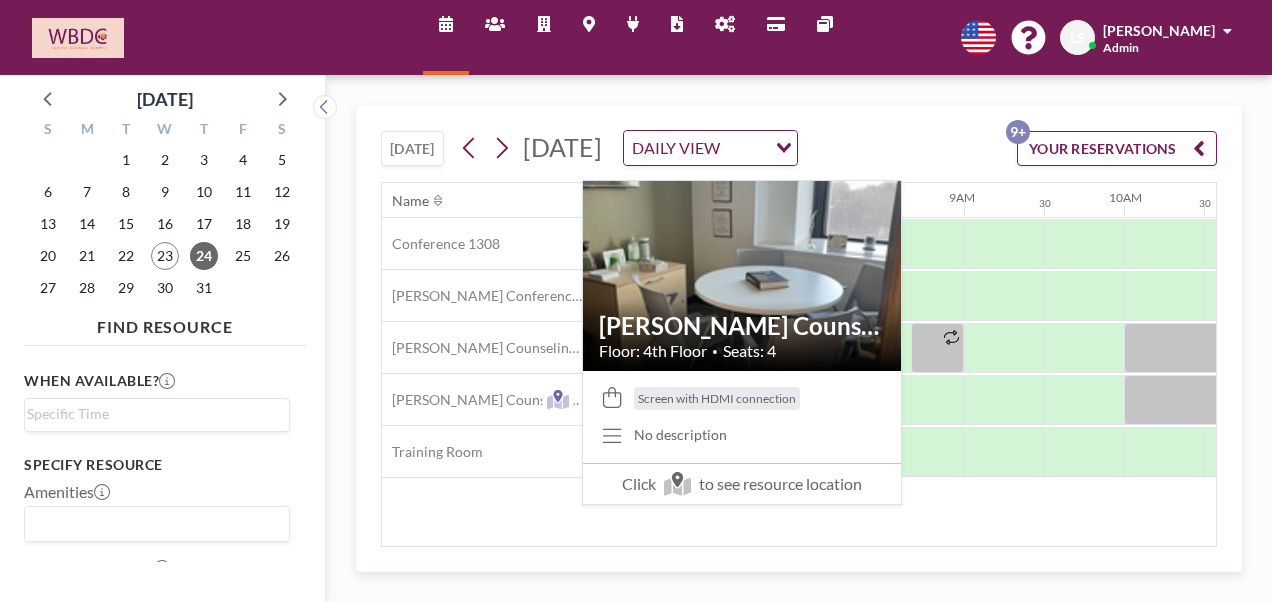 scroll, scrollTop: 0, scrollLeft: 1200, axis: horizontal 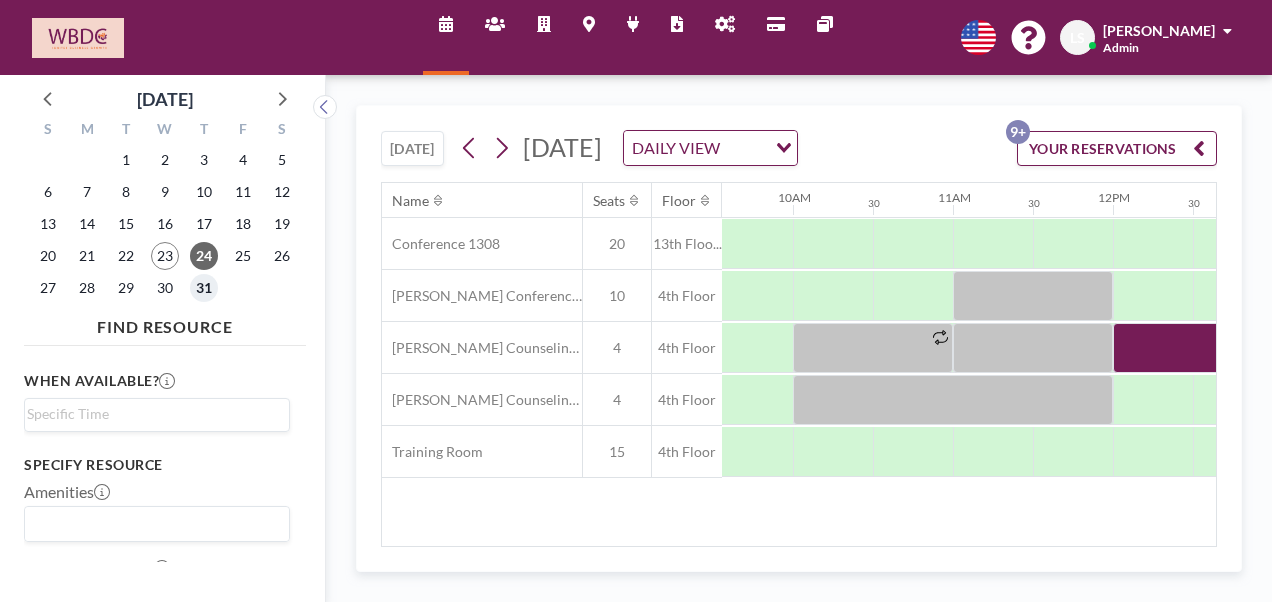 click on "31" at bounding box center [204, 288] 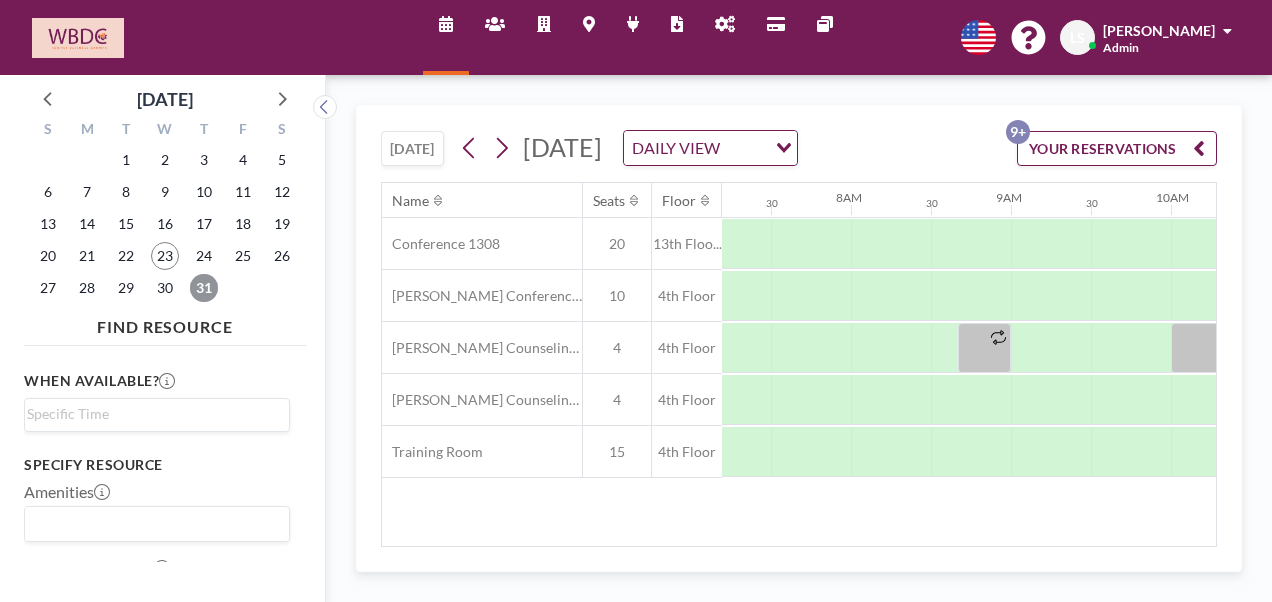 scroll, scrollTop: 0, scrollLeft: 1200, axis: horizontal 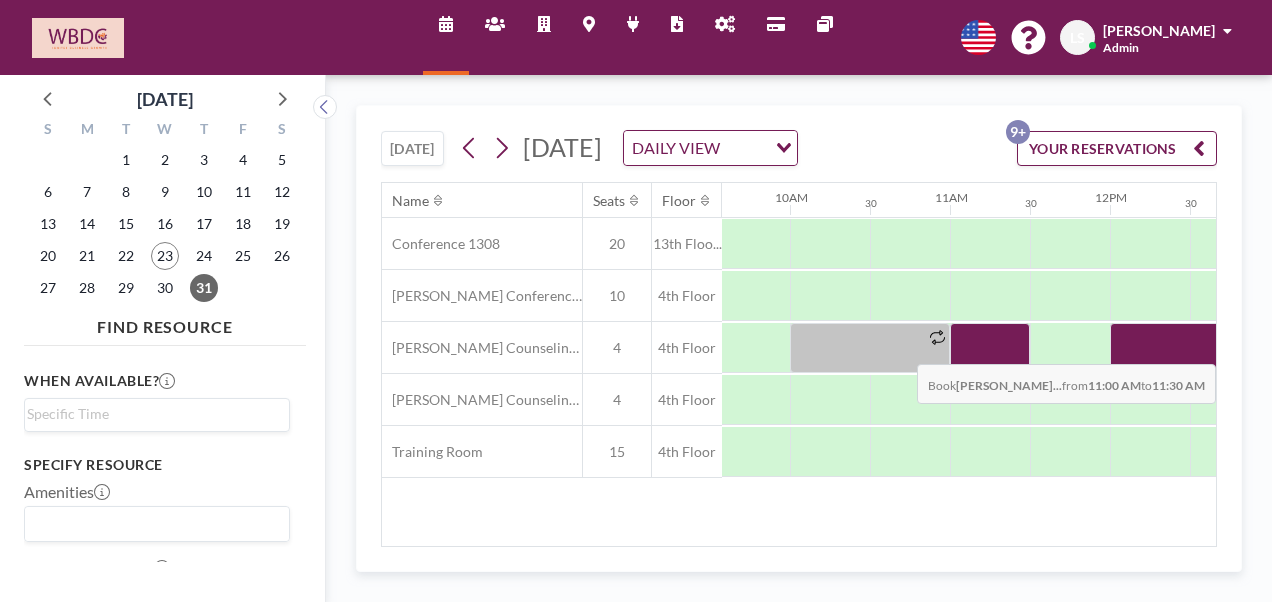click at bounding box center [990, 348] 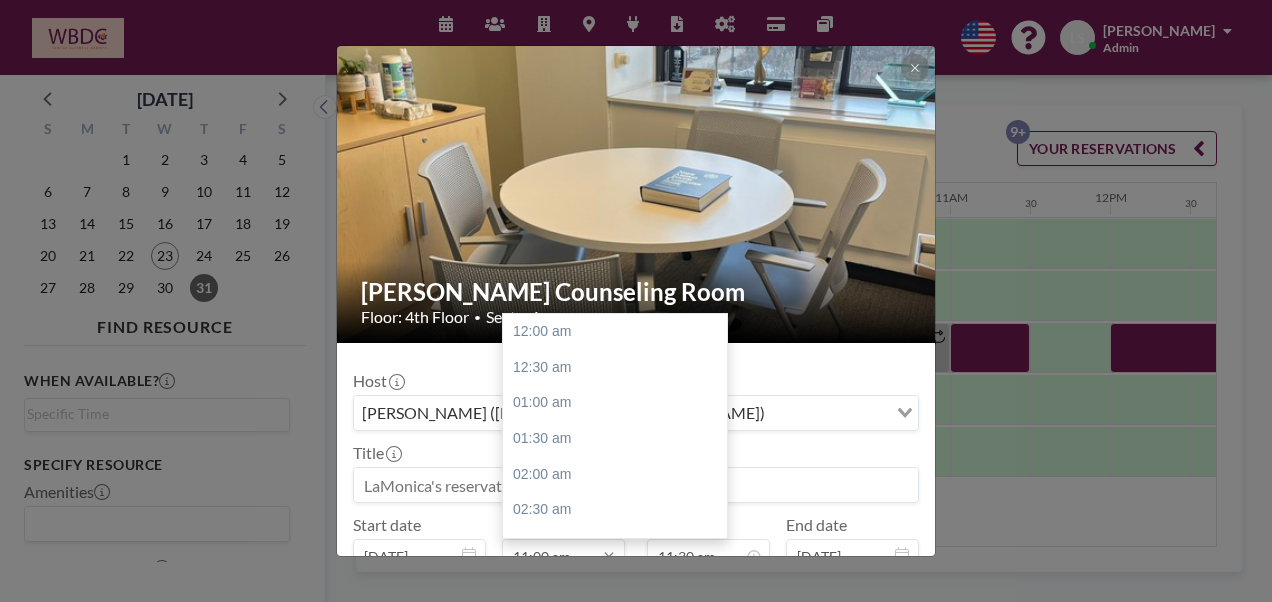 scroll, scrollTop: 783, scrollLeft: 0, axis: vertical 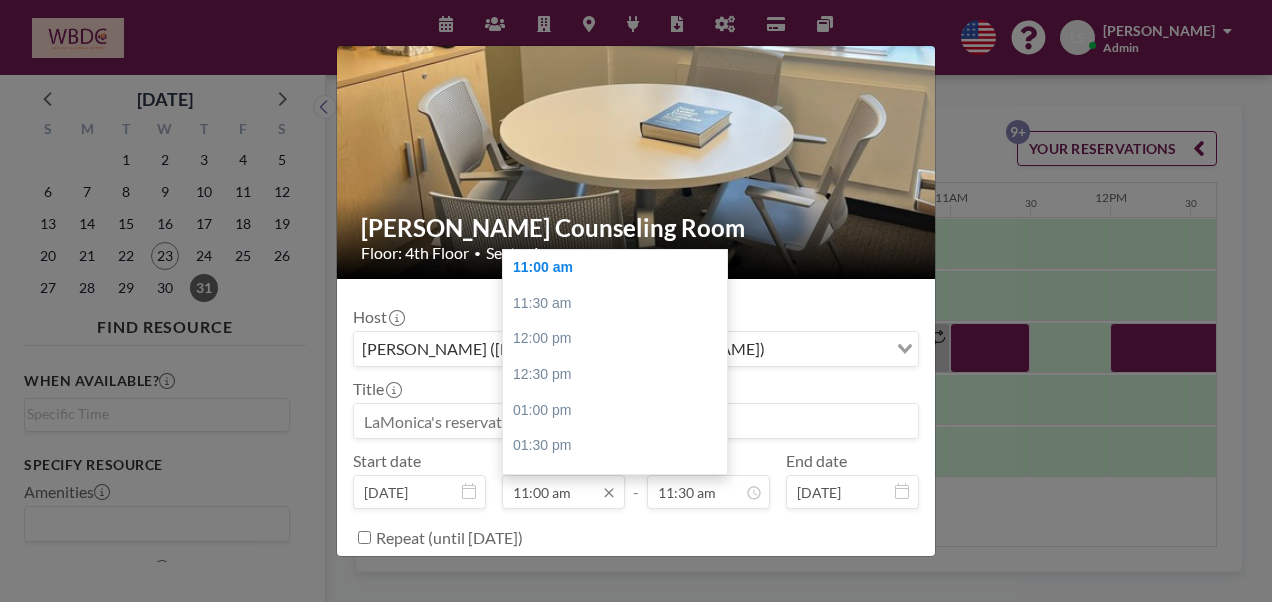 click on "11:00 am" at bounding box center [563, 492] 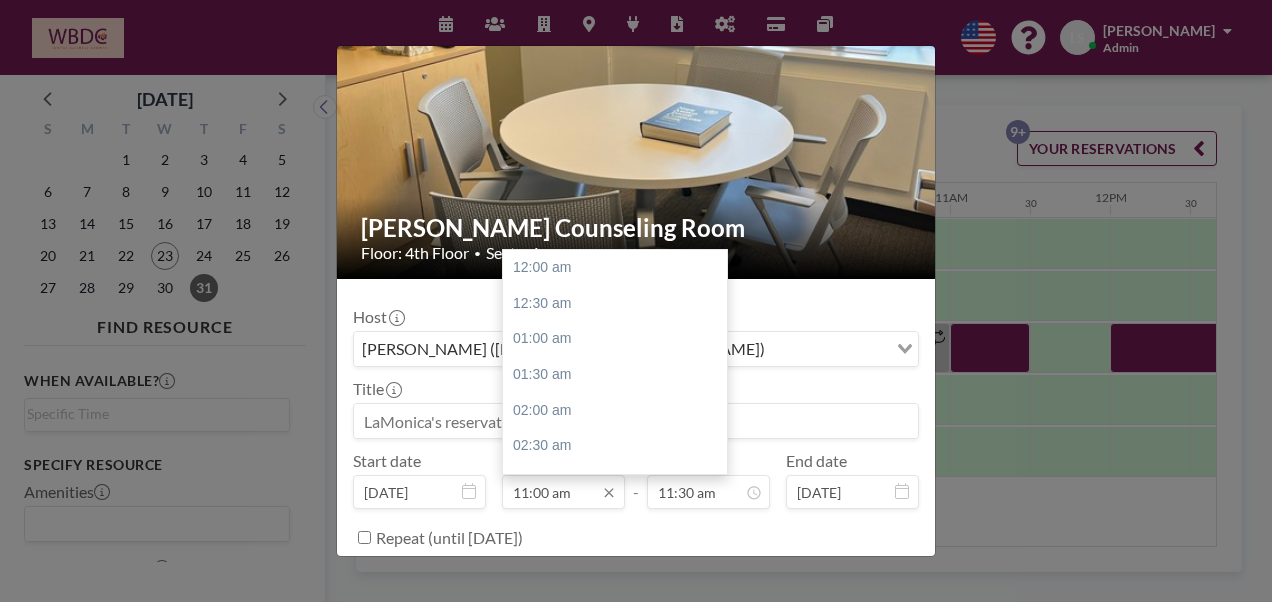 scroll, scrollTop: 783, scrollLeft: 0, axis: vertical 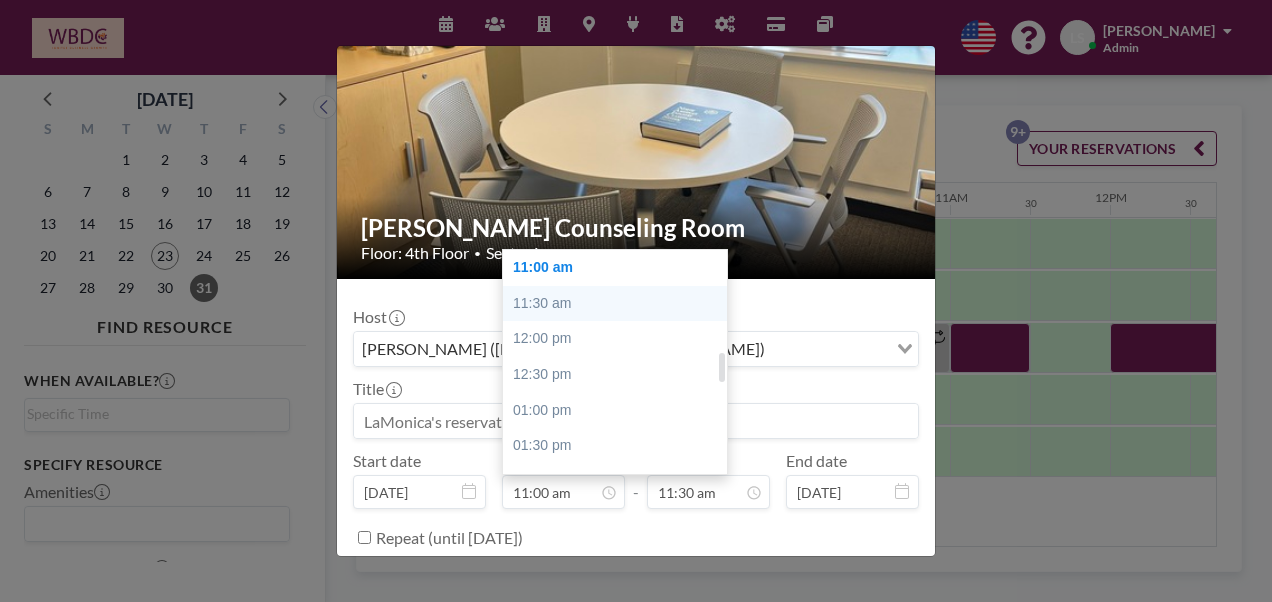 click on "11:30 am" at bounding box center (620, 304) 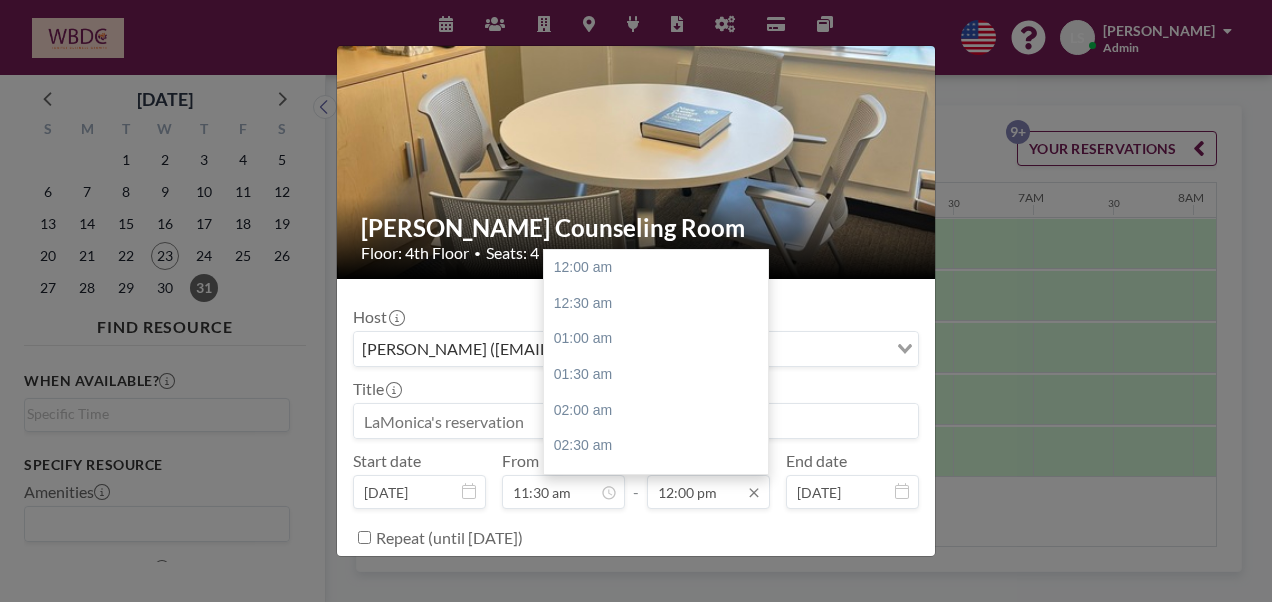 scroll, scrollTop: 0, scrollLeft: 1162, axis: horizontal 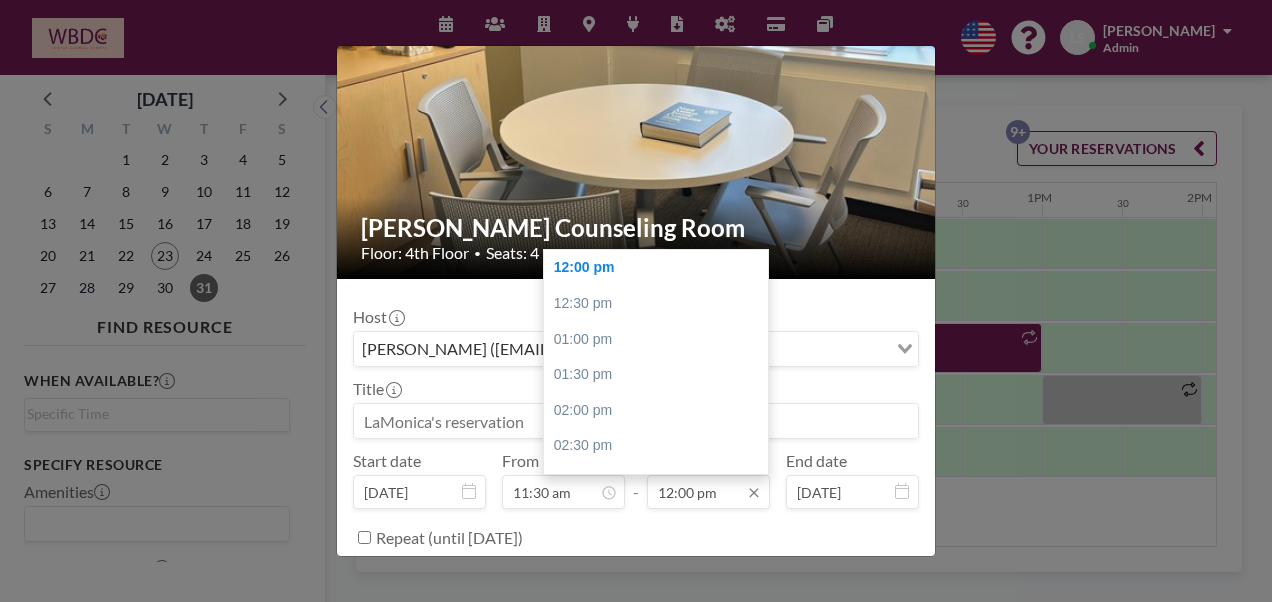 click on "12:00 pm" at bounding box center (708, 492) 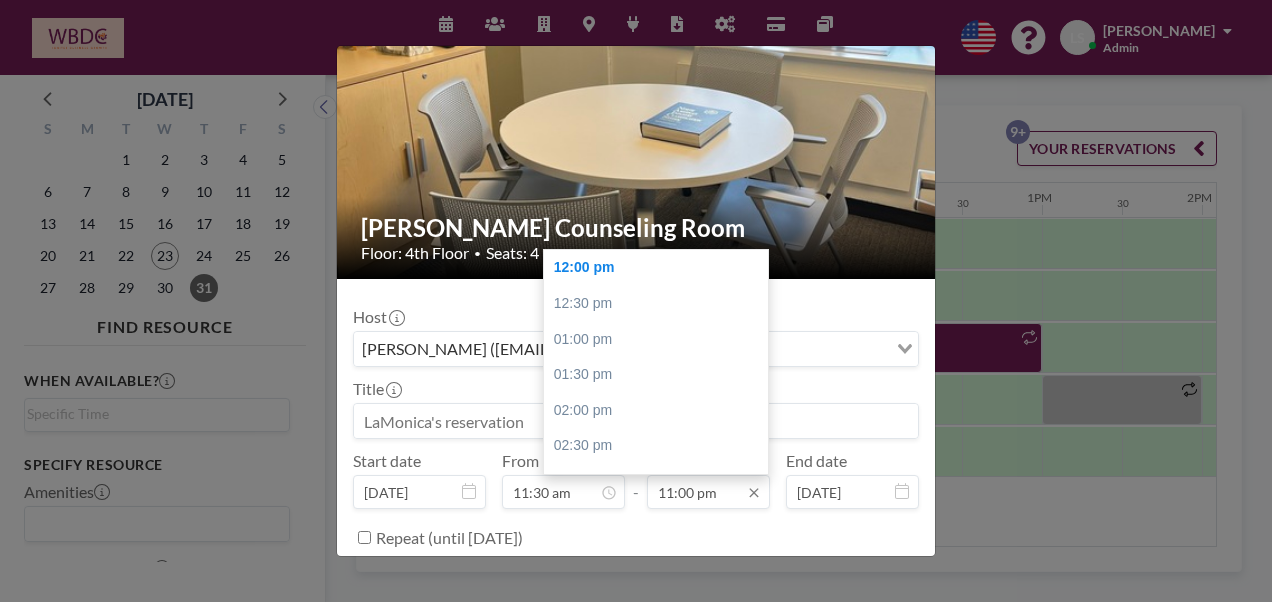 click on "11:00 pm" at bounding box center (708, 492) 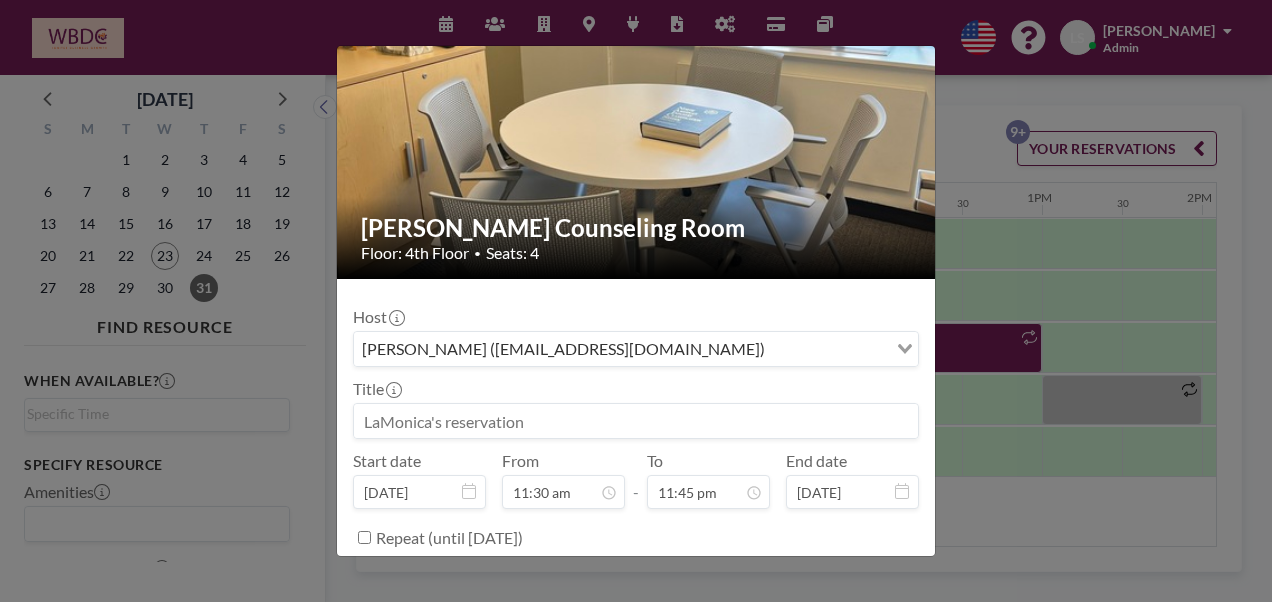 type on "11:45 pm" 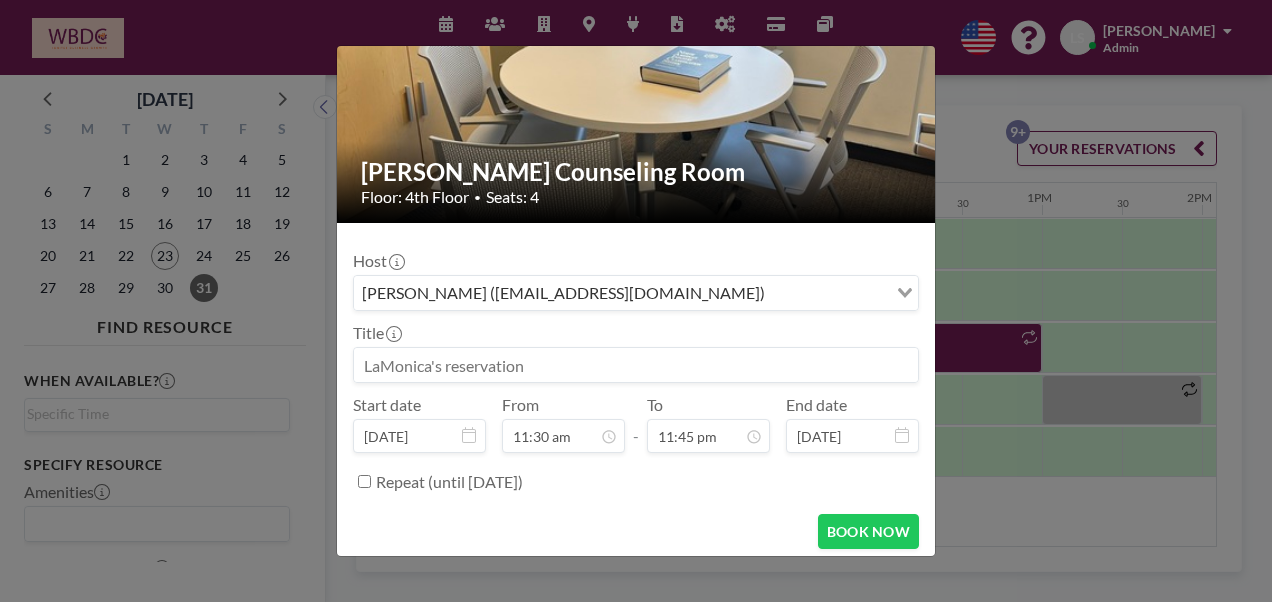 scroll, scrollTop: 125, scrollLeft: 0, axis: vertical 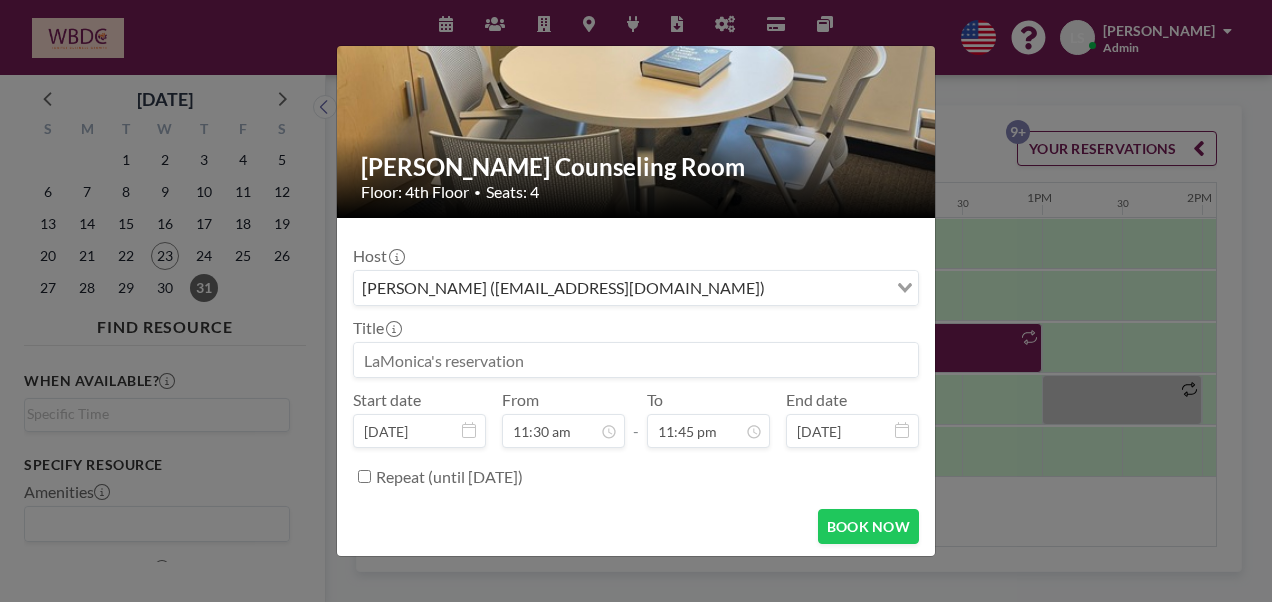 click on "Repeat (until [DATE])" at bounding box center (364, 476) 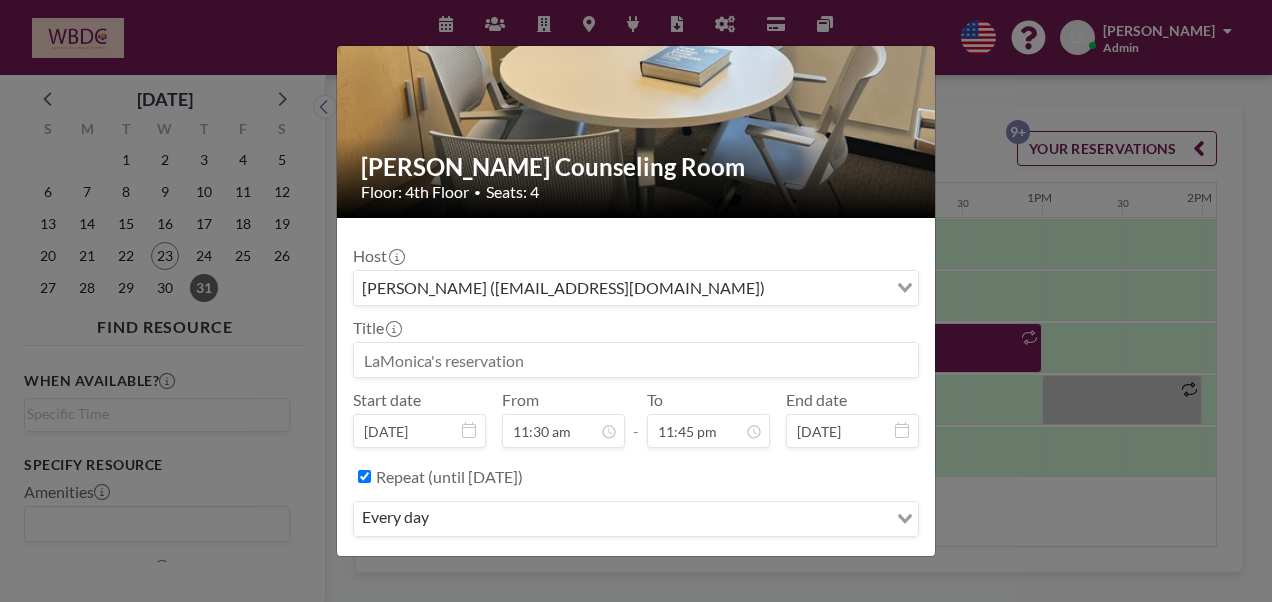 scroll, scrollTop: 176, scrollLeft: 0, axis: vertical 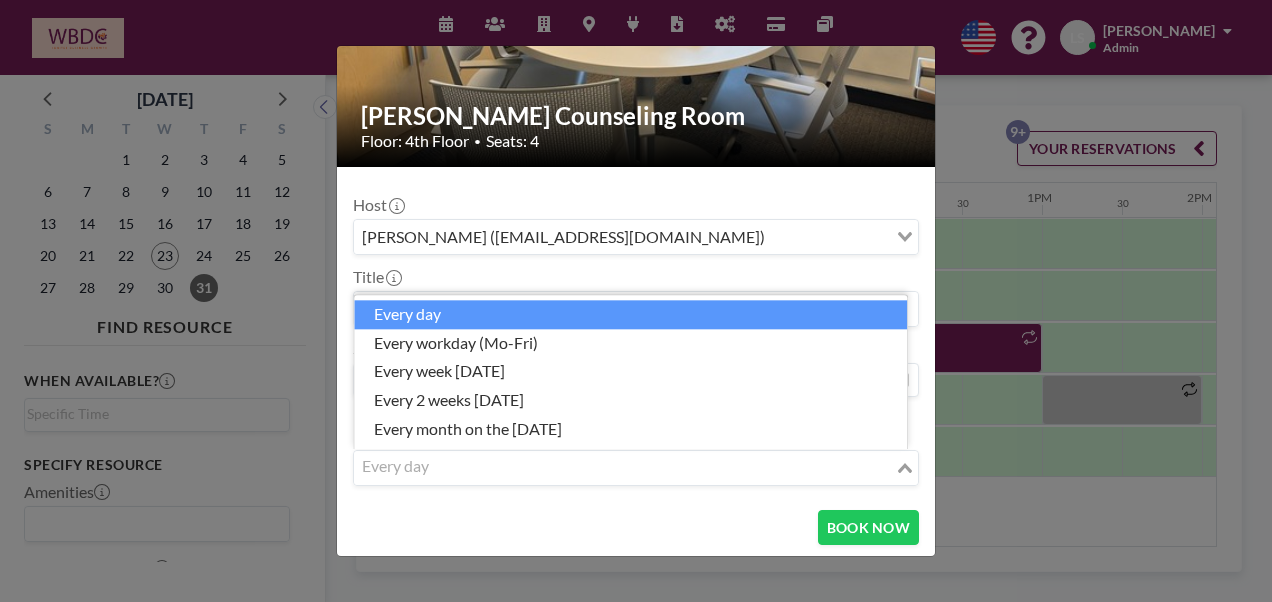 click on "Loading..." at bounding box center (906, 466) 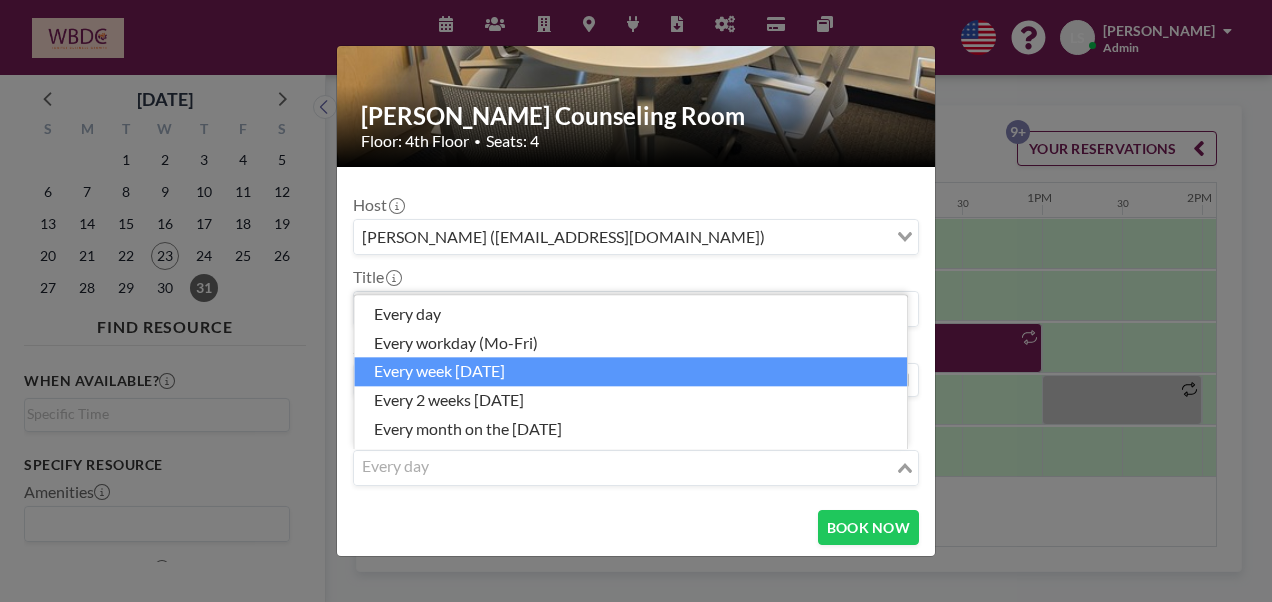 click on "every week [DATE]" at bounding box center (630, 372) 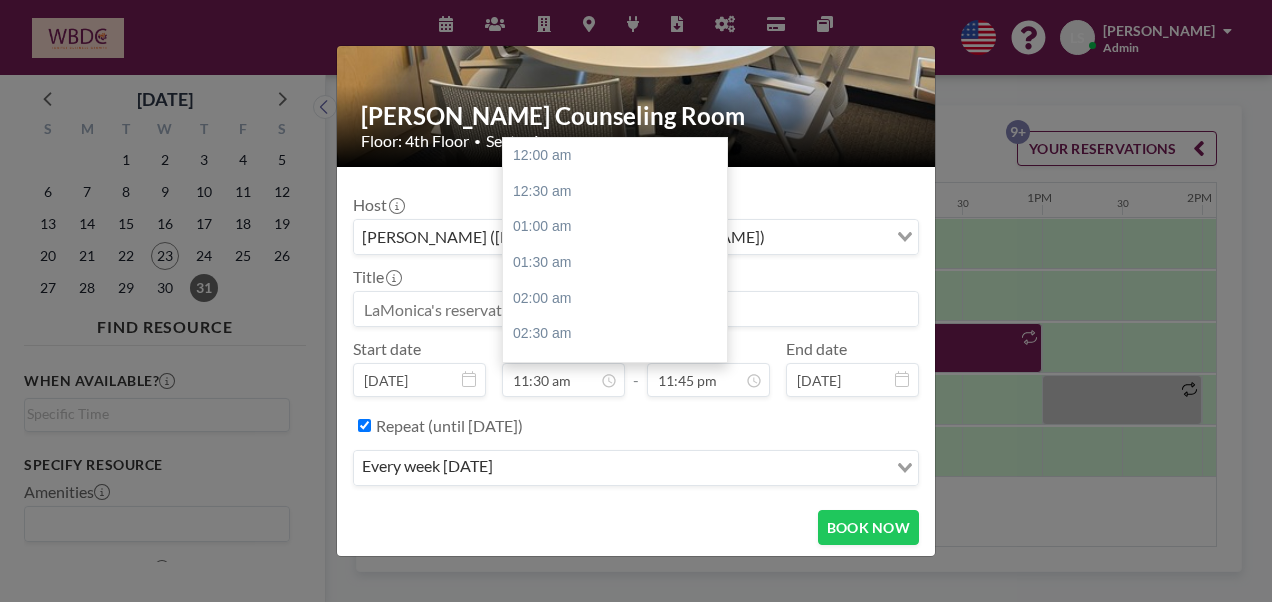 scroll, scrollTop: 819, scrollLeft: 0, axis: vertical 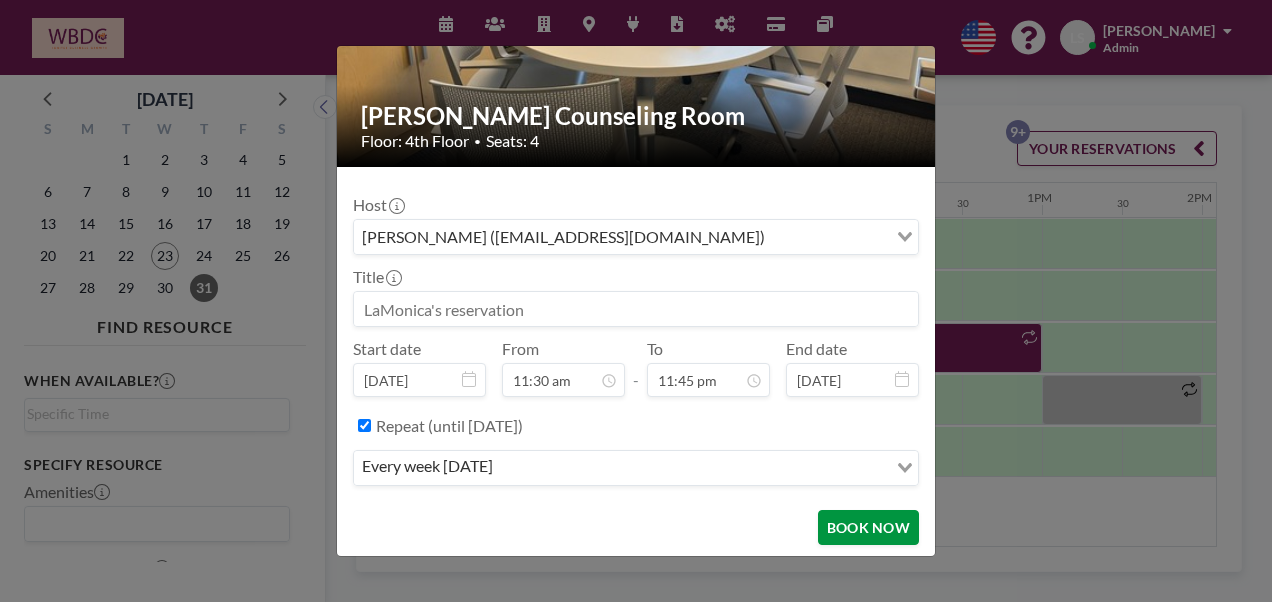 click on "BOOK NOW" at bounding box center (868, 527) 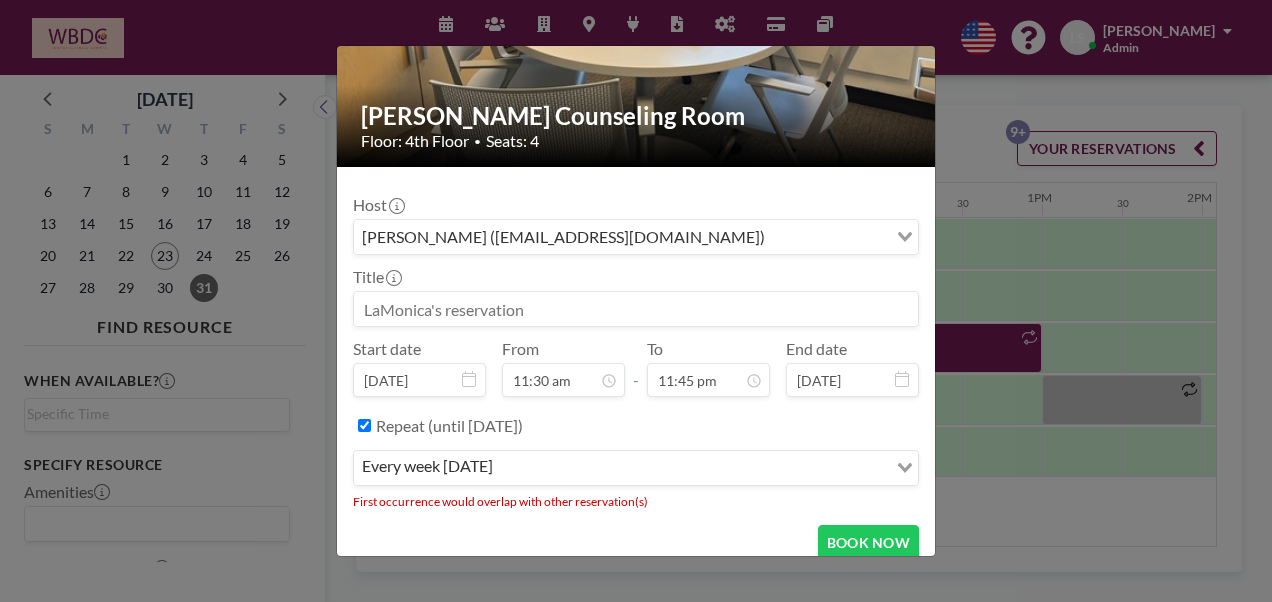 drag, startPoint x: 1130, startPoint y: 334, endPoint x: 1118, endPoint y: 334, distance: 12 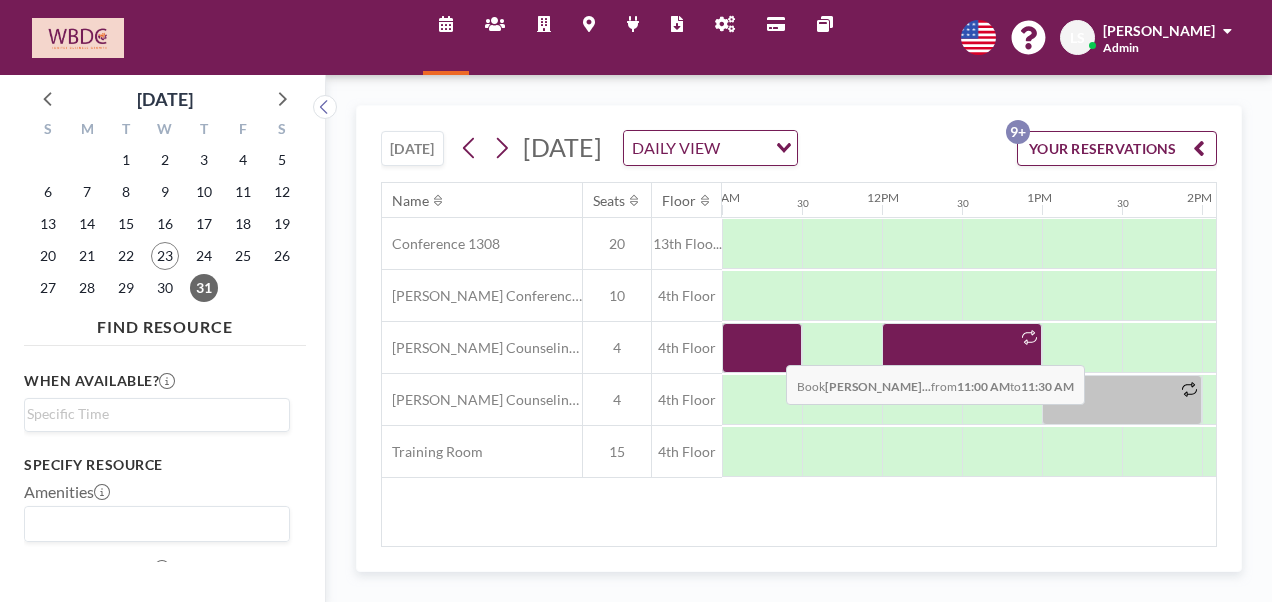 click at bounding box center (762, 348) 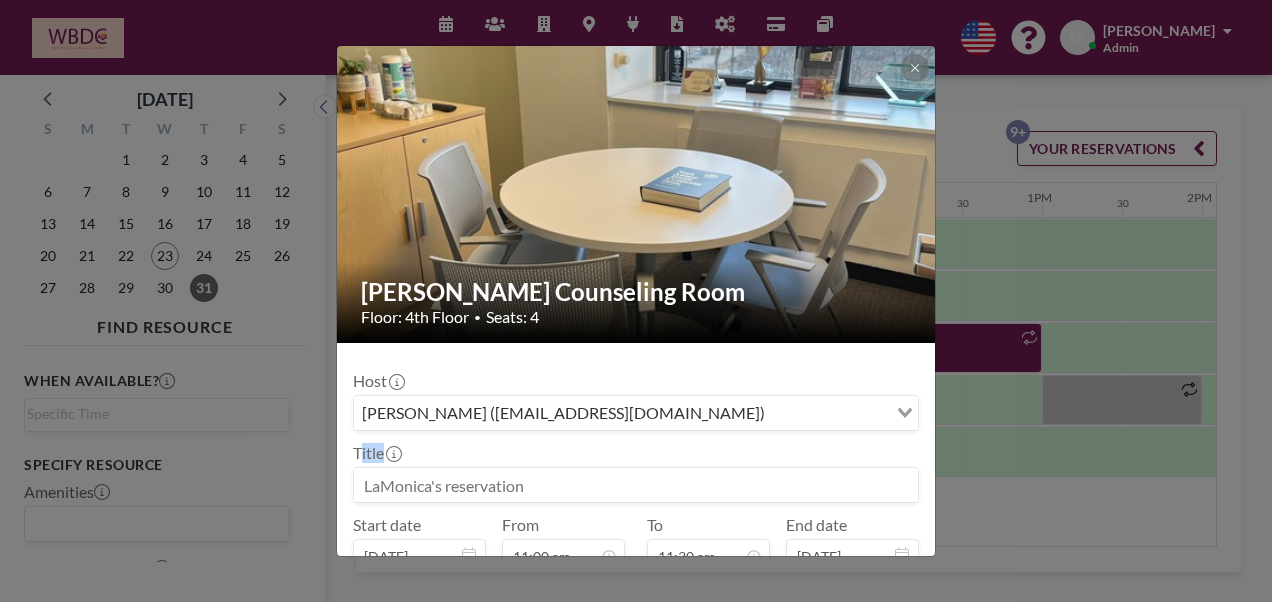 click on "[PERSON_NAME] Counseling Room   Floor: 4th Floor   •   Seats: 4   Host
[PERSON_NAME] ([EMAIL_ADDRESS][DOMAIN_NAME])
Loading...      Title   Start date  [DATE]  From  11:00 am      -   To  11:30 am      End date  [DATE]  Repeat (until [DATE])            BOOK NOW" at bounding box center (636, 301) 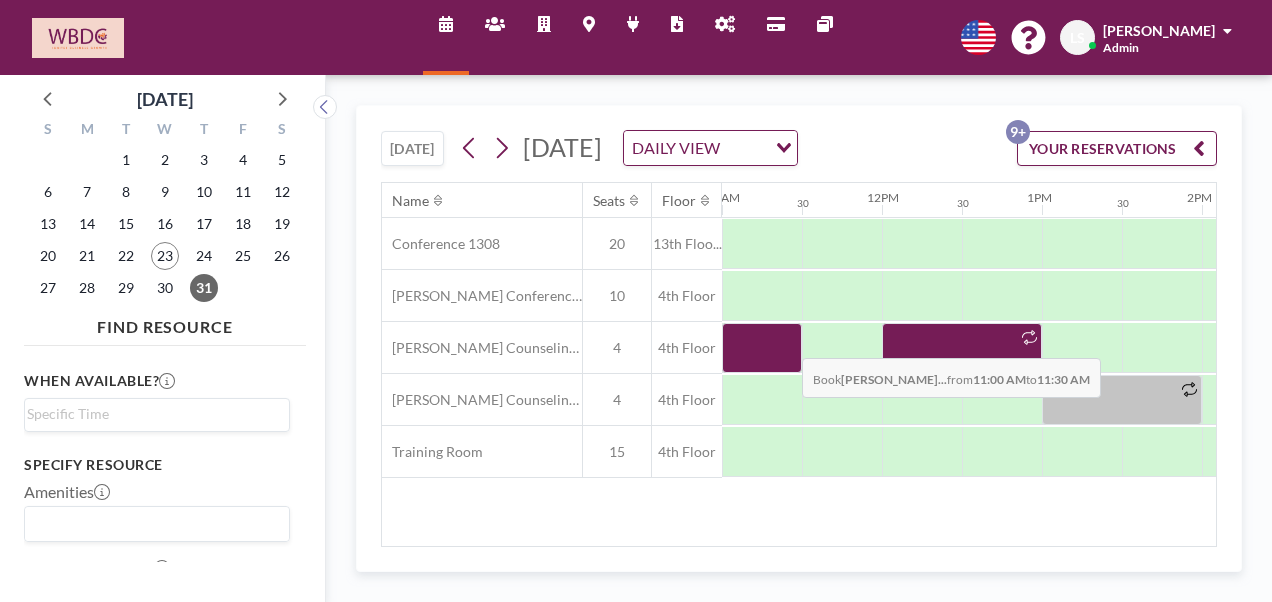 click at bounding box center (762, 348) 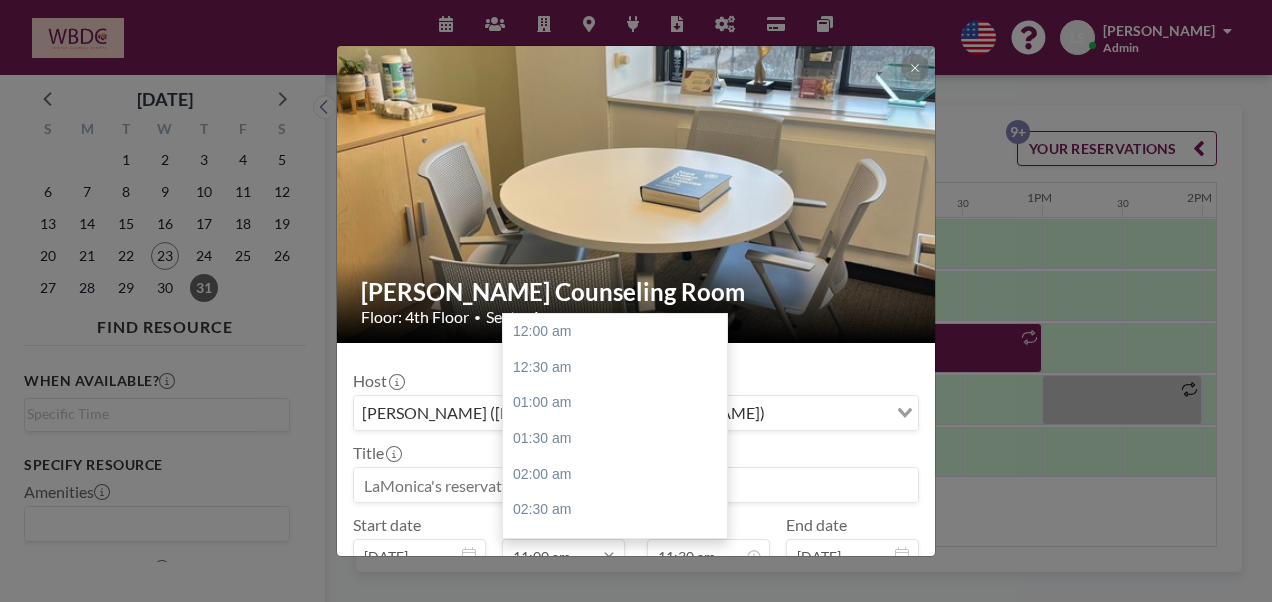 scroll, scrollTop: 783, scrollLeft: 0, axis: vertical 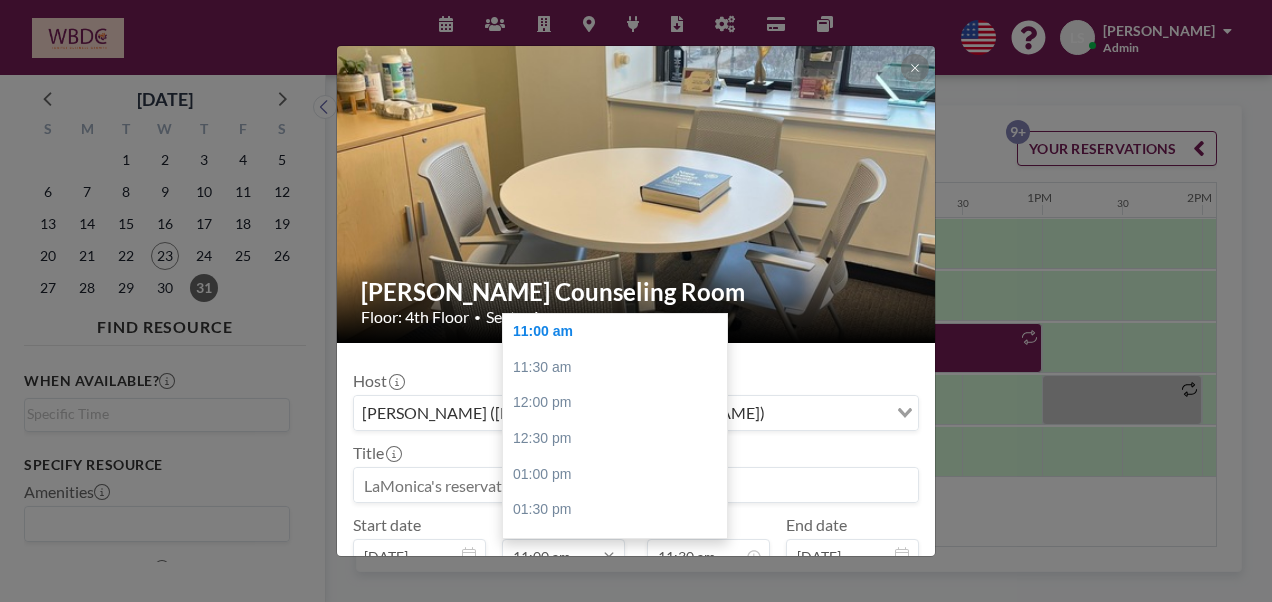 click on "11:00 am" at bounding box center (563, 556) 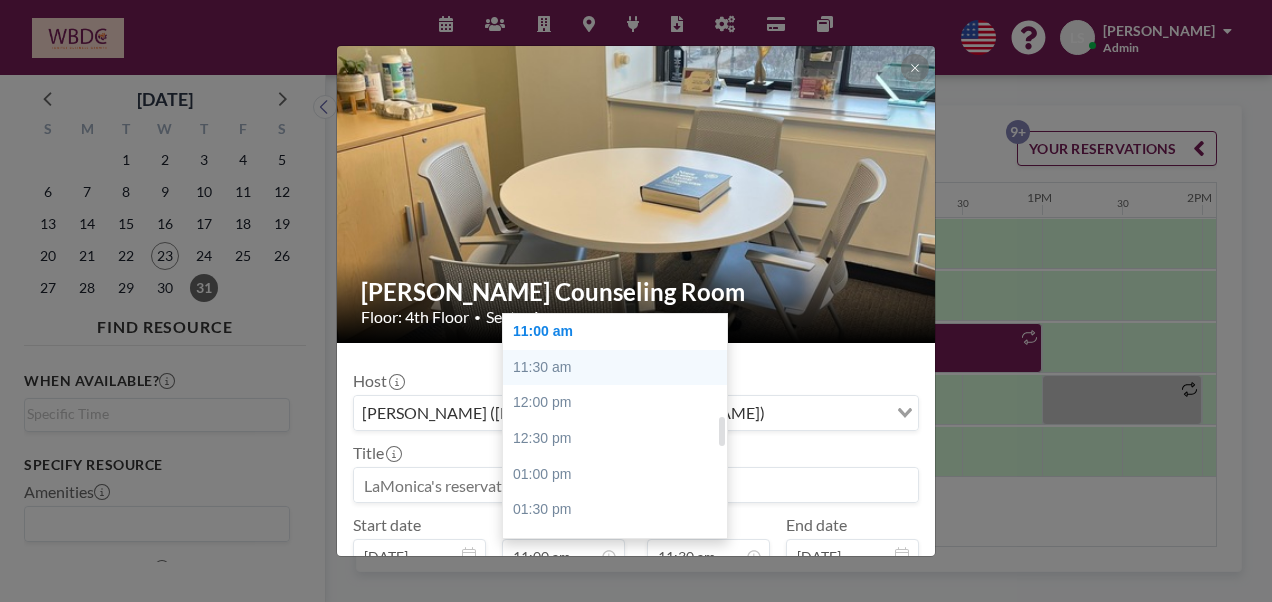 click on "11:30 am" at bounding box center [620, 368] 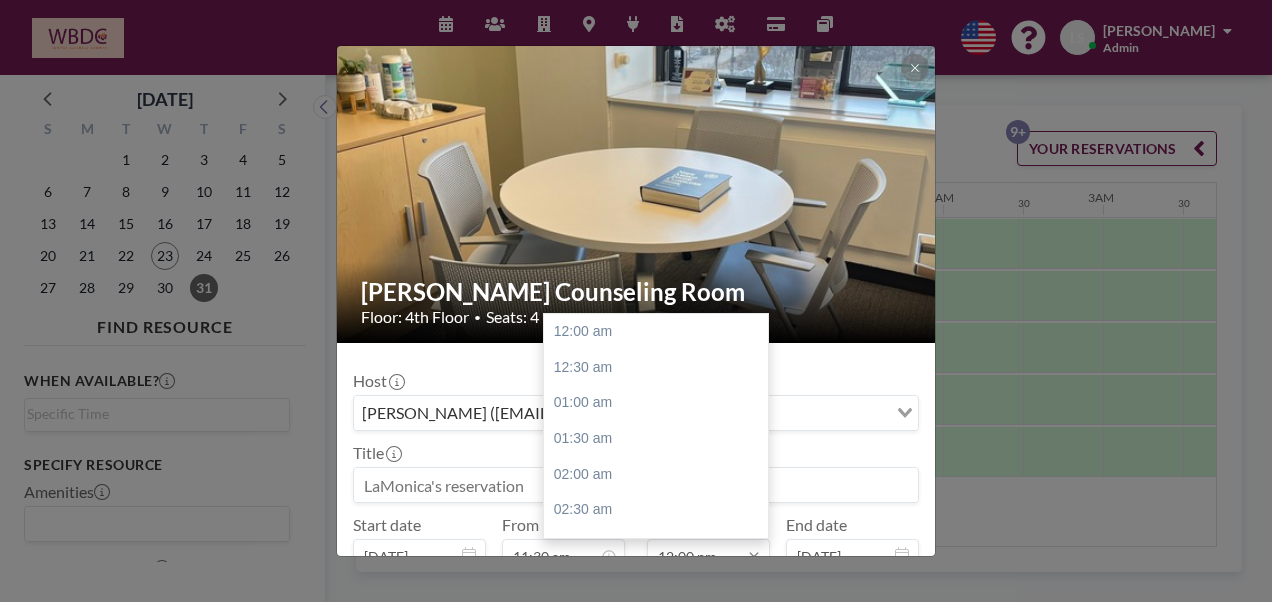 scroll, scrollTop: 0, scrollLeft: 808, axis: horizontal 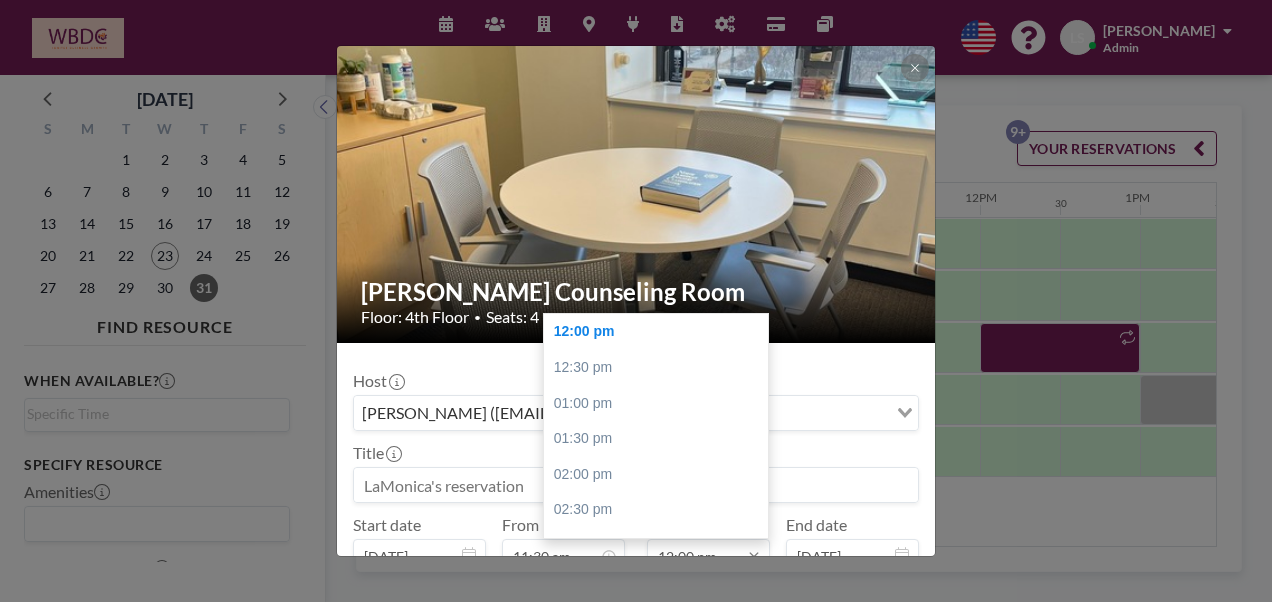 click on "12:00 pm" at bounding box center [708, 556] 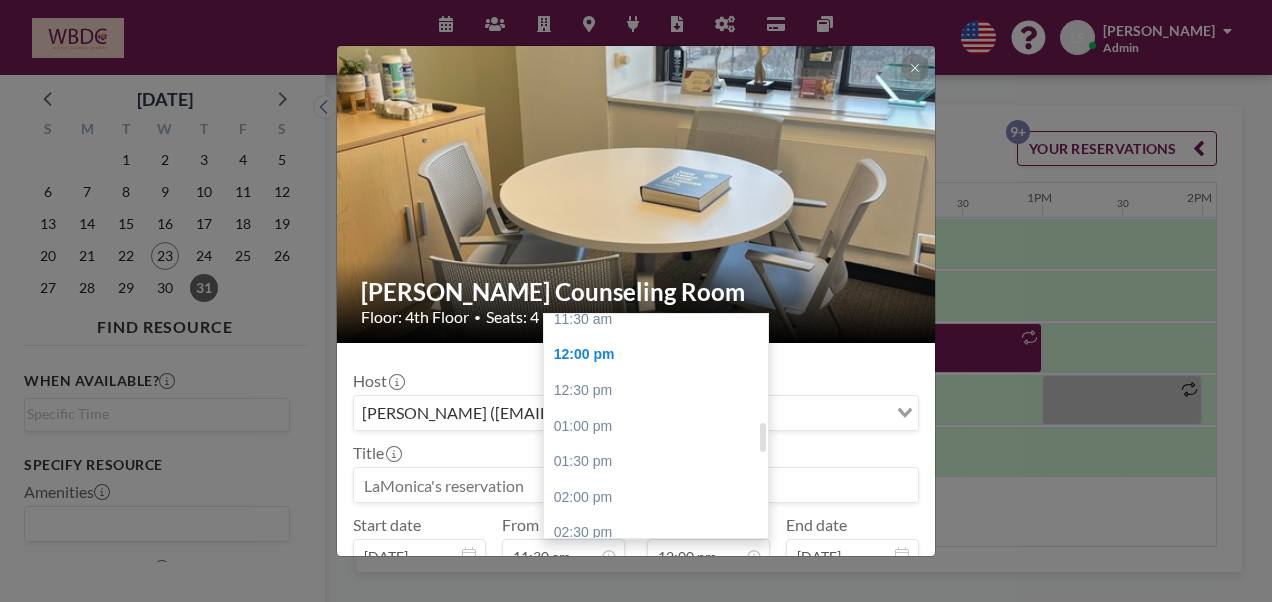 scroll, scrollTop: 808, scrollLeft: 0, axis: vertical 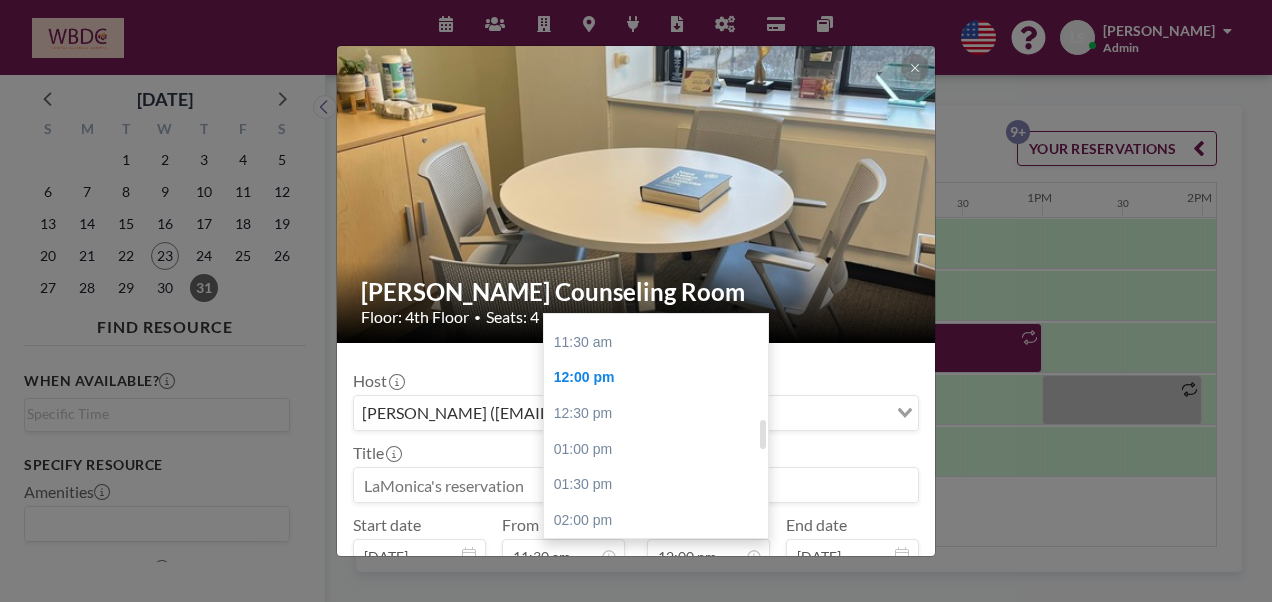 click at bounding box center (763, 434) 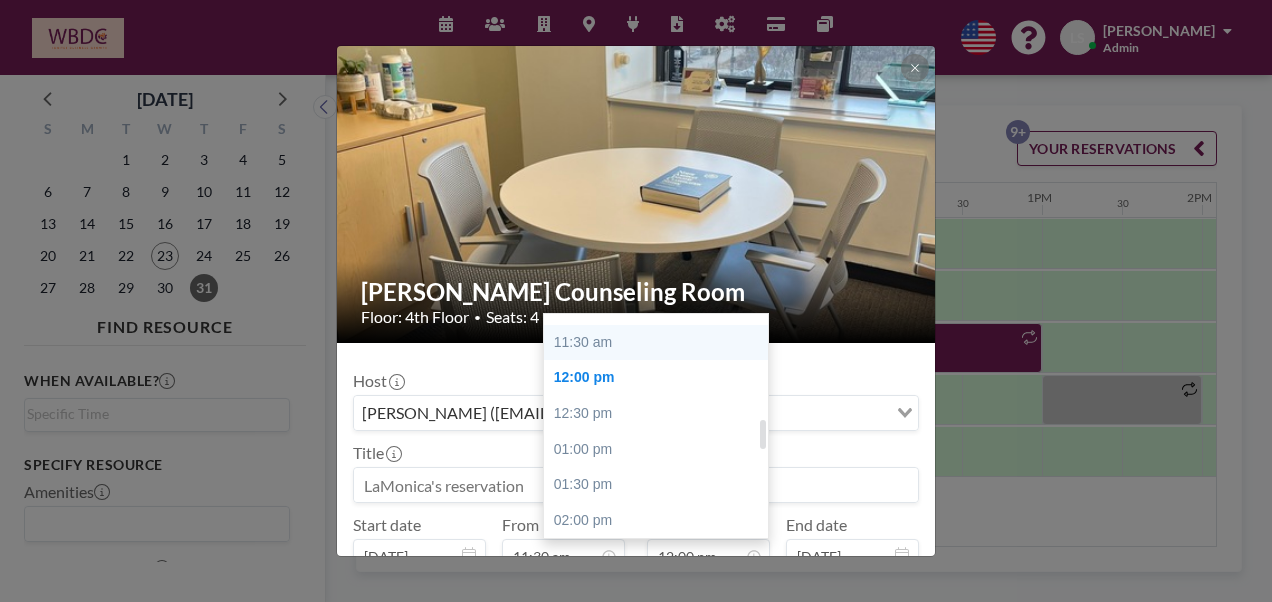 click on "11:30 am" at bounding box center [661, 343] 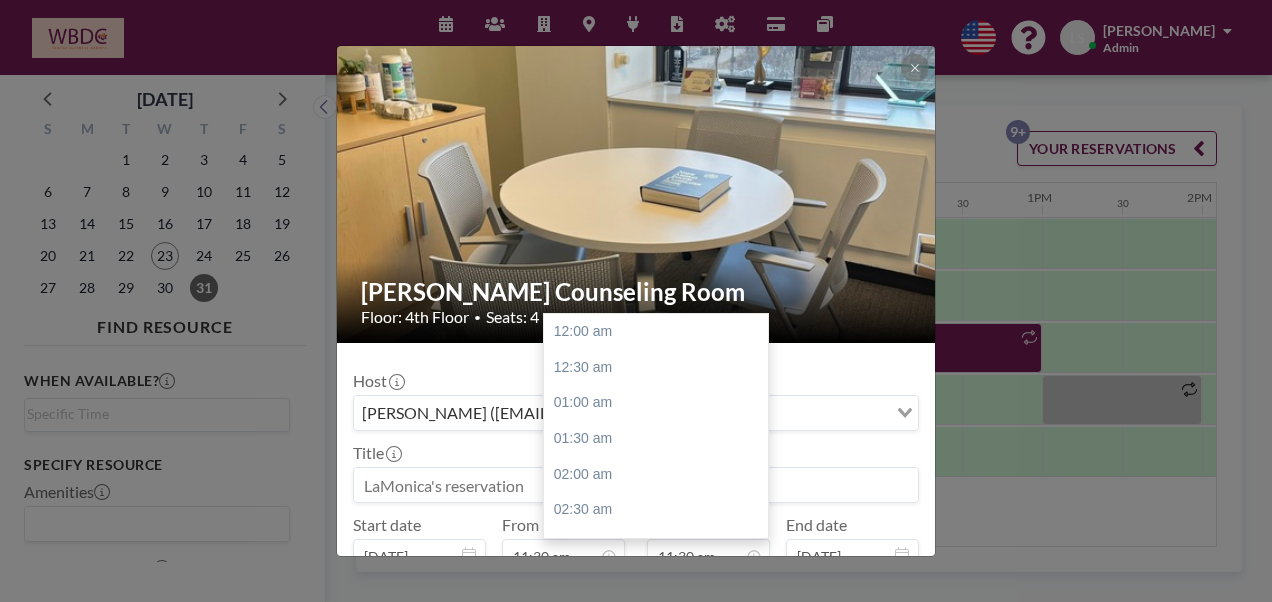 scroll, scrollTop: 0, scrollLeft: 0, axis: both 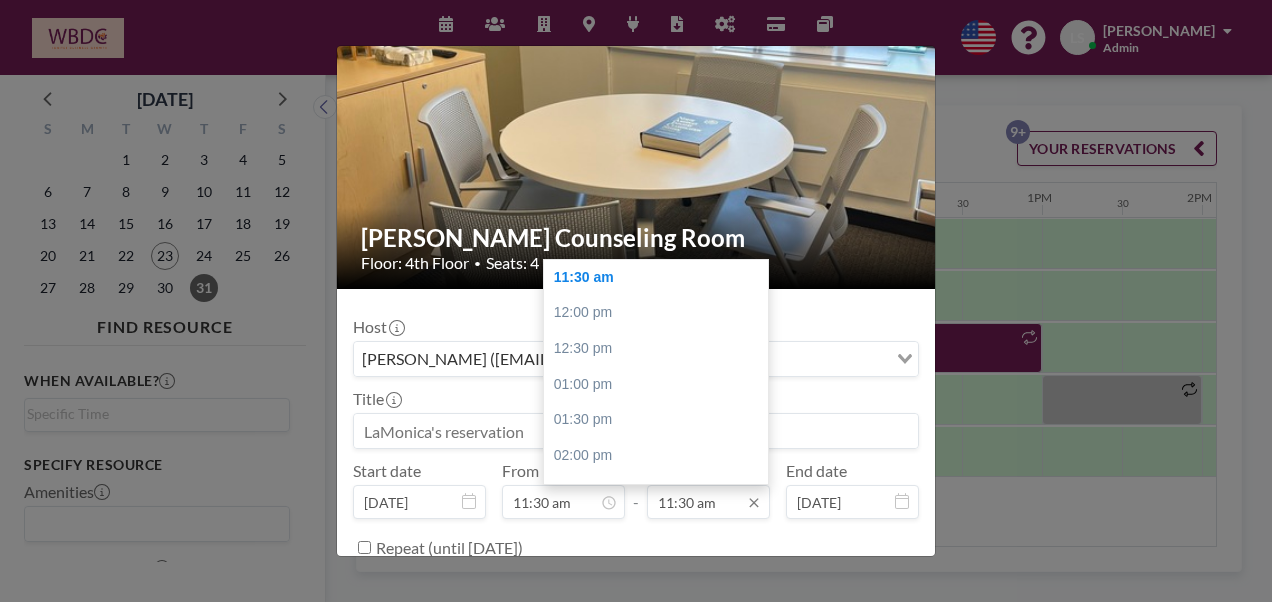 click on "11:30 am" at bounding box center [708, 502] 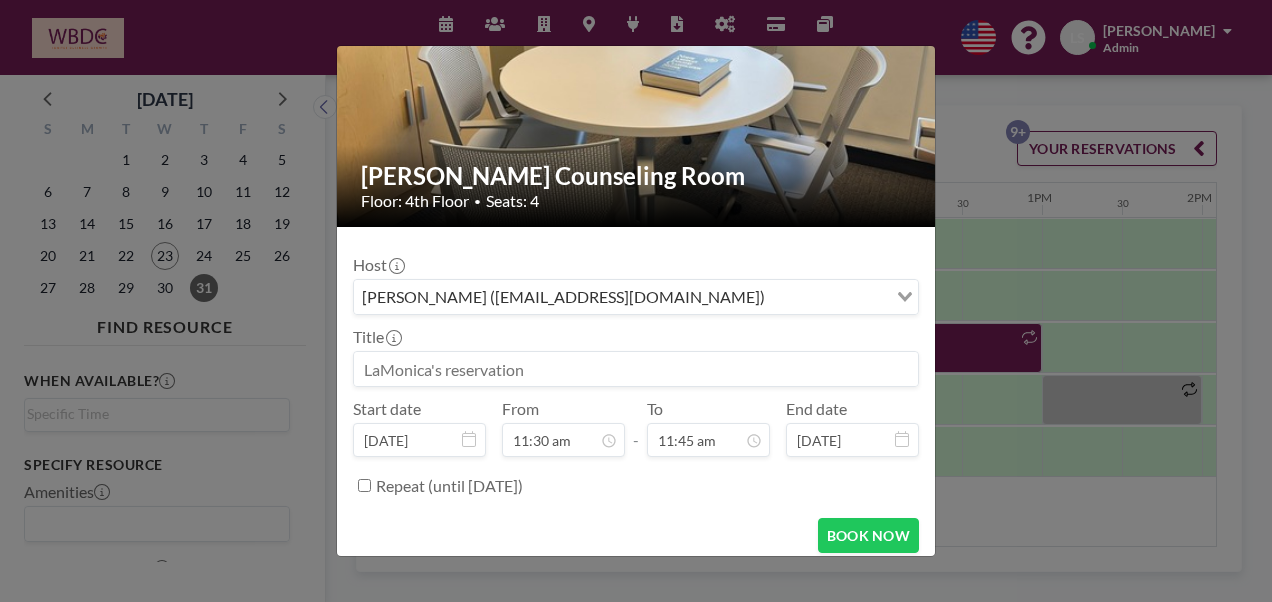 scroll, scrollTop: 125, scrollLeft: 0, axis: vertical 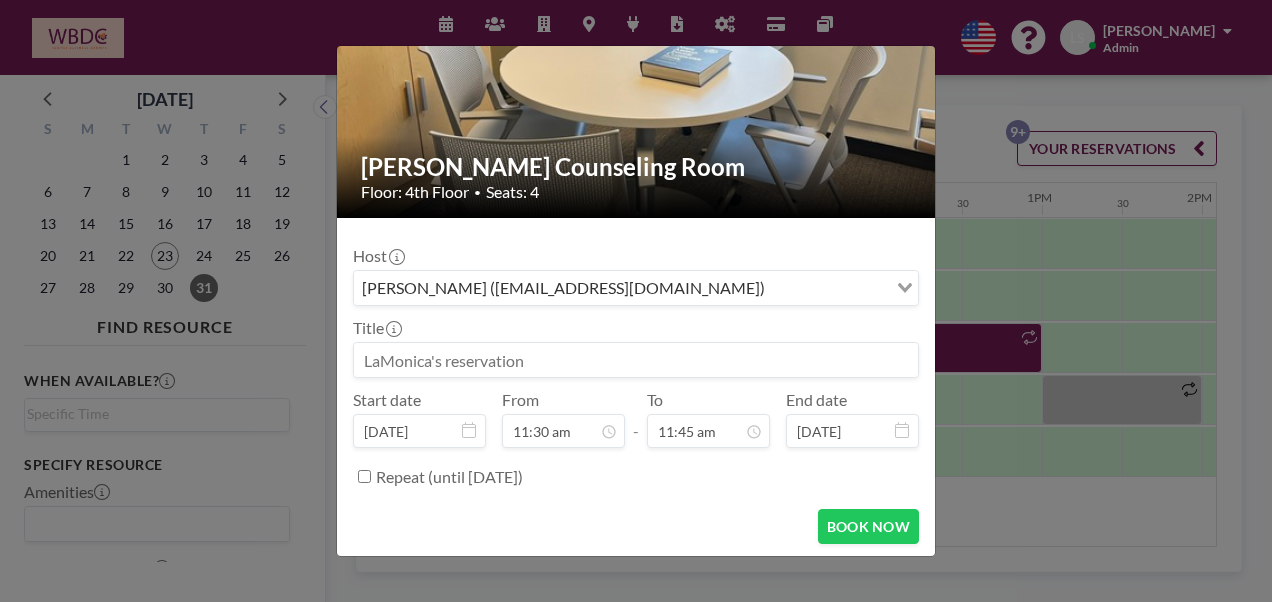 type on "11:45 am" 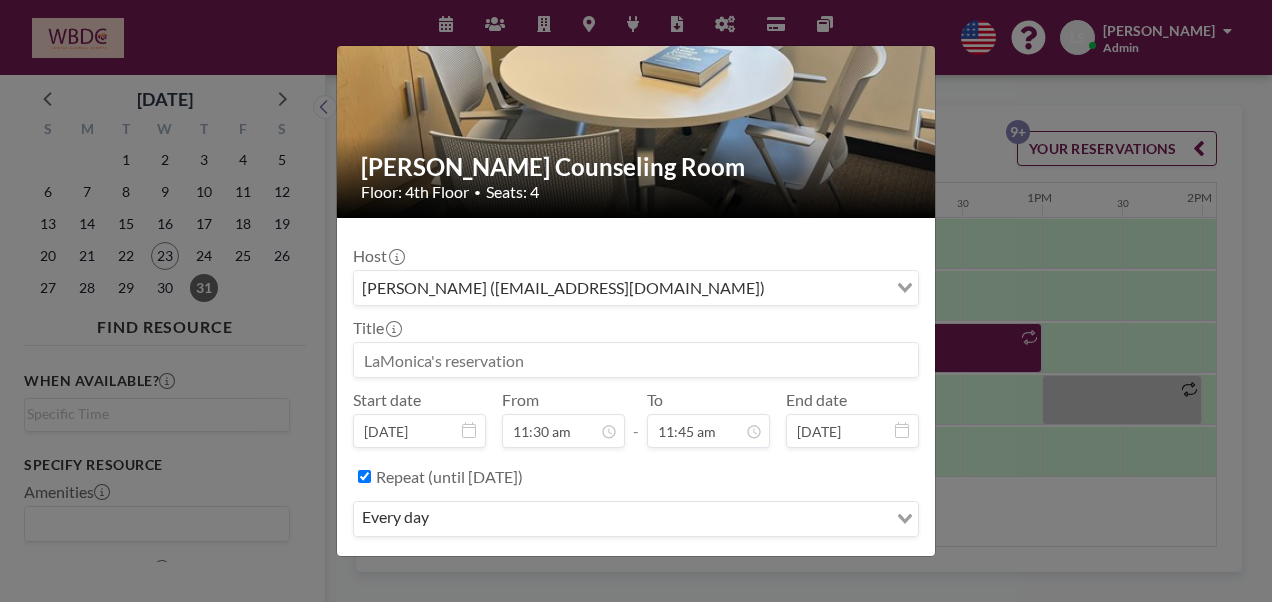scroll, scrollTop: 176, scrollLeft: 0, axis: vertical 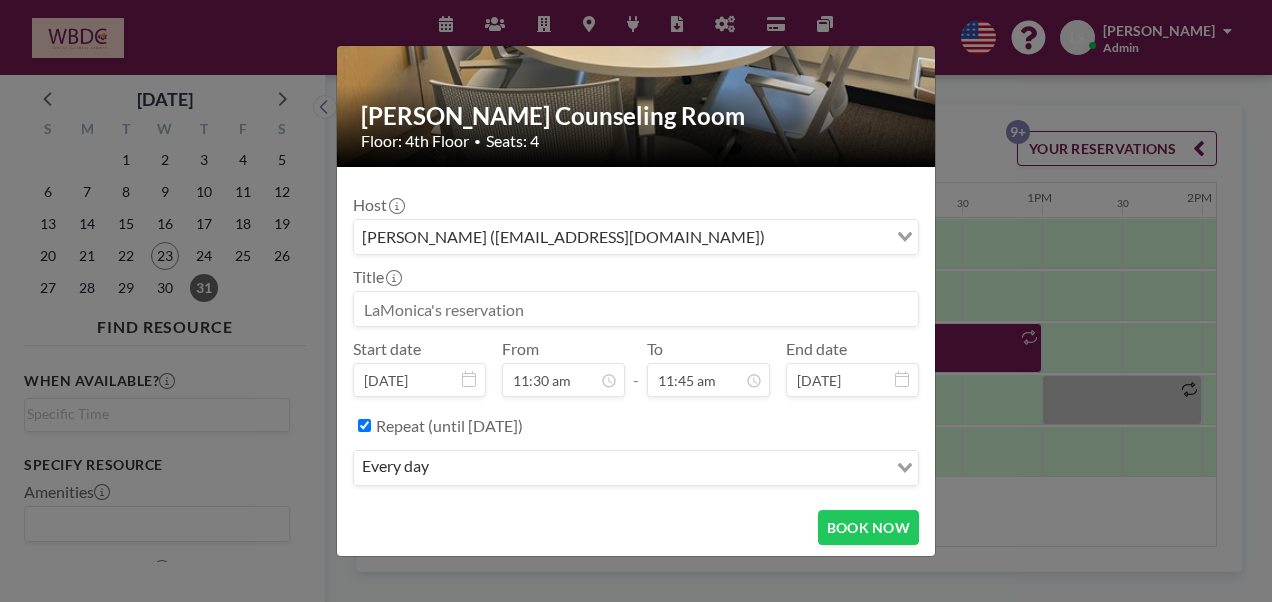 click 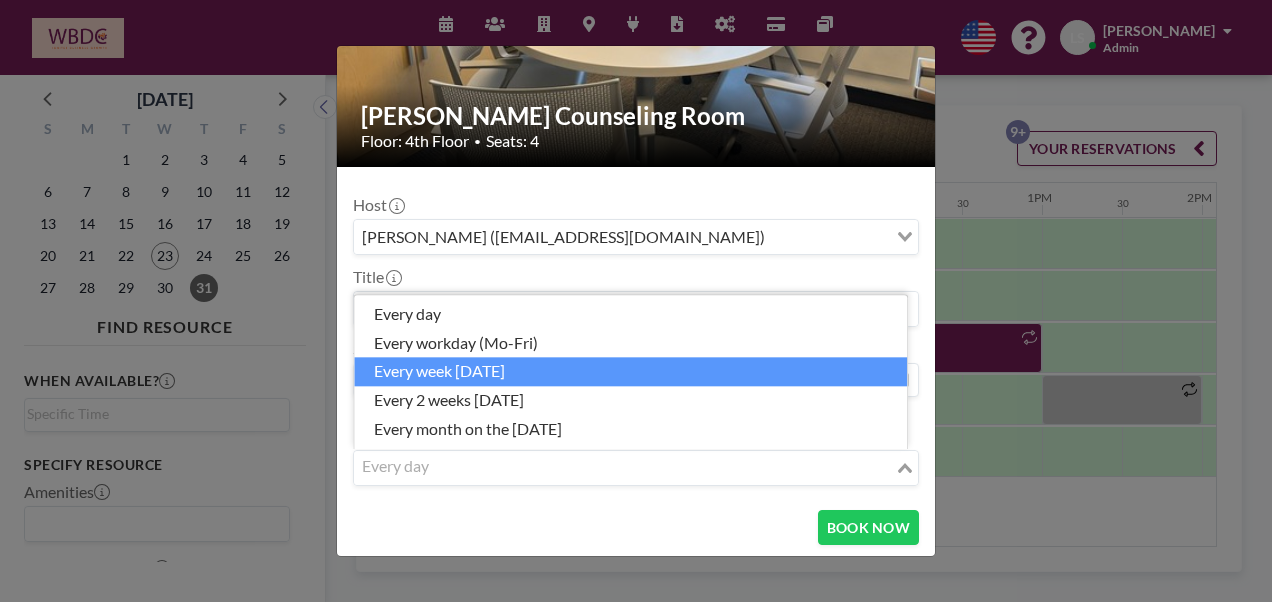 click on "every week [DATE]" at bounding box center [630, 372] 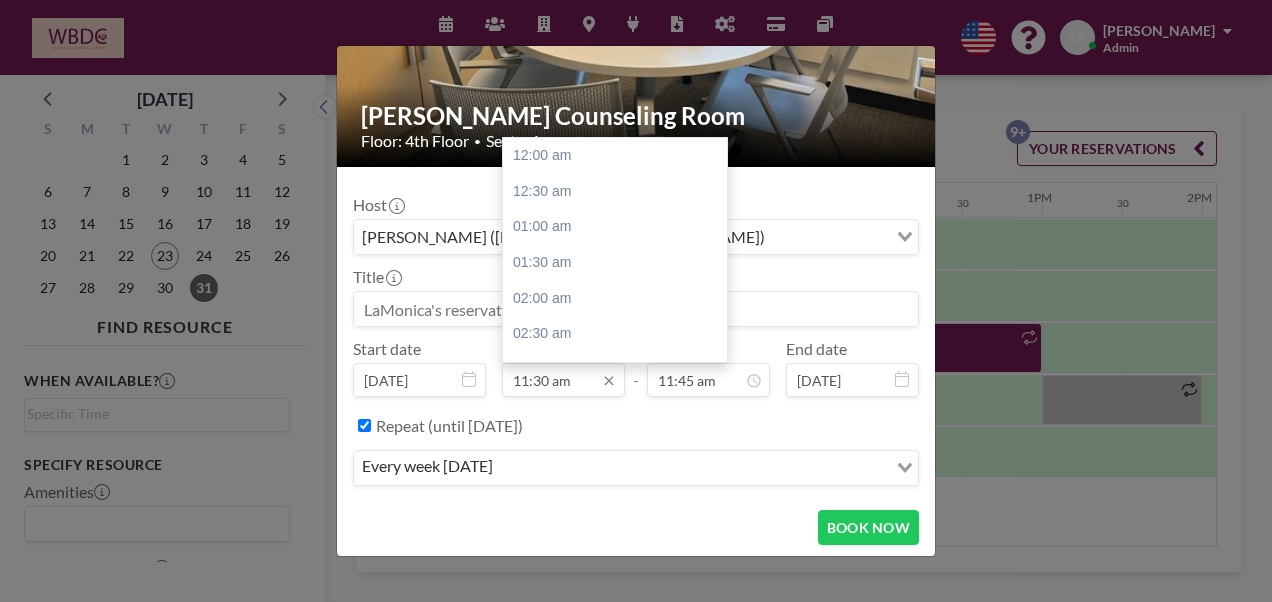 scroll, scrollTop: 819, scrollLeft: 0, axis: vertical 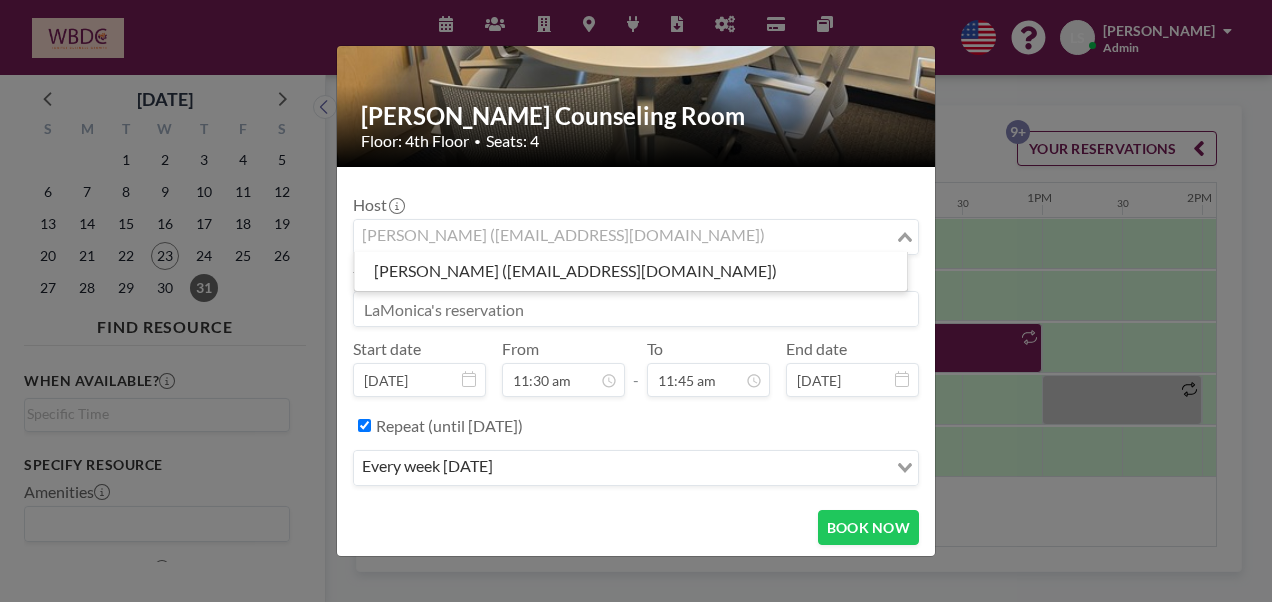 click on "[PERSON_NAME] ([EMAIL_ADDRESS][DOMAIN_NAME])" at bounding box center (624, 235) 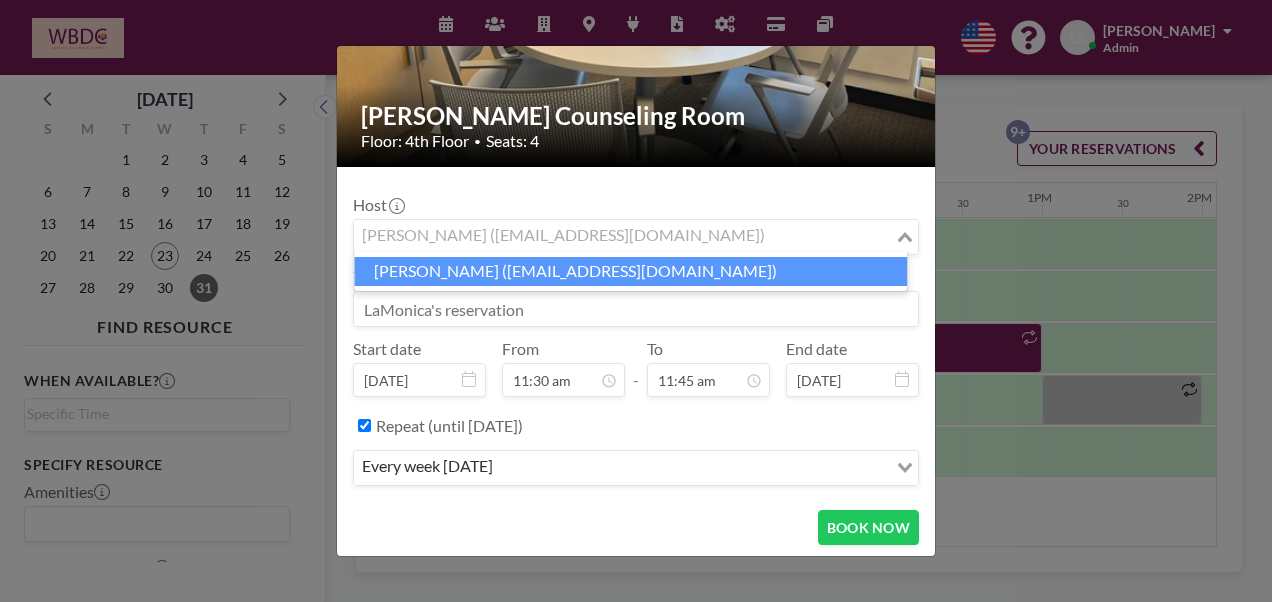 click on "[PERSON_NAME] ([EMAIL_ADDRESS][DOMAIN_NAME])" at bounding box center (630, 271) 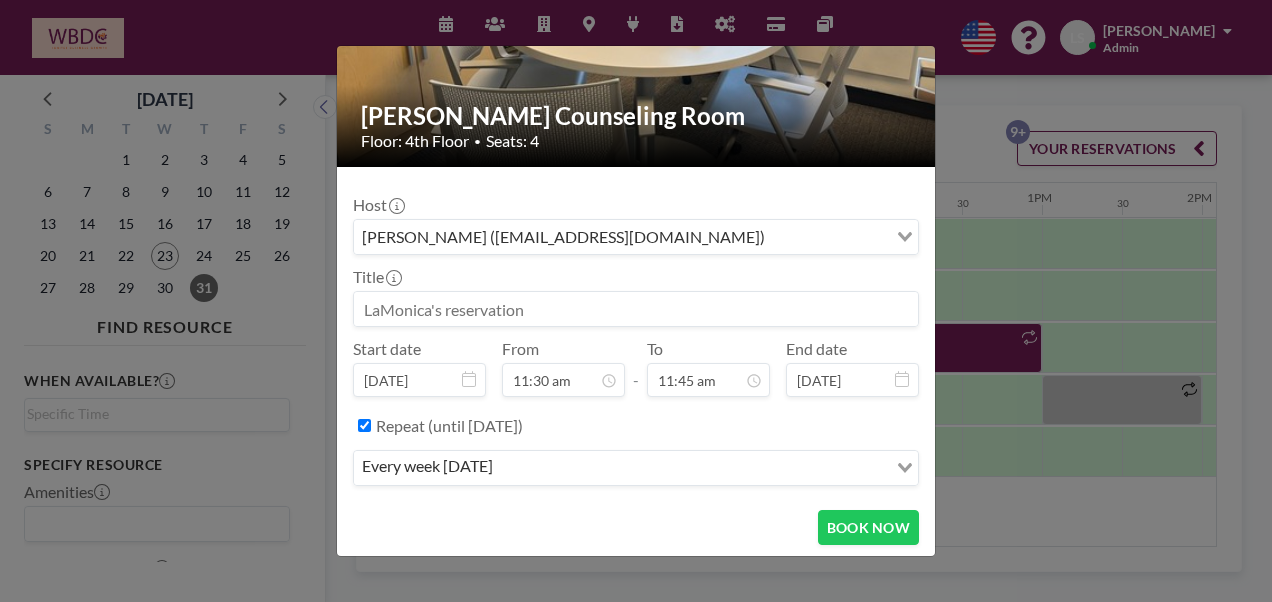 click on "[PERSON_NAME] ([EMAIL_ADDRESS][DOMAIN_NAME])" at bounding box center (620, 235) 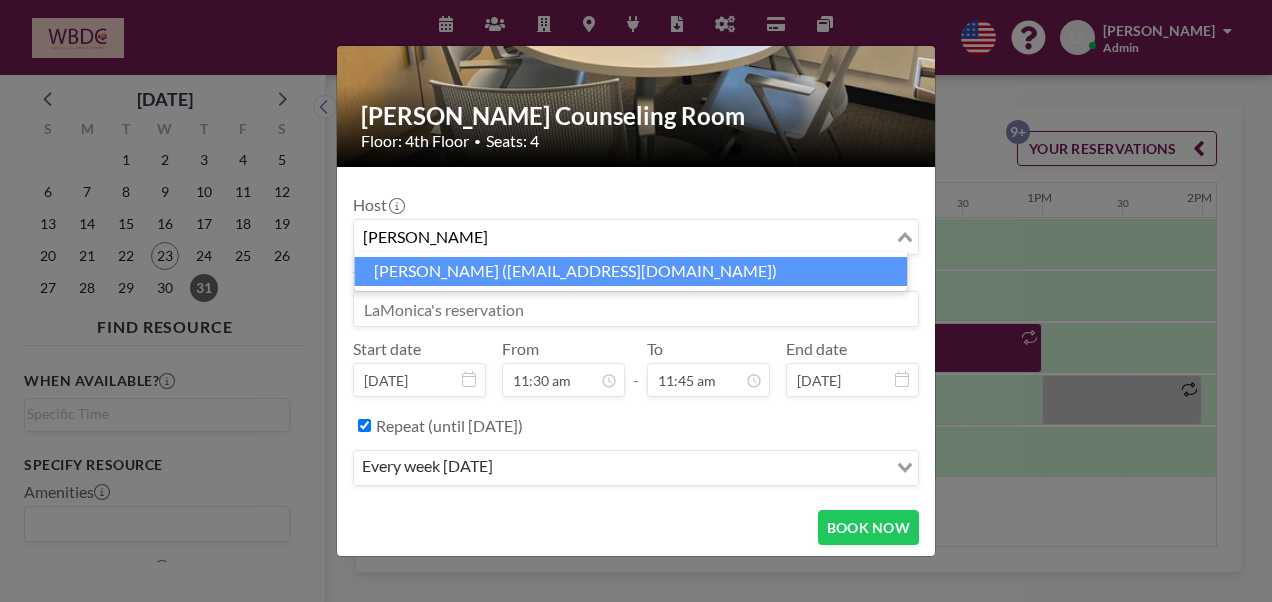 click on "[PERSON_NAME] ([EMAIL_ADDRESS][DOMAIN_NAME])" at bounding box center (630, 271) 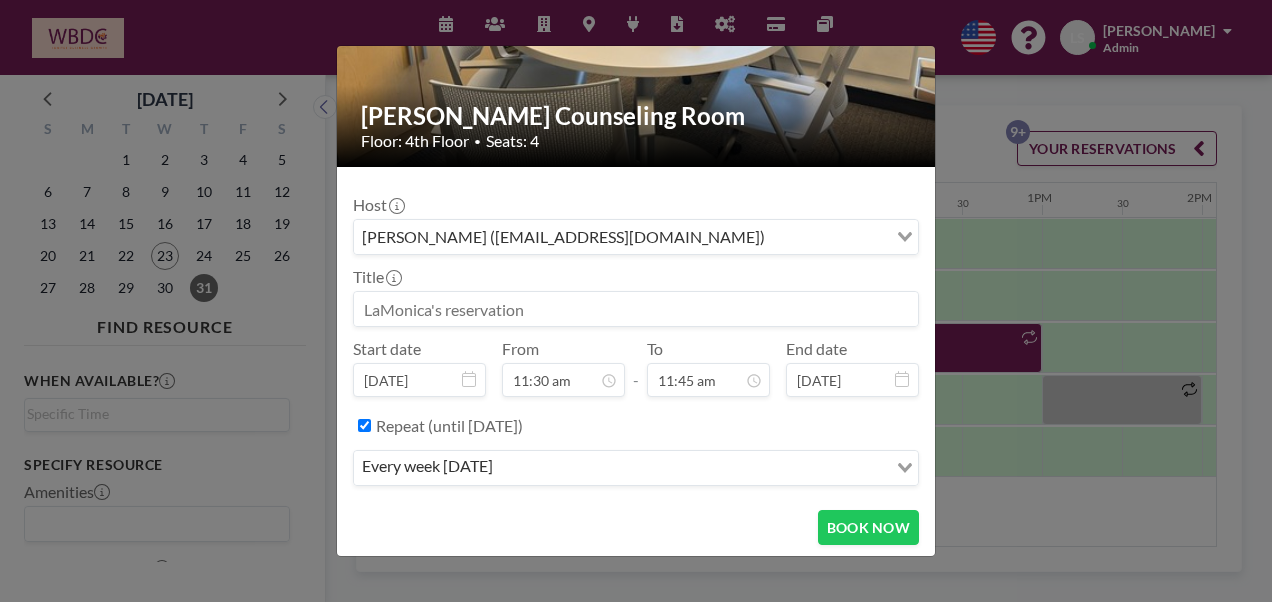scroll, scrollTop: 819, scrollLeft: 0, axis: vertical 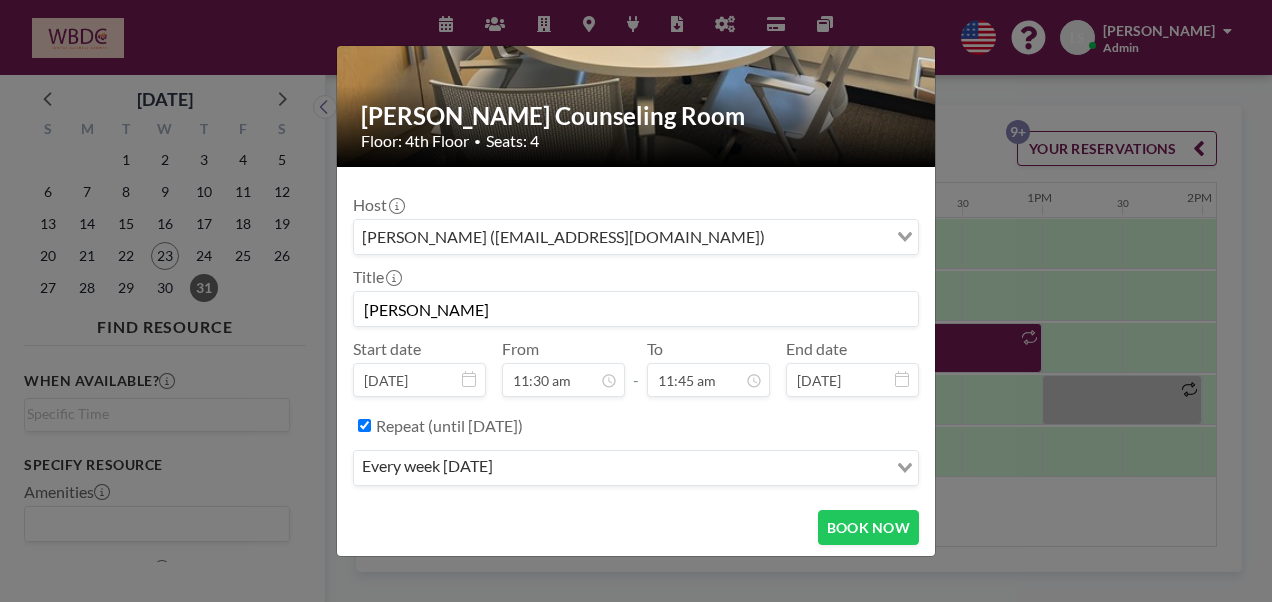 type on "[PERSON_NAME]" 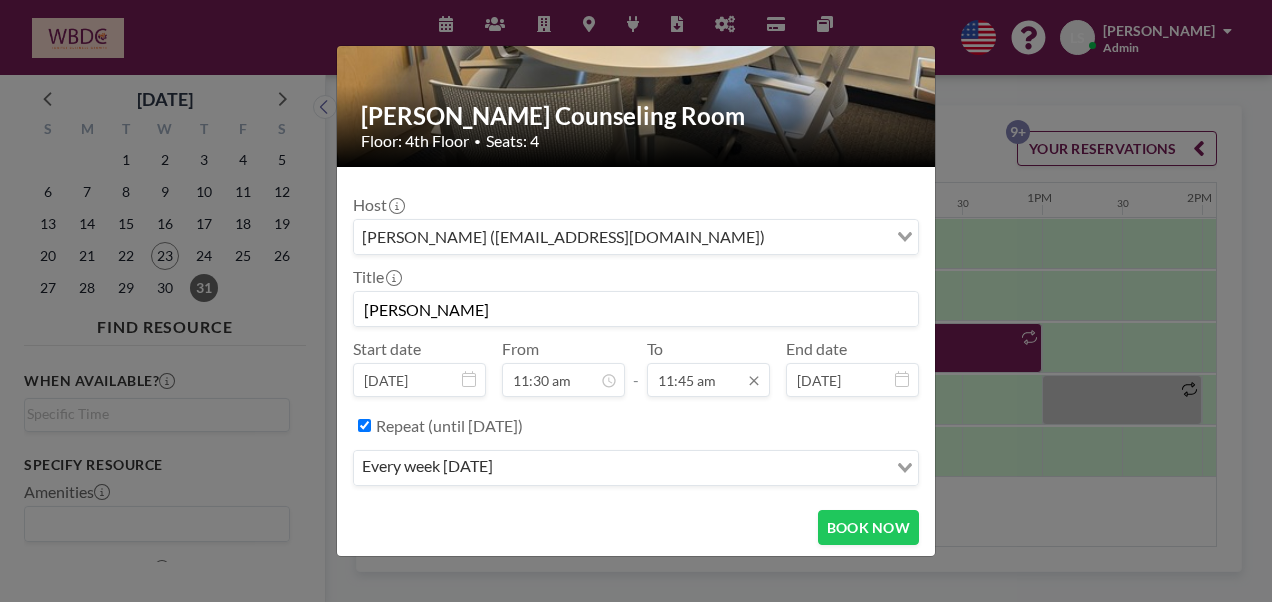 drag, startPoint x: 691, startPoint y: 412, endPoint x: 679, endPoint y: 389, distance: 25.942244 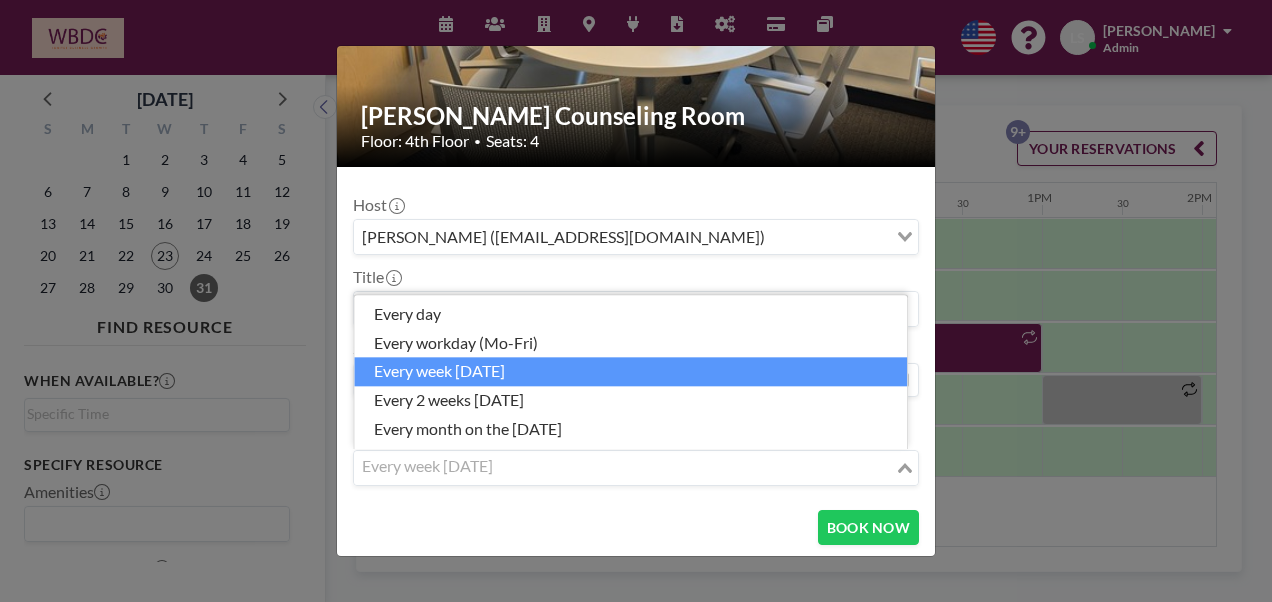 click on "every week [DATE]" at bounding box center [624, 466] 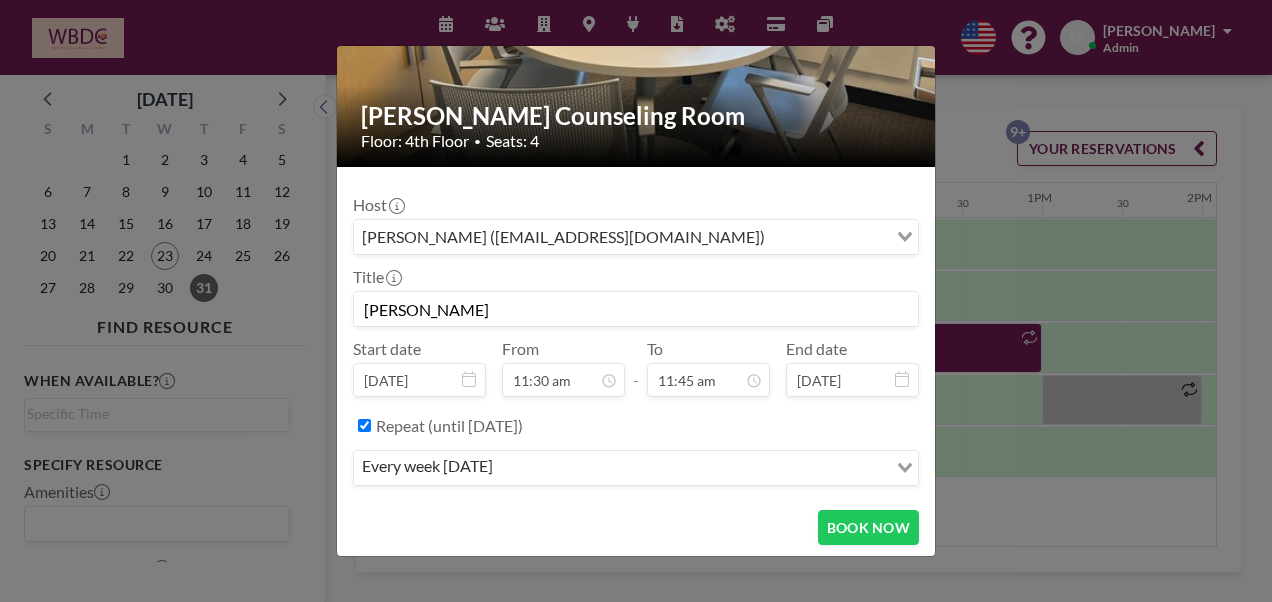 click on "Host
[PERSON_NAME] ([EMAIL_ADDRESS][DOMAIN_NAME])
Loading...      Title  [PERSON_NAME]  Start date  [DATE]  From  11:30 am      -   To  11:45 am      End date  [DATE]  Repeat (until [DATE])
every week [DATE]
Loading...               BOOK NOW" at bounding box center [636, 364] 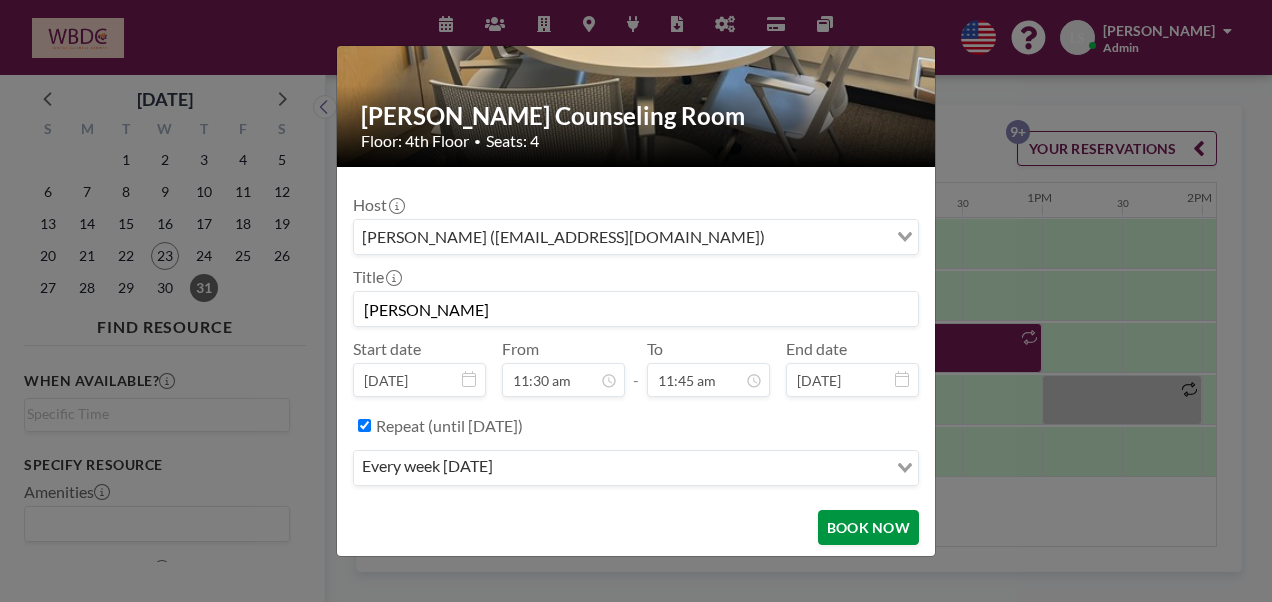click on "BOOK NOW" at bounding box center (868, 527) 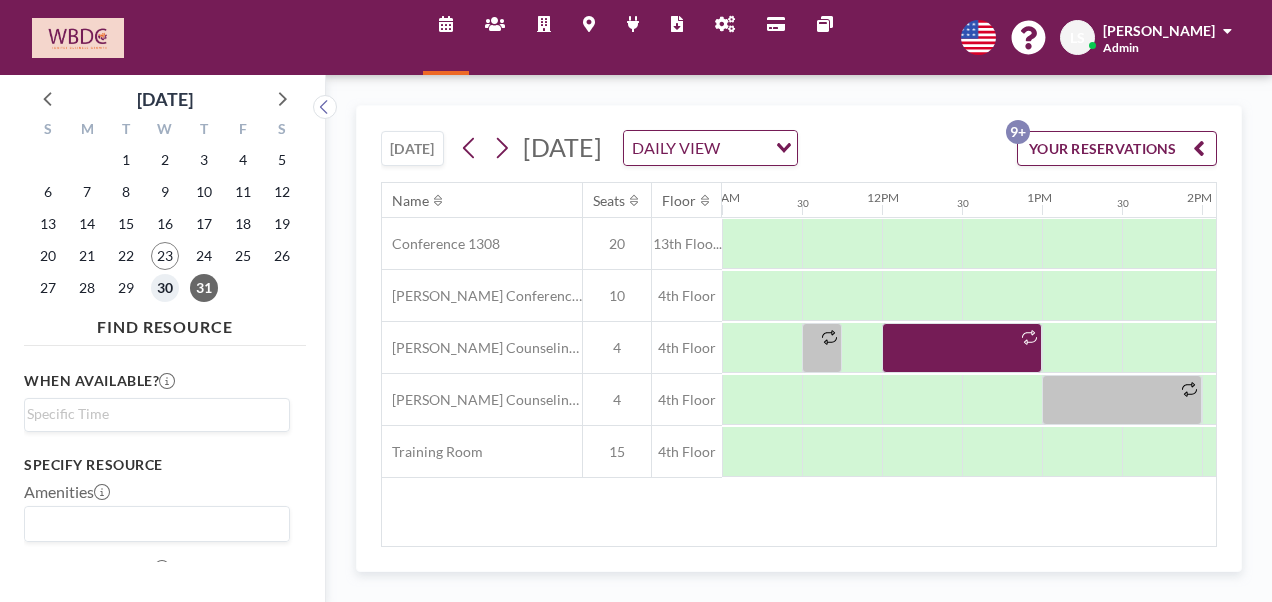 click on "30" at bounding box center [165, 288] 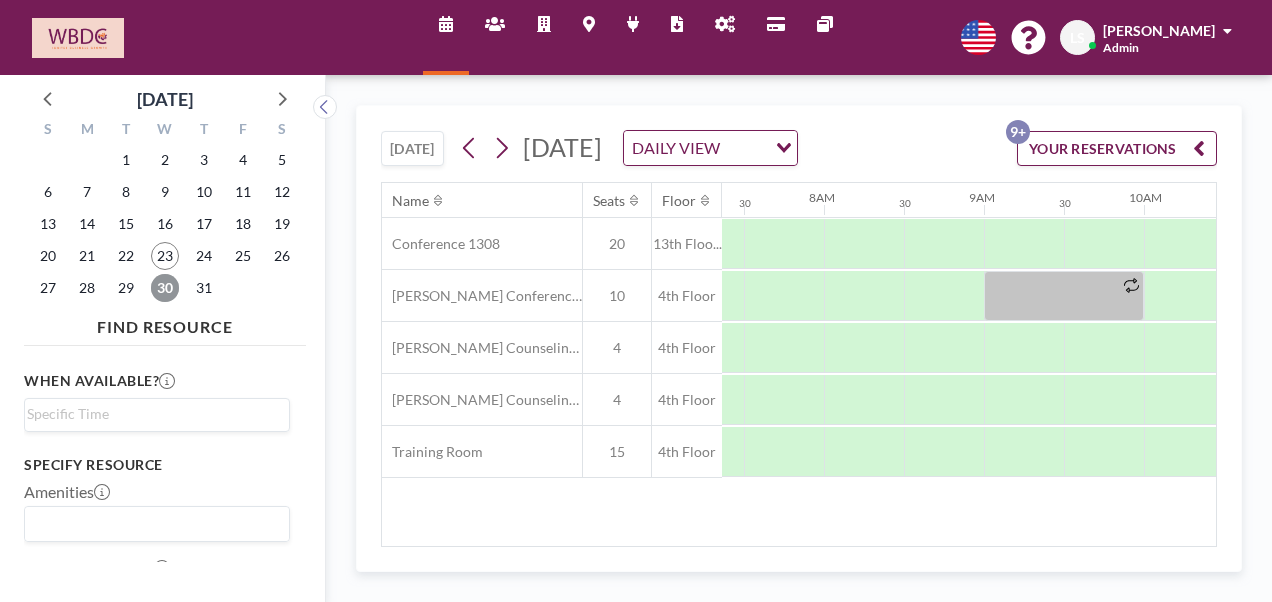scroll, scrollTop: 0, scrollLeft: 1200, axis: horizontal 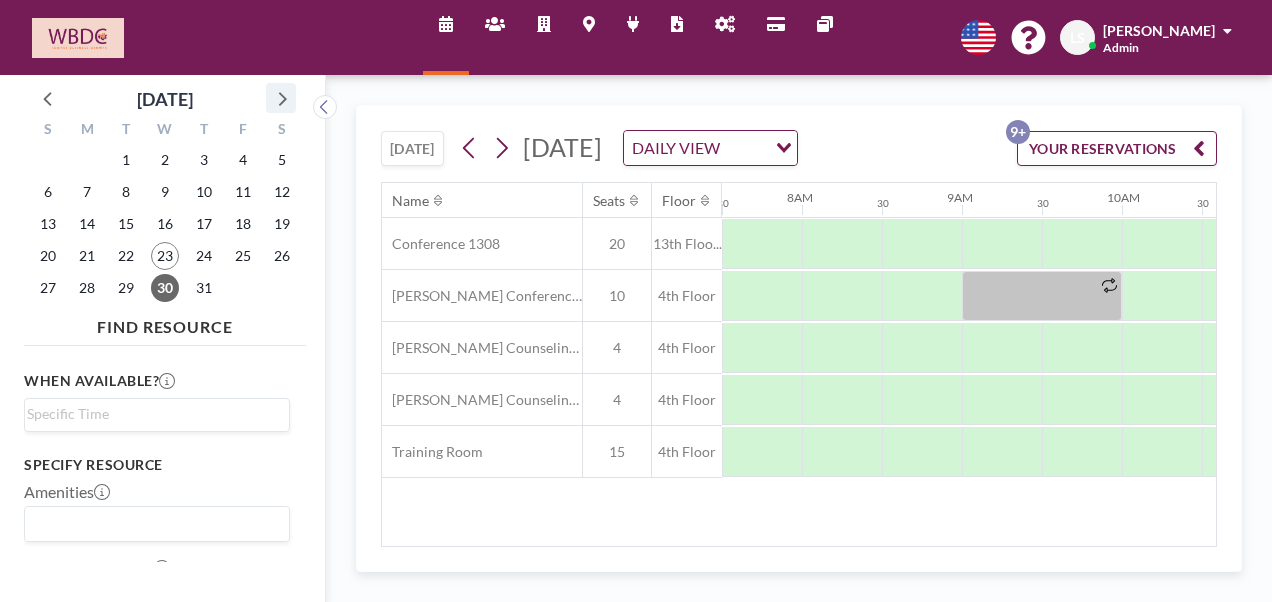 click 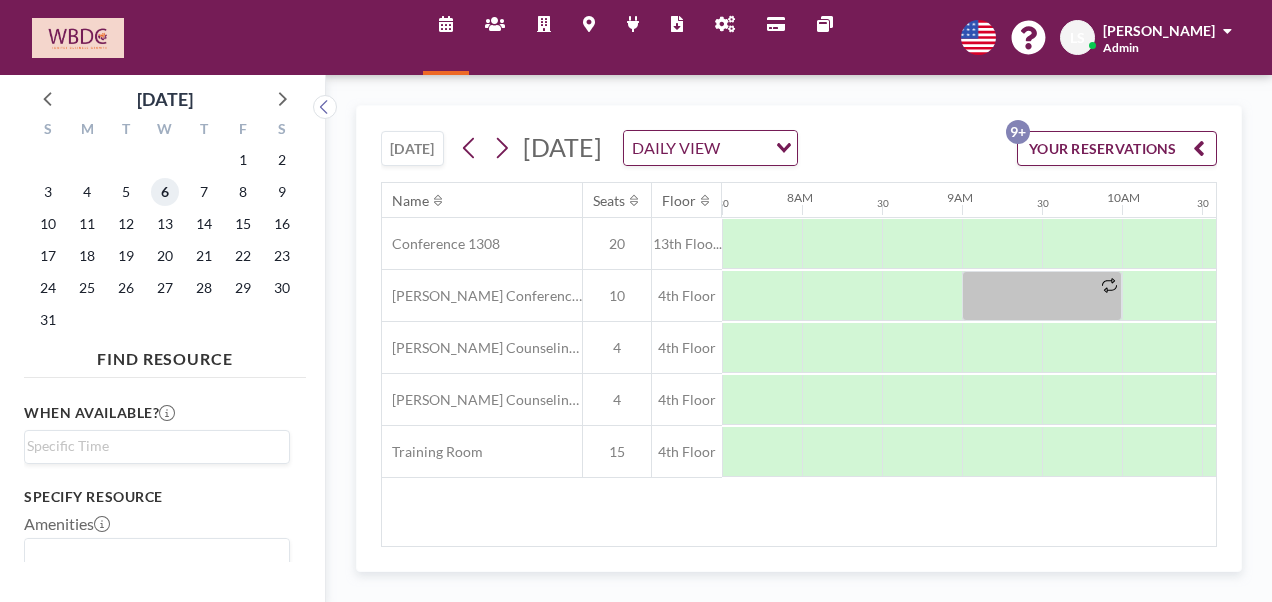 click on "6" at bounding box center [165, 192] 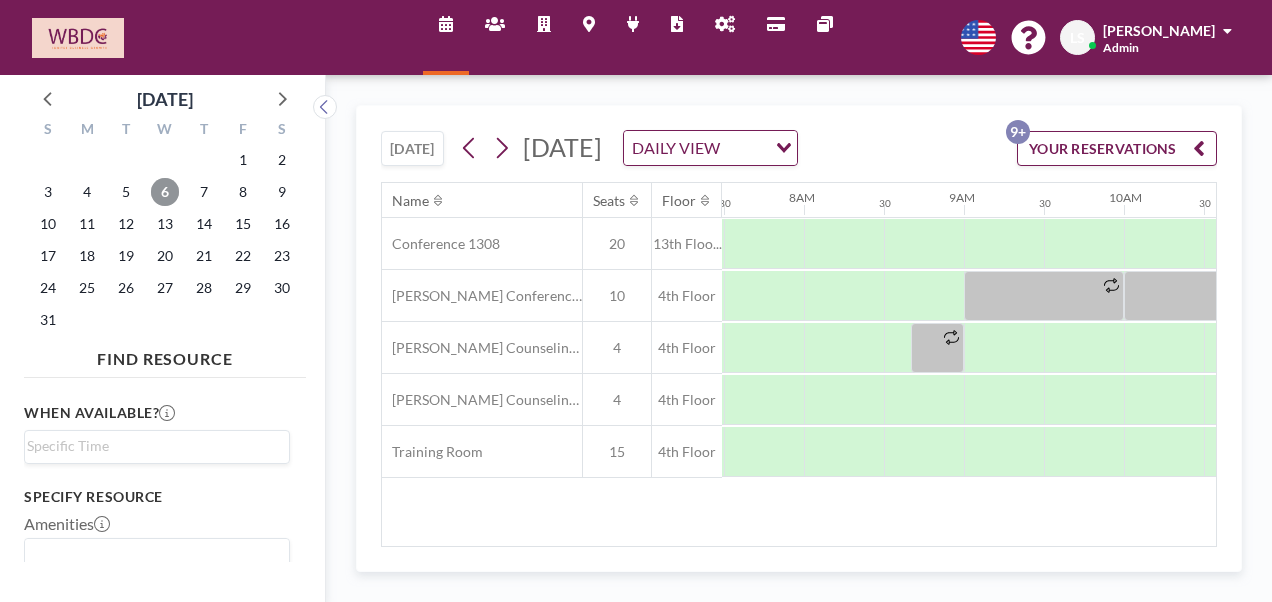 scroll, scrollTop: 0, scrollLeft: 1200, axis: horizontal 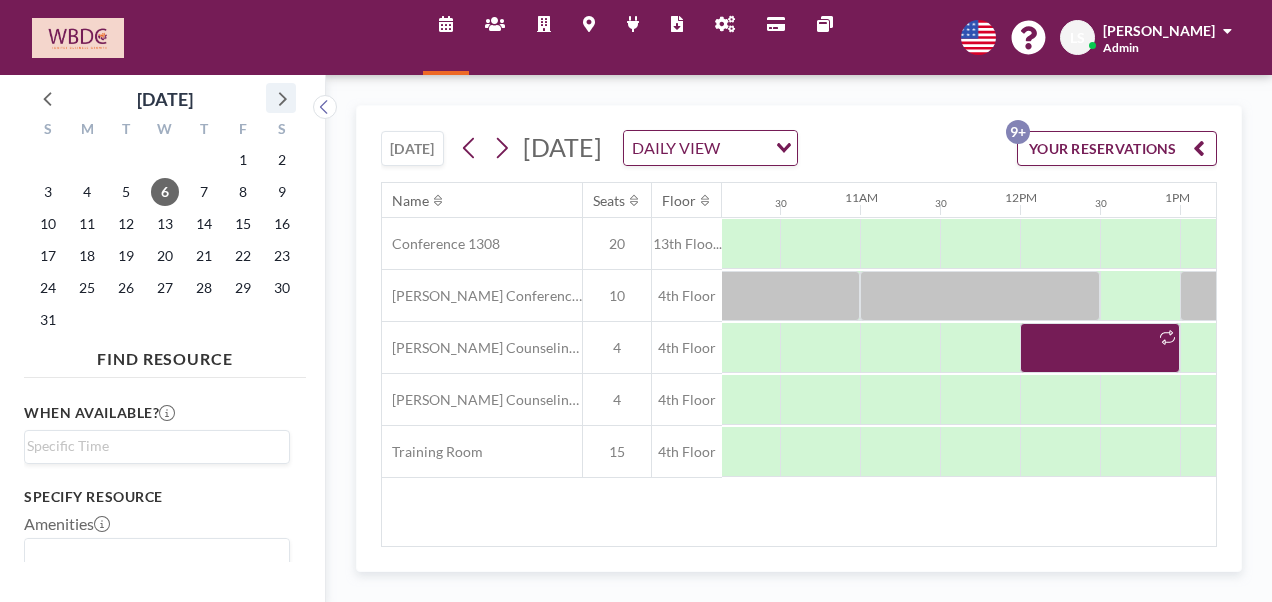 click 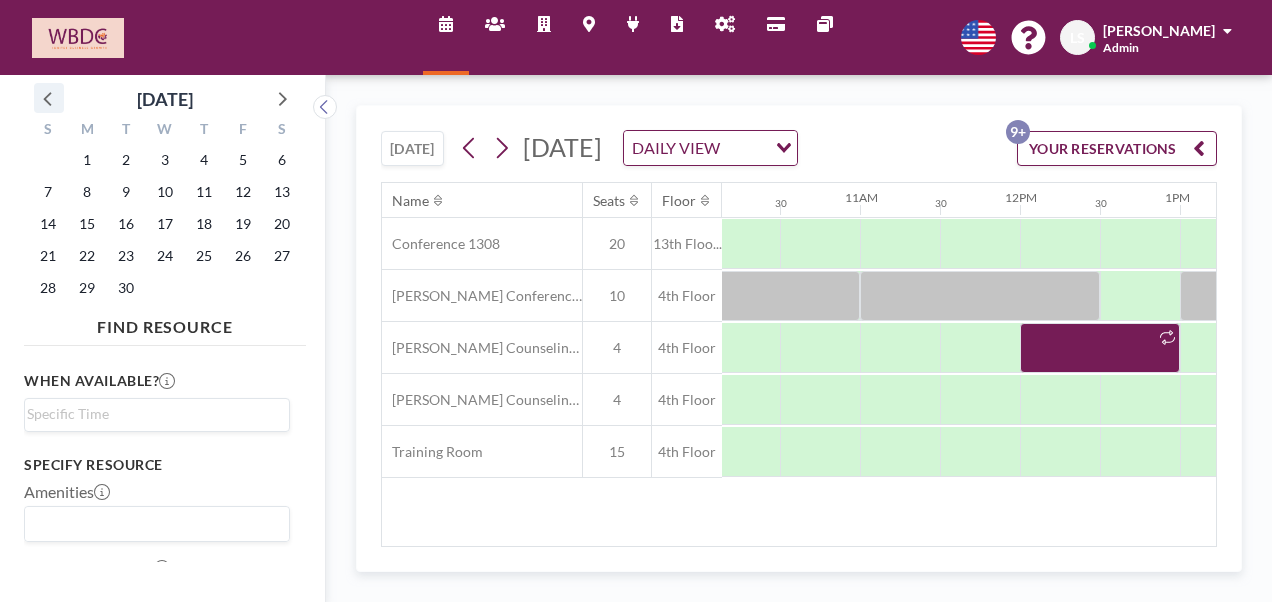 click 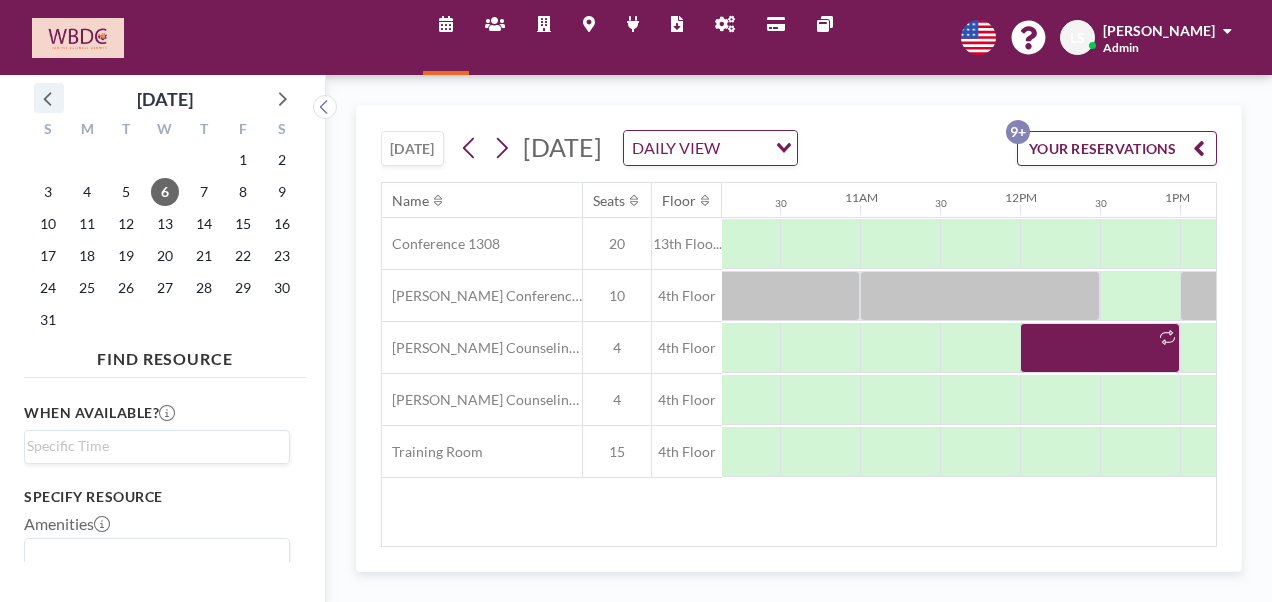click 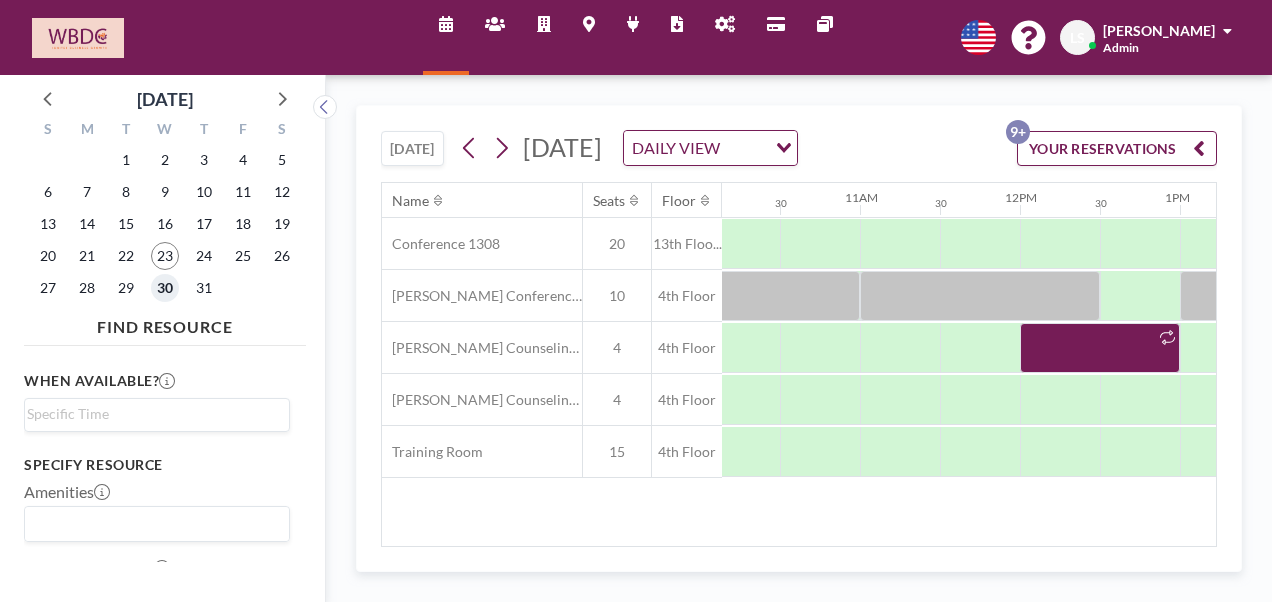 click on "30" at bounding box center [165, 288] 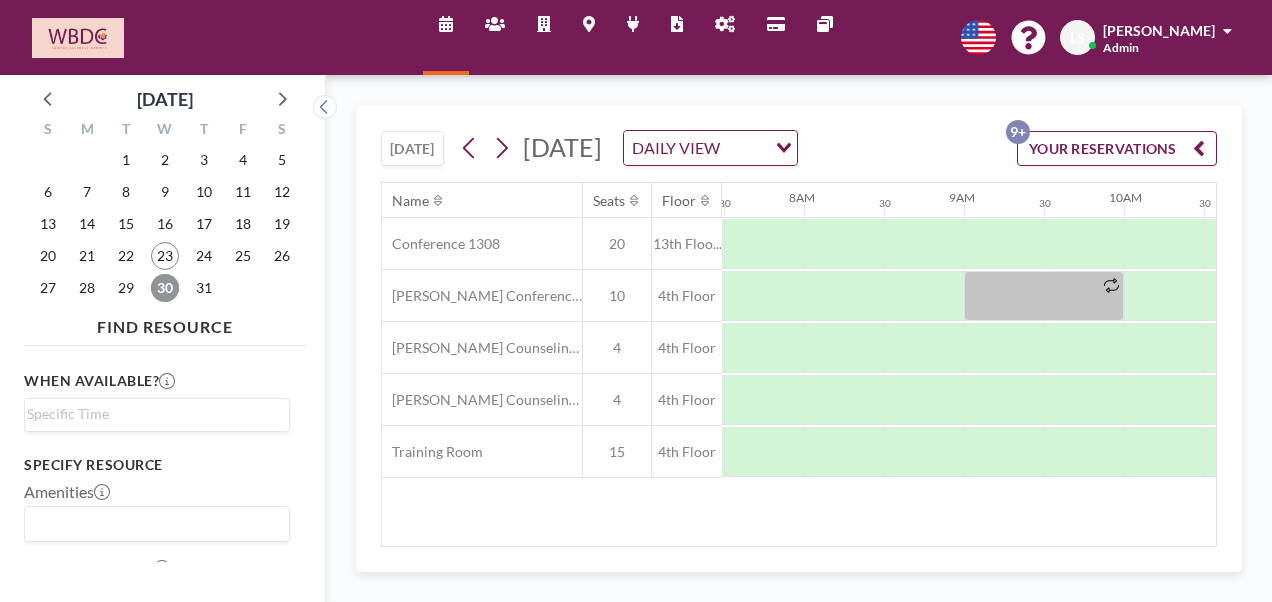 scroll, scrollTop: 0, scrollLeft: 1200, axis: horizontal 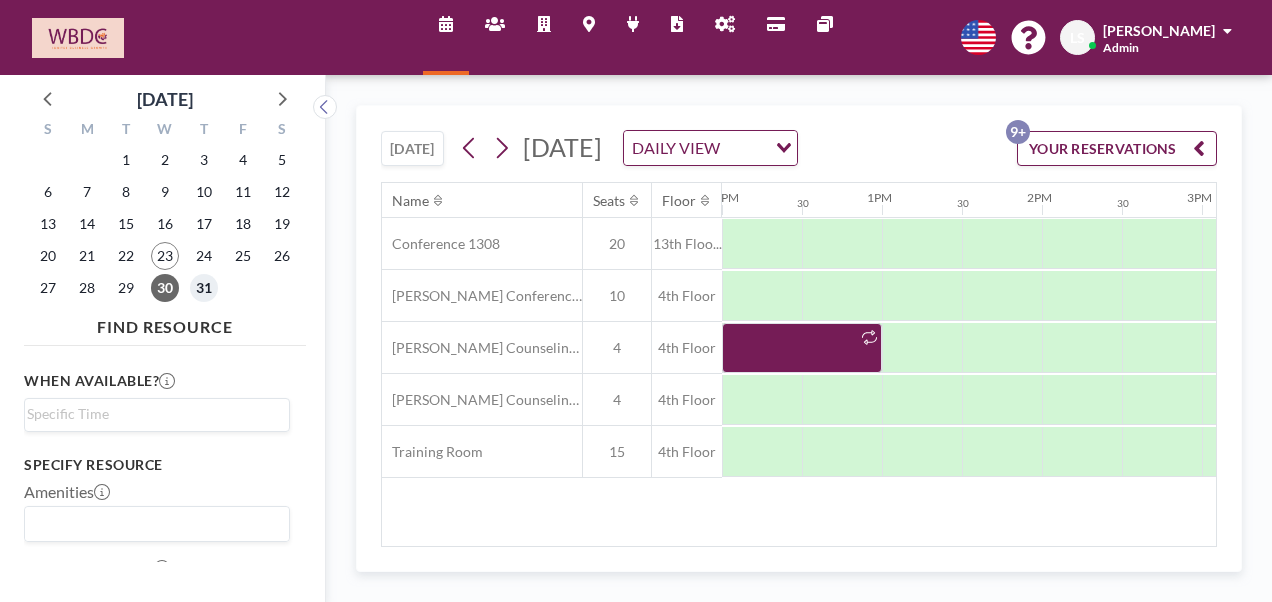 click on "31" at bounding box center [204, 288] 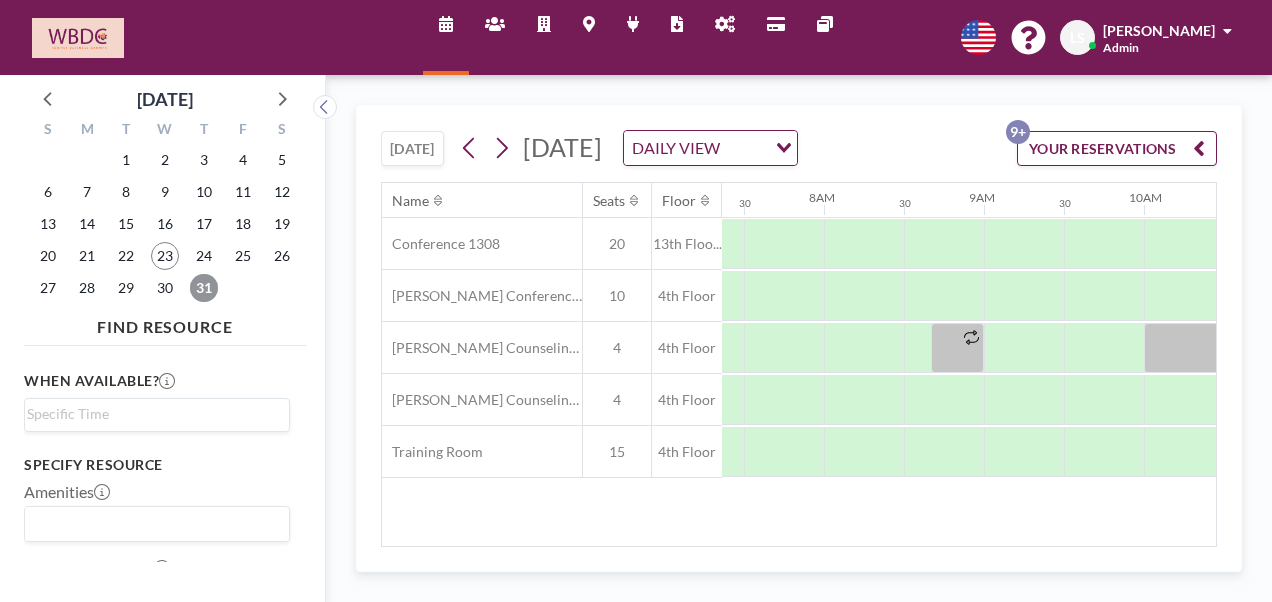 scroll, scrollTop: 0, scrollLeft: 1200, axis: horizontal 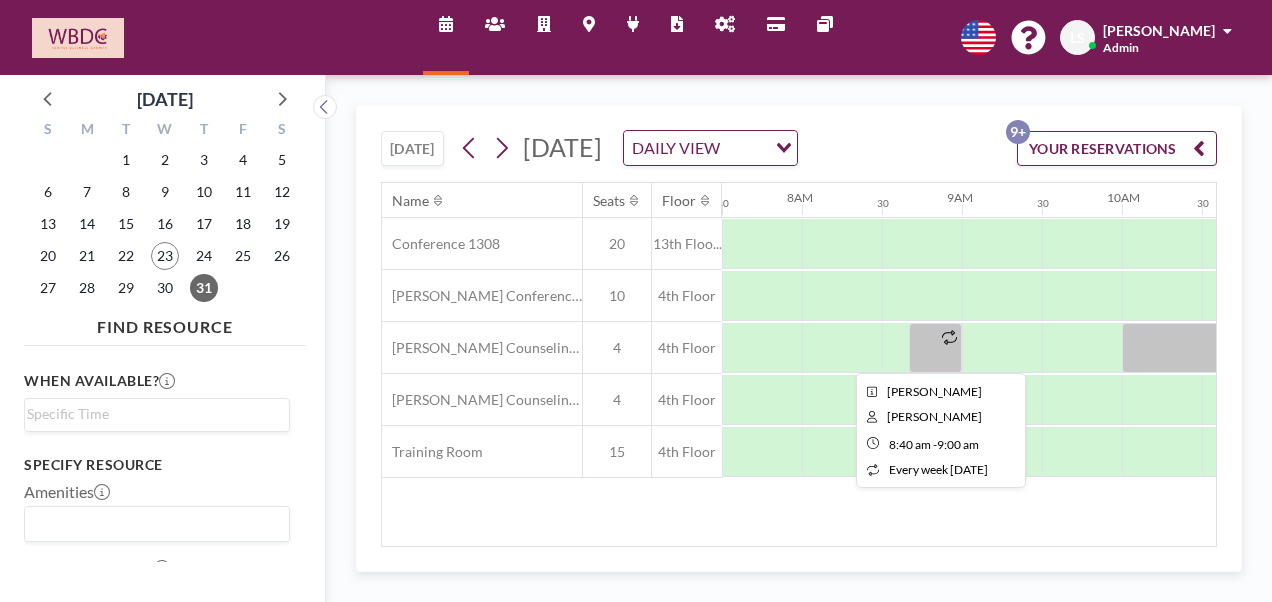 click at bounding box center [935, 348] 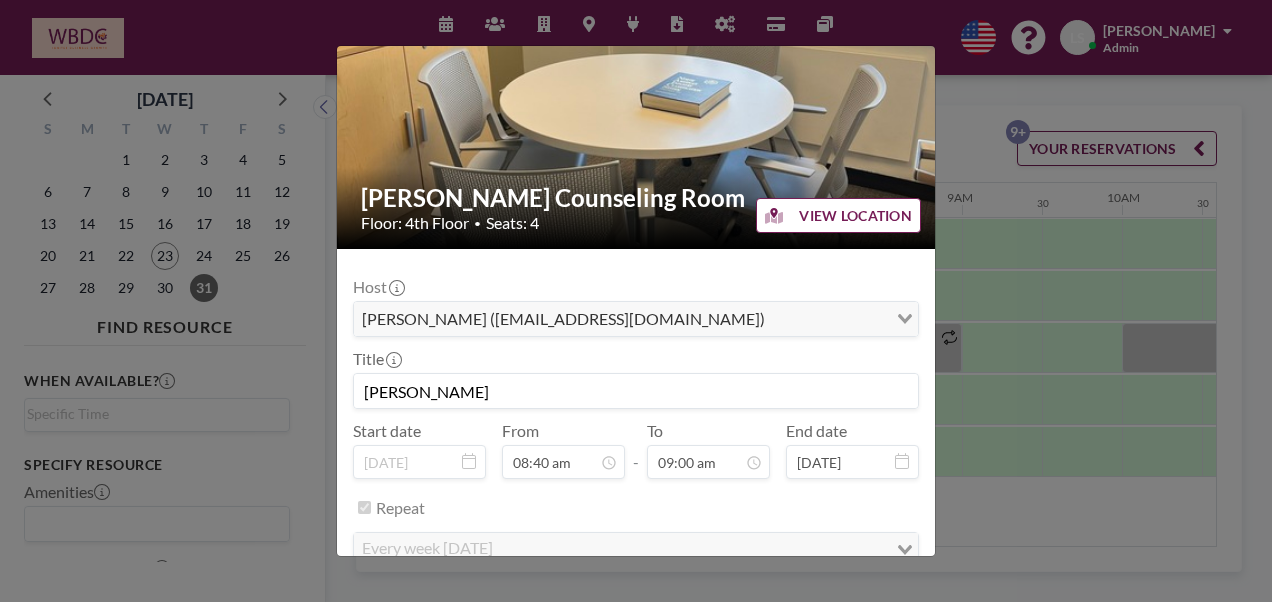 scroll, scrollTop: 118, scrollLeft: 0, axis: vertical 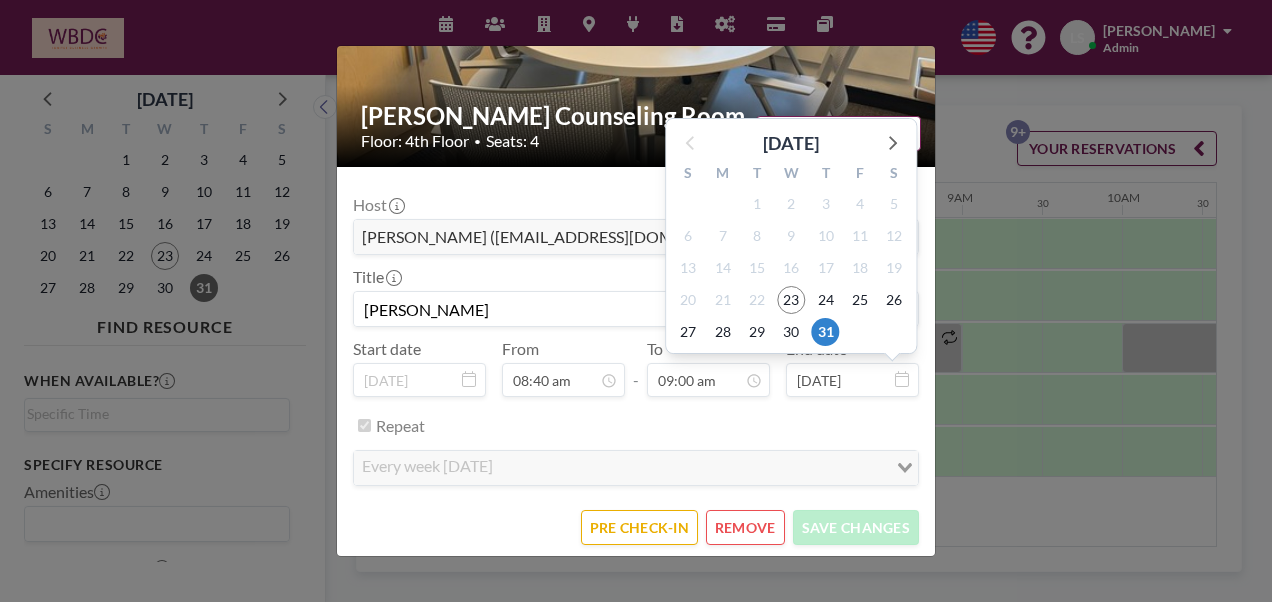 click on "[DATE]" at bounding box center [852, 380] 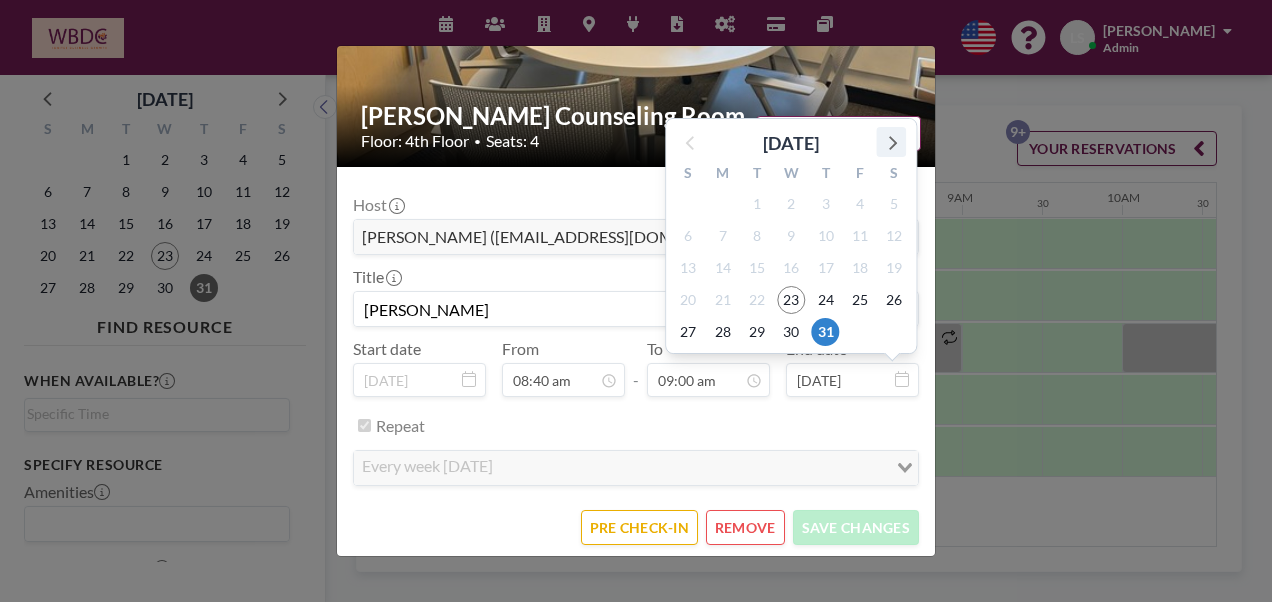 click 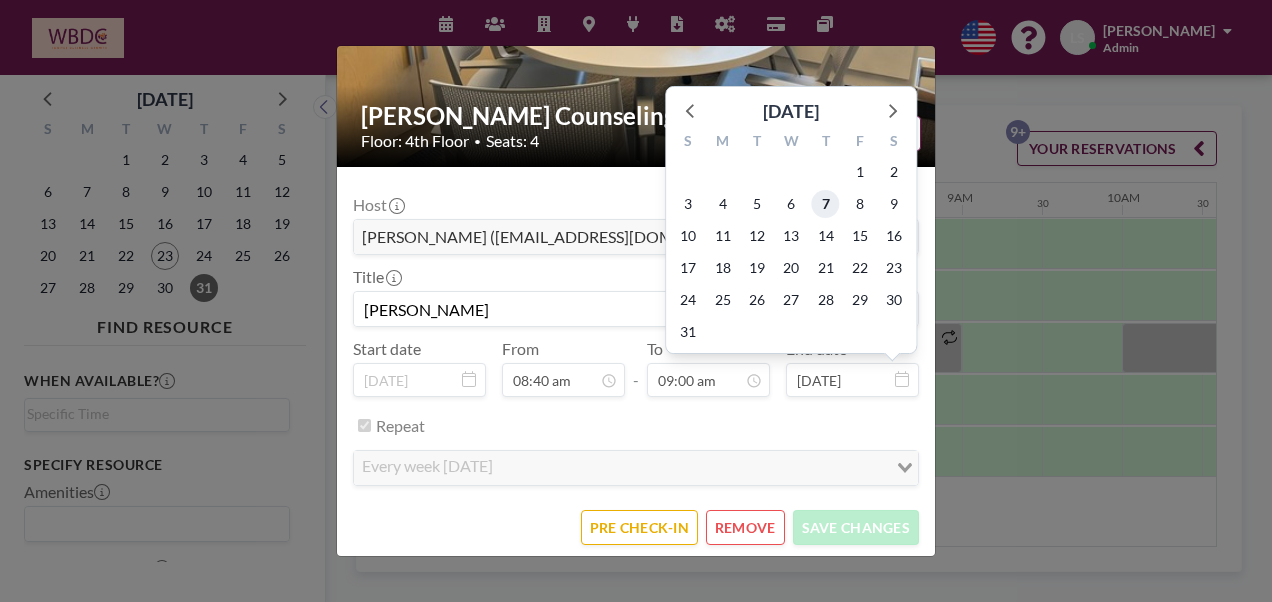 click on "7" at bounding box center (826, 204) 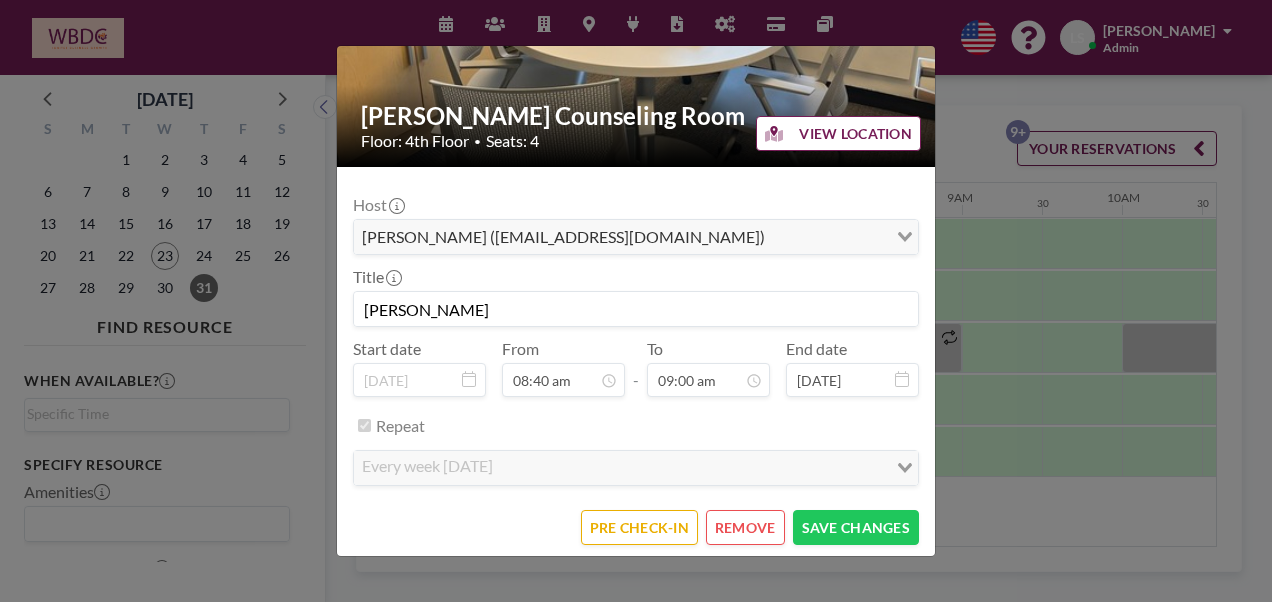 scroll, scrollTop: 641, scrollLeft: 0, axis: vertical 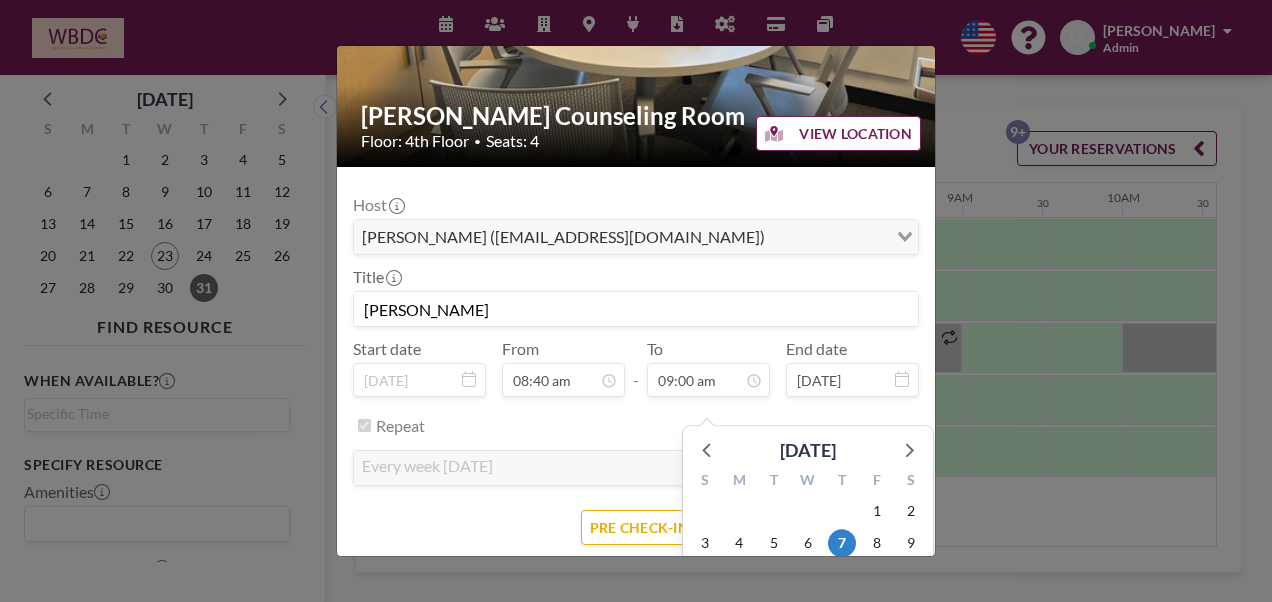 click on "[DATE]" at bounding box center (852, 380) 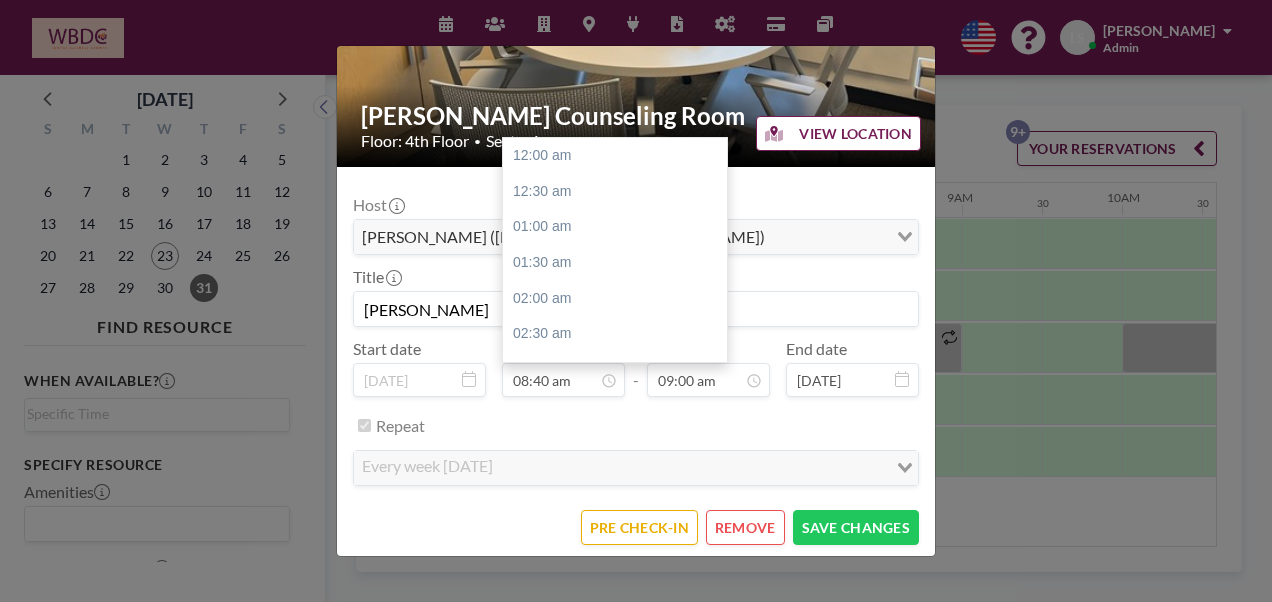 scroll, scrollTop: 641, scrollLeft: 0, axis: vertical 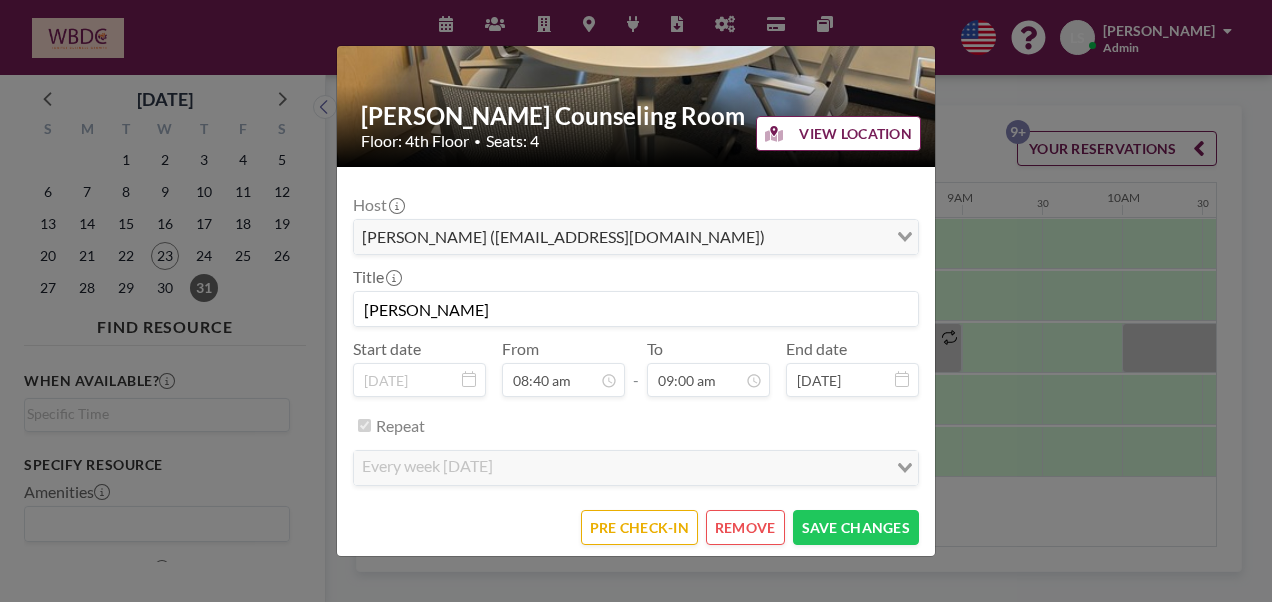 click on "Repeat" at bounding box center [647, 425] 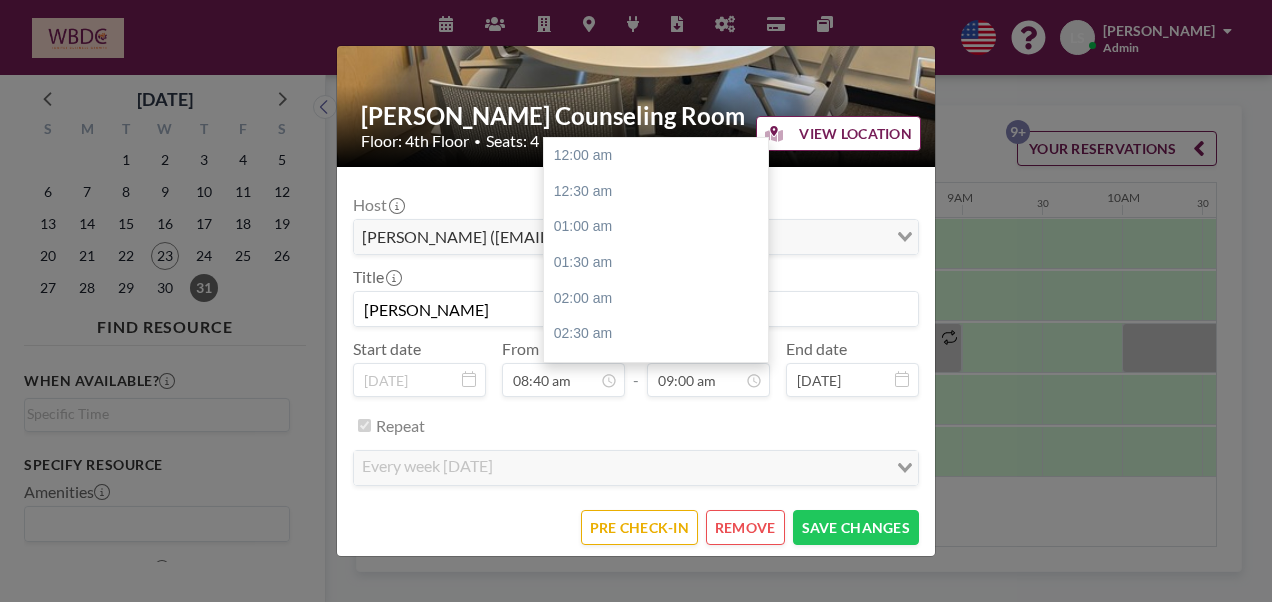 scroll, scrollTop: 641, scrollLeft: 0, axis: vertical 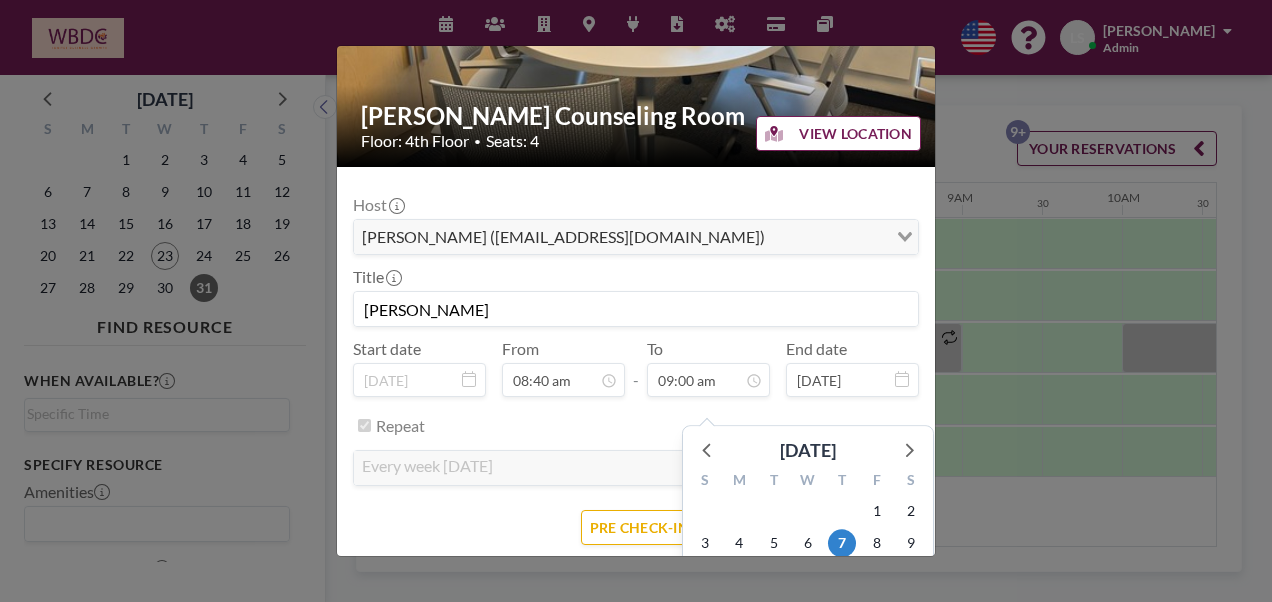 click on "[DATE]" at bounding box center (852, 380) 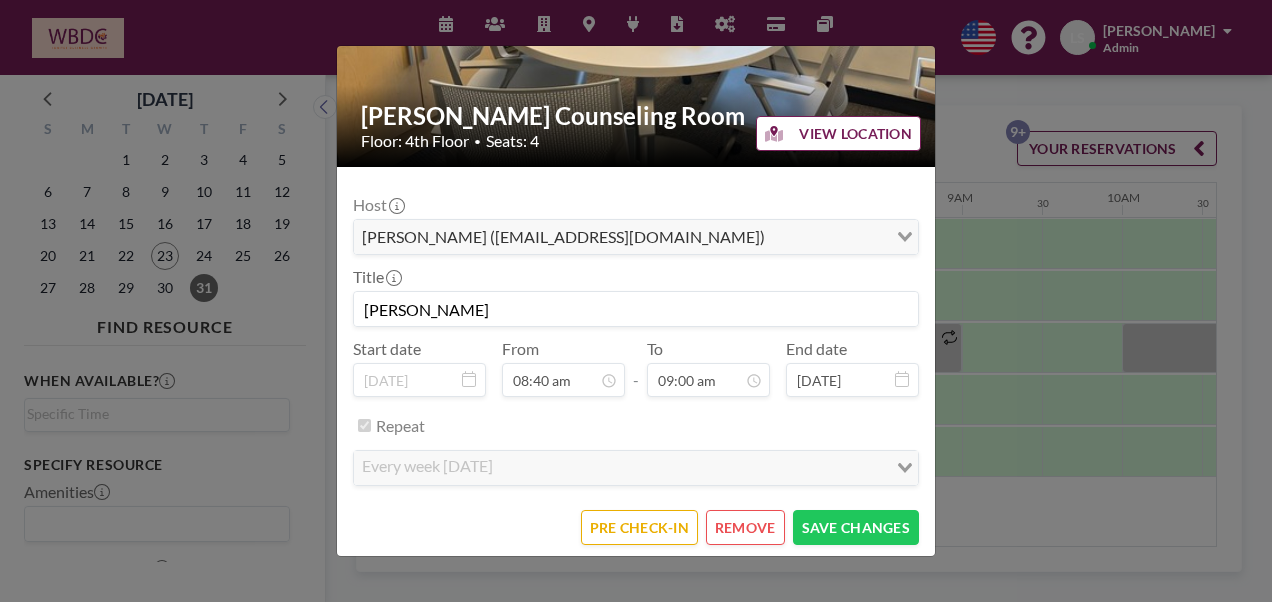 click on "Repeat" at bounding box center (647, 425) 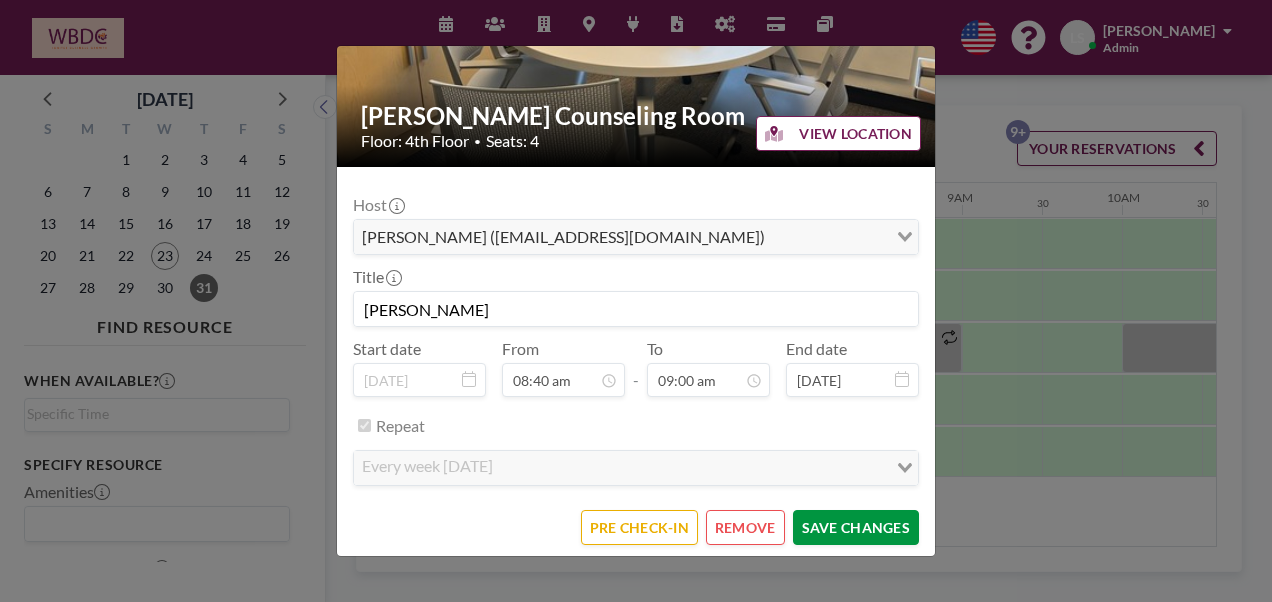 click on "SAVE CHANGES" at bounding box center (856, 527) 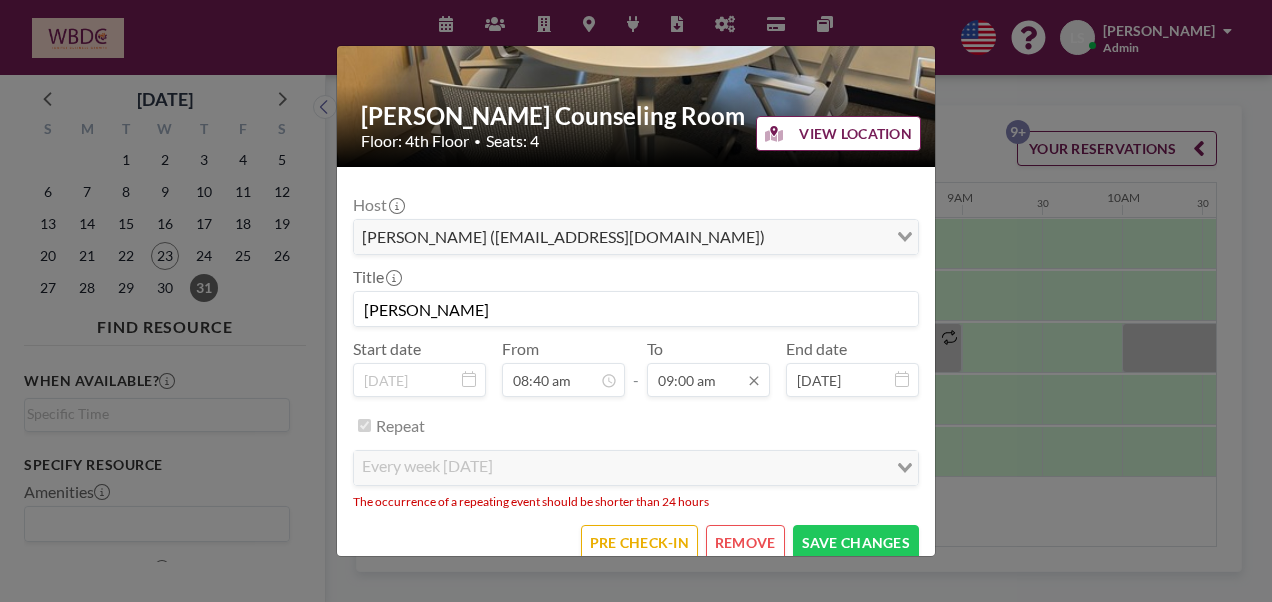 scroll, scrollTop: 641, scrollLeft: 0, axis: vertical 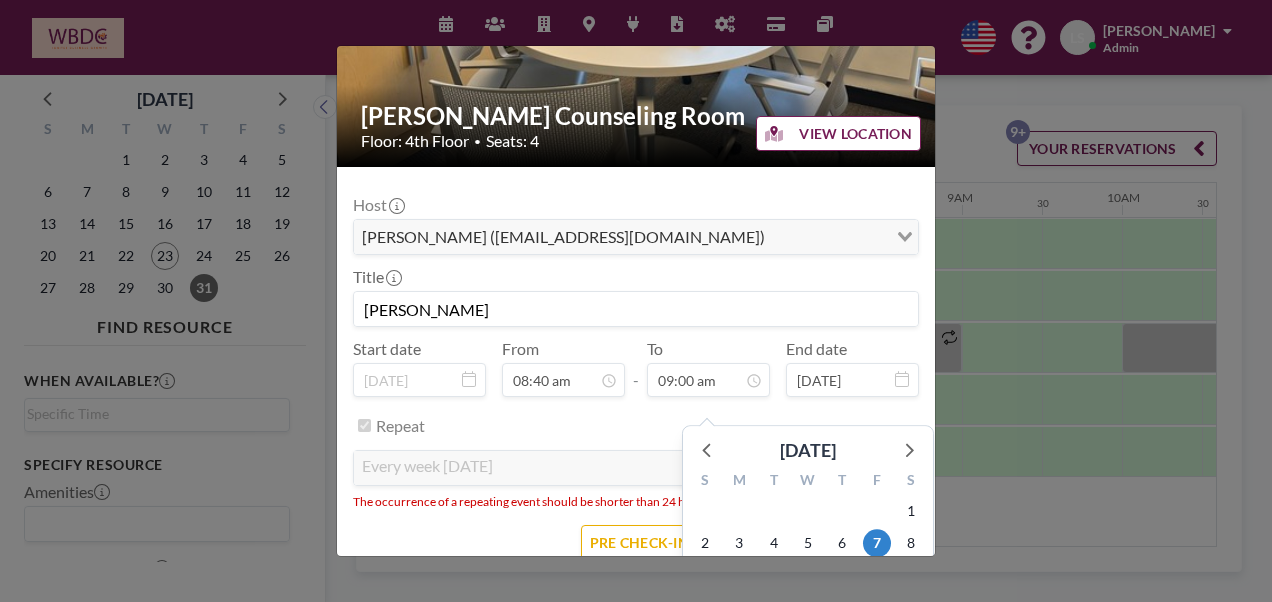click on "[DATE]" at bounding box center (852, 380) 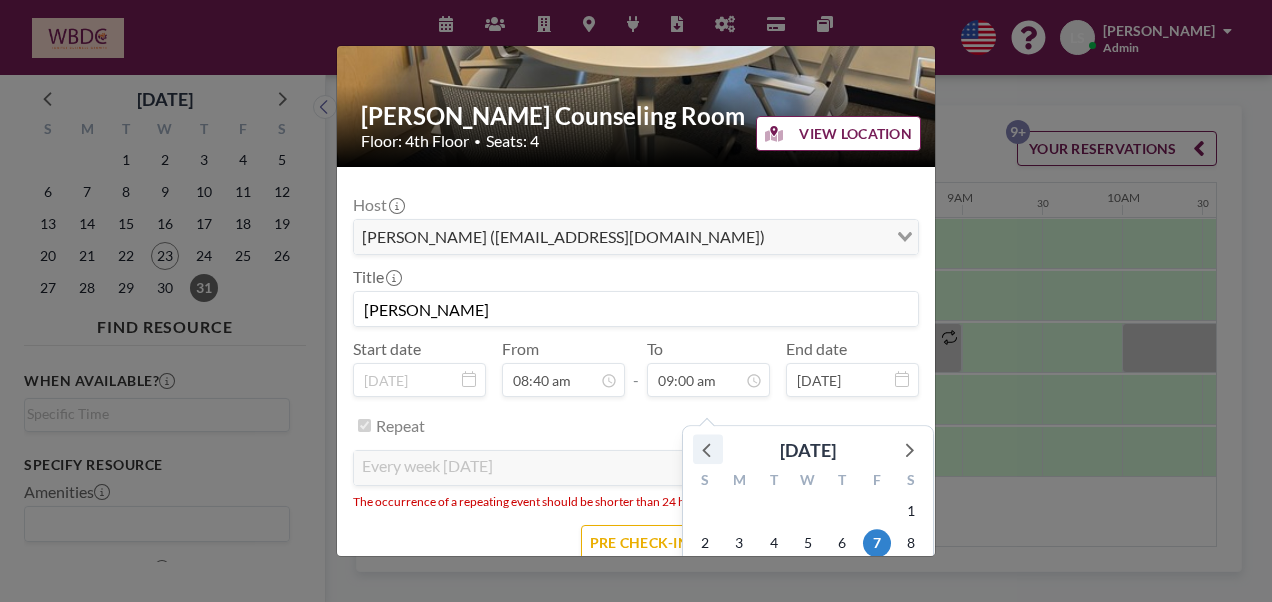 click 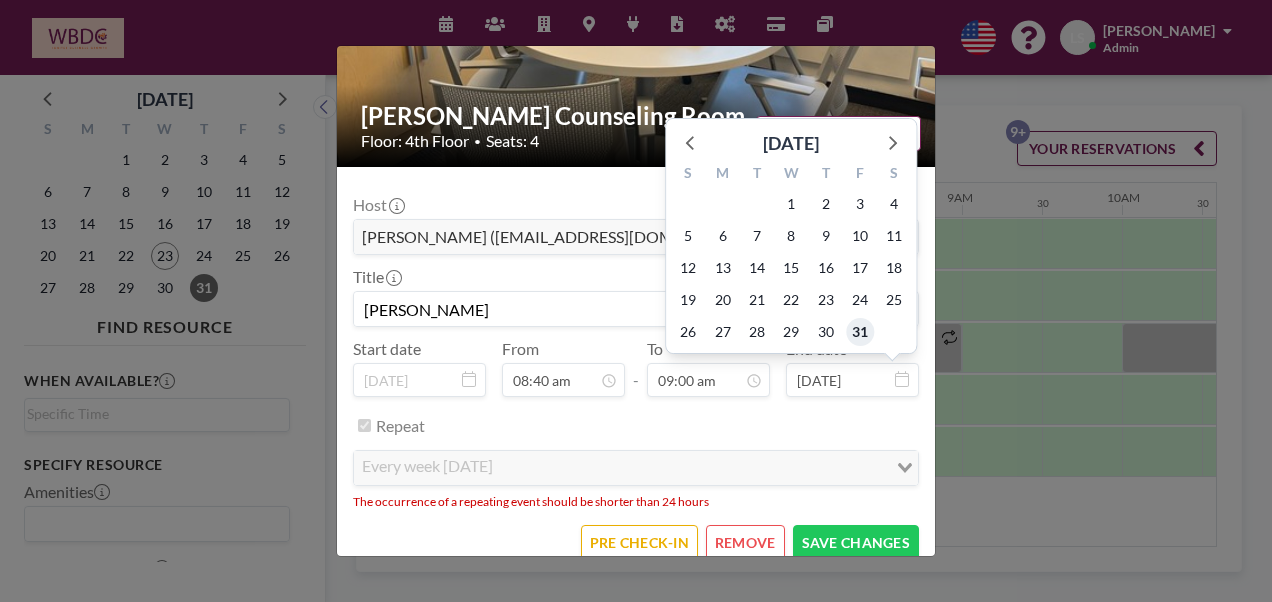 click on "31" at bounding box center [860, 332] 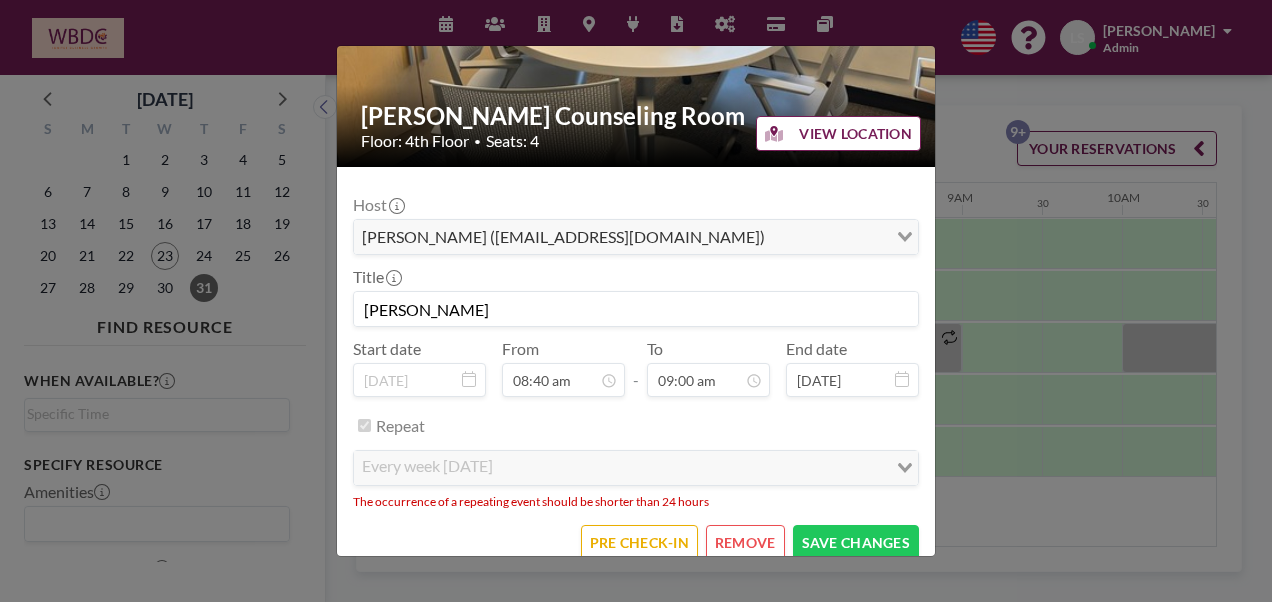 scroll, scrollTop: 641, scrollLeft: 0, axis: vertical 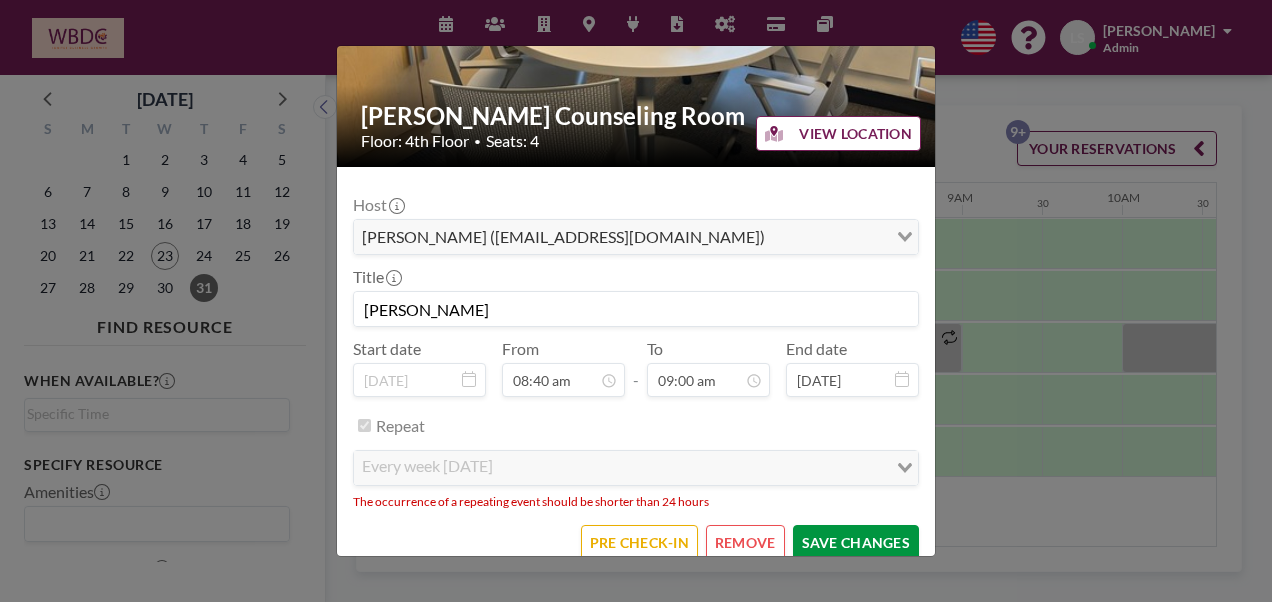 click on "SAVE CHANGES" at bounding box center (856, 542) 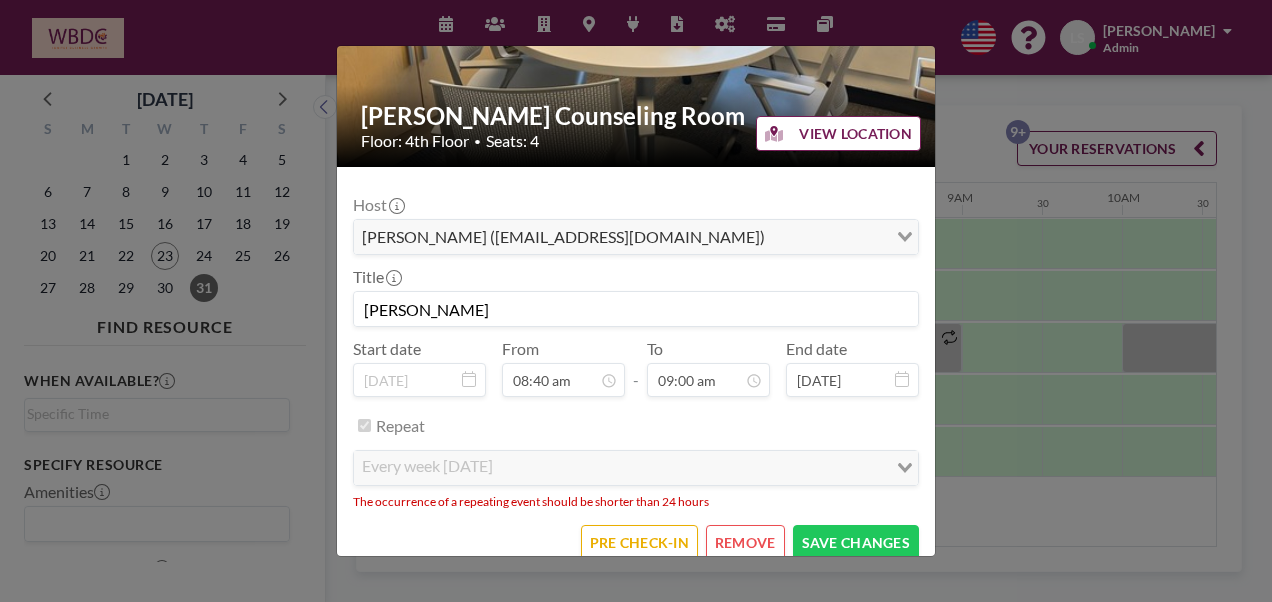 click 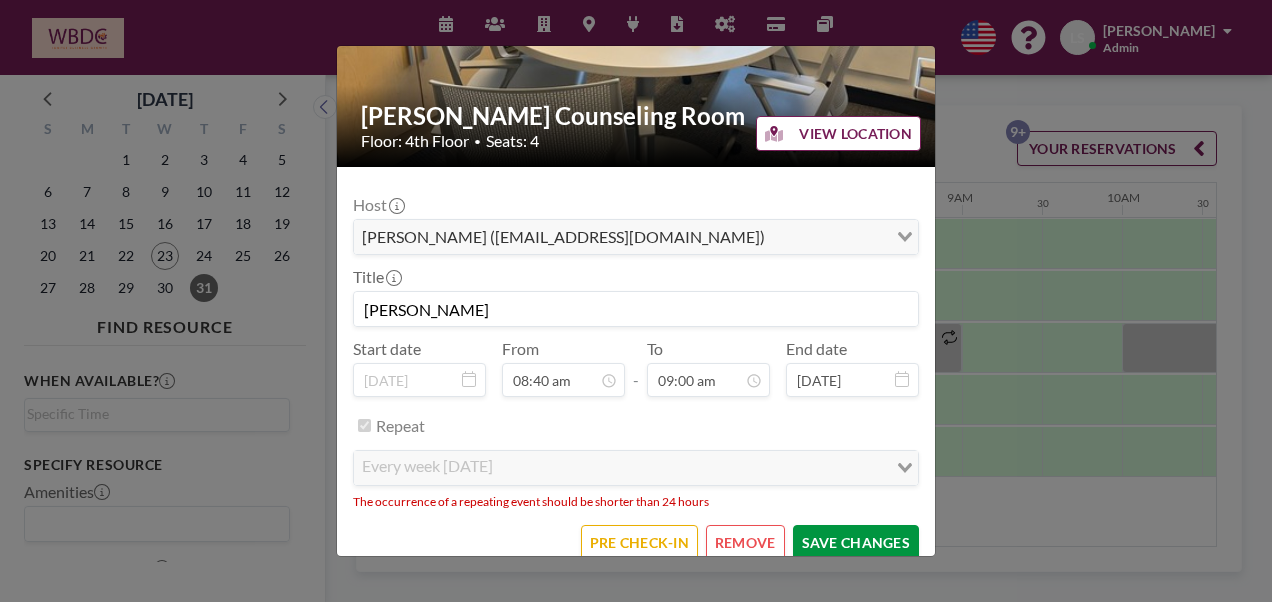 click on "SAVE CHANGES" at bounding box center [856, 542] 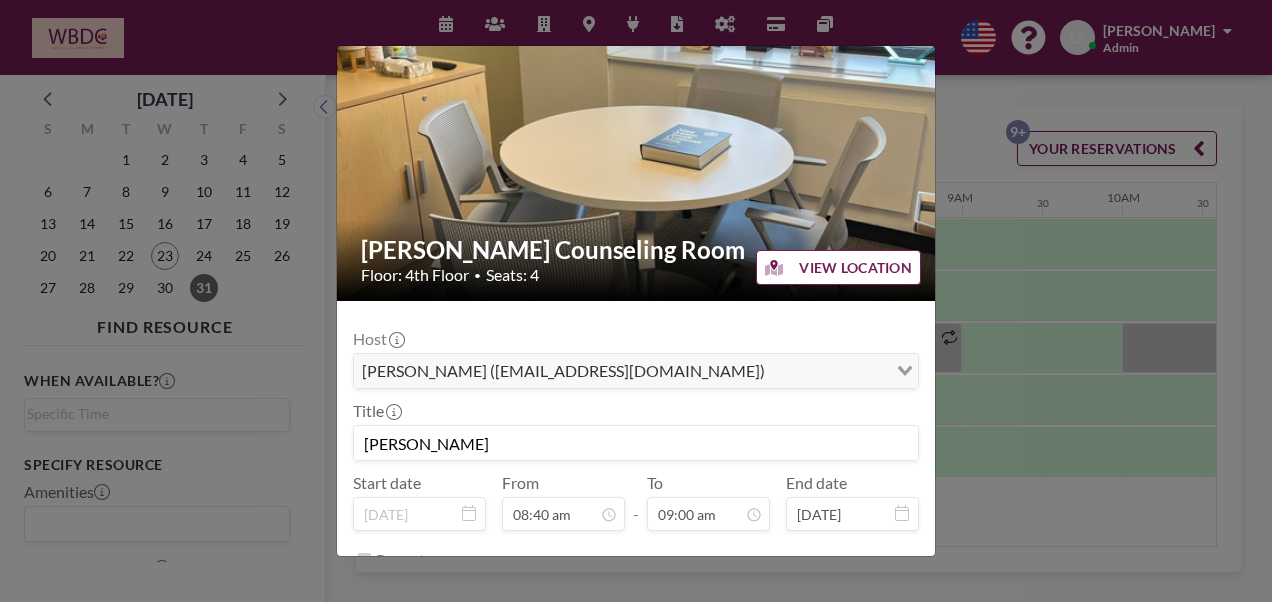 scroll, scrollTop: 0, scrollLeft: 0, axis: both 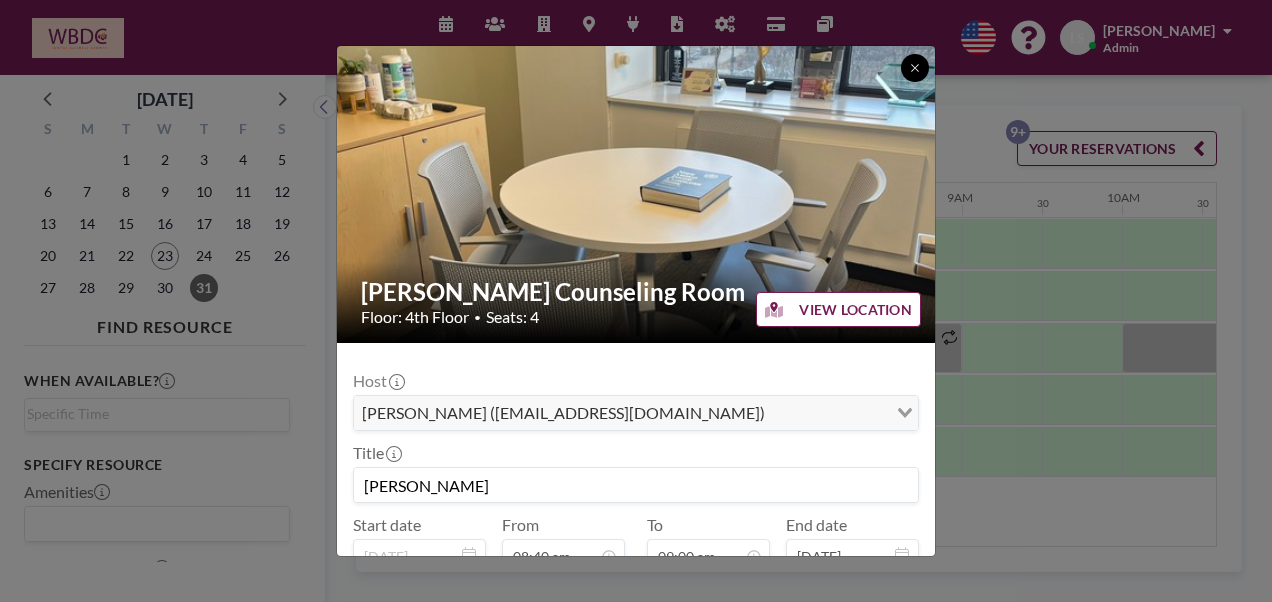 click at bounding box center (915, 68) 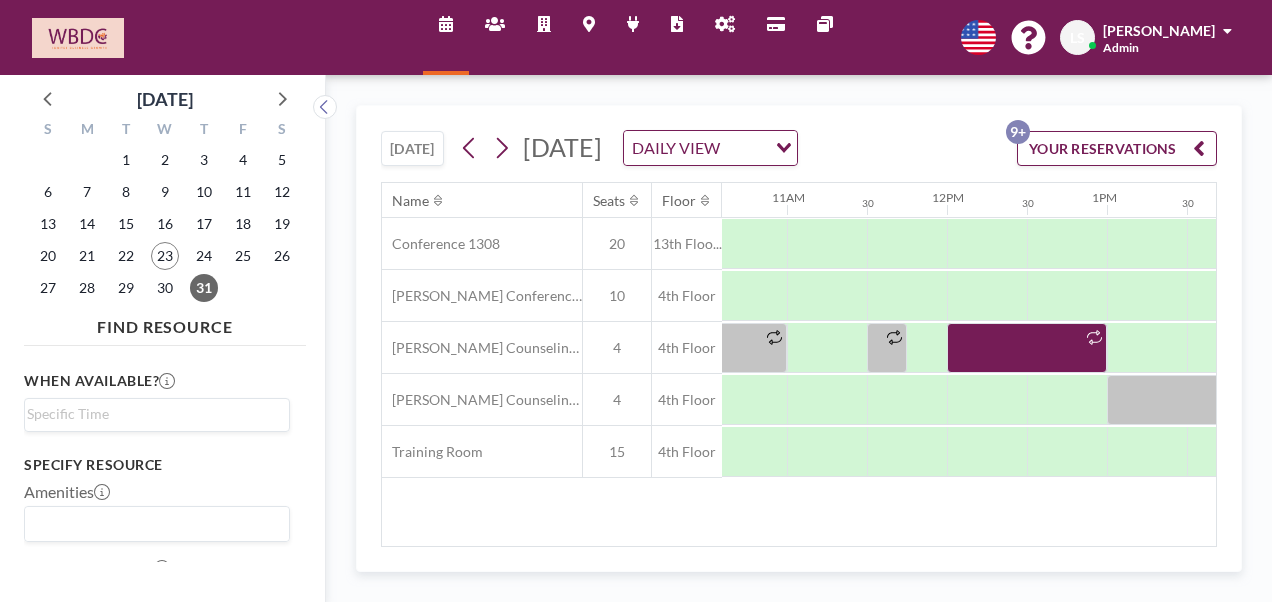scroll, scrollTop: 0, scrollLeft: 1720, axis: horizontal 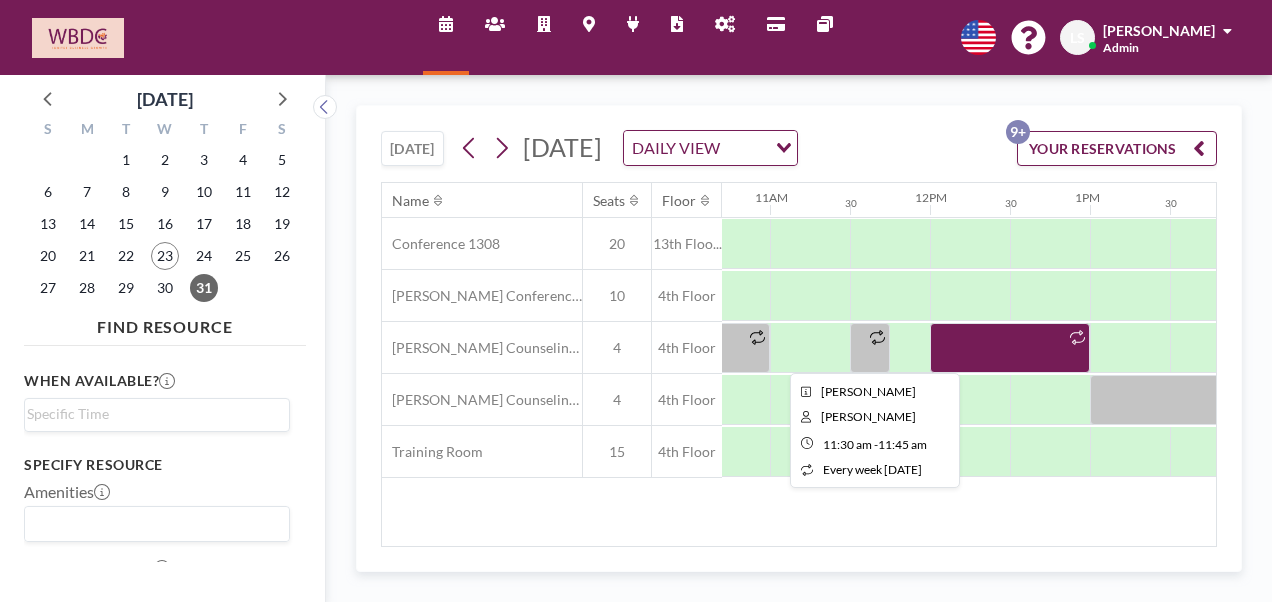click at bounding box center (870, 348) 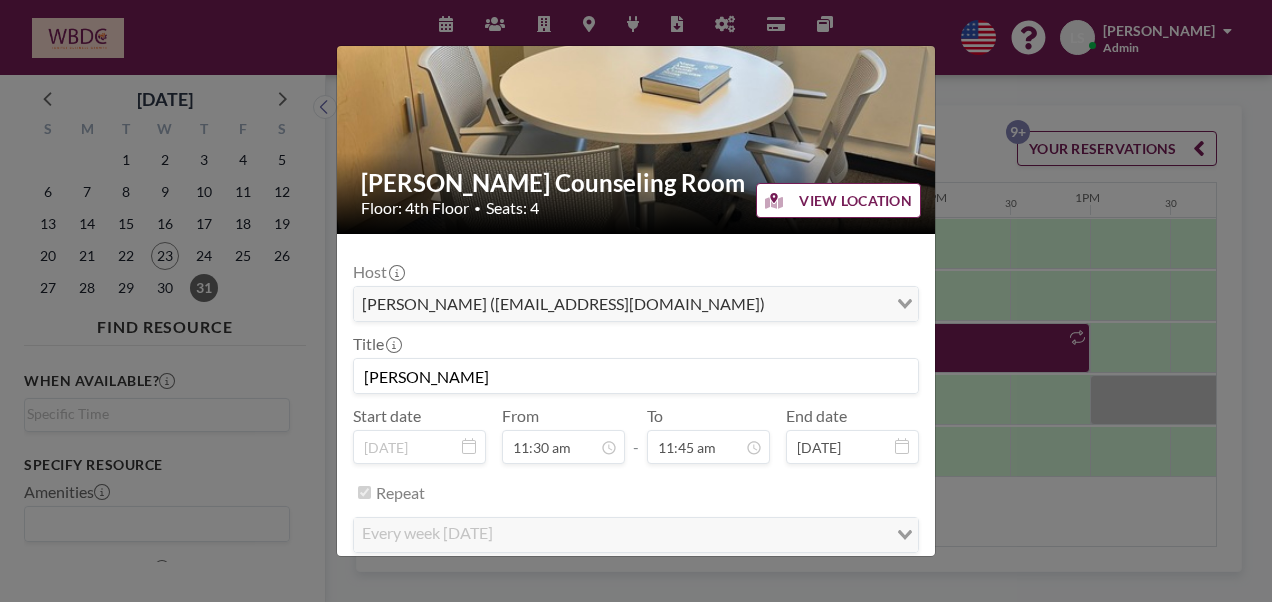 scroll, scrollTop: 110, scrollLeft: 0, axis: vertical 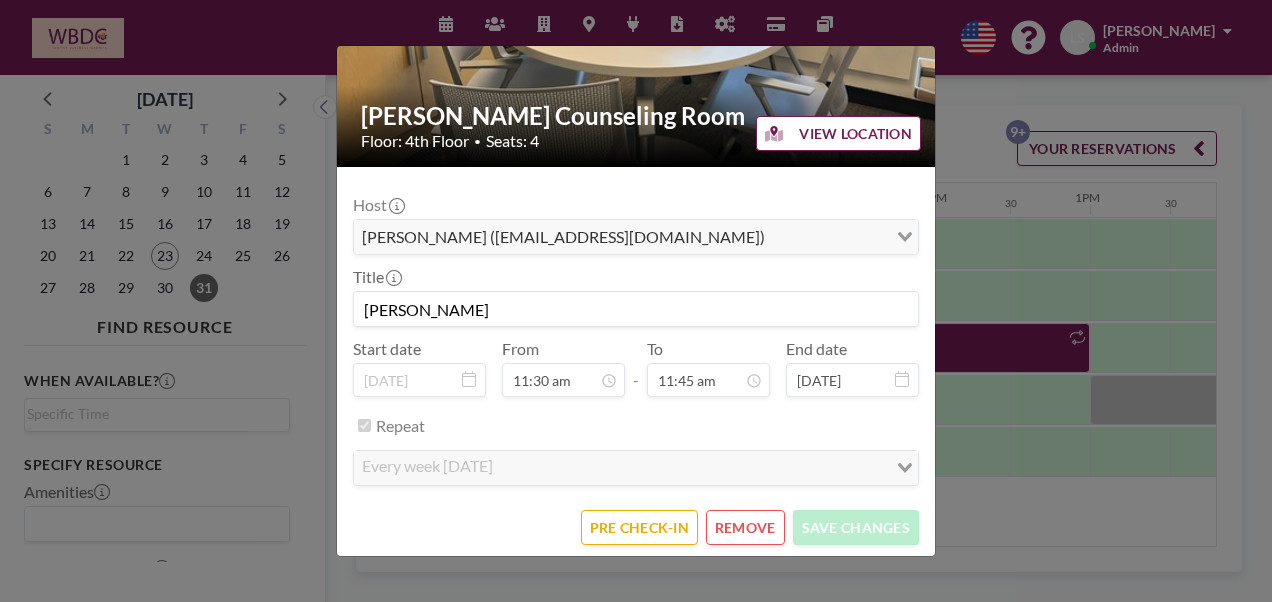 click on "[PERSON_NAME] Counseling Room   Floor: 4th Floor   •   Seats: 4   VIEW LOCATION   Host
[PERSON_NAME] ([EMAIL_ADDRESS][DOMAIN_NAME])
Loading...      Title  [PERSON_NAME]  Start date  [DATE]  From  11:30 am      -   To  11:45 am      End date  [DATE]  Repeat
every week [DATE]
Loading...               PRE CHECK-IN   REMOVE   SAVE CHANGES" at bounding box center (636, 301) 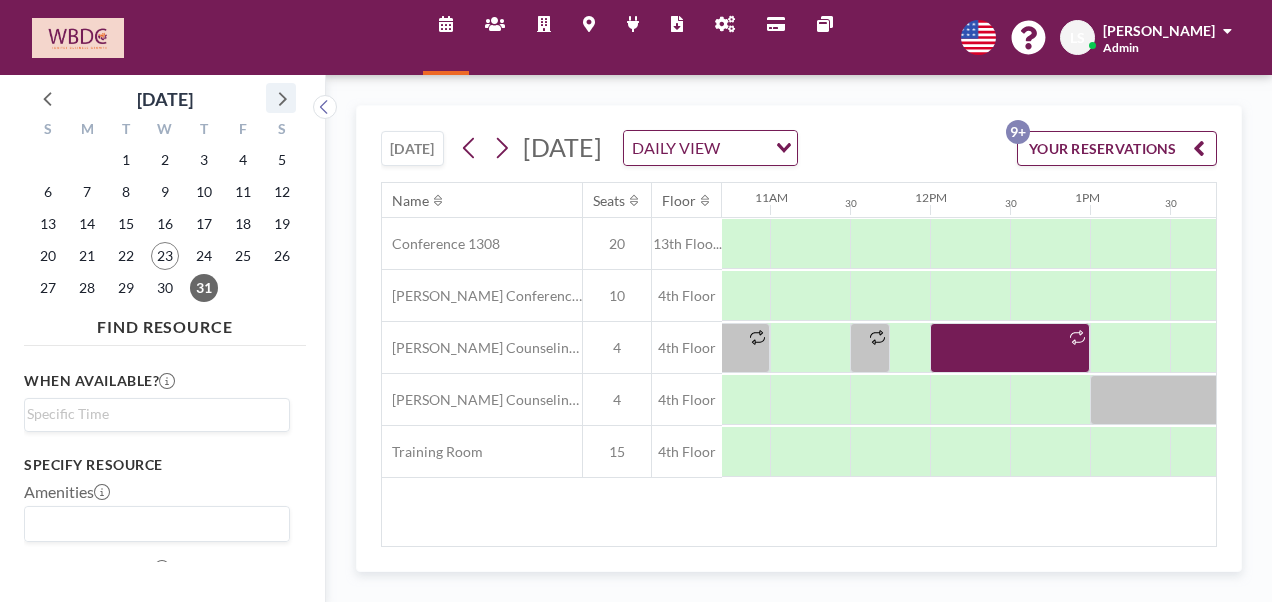 click 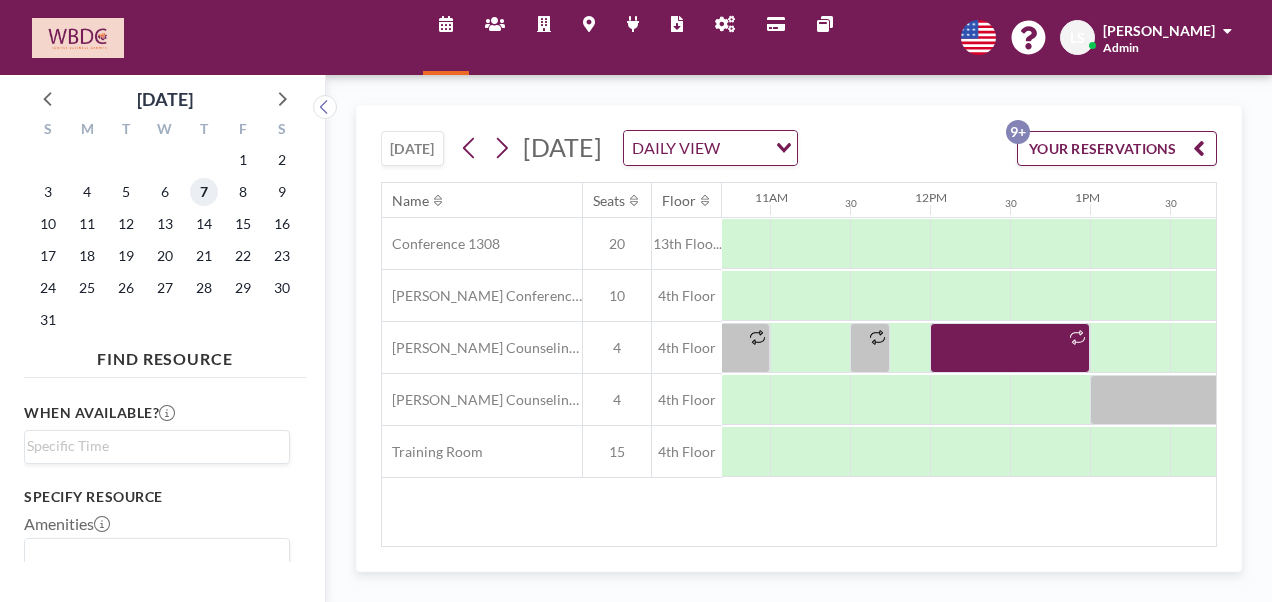 click on "7" at bounding box center (204, 192) 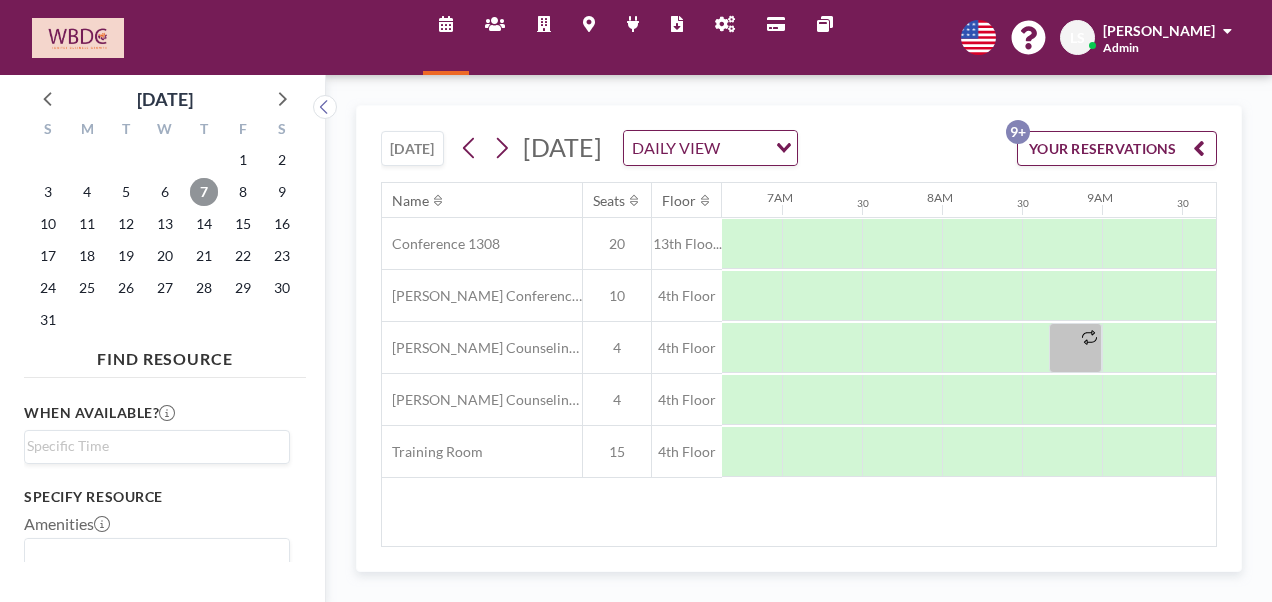 scroll, scrollTop: 0, scrollLeft: 1200, axis: horizontal 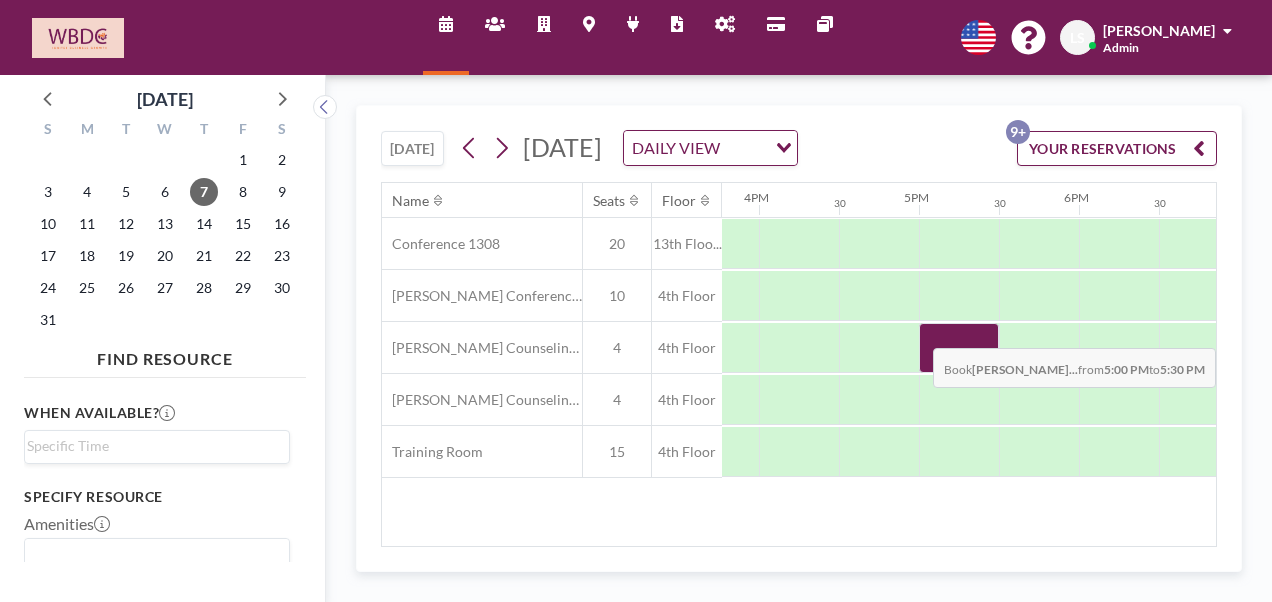 drag, startPoint x: 925, startPoint y: 333, endPoint x: 958, endPoint y: 331, distance: 33.06055 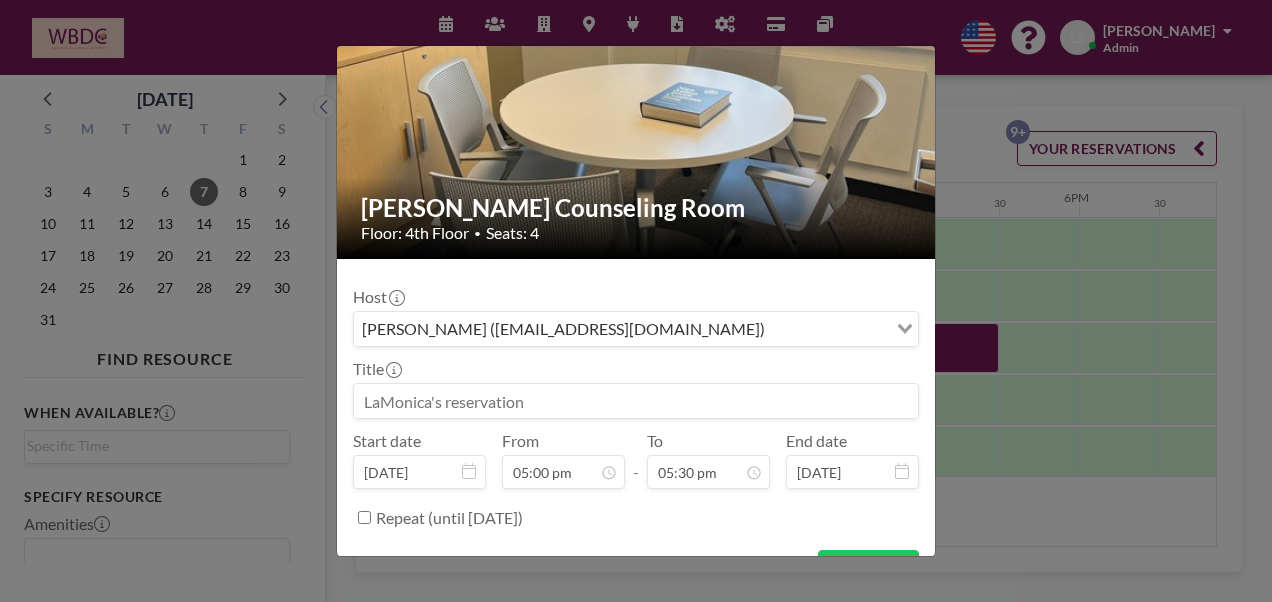 scroll, scrollTop: 125, scrollLeft: 0, axis: vertical 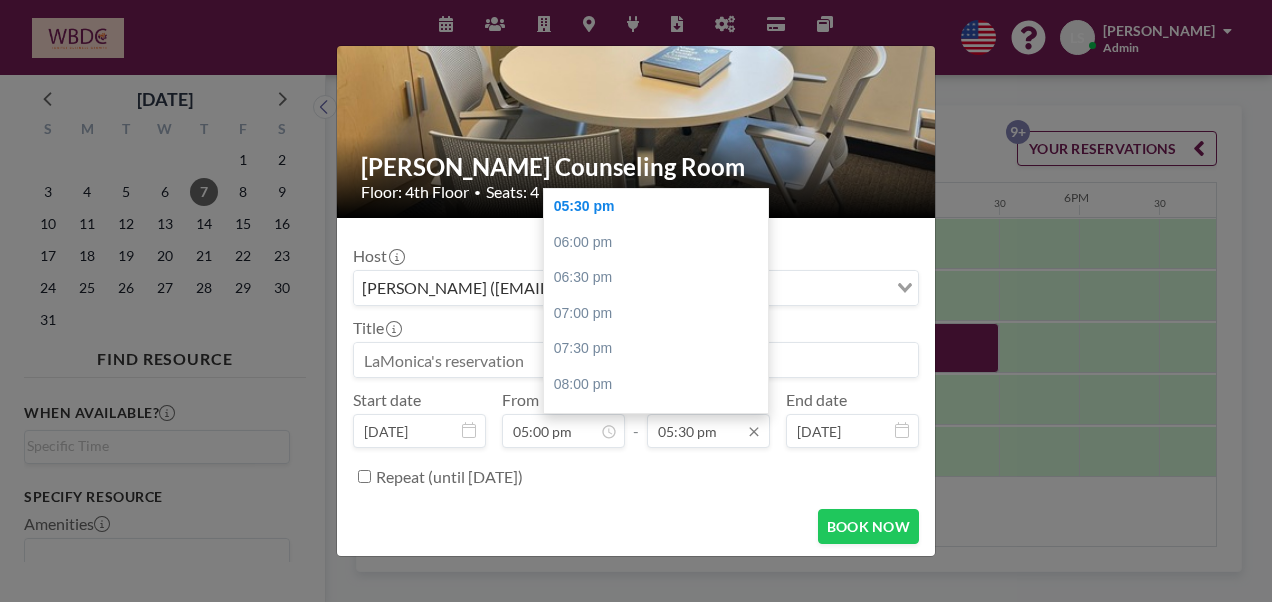 click on "05:30 pm" at bounding box center (708, 431) 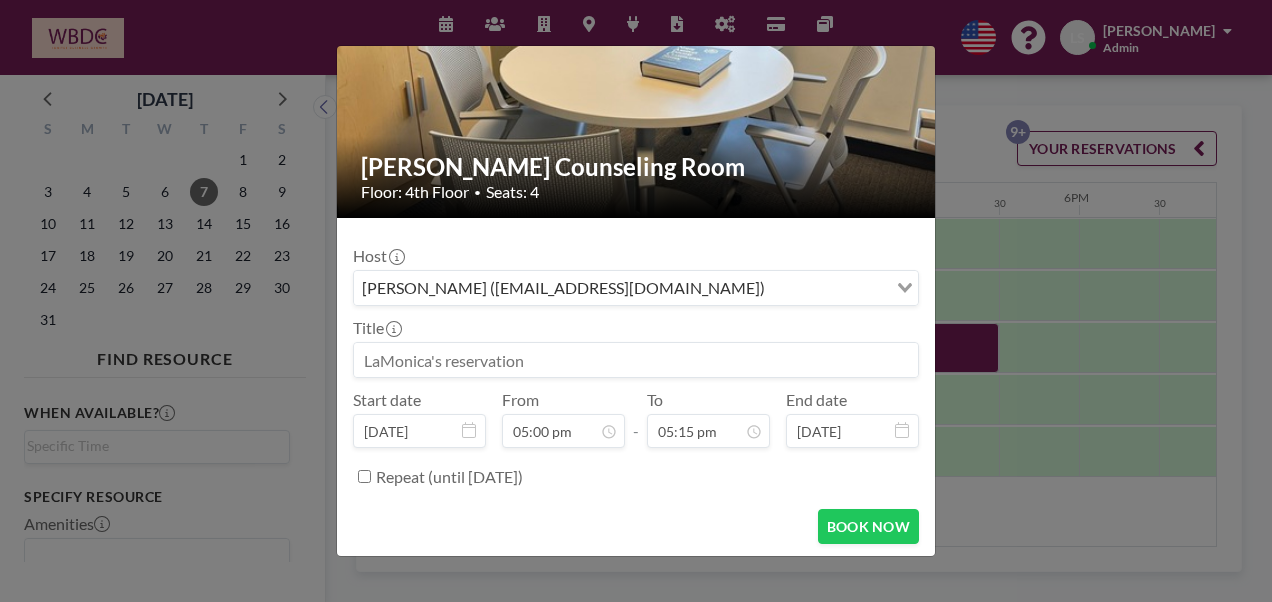 type on "05:15 pm" 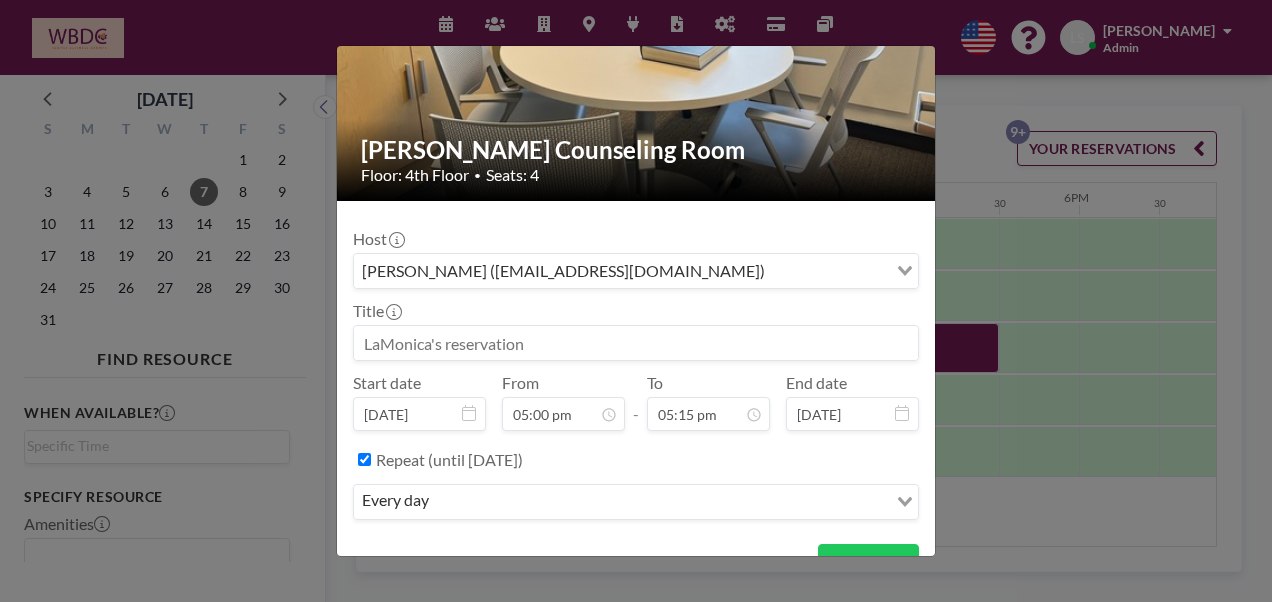 scroll, scrollTop: 176, scrollLeft: 0, axis: vertical 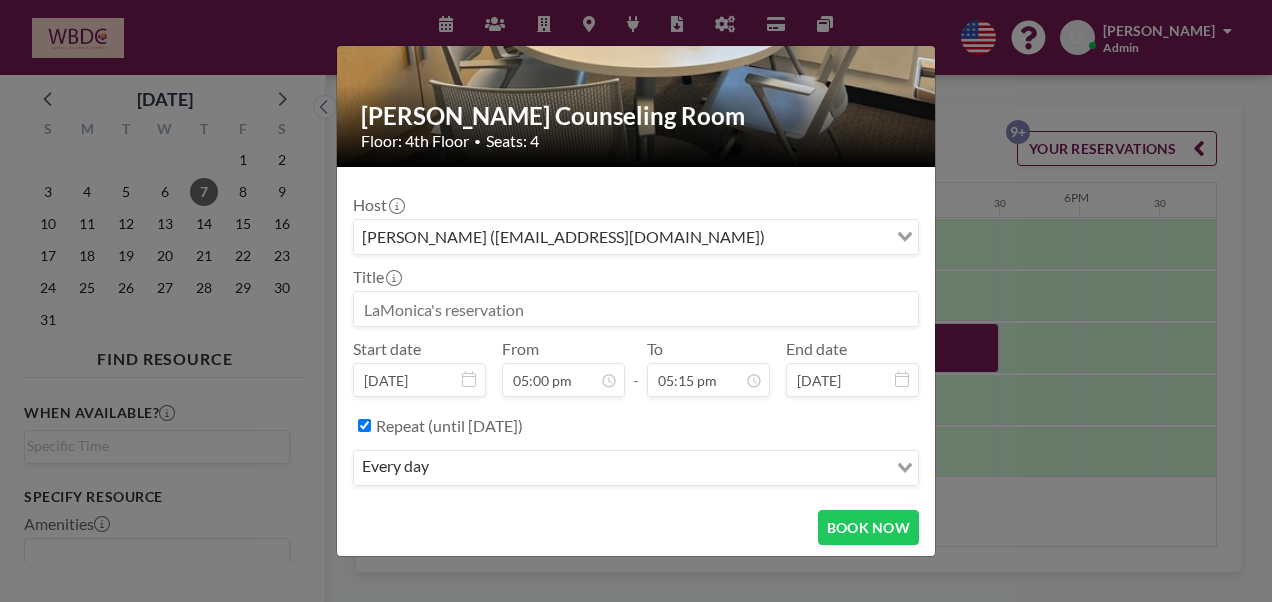 click on "Title" at bounding box center (636, 297) 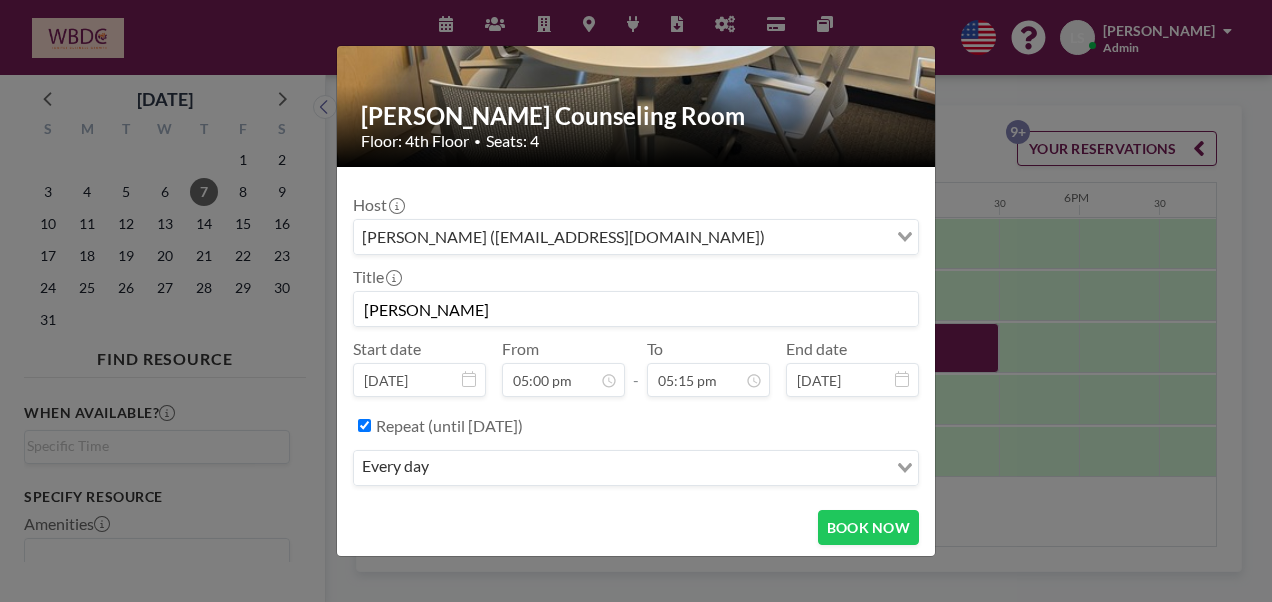 type on "[PERSON_NAME]" 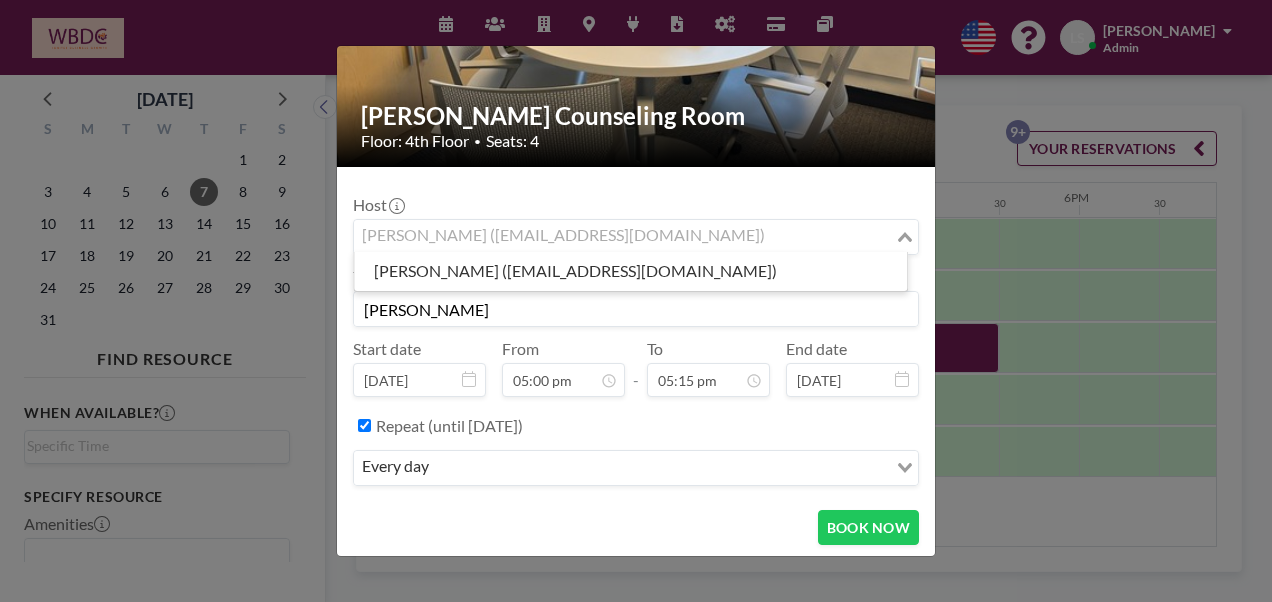 drag, startPoint x: 600, startPoint y: 238, endPoint x: 586, endPoint y: 228, distance: 17.20465 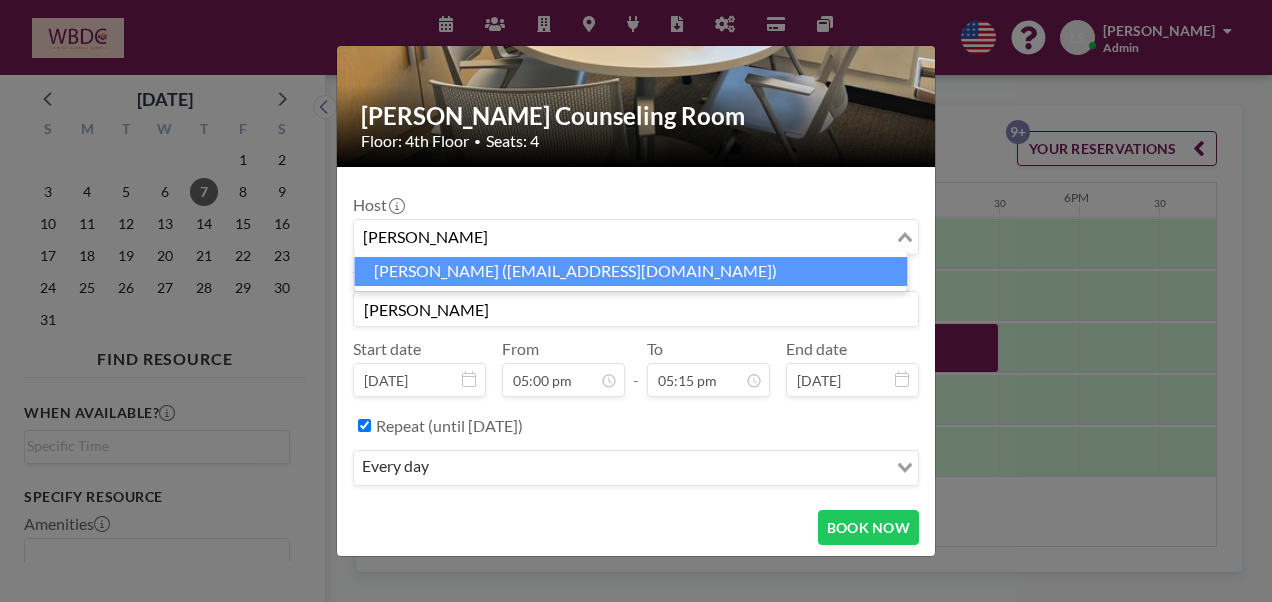 type on "[PERSON_NAME]" 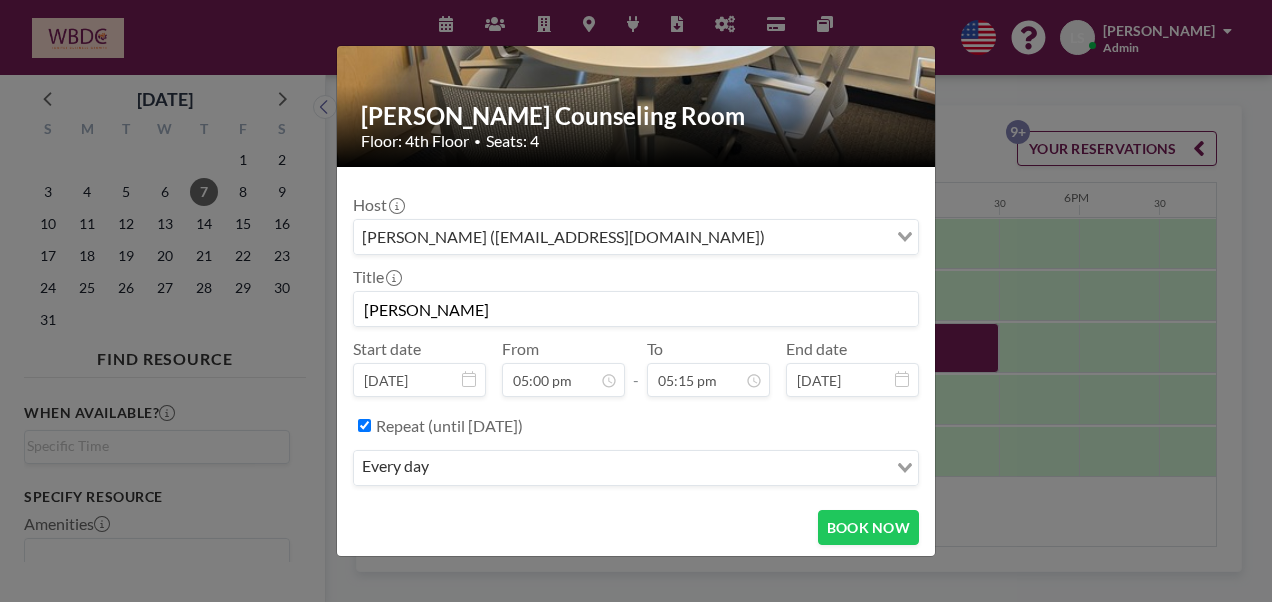 click on "[PERSON_NAME]" at bounding box center (636, 309) 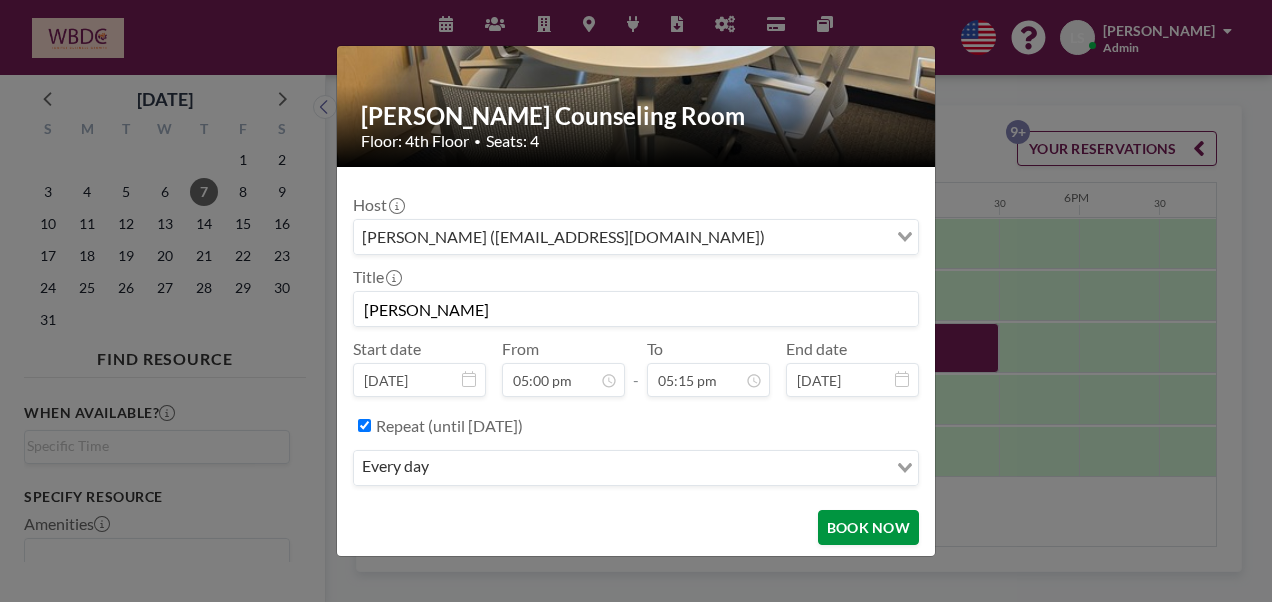 type on "[PERSON_NAME]" 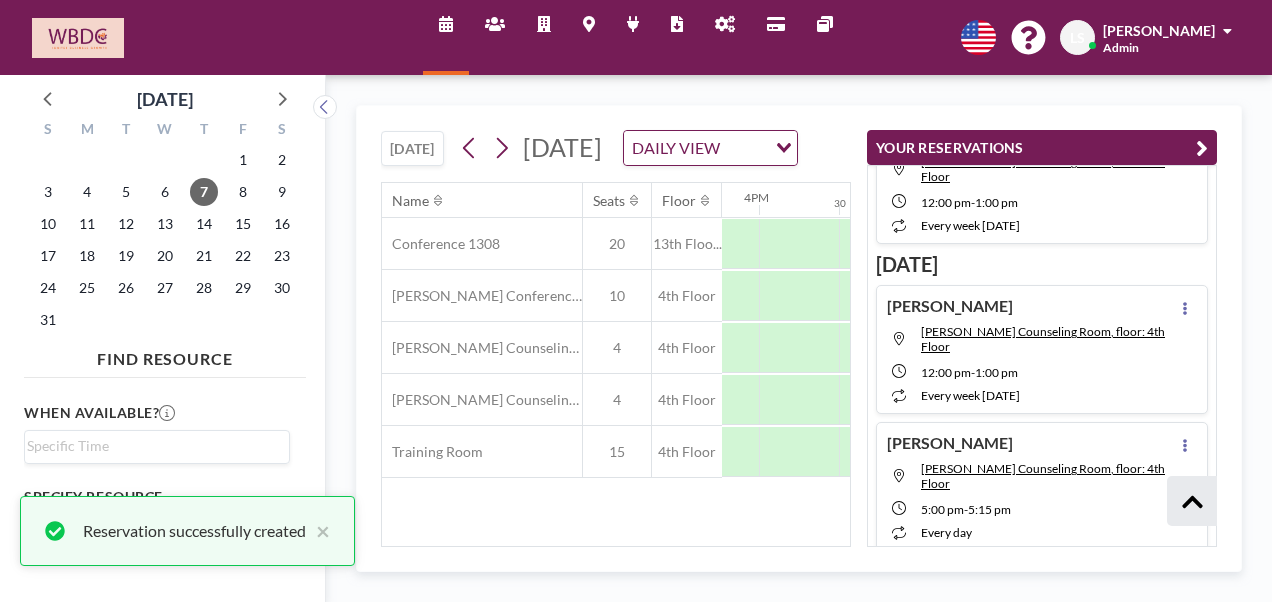 scroll, scrollTop: 943, scrollLeft: 0, axis: vertical 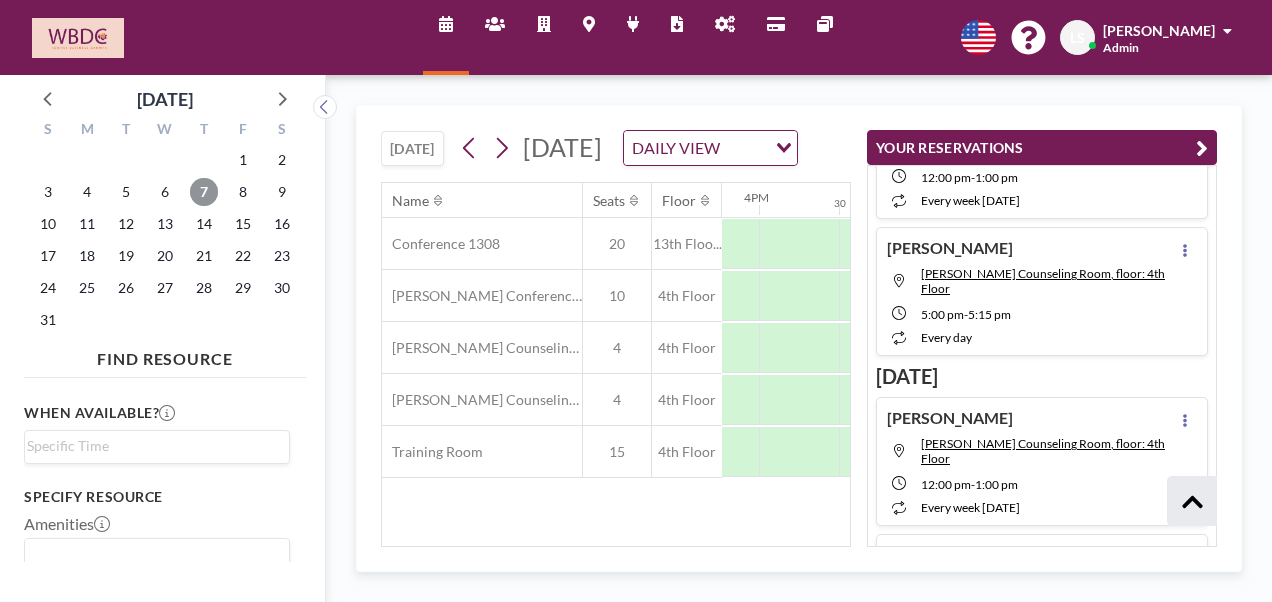click on "7" at bounding box center (204, 192) 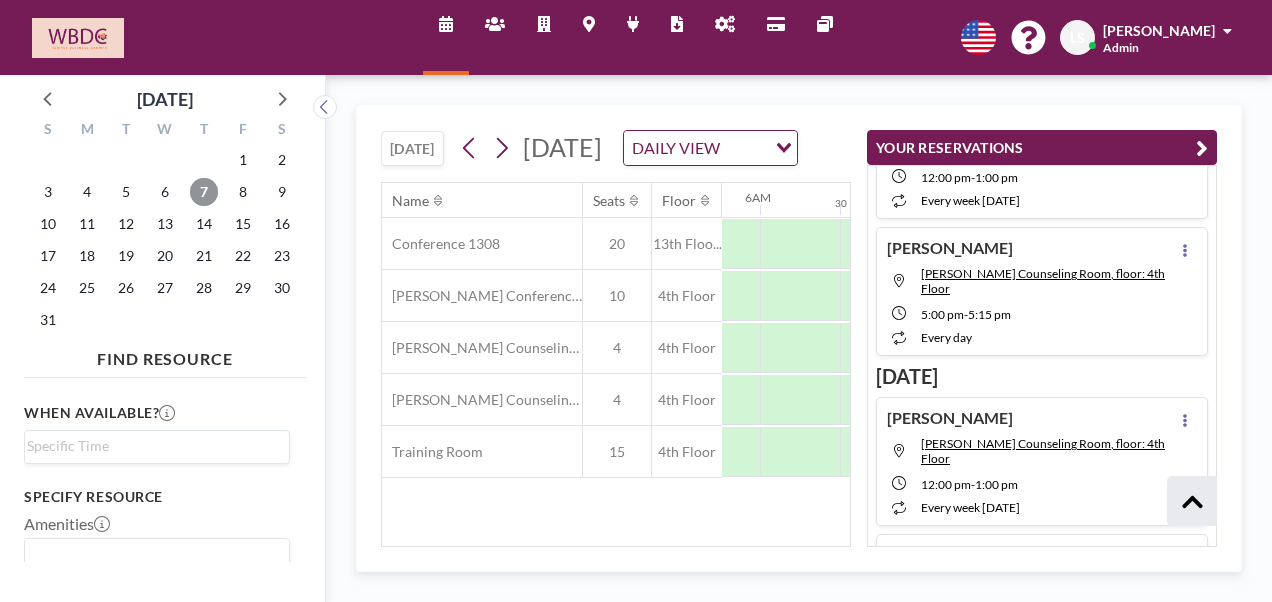 scroll, scrollTop: 0, scrollLeft: 1200, axis: horizontal 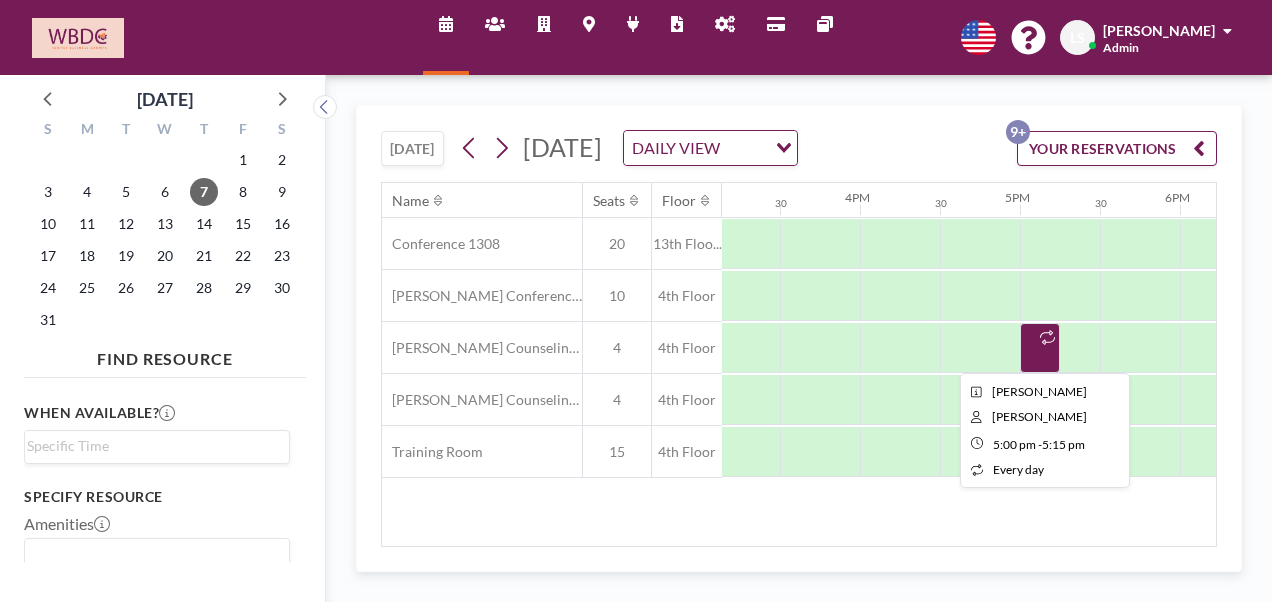 click at bounding box center (1040, 348) 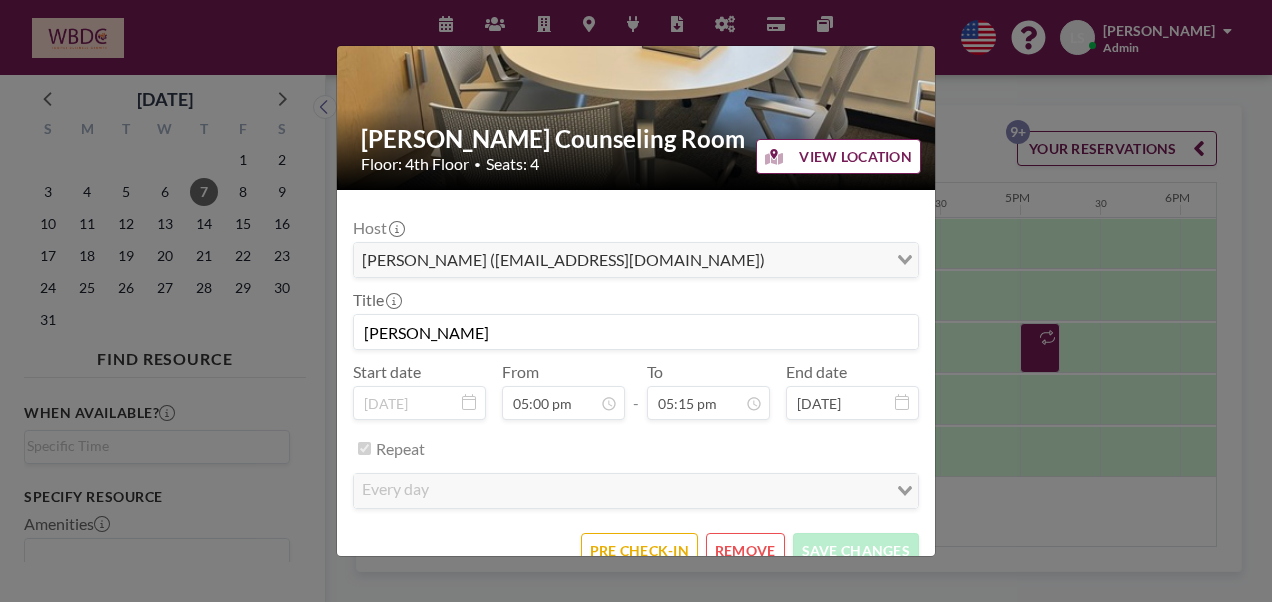 scroll, scrollTop: 176, scrollLeft: 0, axis: vertical 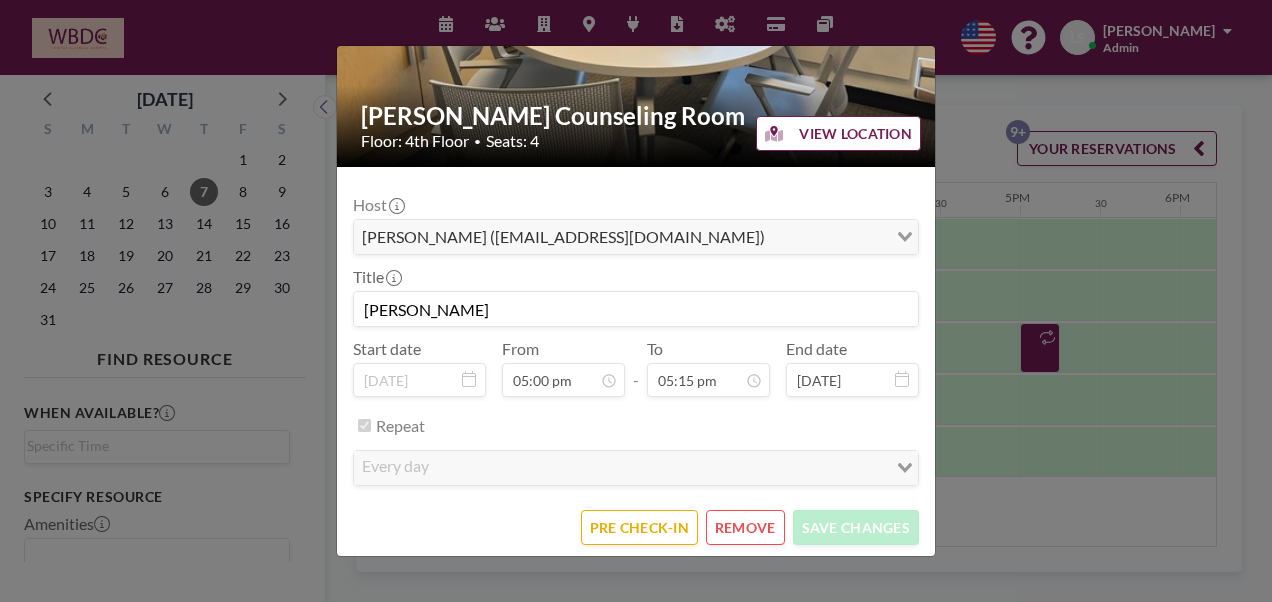 click on "REMOVE" at bounding box center [745, 527] 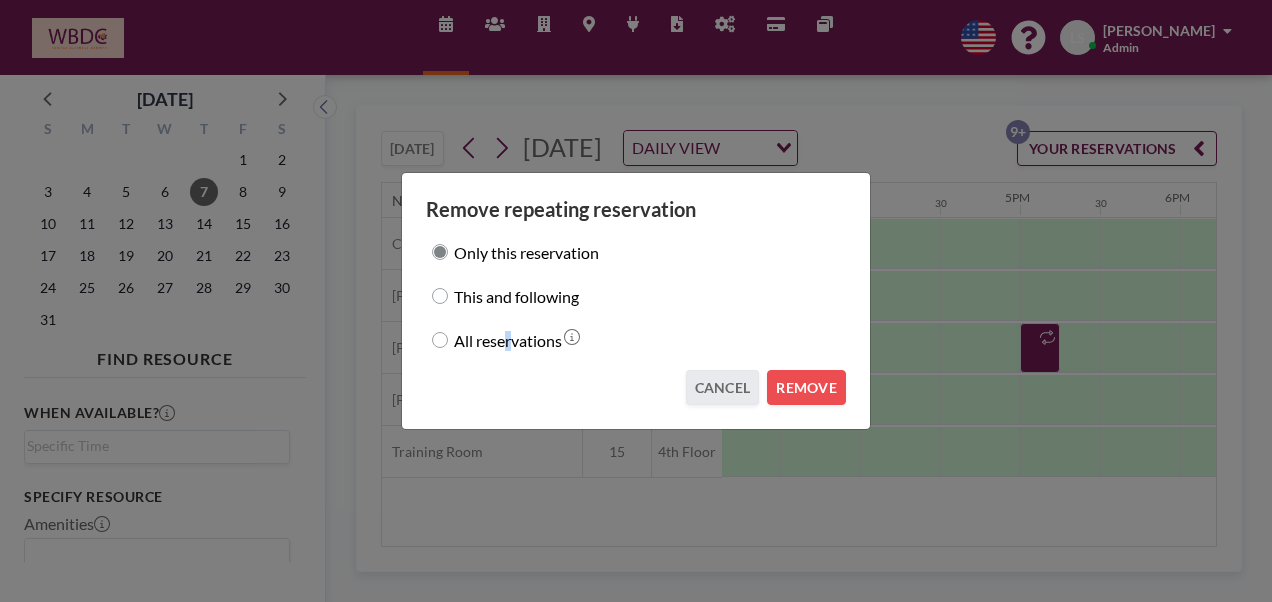 click on "All reservations" at bounding box center [508, 340] 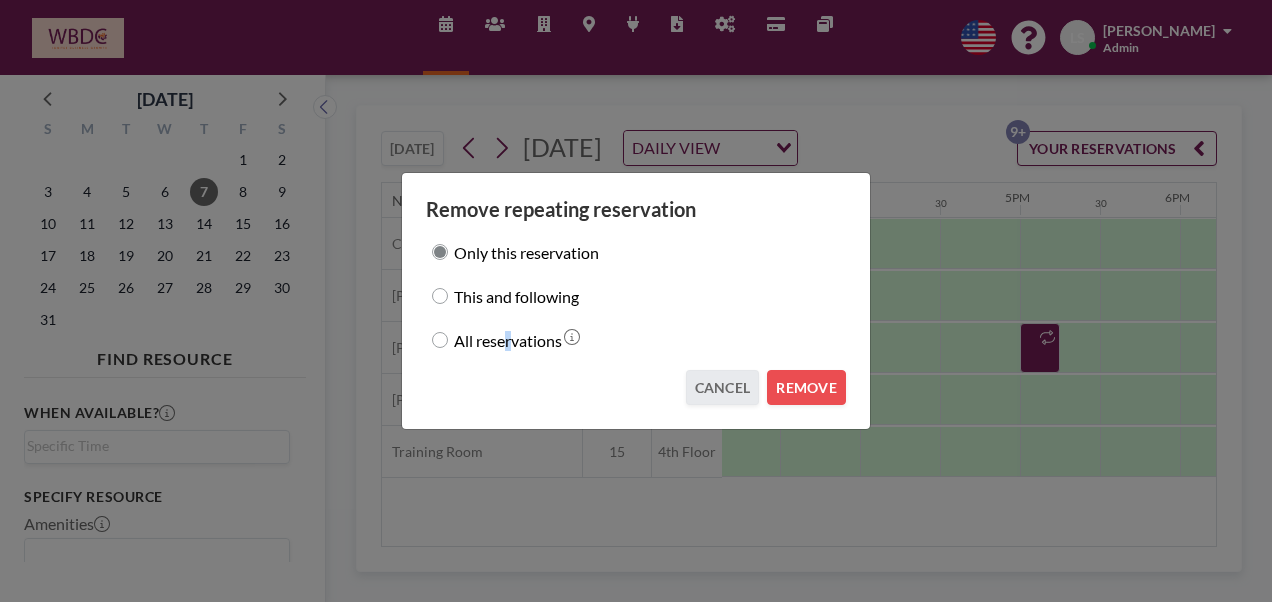 click on "All reservations" at bounding box center [440, 340] 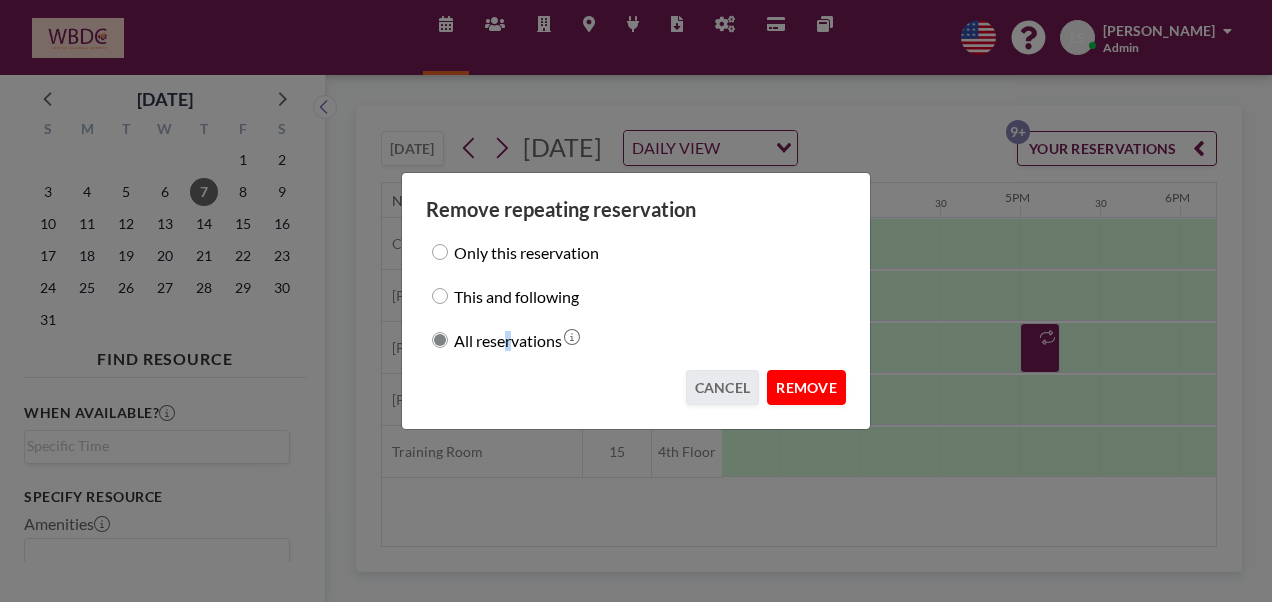 click on "REMOVE" at bounding box center (806, 387) 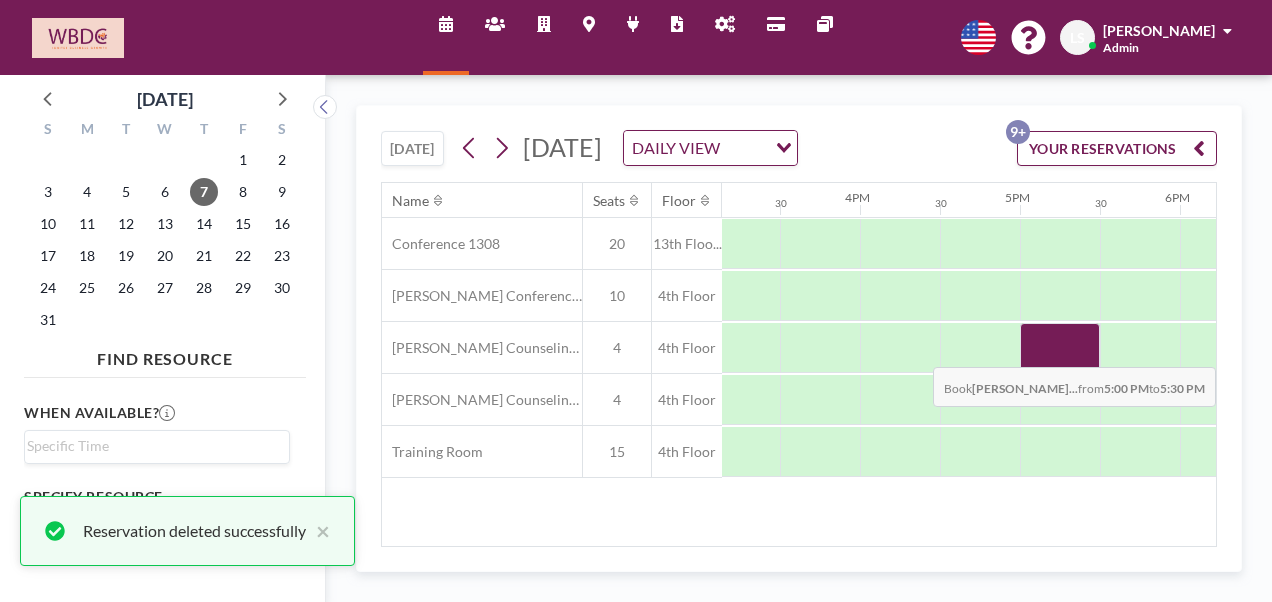 click at bounding box center [1060, 348] 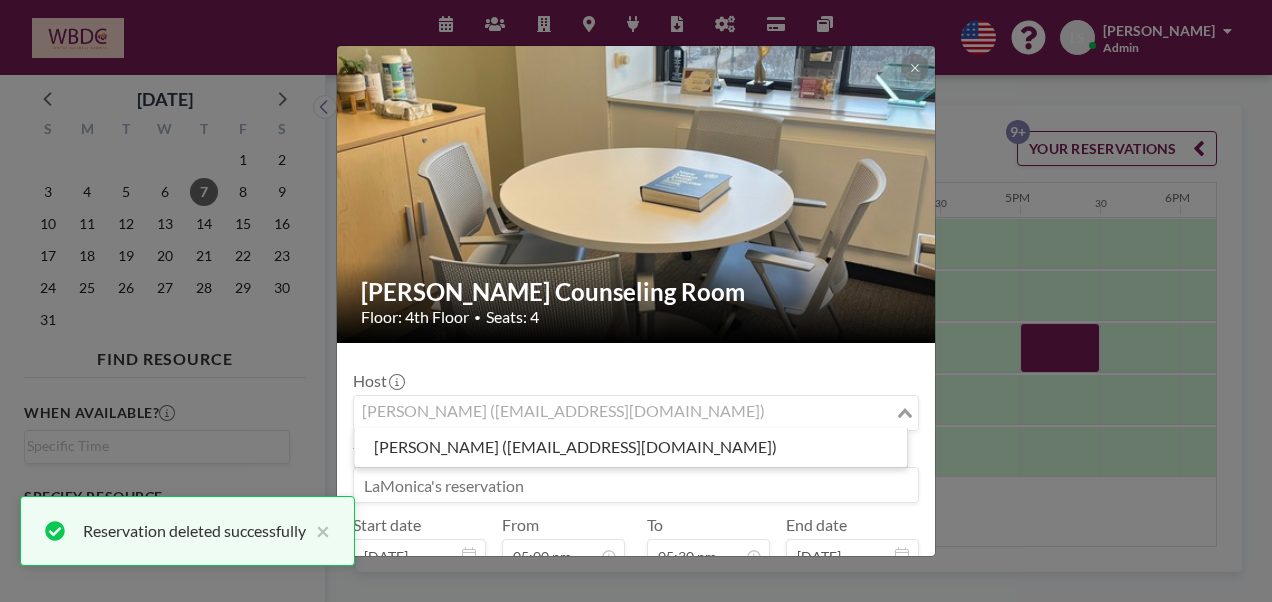 click on "[PERSON_NAME] ([EMAIL_ADDRESS][DOMAIN_NAME])
Loading..." at bounding box center (636, 413) 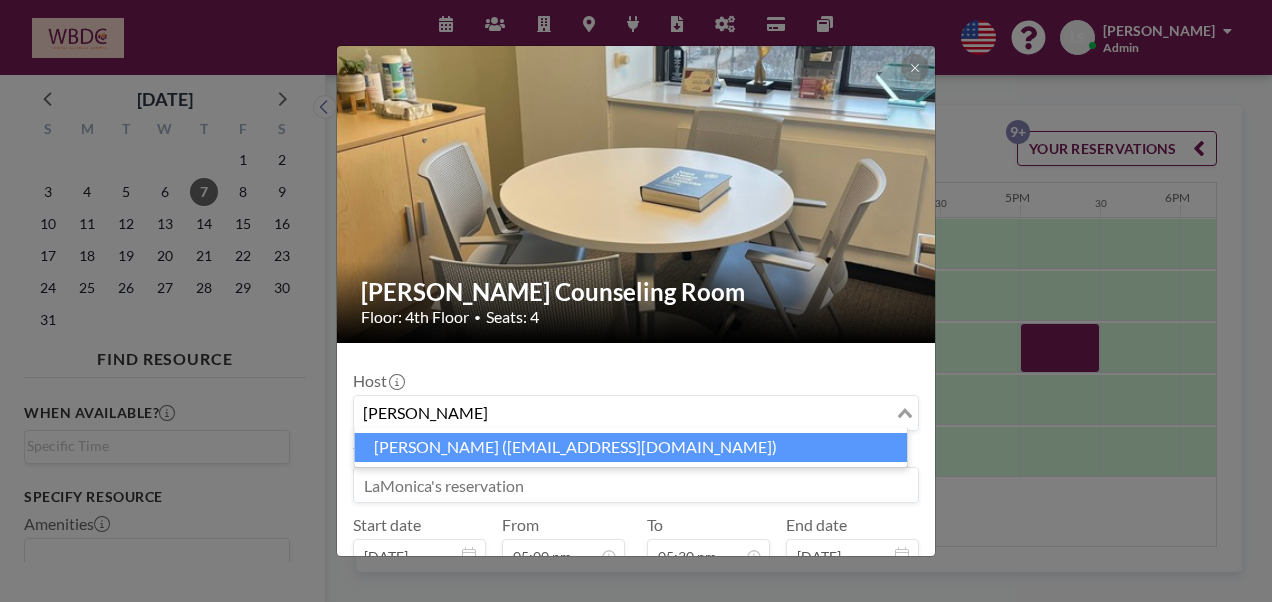 click on "[PERSON_NAME] ([EMAIL_ADDRESS][DOMAIN_NAME])" at bounding box center (630, 447) 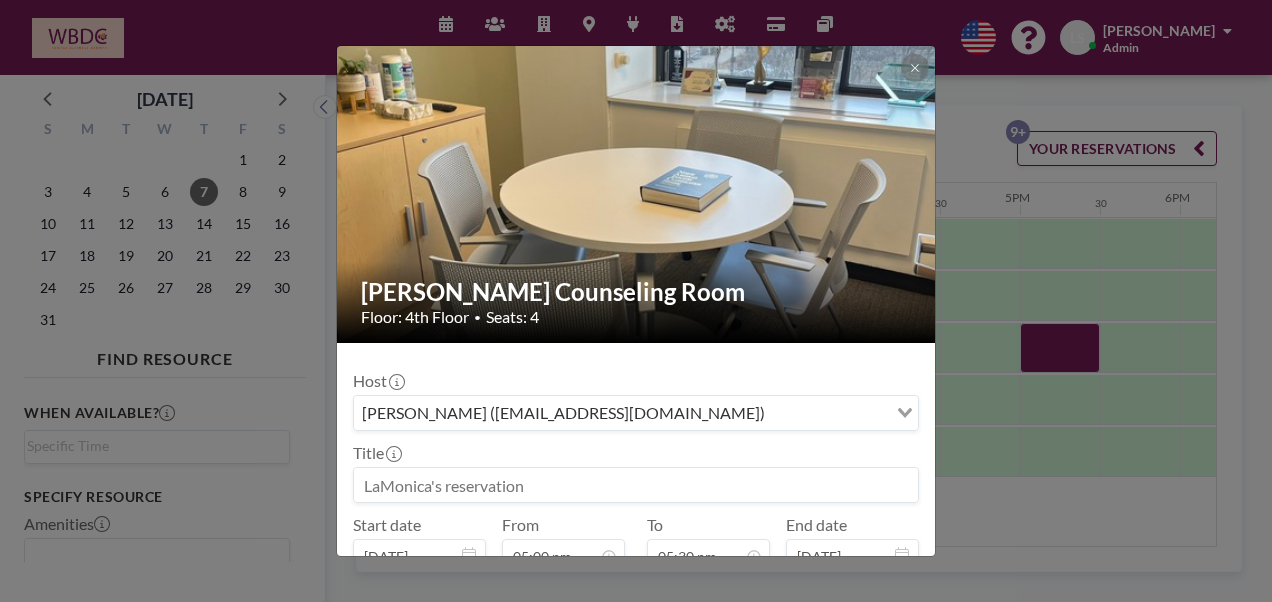 click at bounding box center (636, 485) 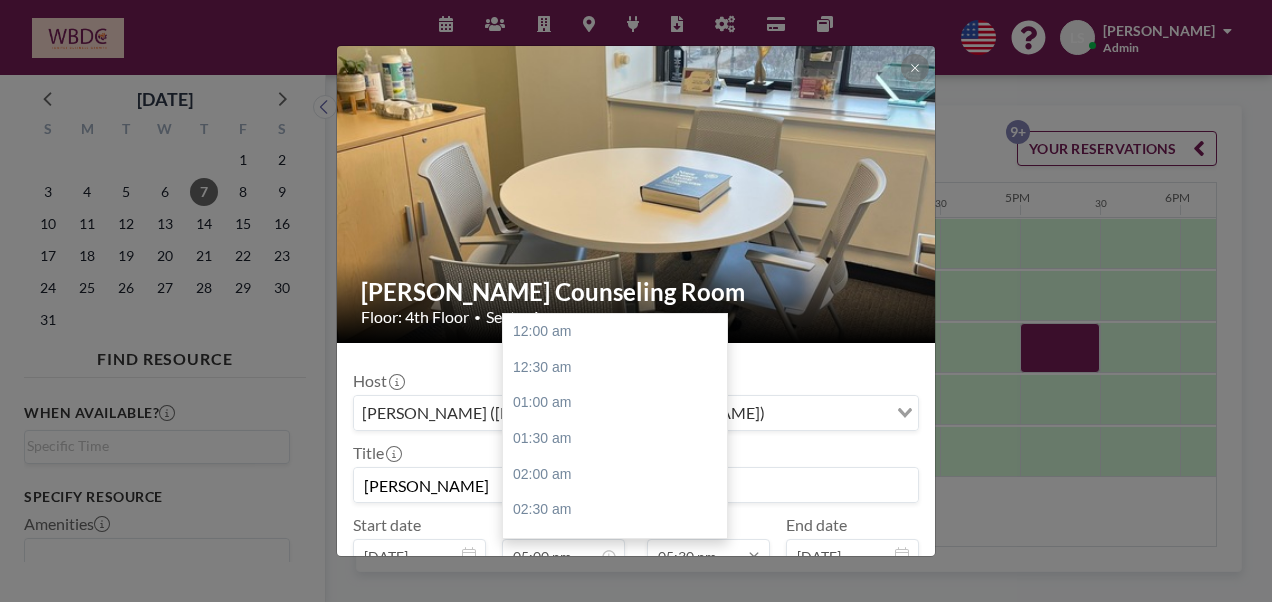 scroll, scrollTop: 1210, scrollLeft: 0, axis: vertical 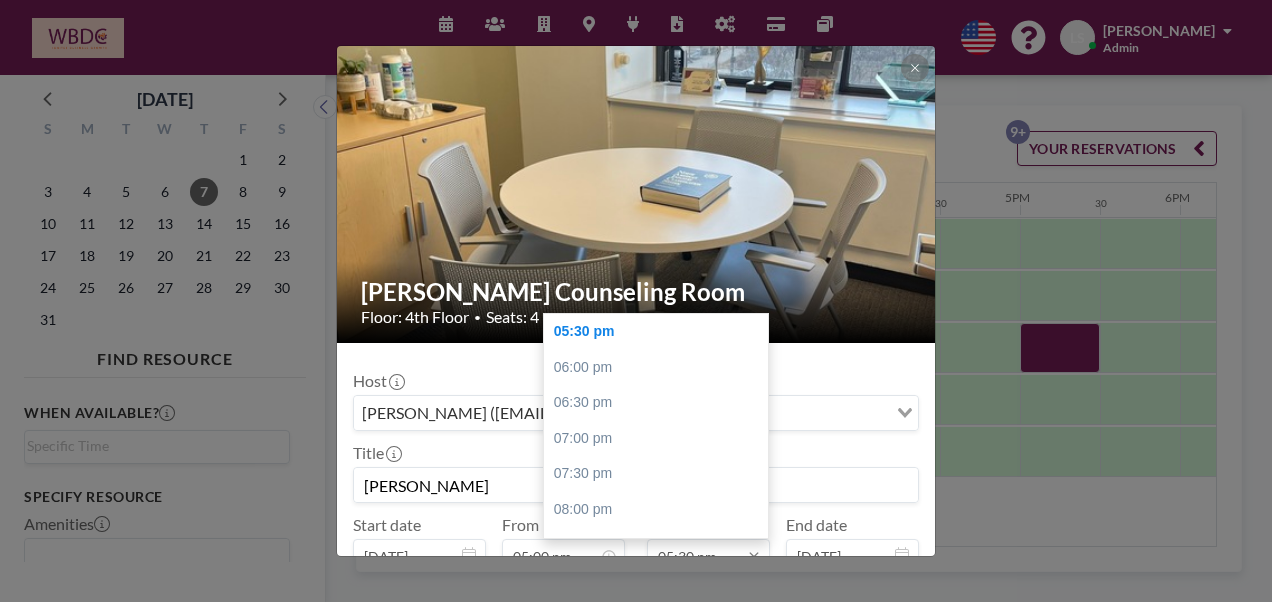 type on "[PERSON_NAME]" 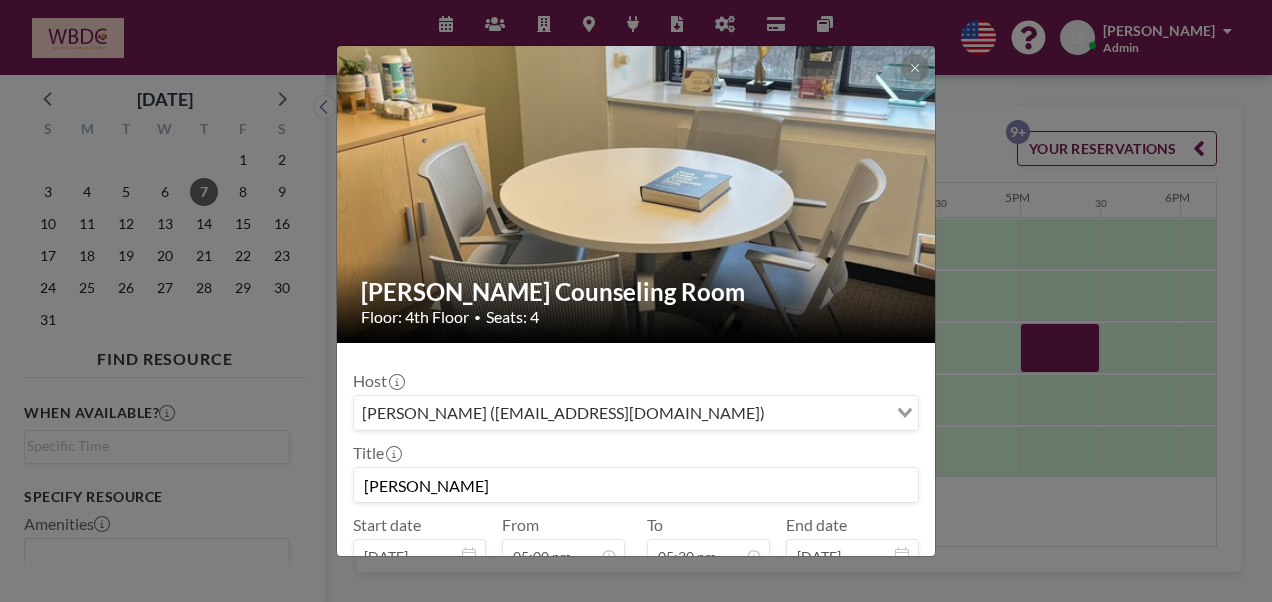 drag, startPoint x: 574, startPoint y: 328, endPoint x: 914, endPoint y: 440, distance: 357.97208 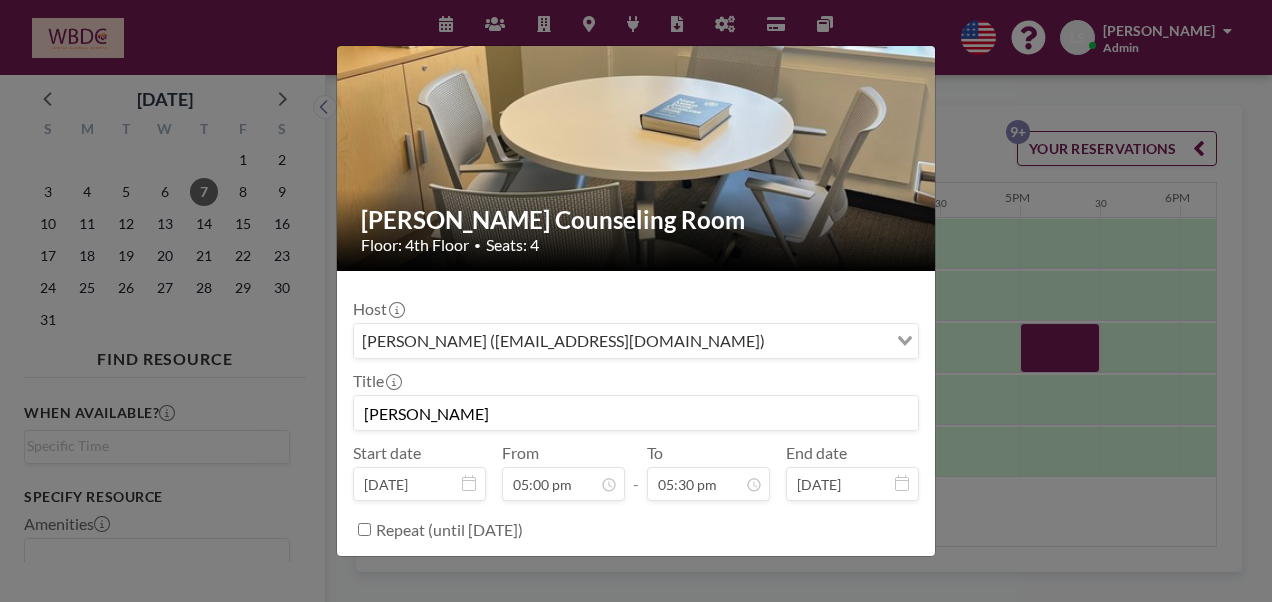 scroll, scrollTop: 74, scrollLeft: 0, axis: vertical 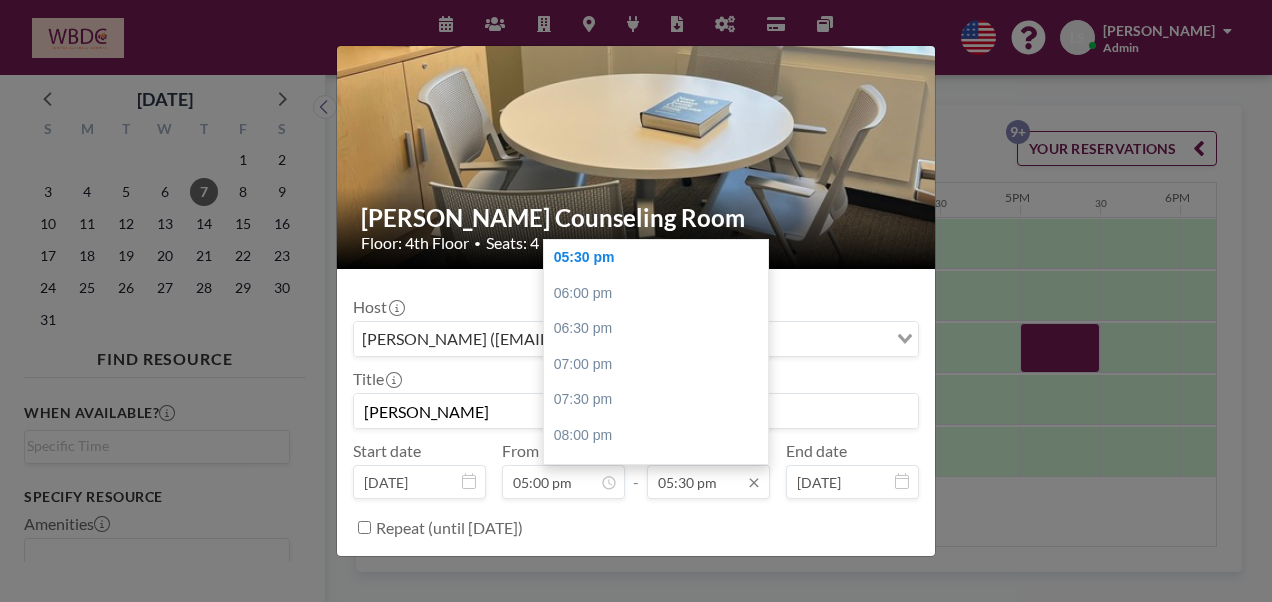 drag, startPoint x: 674, startPoint y: 480, endPoint x: 686, endPoint y: 482, distance: 12.165525 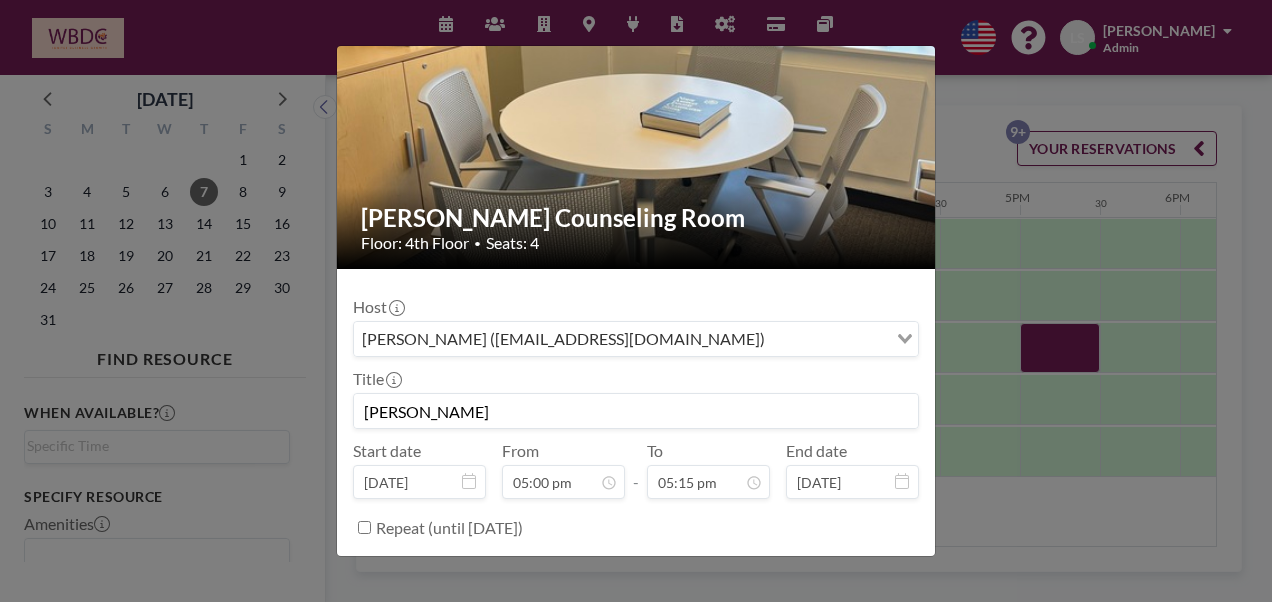type on "05:15 pm" 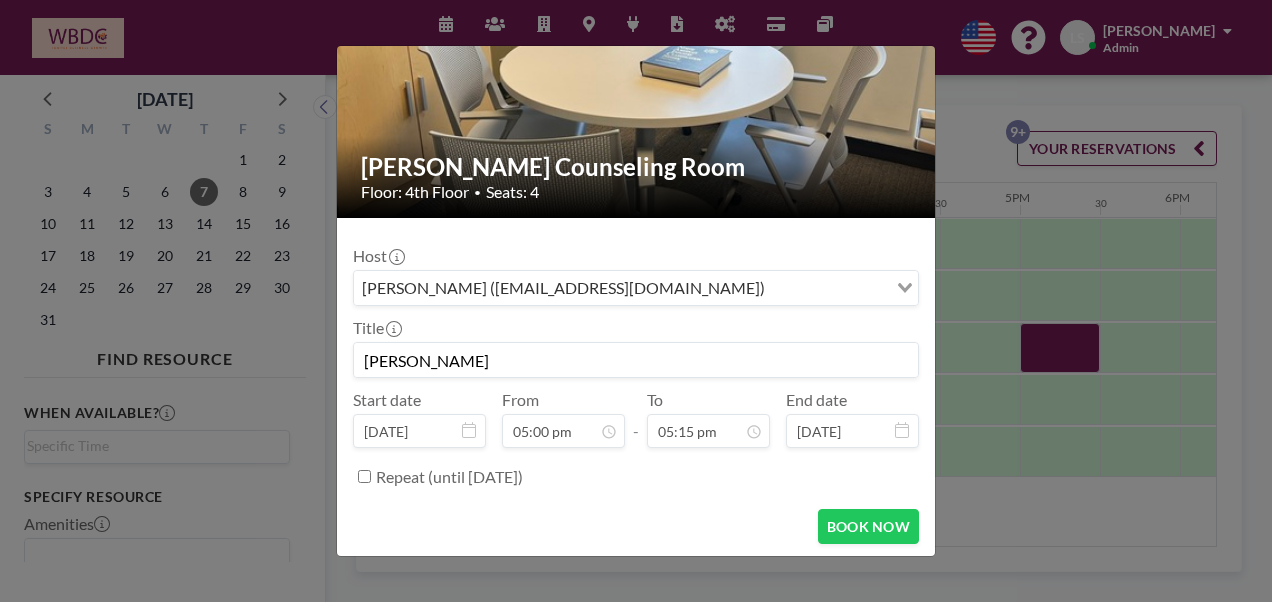 click on "Repeat (until [DATE])" at bounding box center [364, 476] 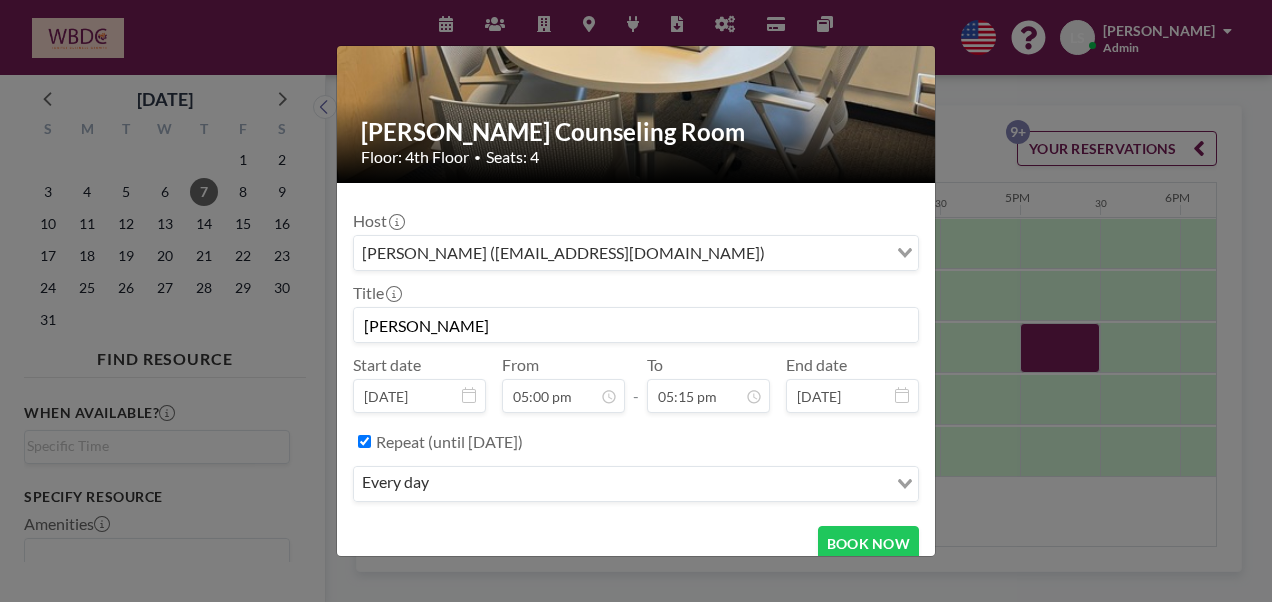 scroll, scrollTop: 176, scrollLeft: 0, axis: vertical 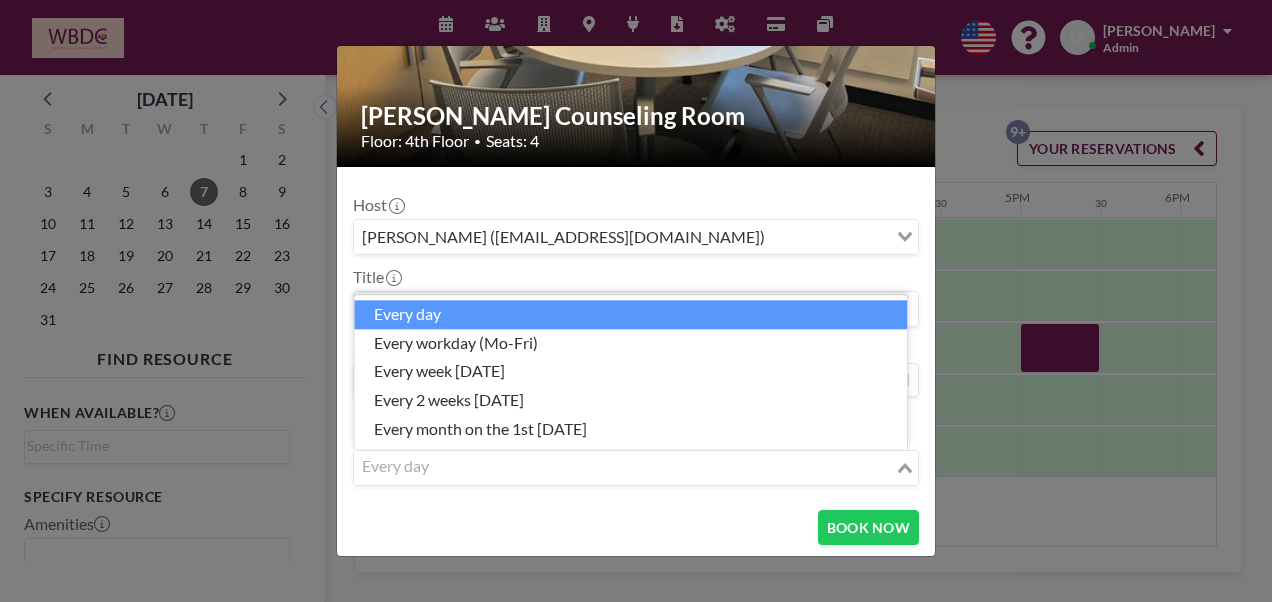 click 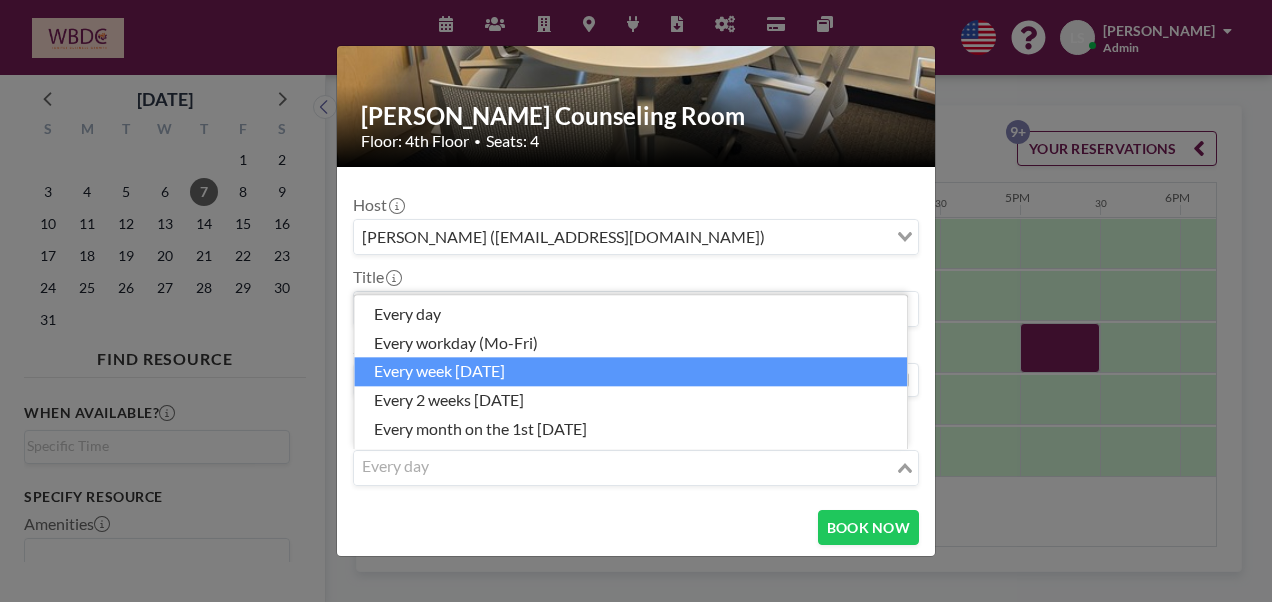 click on "every week [DATE]" at bounding box center (630, 372) 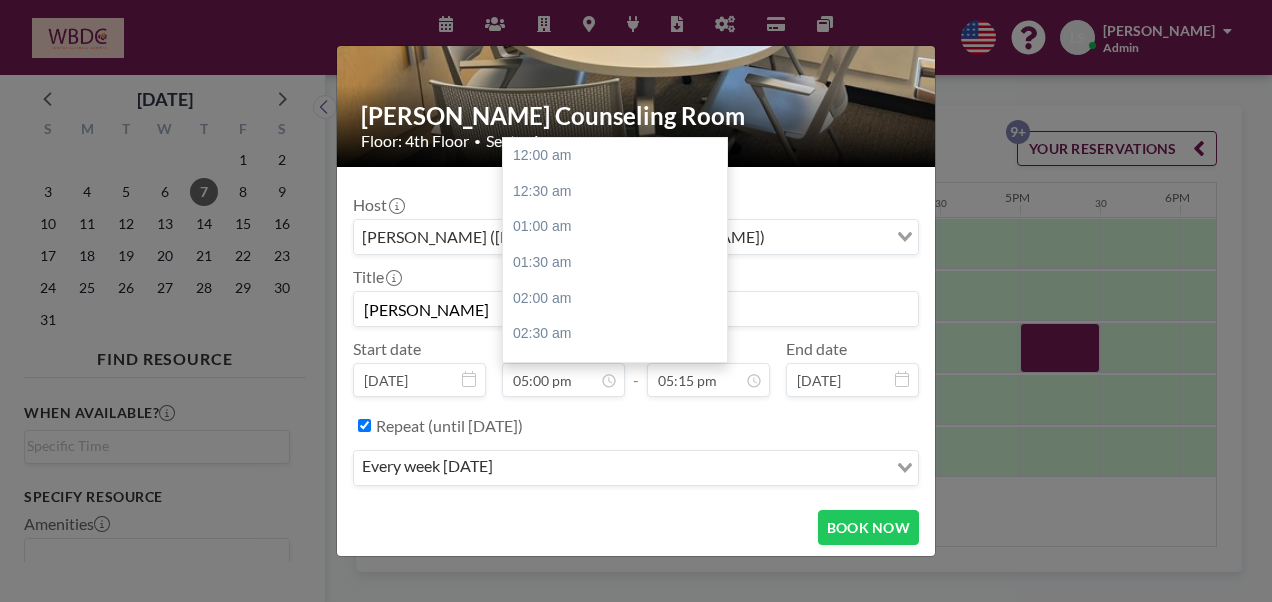 scroll, scrollTop: 1210, scrollLeft: 0, axis: vertical 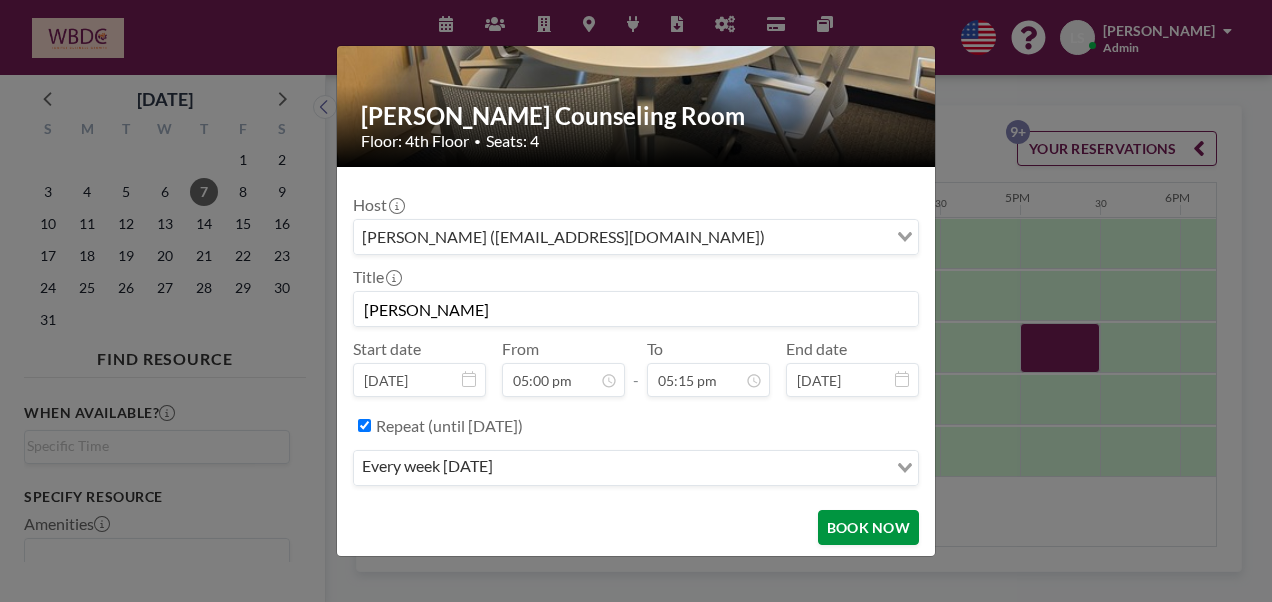 click on "BOOK NOW" at bounding box center (868, 527) 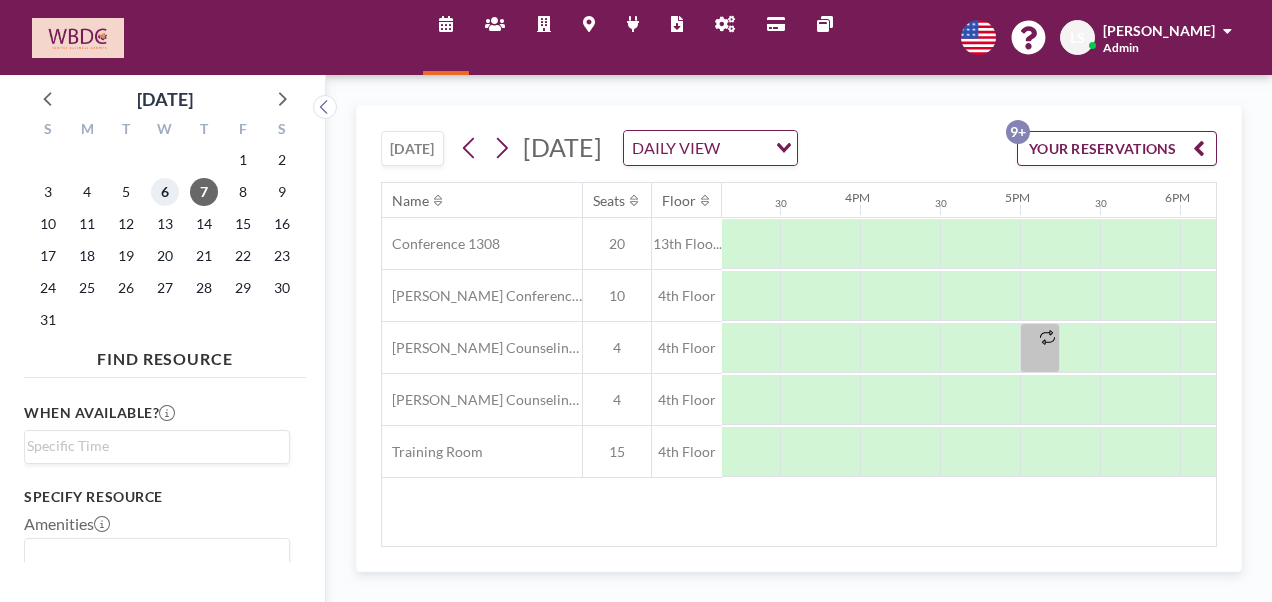click on "6" at bounding box center [165, 192] 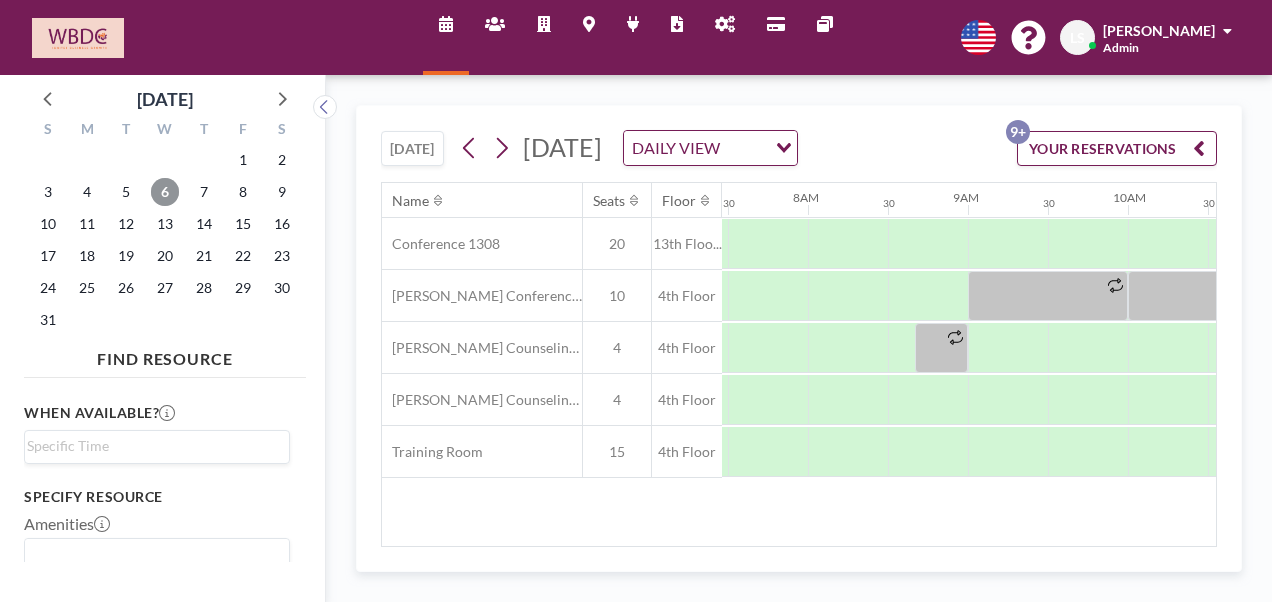 scroll, scrollTop: 0, scrollLeft: 1200, axis: horizontal 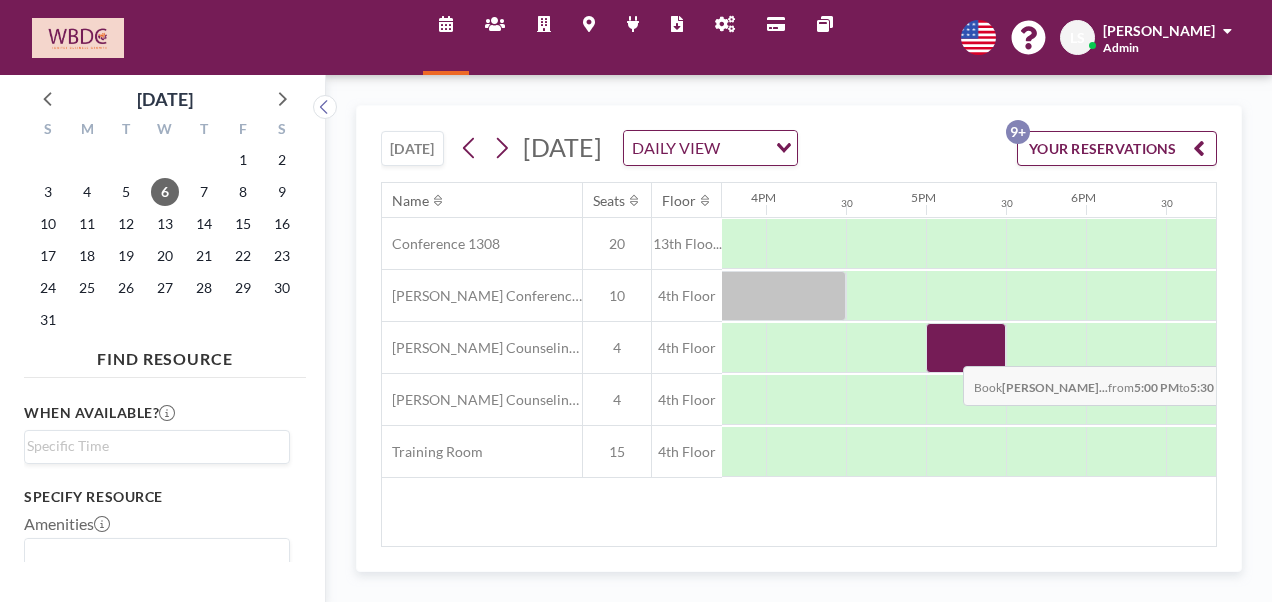 click at bounding box center (966, 348) 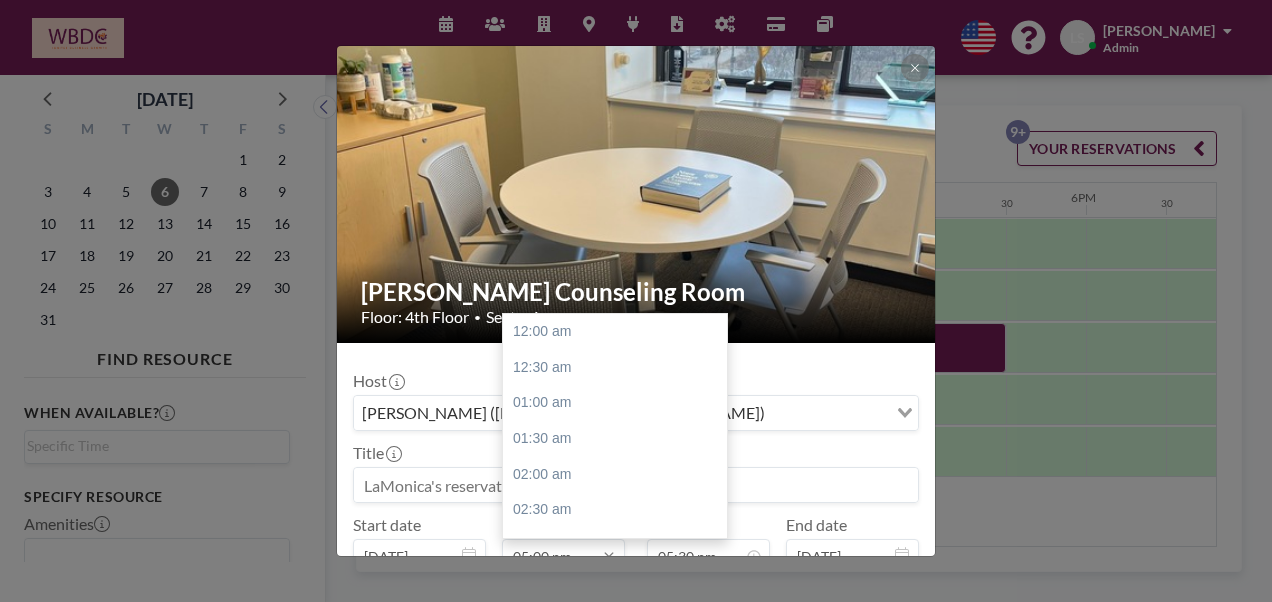 scroll, scrollTop: 1210, scrollLeft: 0, axis: vertical 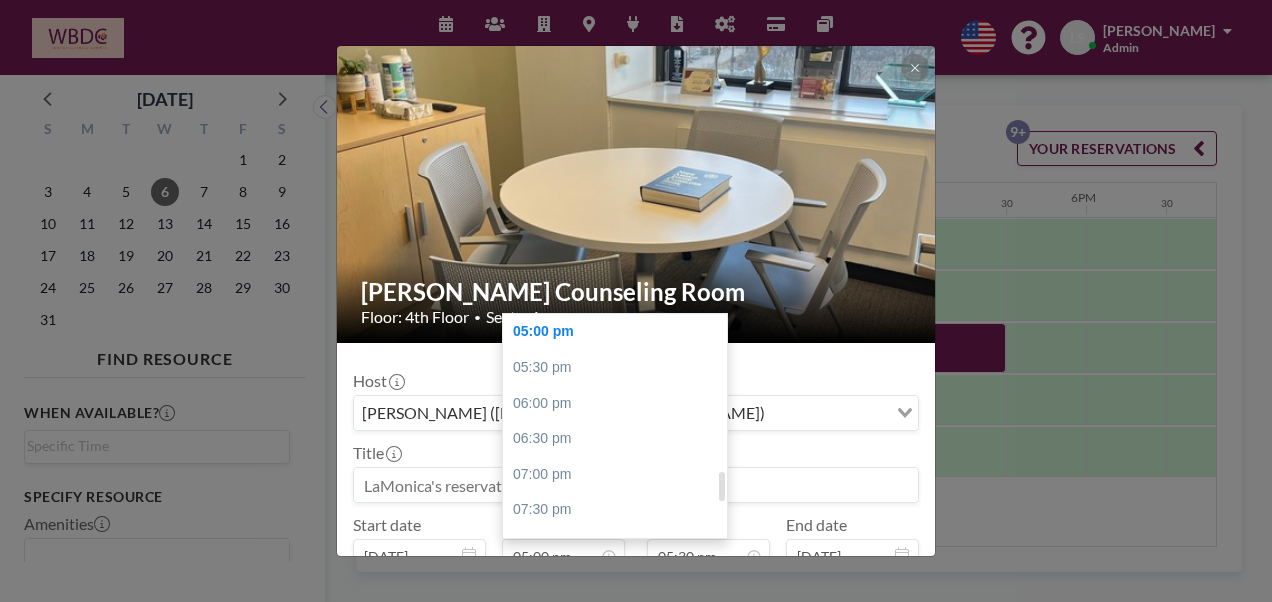 click on "05:00 pm" at bounding box center (620, 332) 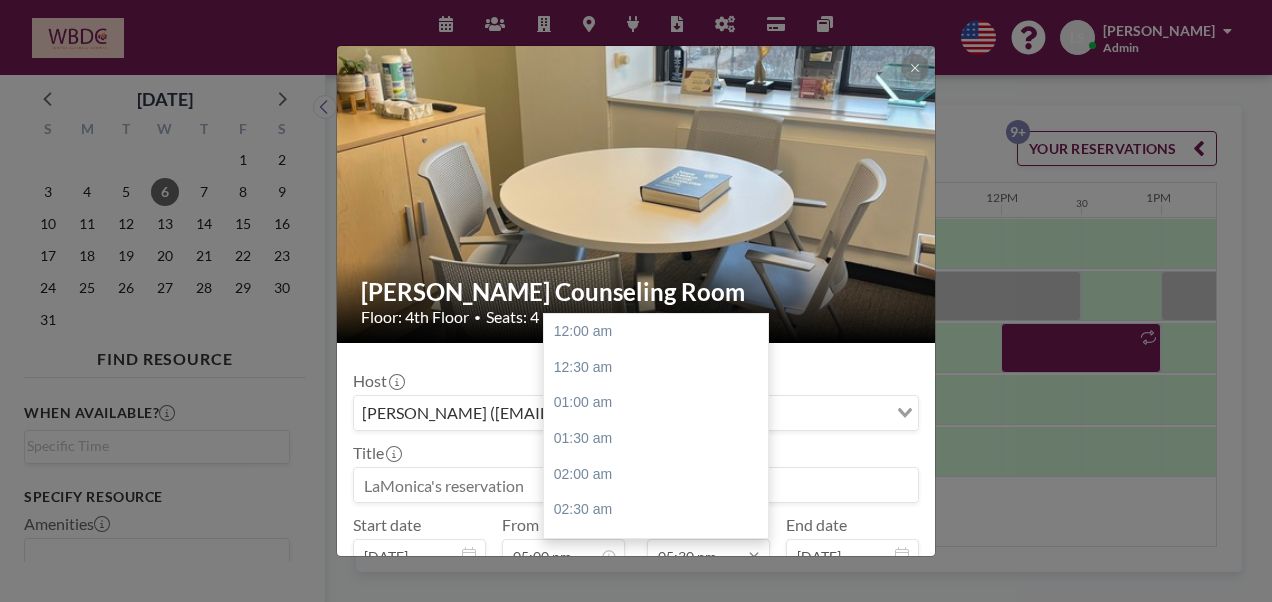 scroll, scrollTop: 0, scrollLeft: 2265, axis: horizontal 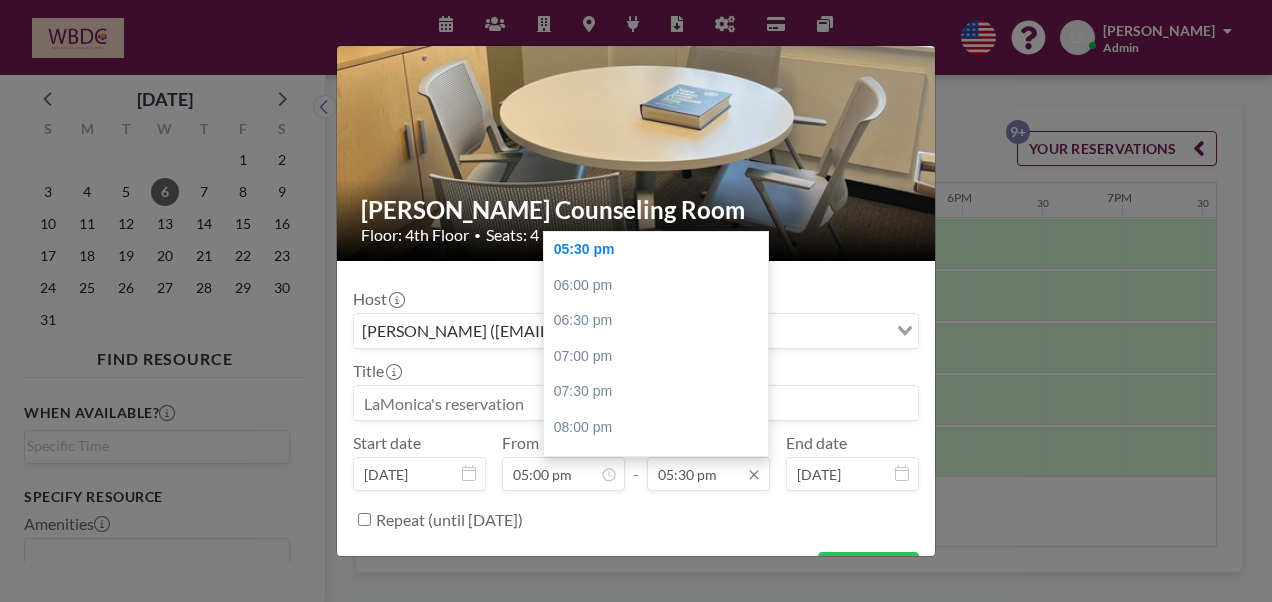 click on "05:30 pm" at bounding box center (708, 474) 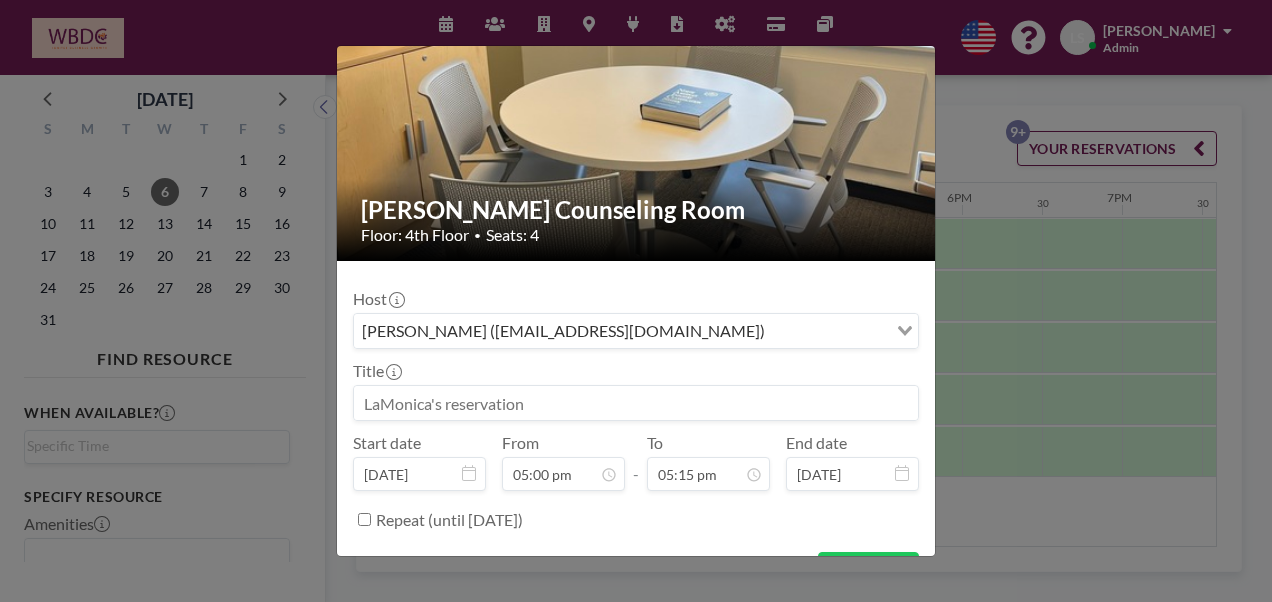 scroll, scrollTop: 1246, scrollLeft: 0, axis: vertical 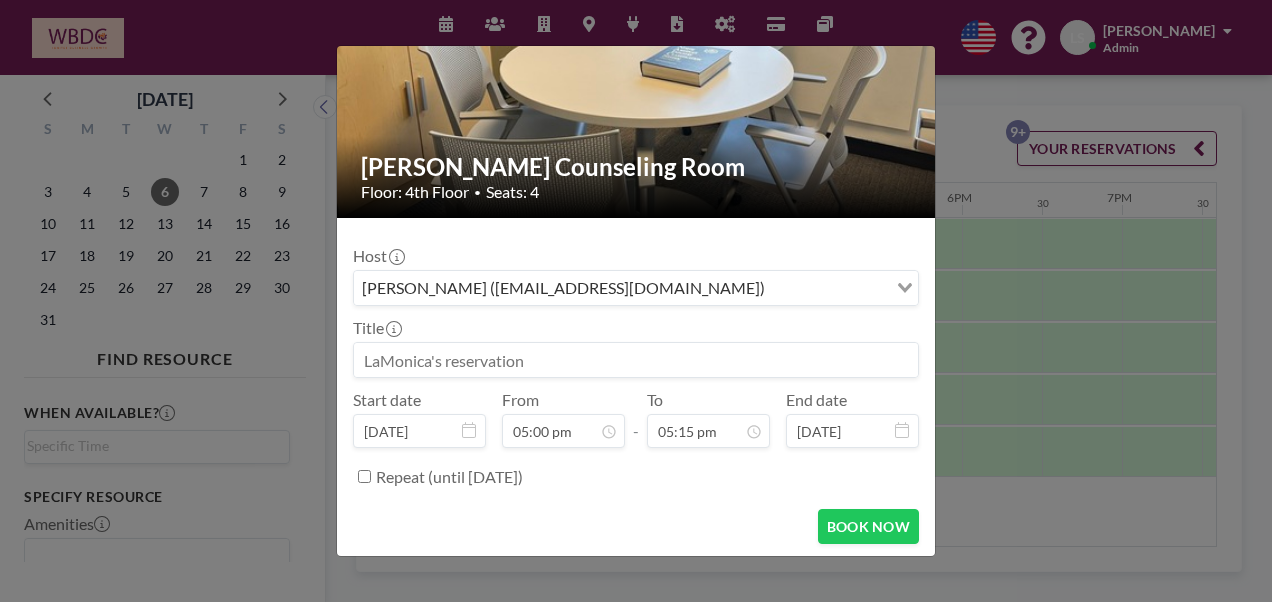 type on "05:15 pm" 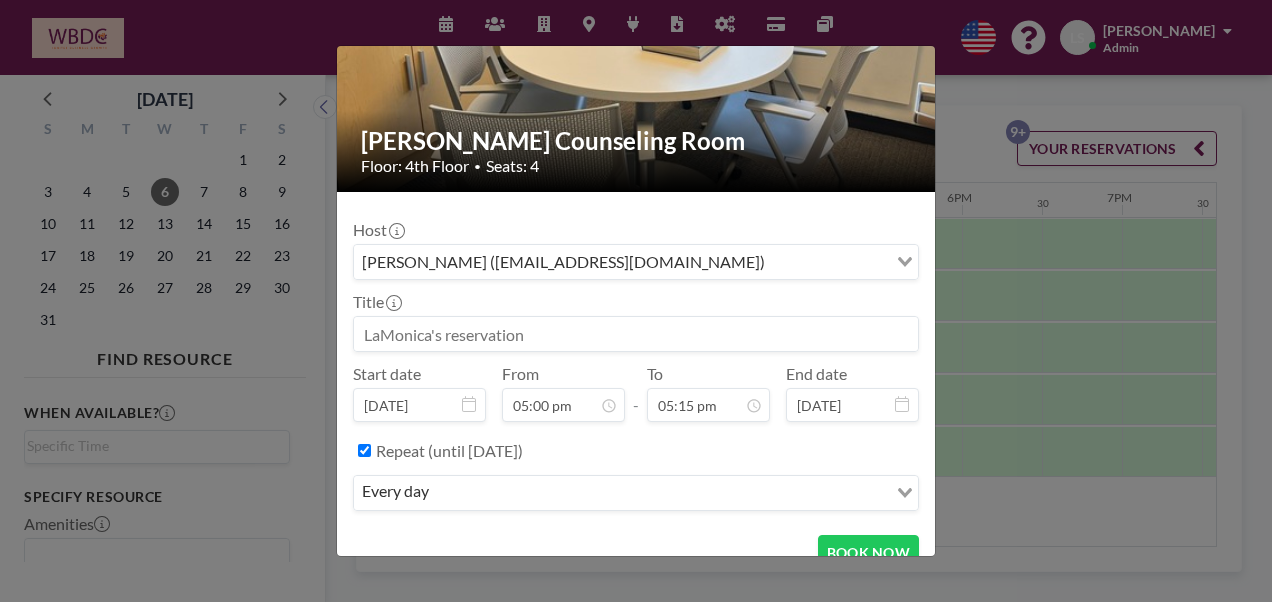 scroll, scrollTop: 176, scrollLeft: 0, axis: vertical 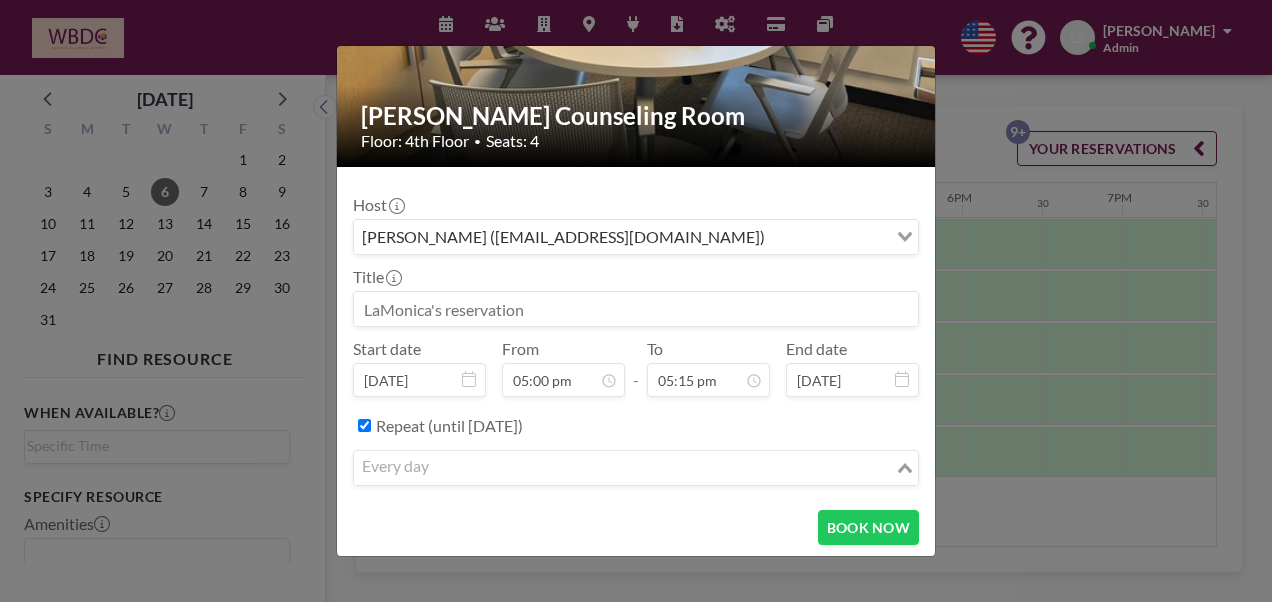 click 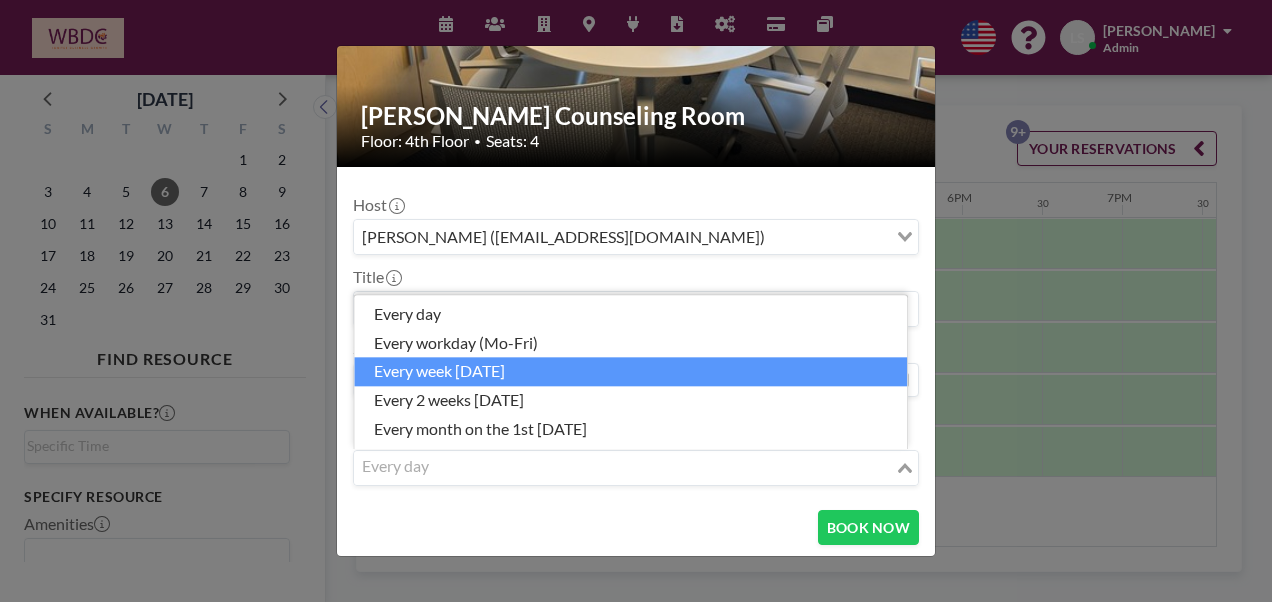 click on "every week [DATE]" at bounding box center [630, 372] 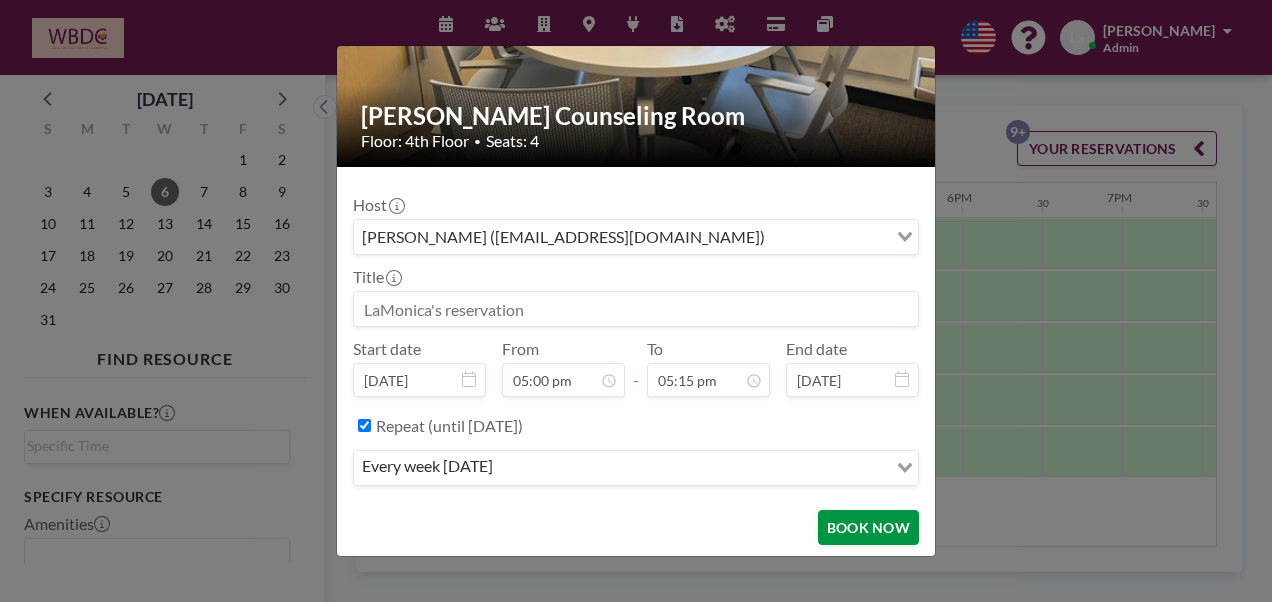 click on "BOOK NOW" at bounding box center (868, 527) 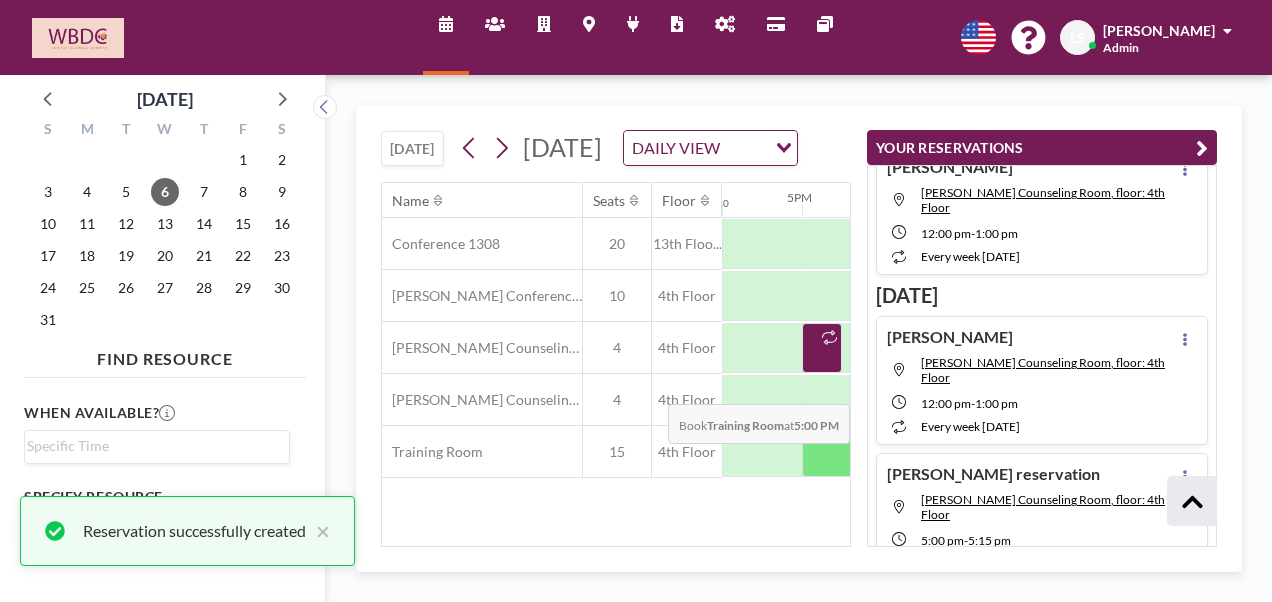 scroll, scrollTop: 789, scrollLeft: 0, axis: vertical 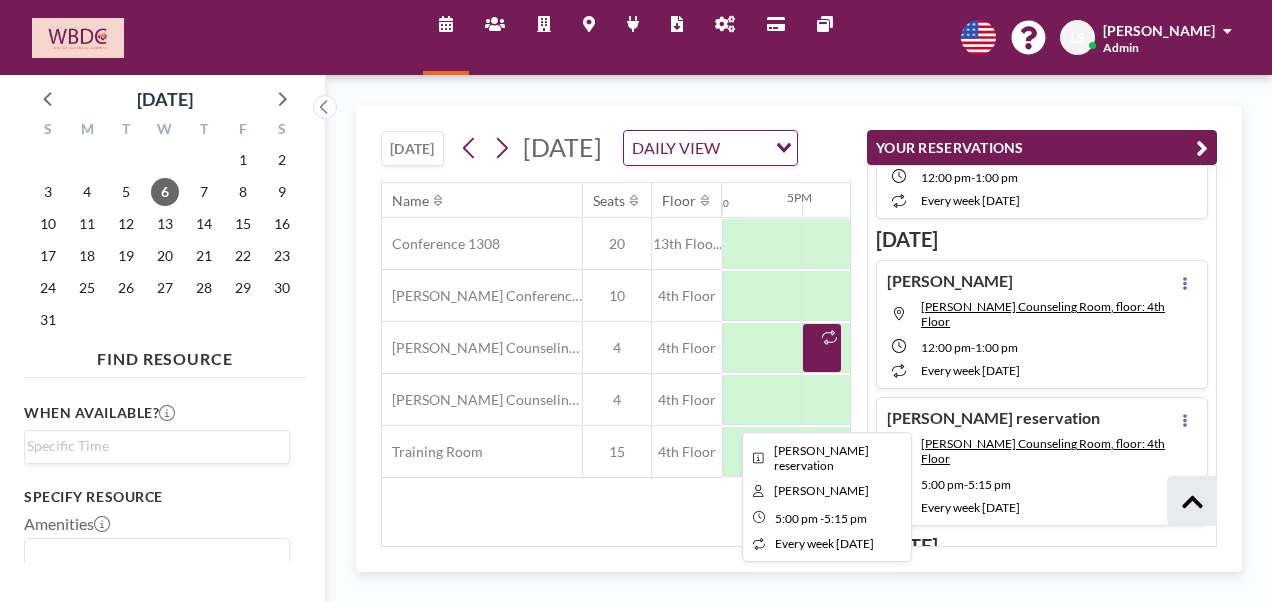 click at bounding box center (829, 337) 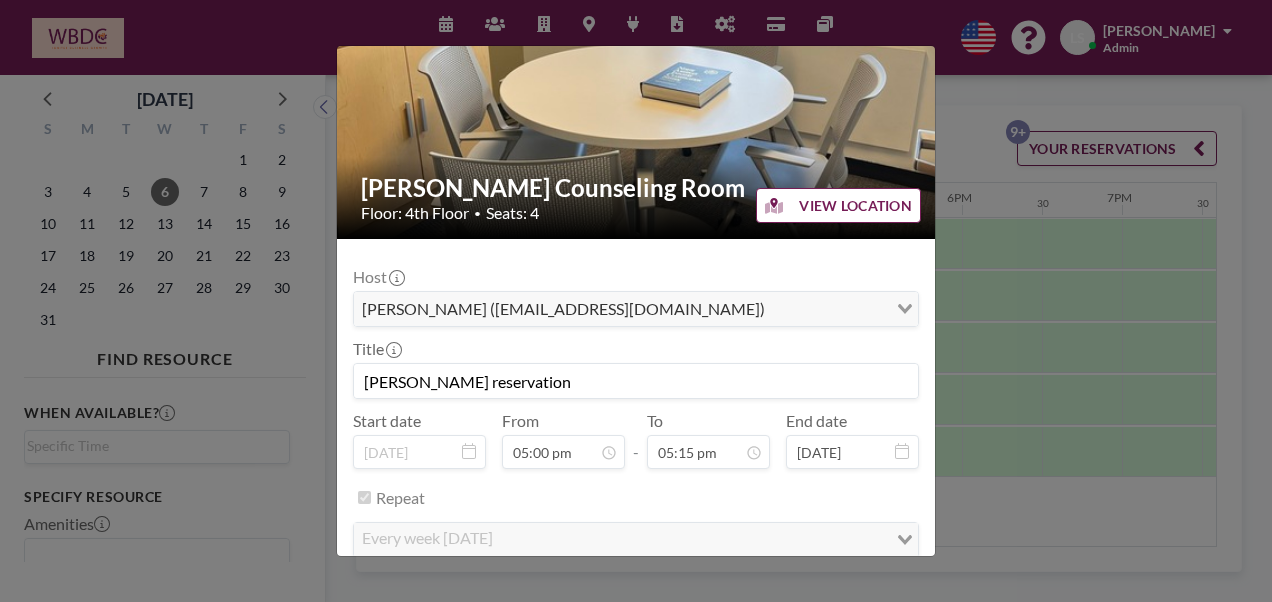 scroll, scrollTop: 176, scrollLeft: 0, axis: vertical 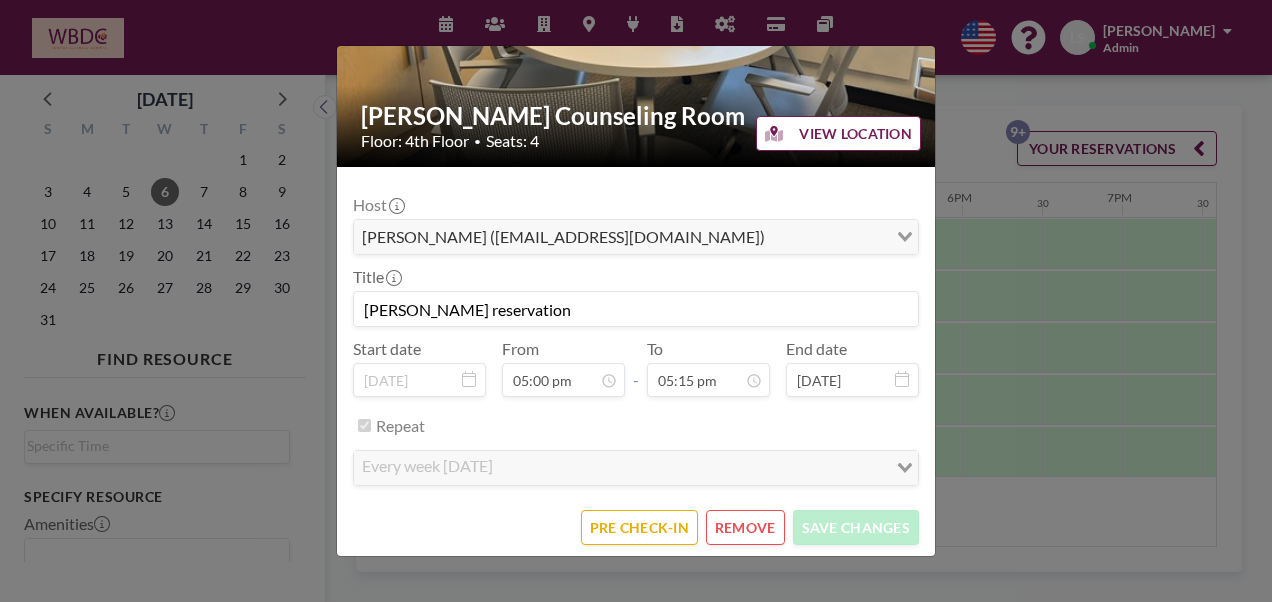 click on "REMOVE" at bounding box center [745, 527] 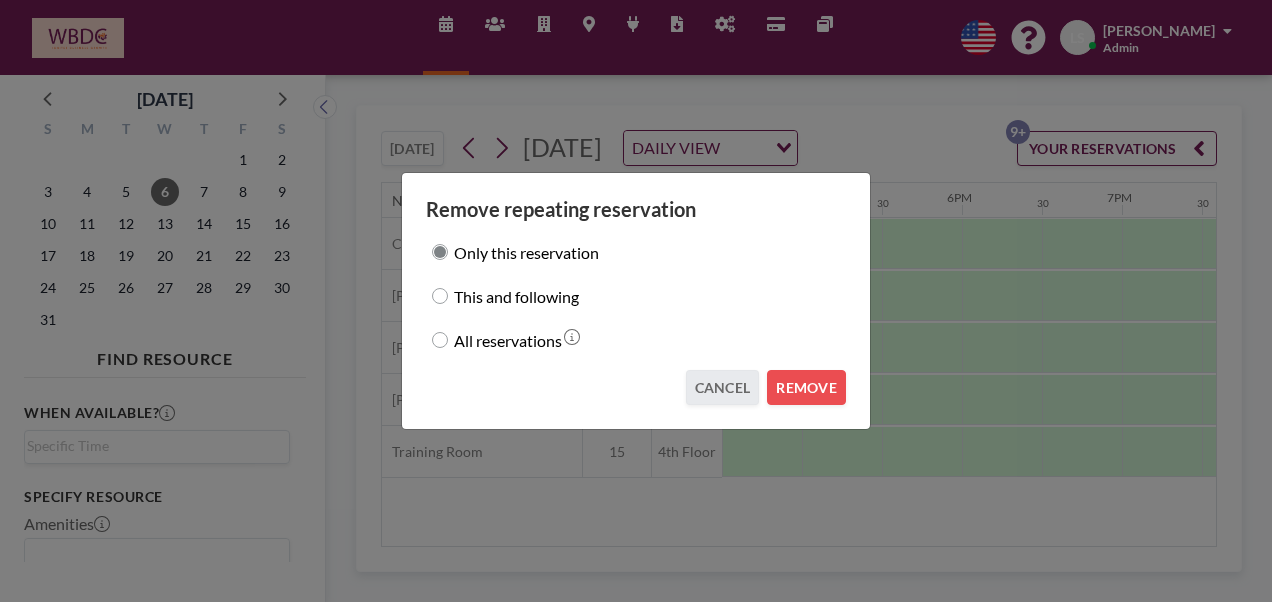 click on "All reservations" at bounding box center [508, 340] 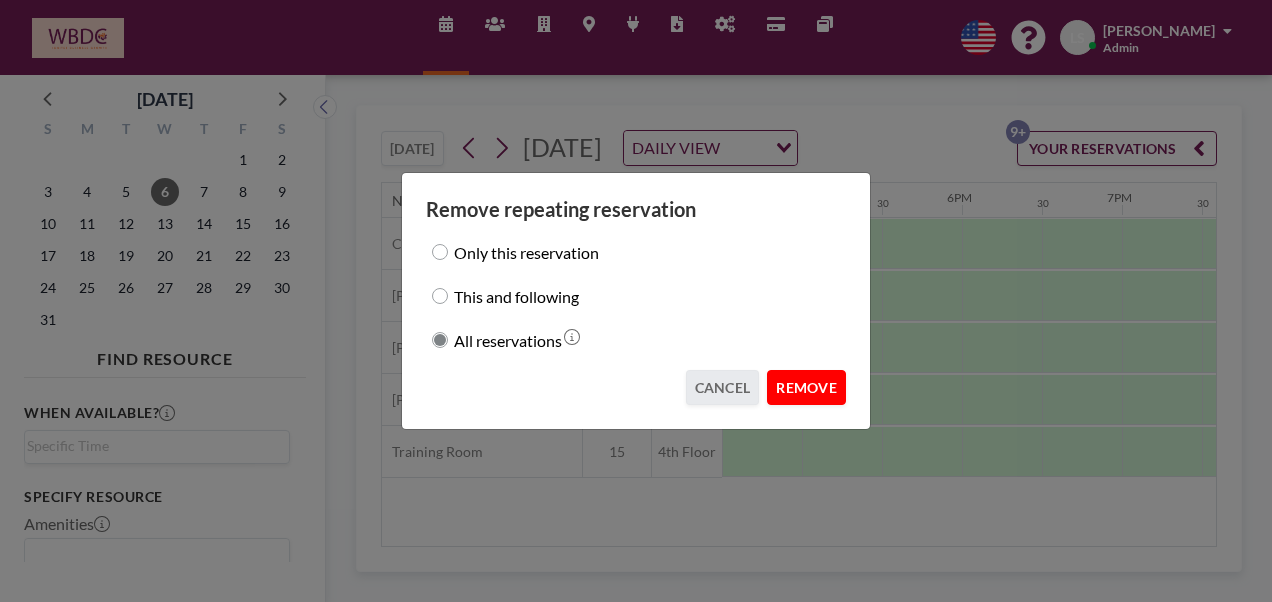 click on "REMOVE" at bounding box center (806, 387) 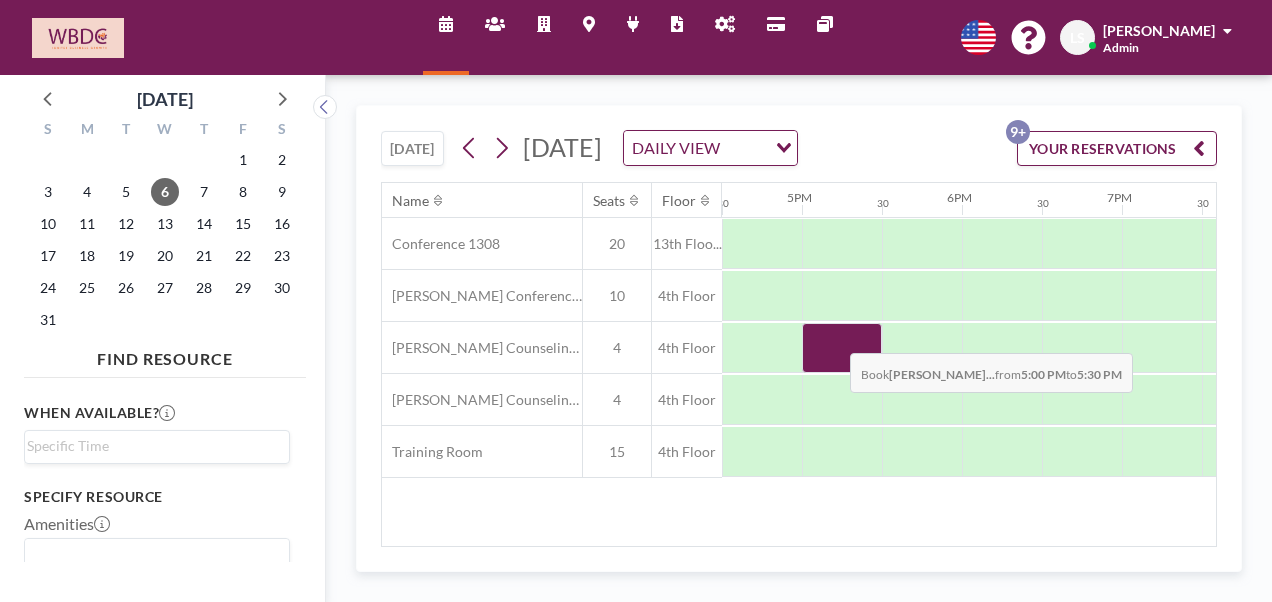 click at bounding box center [842, 348] 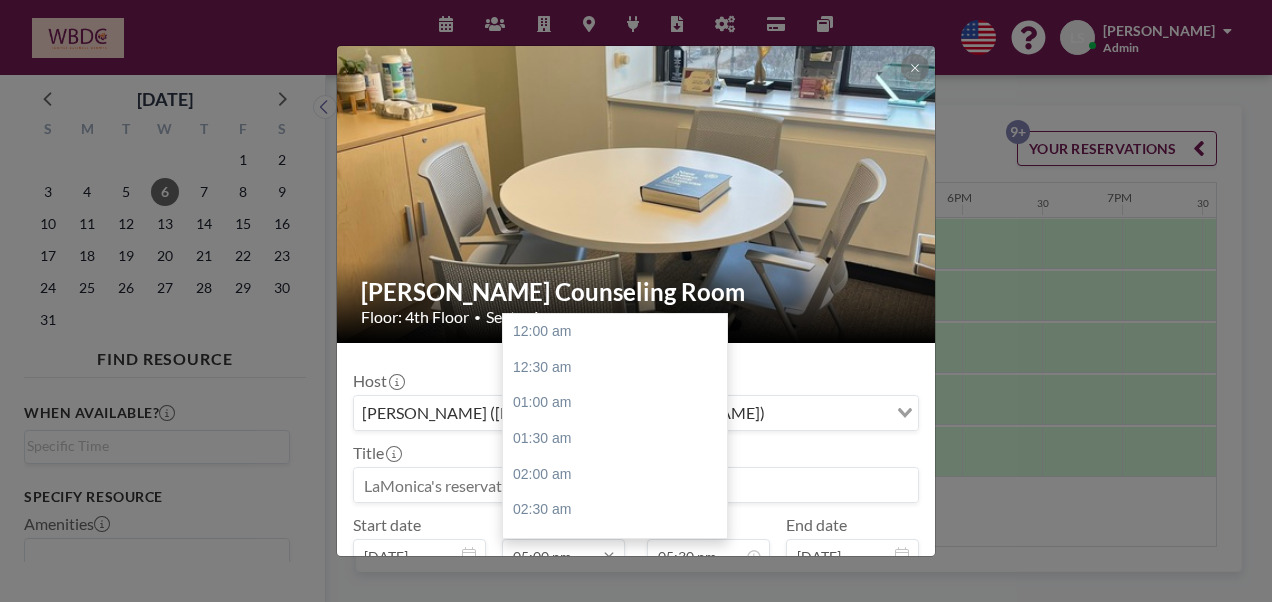 scroll, scrollTop: 1210, scrollLeft: 0, axis: vertical 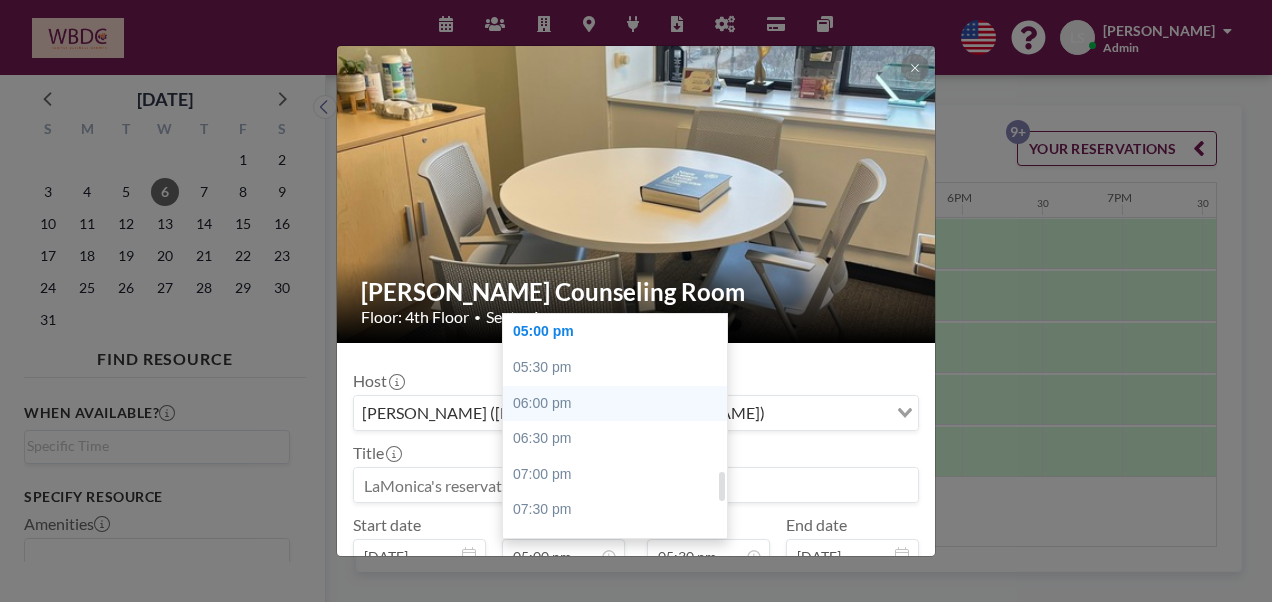 drag, startPoint x: 572, startPoint y: 318, endPoint x: 580, endPoint y: 325, distance: 10.630146 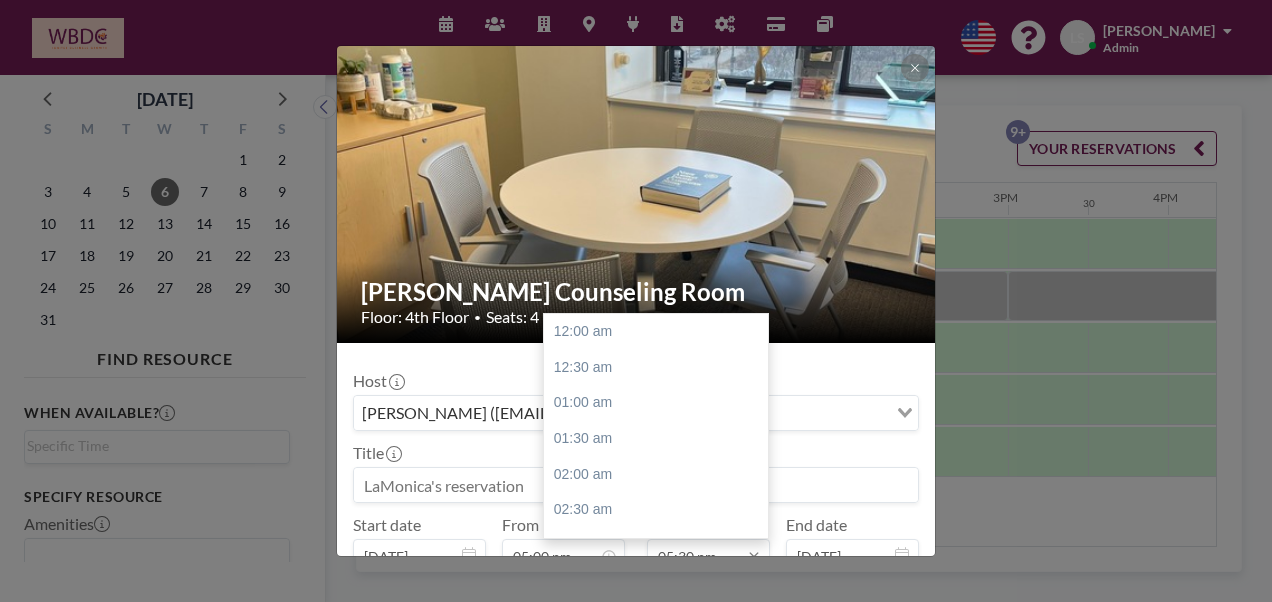 scroll, scrollTop: 0, scrollLeft: 2532, axis: horizontal 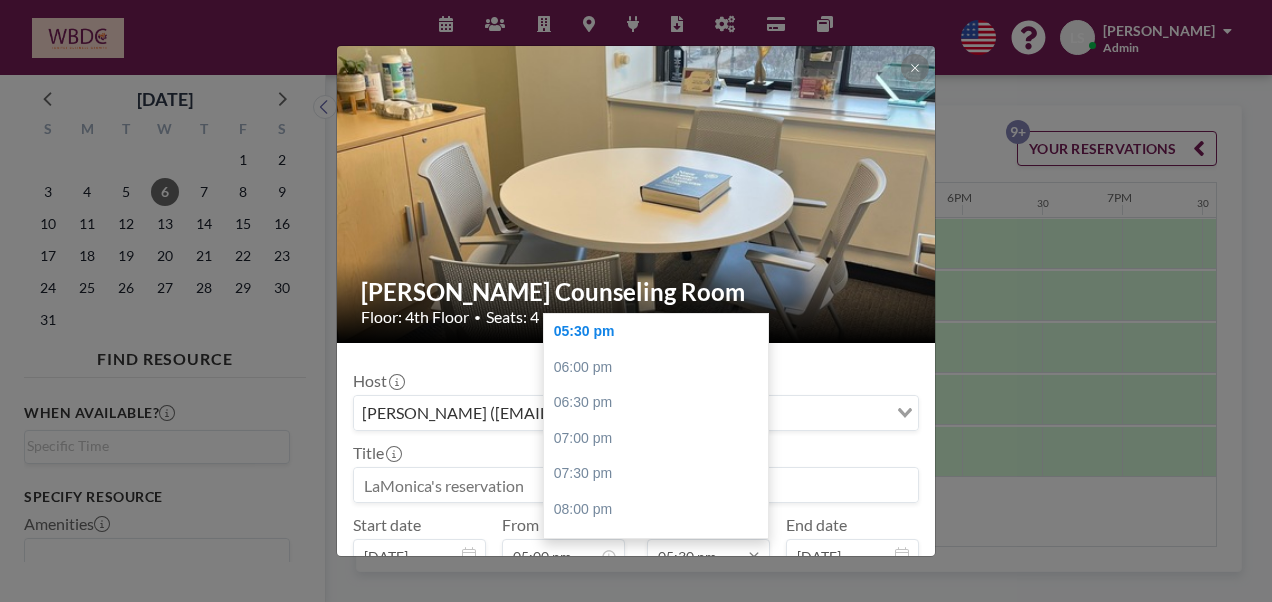 click on "05:30 pm" at bounding box center (708, 556) 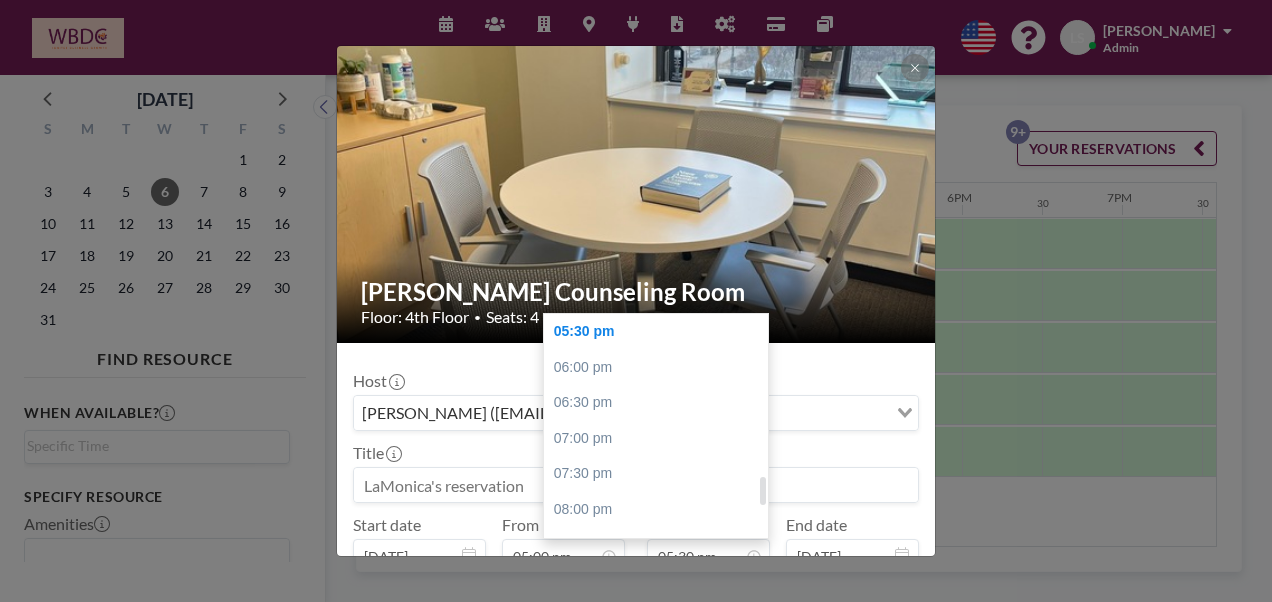 click on "05:30 pm" at bounding box center (661, 332) 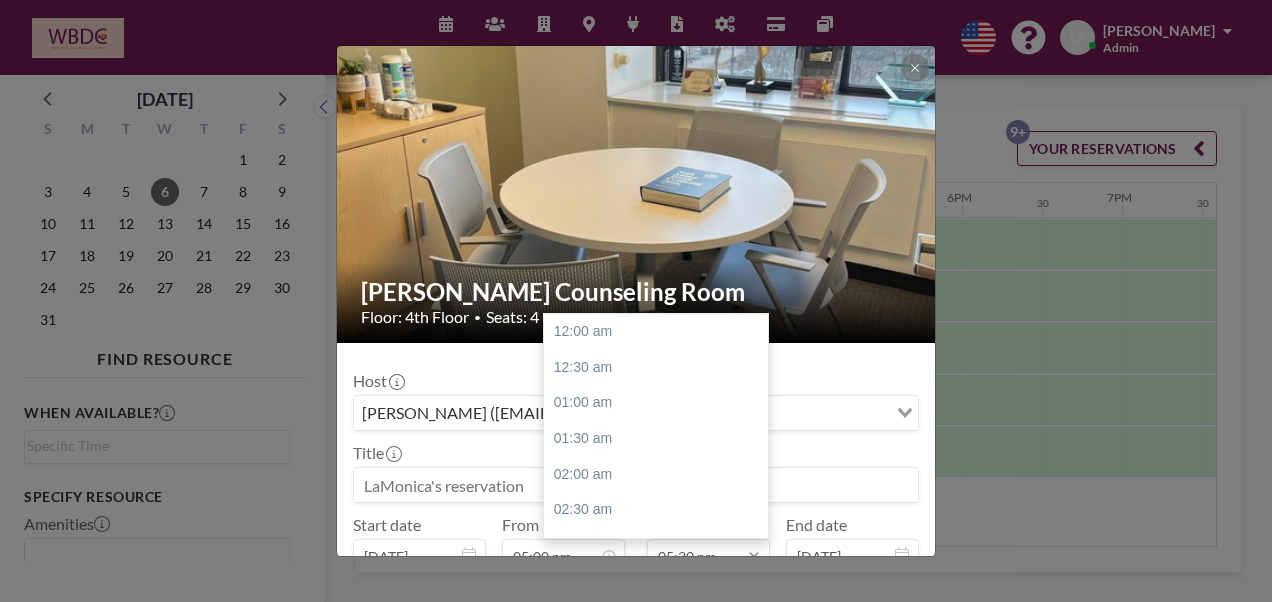 scroll, scrollTop: 1246, scrollLeft: 0, axis: vertical 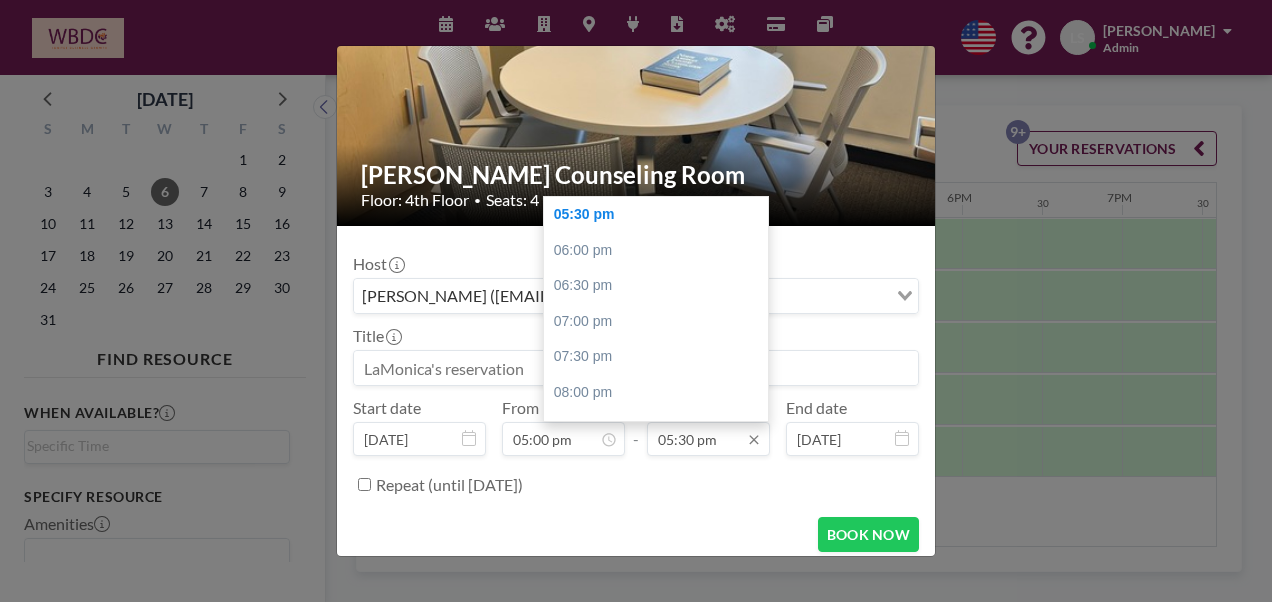 click on "05:30 pm" at bounding box center (708, 439) 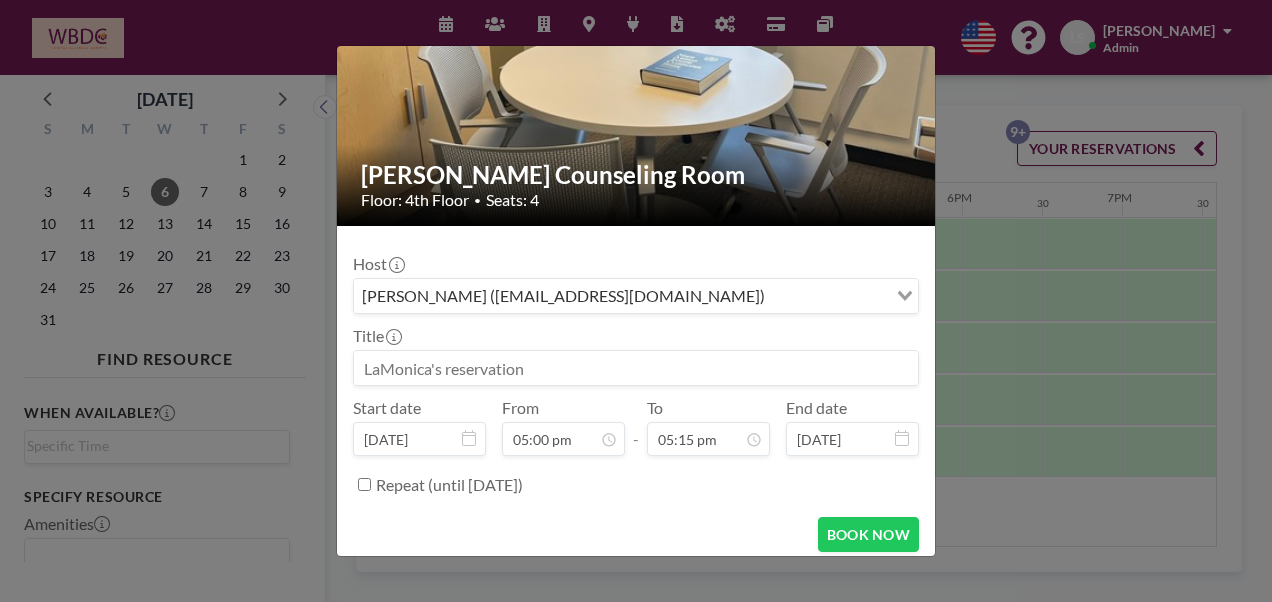 type on "05:15 pm" 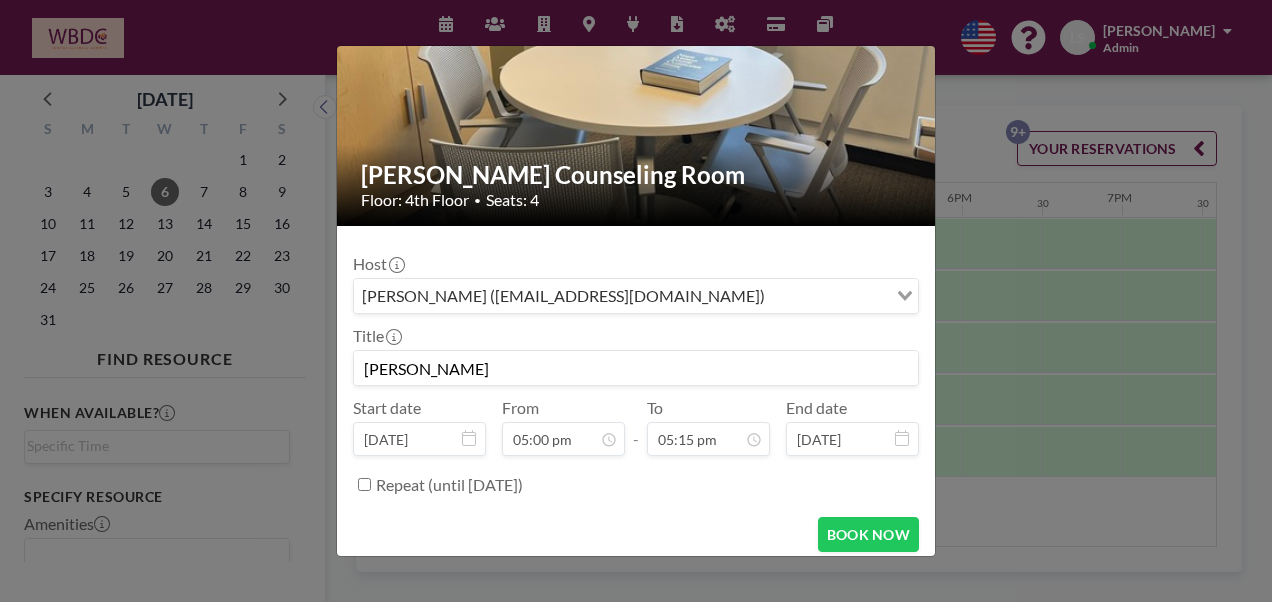 type on "[PERSON_NAME]" 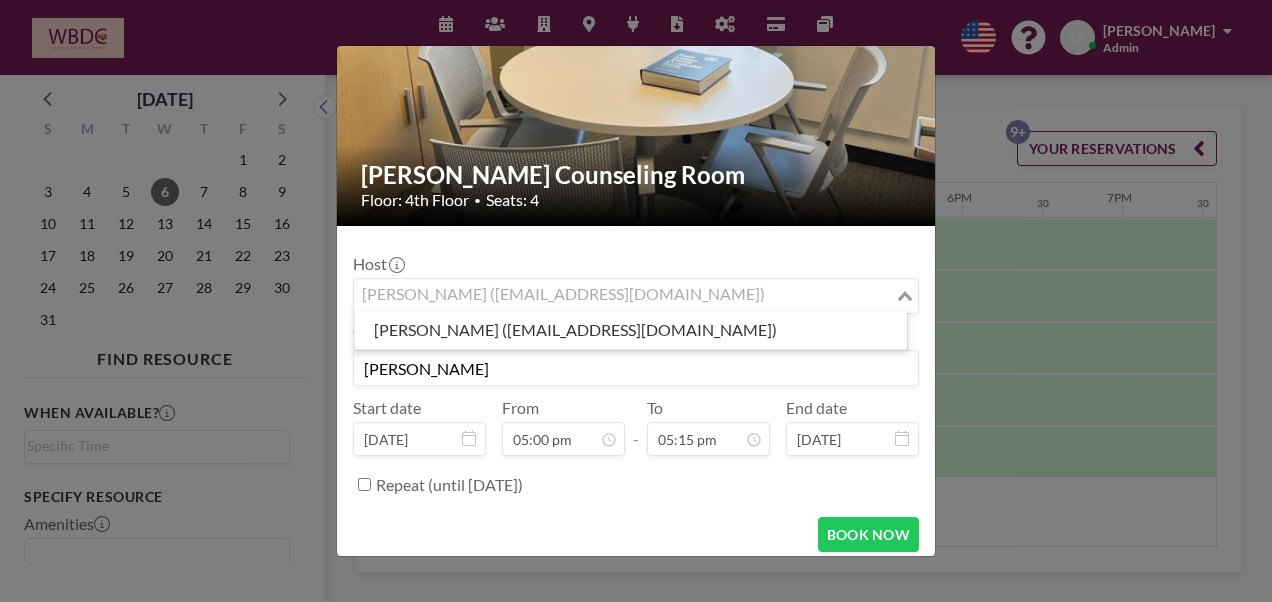 click at bounding box center [624, 296] 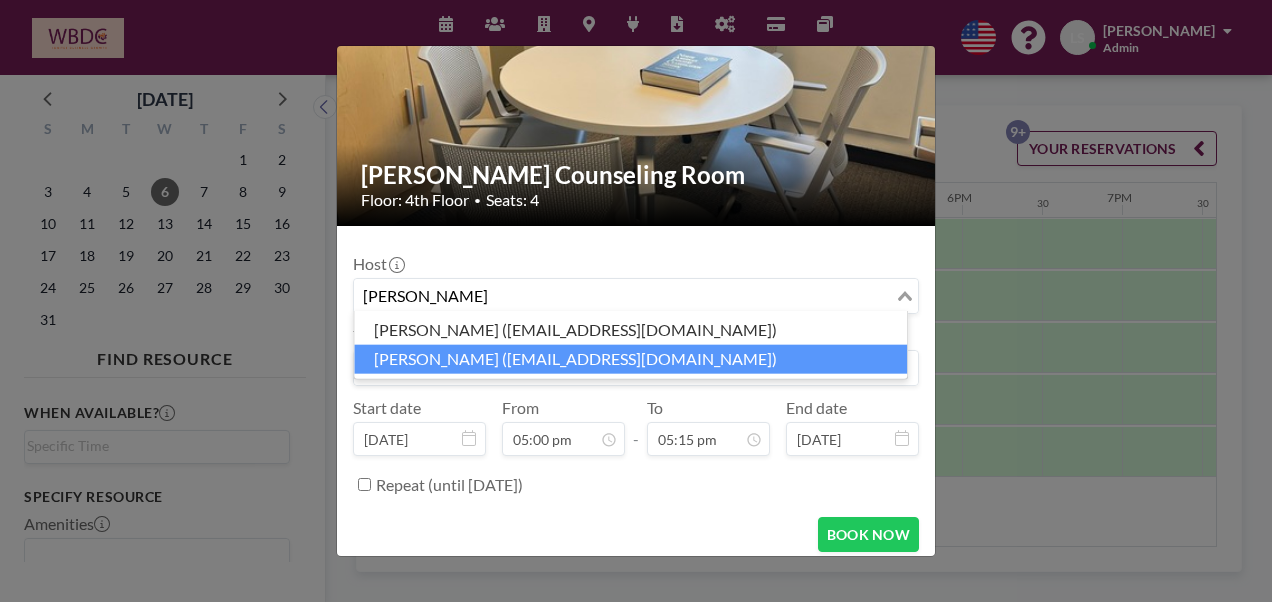 click on "[PERSON_NAME] ([EMAIL_ADDRESS][DOMAIN_NAME])" at bounding box center [630, 359] 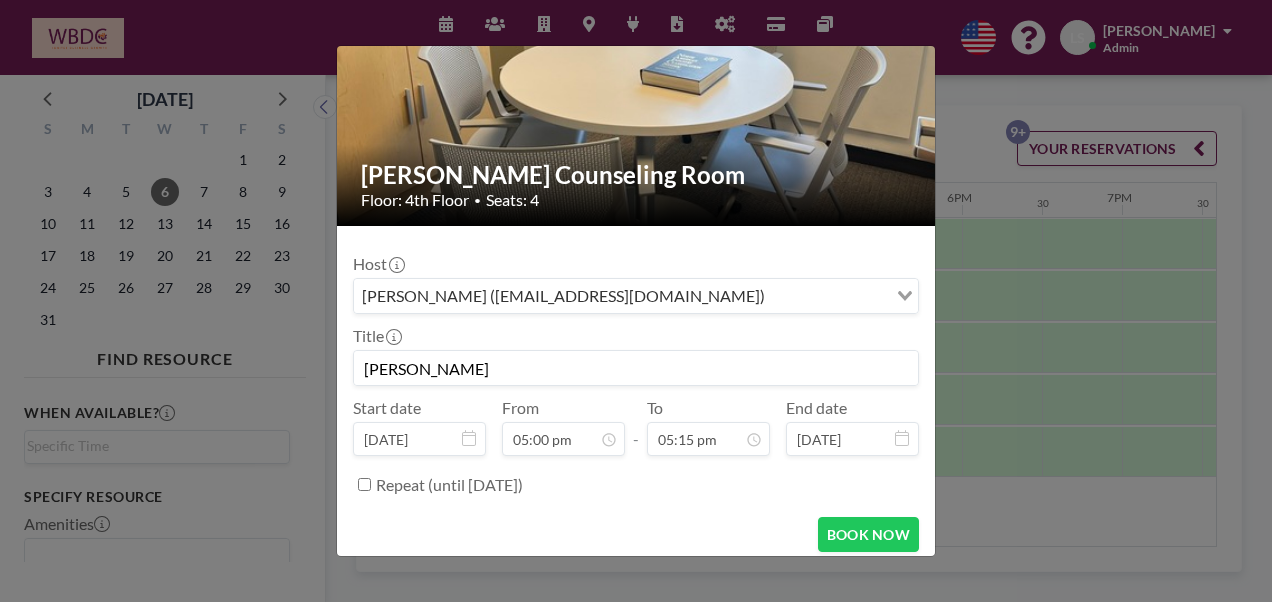 click on "Repeat (until [DATE])" at bounding box center [364, 484] 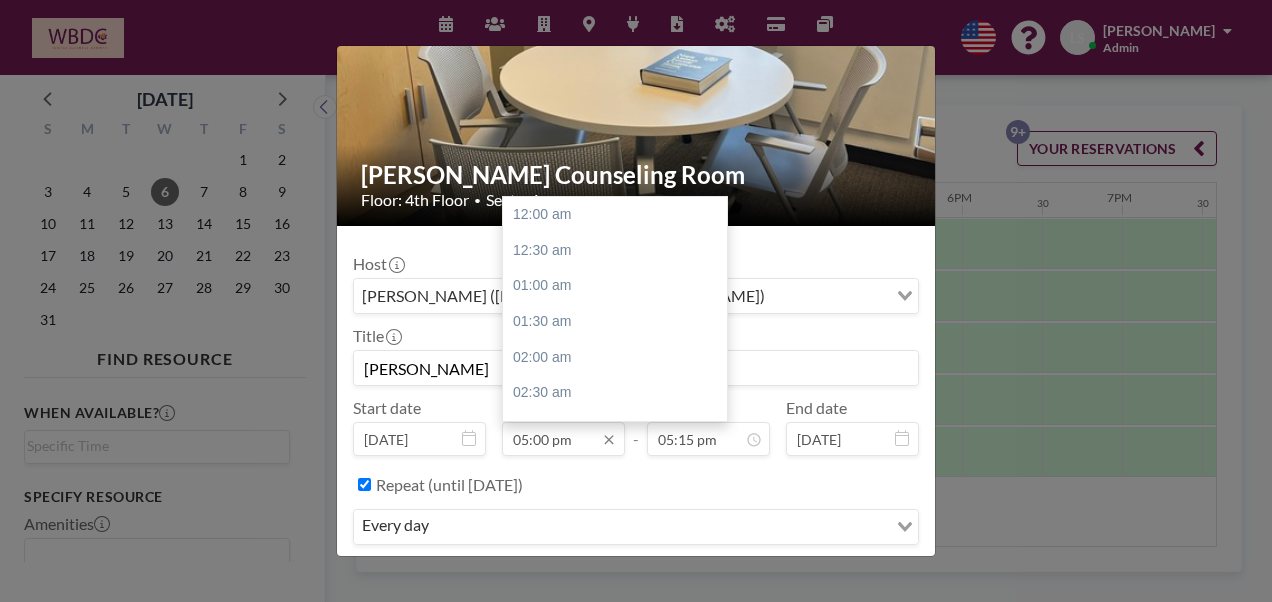 scroll, scrollTop: 1210, scrollLeft: 0, axis: vertical 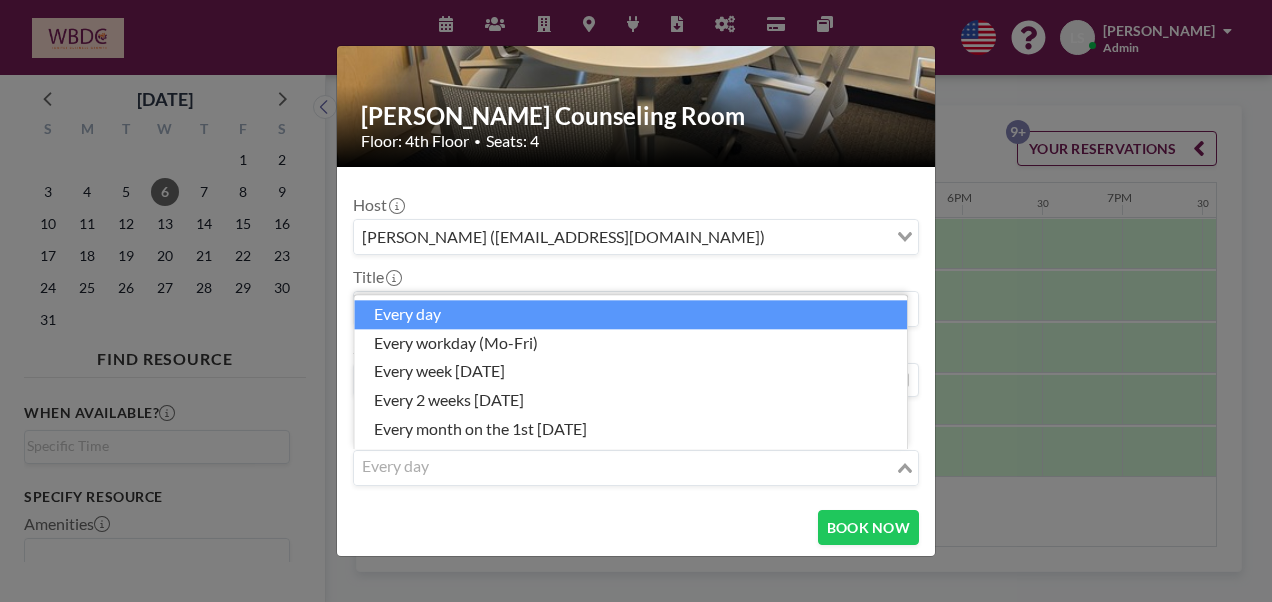 click on "Loading..." at bounding box center [906, 466] 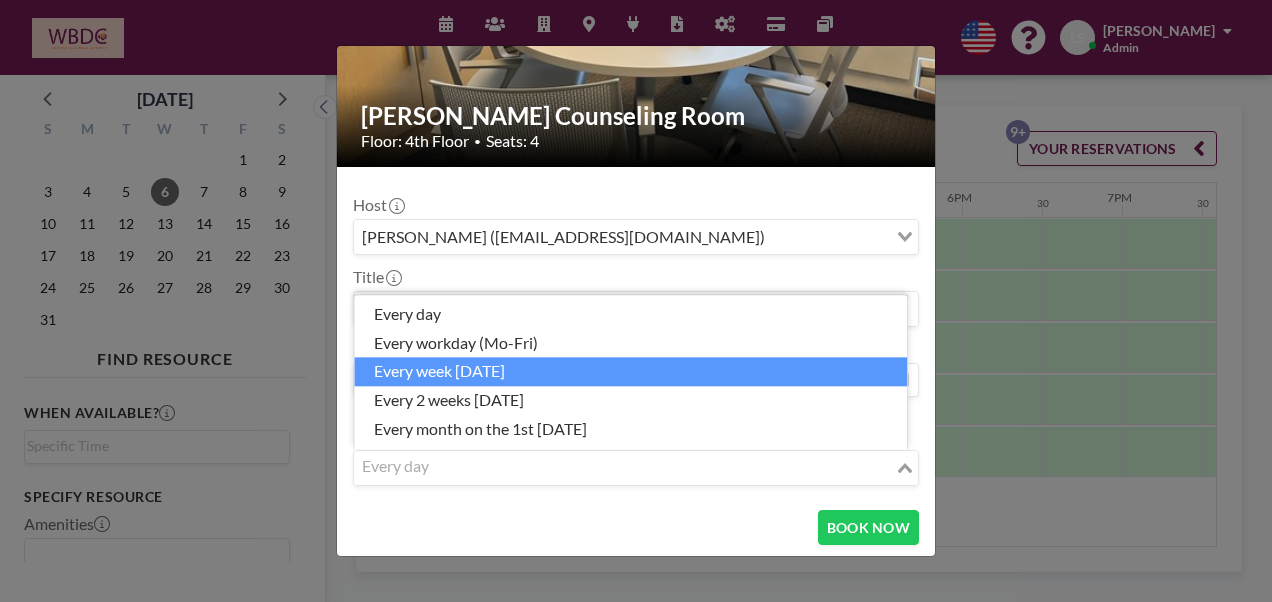 click on "every week [DATE]" at bounding box center (630, 372) 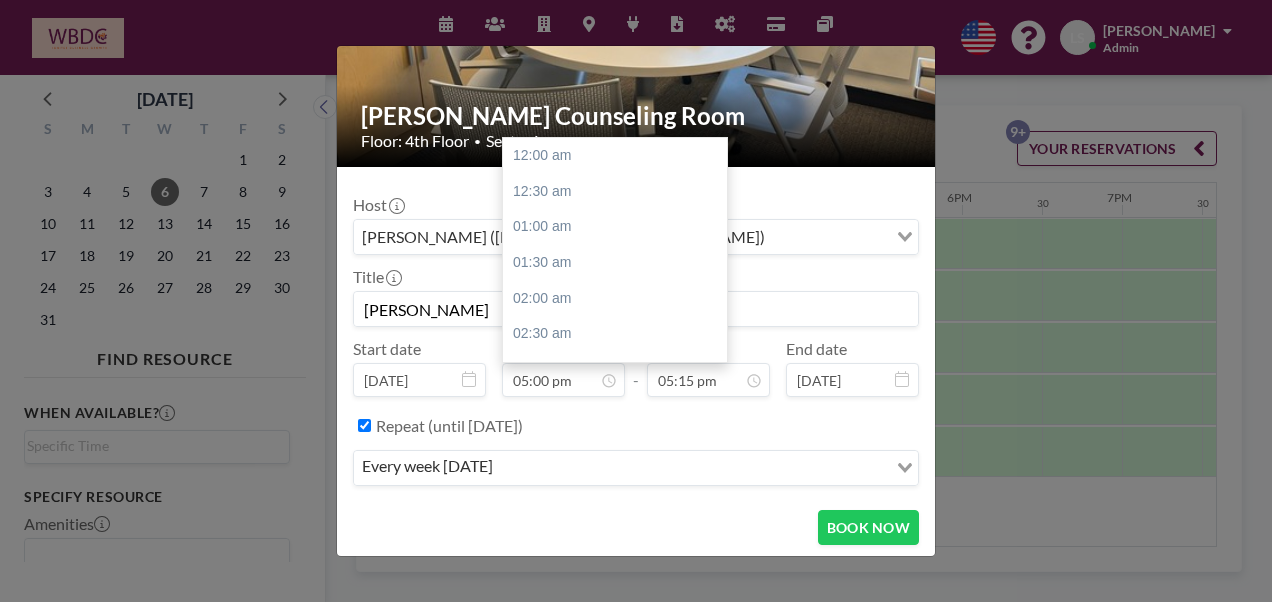 scroll, scrollTop: 1210, scrollLeft: 0, axis: vertical 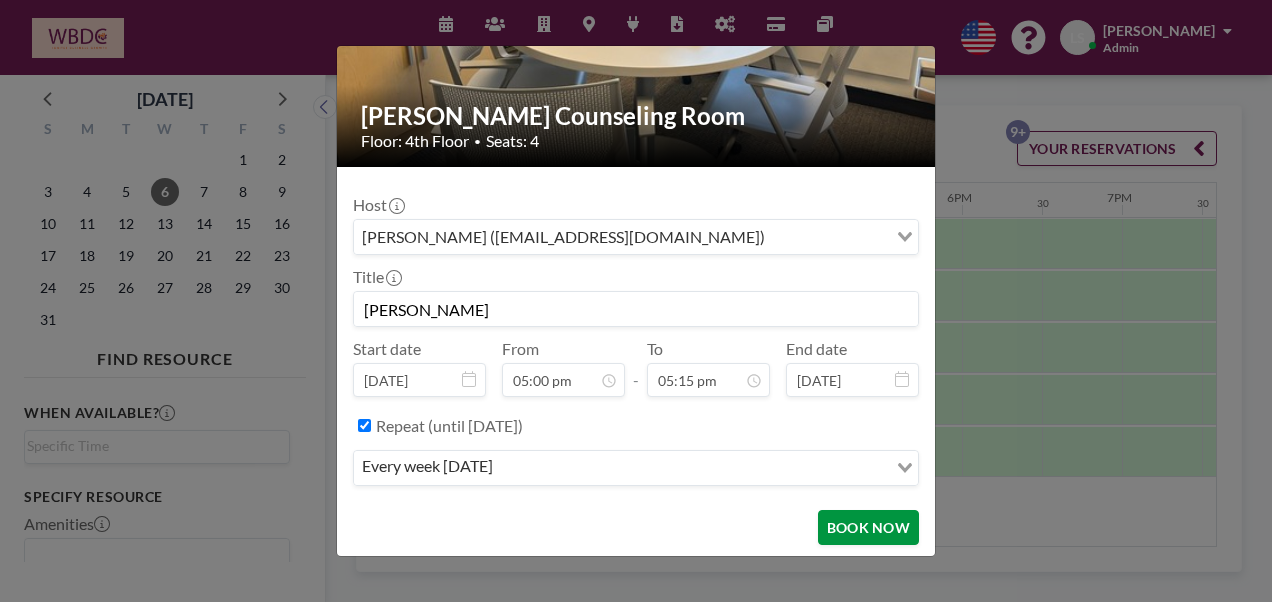 click on "BOOK NOW" at bounding box center (868, 527) 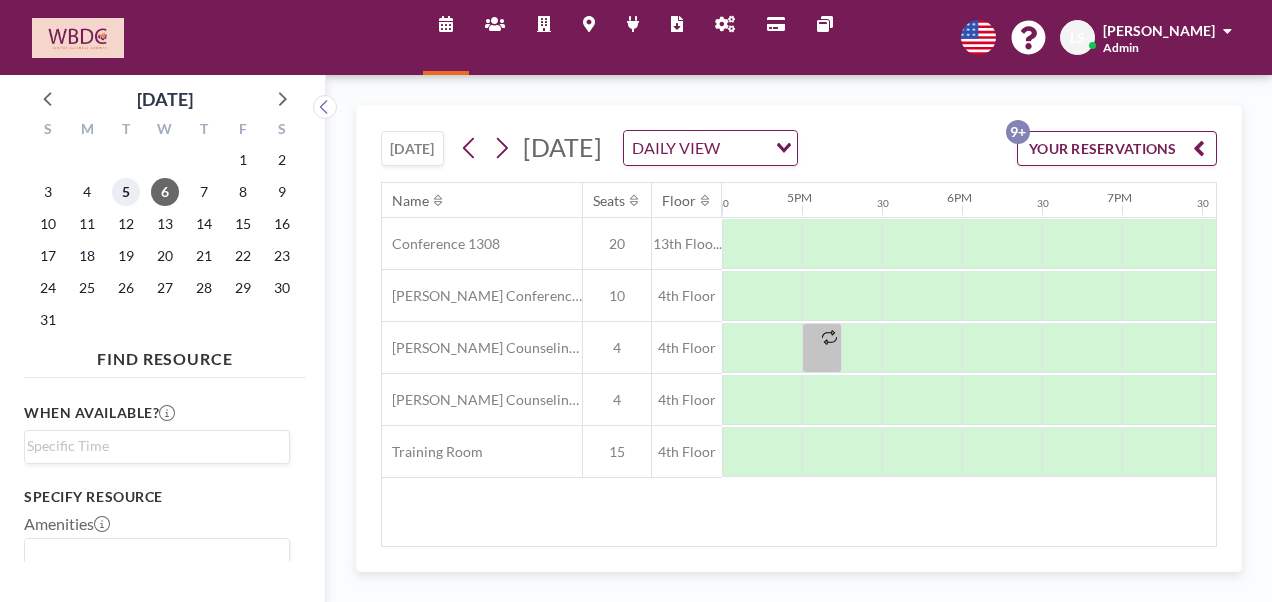 click on "5" at bounding box center [126, 192] 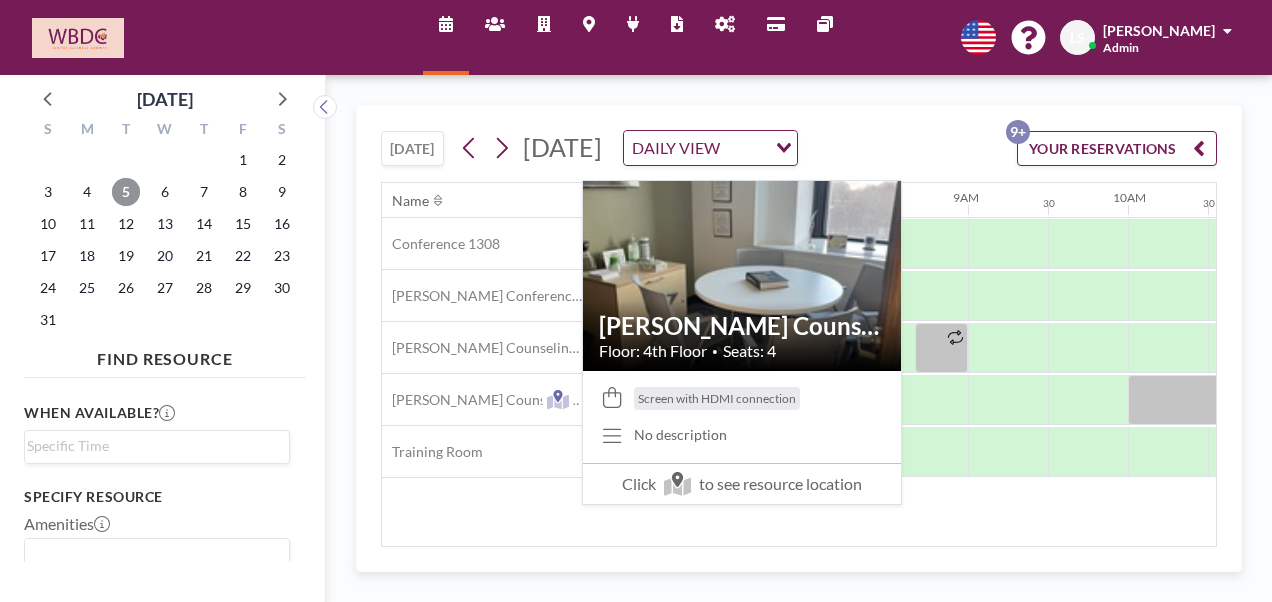scroll, scrollTop: 0, scrollLeft: 1200, axis: horizontal 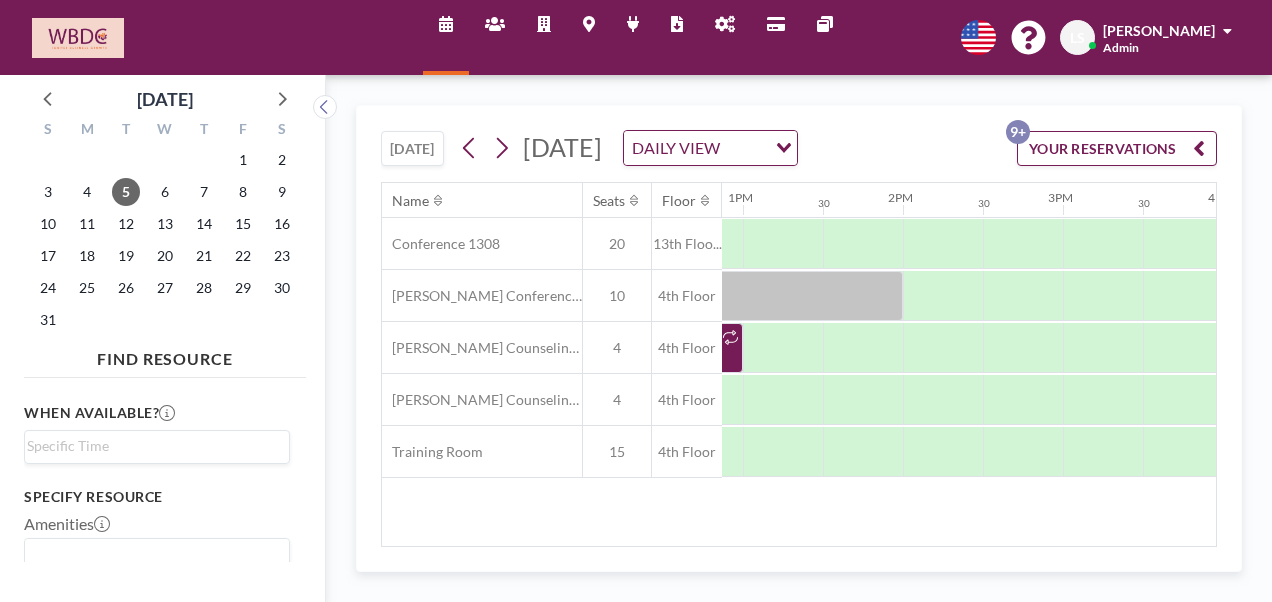 drag, startPoint x: 854, startPoint y: 534, endPoint x: 948, endPoint y: 519, distance: 95.189285 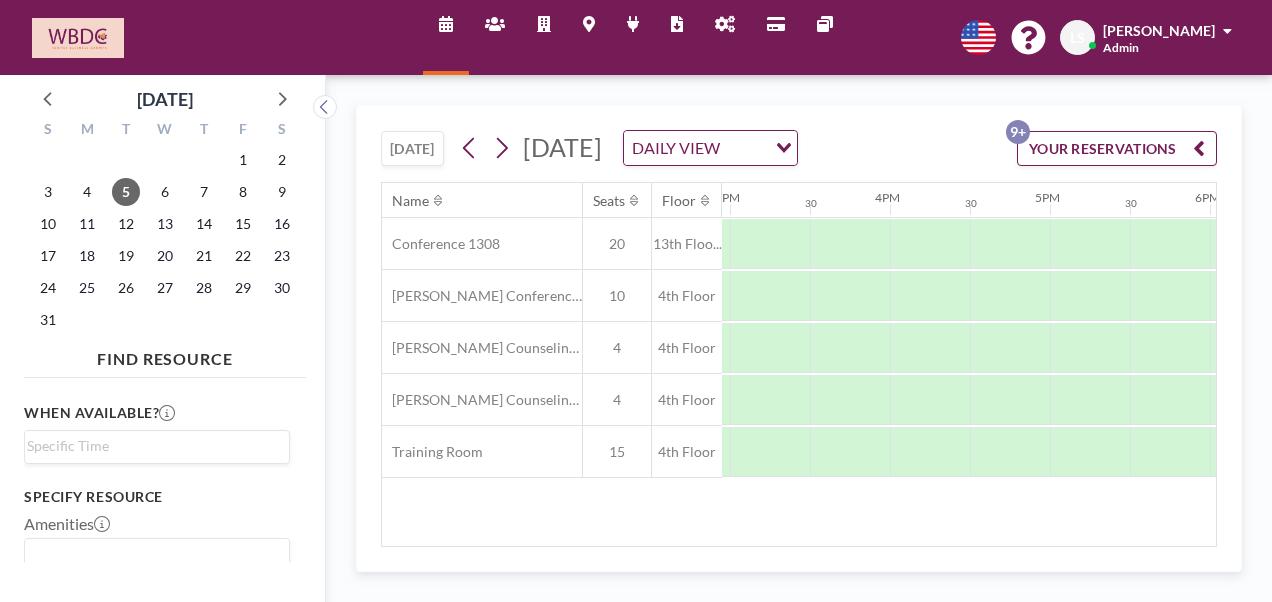 scroll, scrollTop: 0, scrollLeft: 2370, axis: horizontal 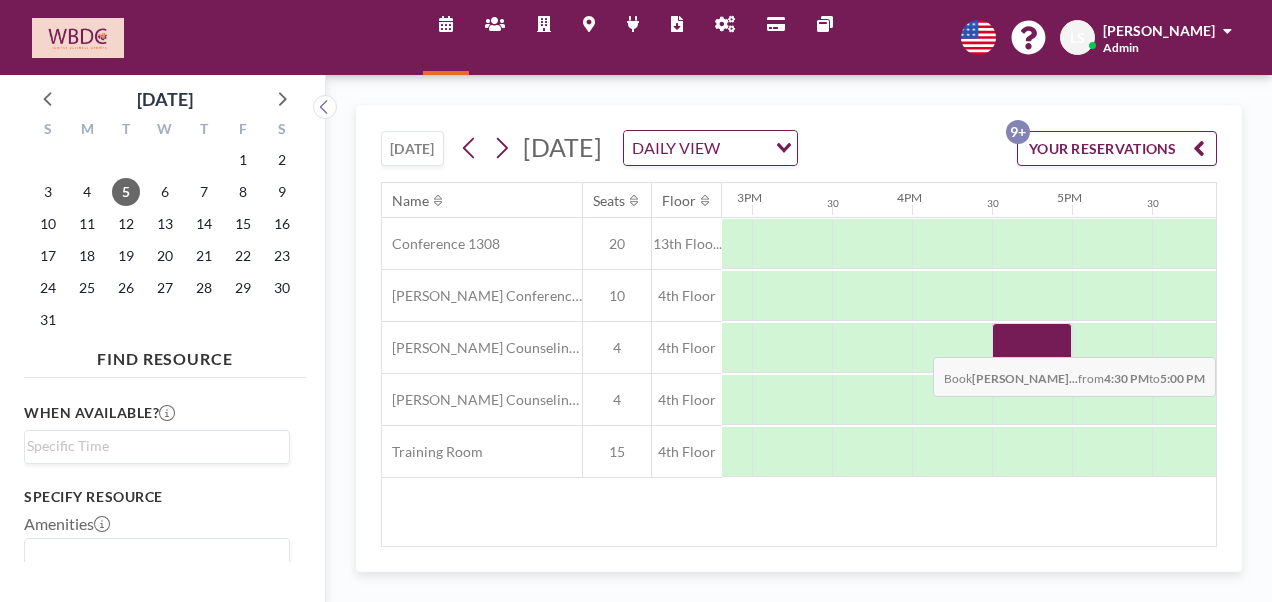 click at bounding box center (1032, 348) 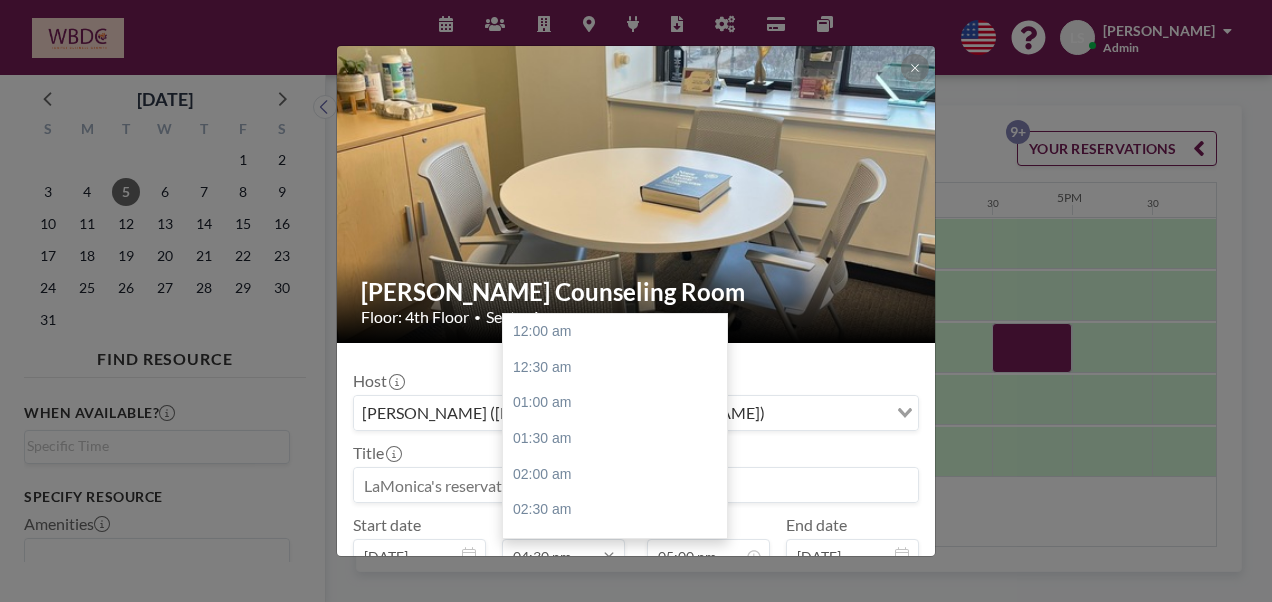 scroll, scrollTop: 1175, scrollLeft: 0, axis: vertical 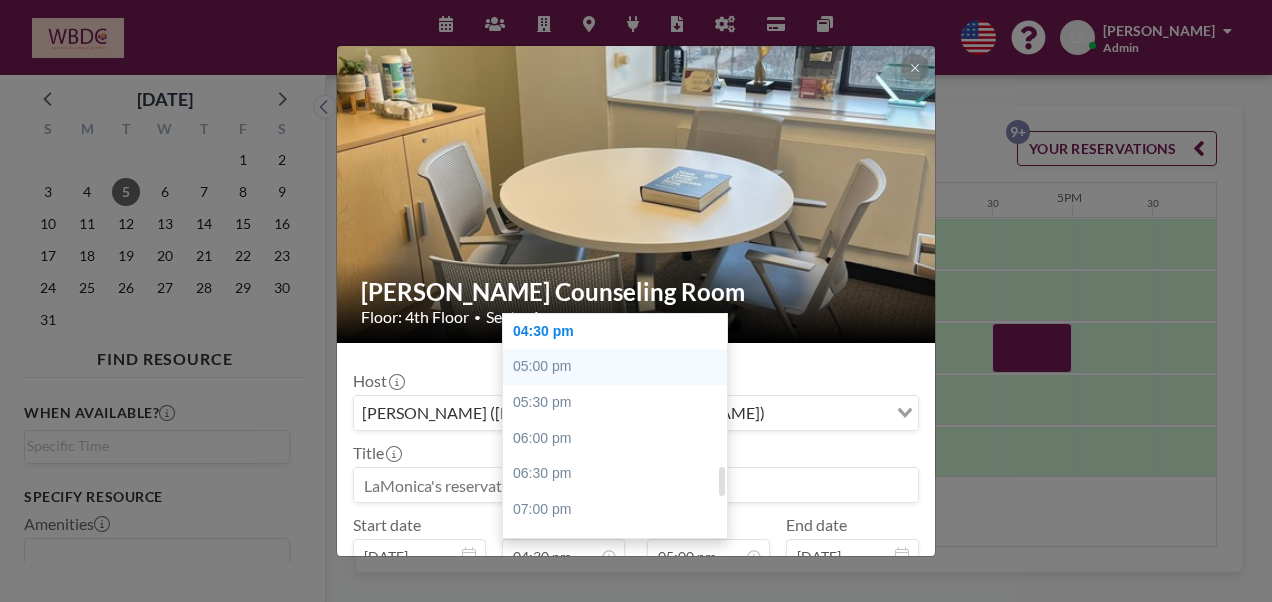 click on "05:00 pm" at bounding box center (620, 367) 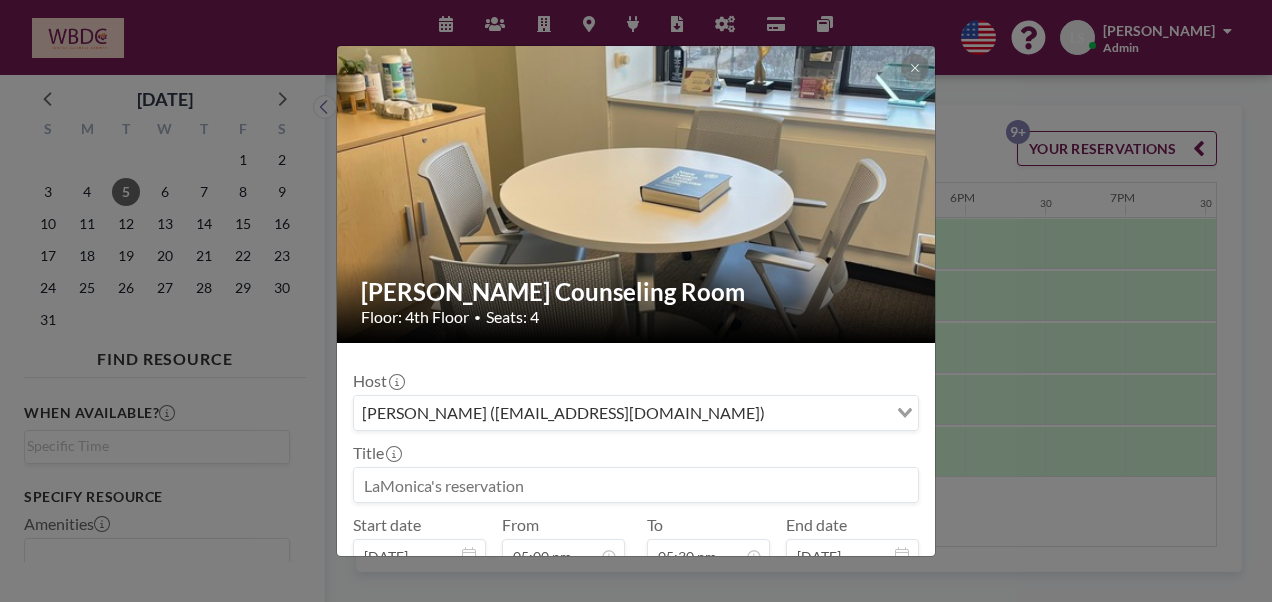 scroll, scrollTop: 0, scrollLeft: 2640, axis: horizontal 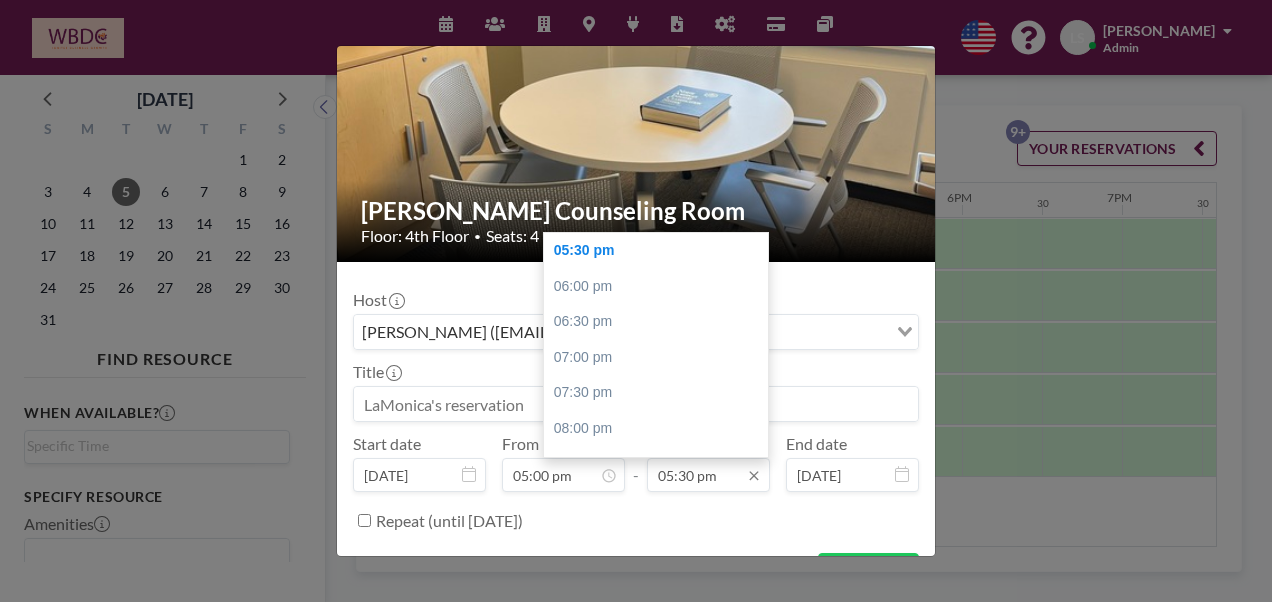 click on "05:30 pm" at bounding box center (708, 475) 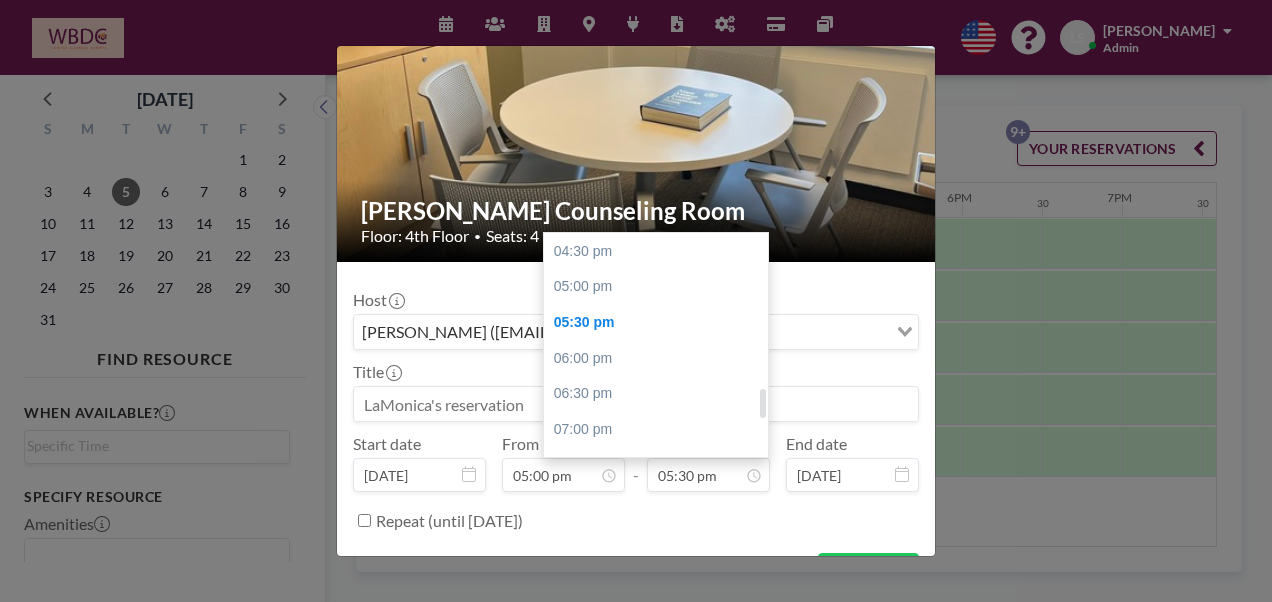 scroll, scrollTop: 1144, scrollLeft: 0, axis: vertical 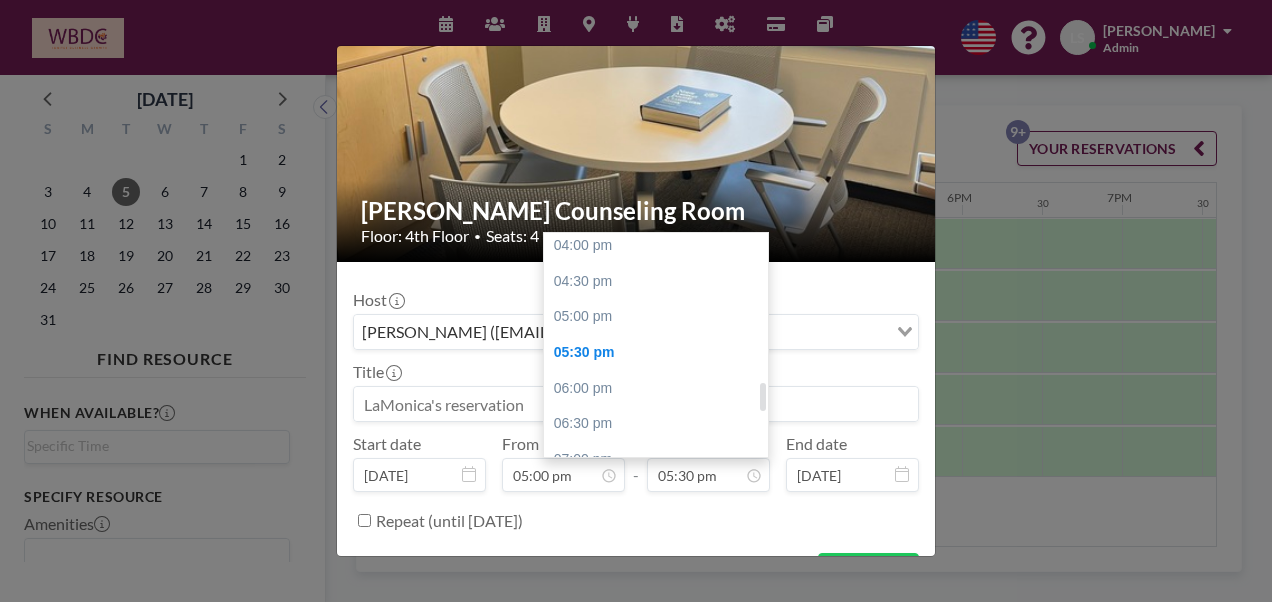 drag, startPoint x: 759, startPoint y: 406, endPoint x: 758, endPoint y: 396, distance: 10.049875 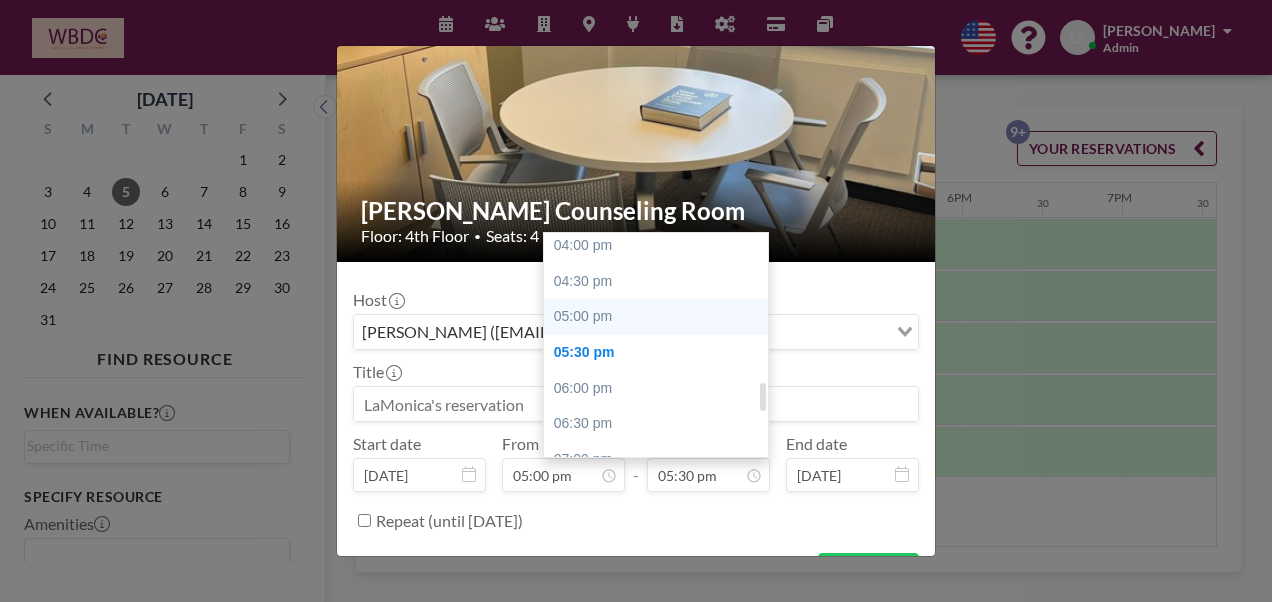 click on "05:00 pm" at bounding box center (661, 317) 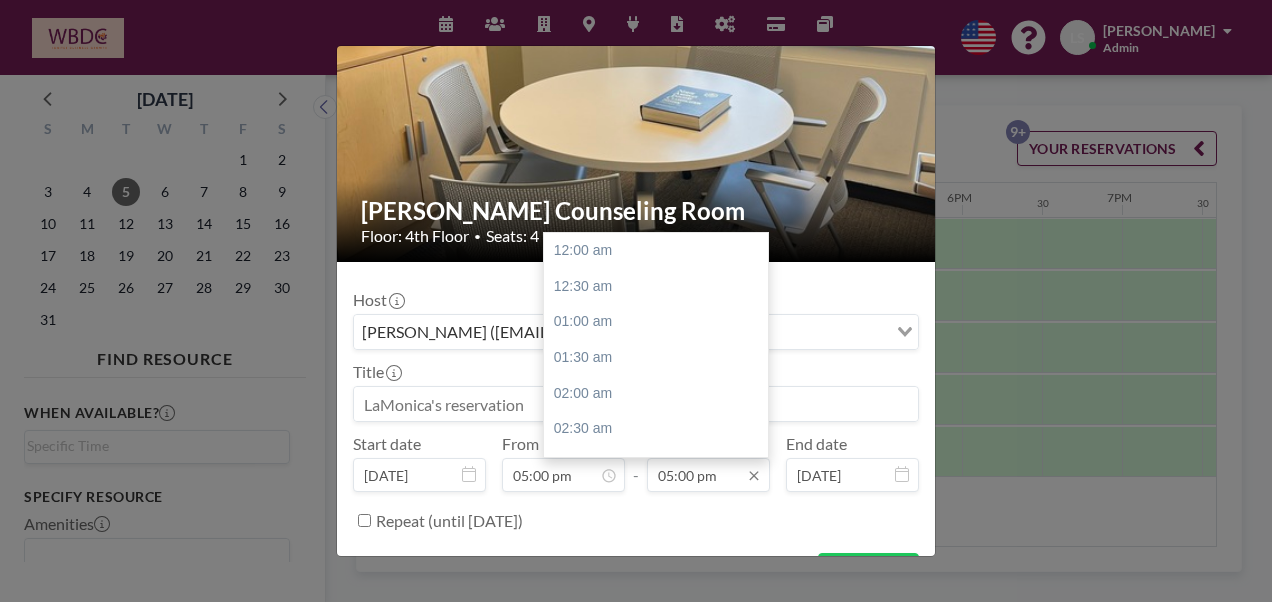 scroll, scrollTop: 1210, scrollLeft: 0, axis: vertical 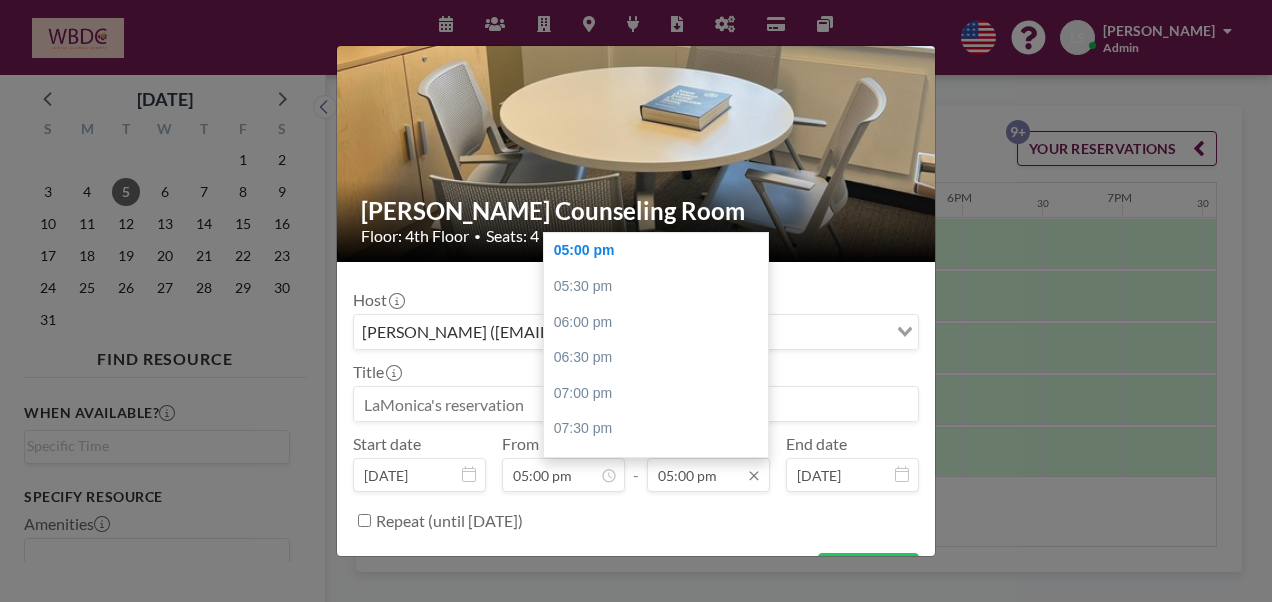 drag, startPoint x: 675, startPoint y: 470, endPoint x: 690, endPoint y: 478, distance: 17 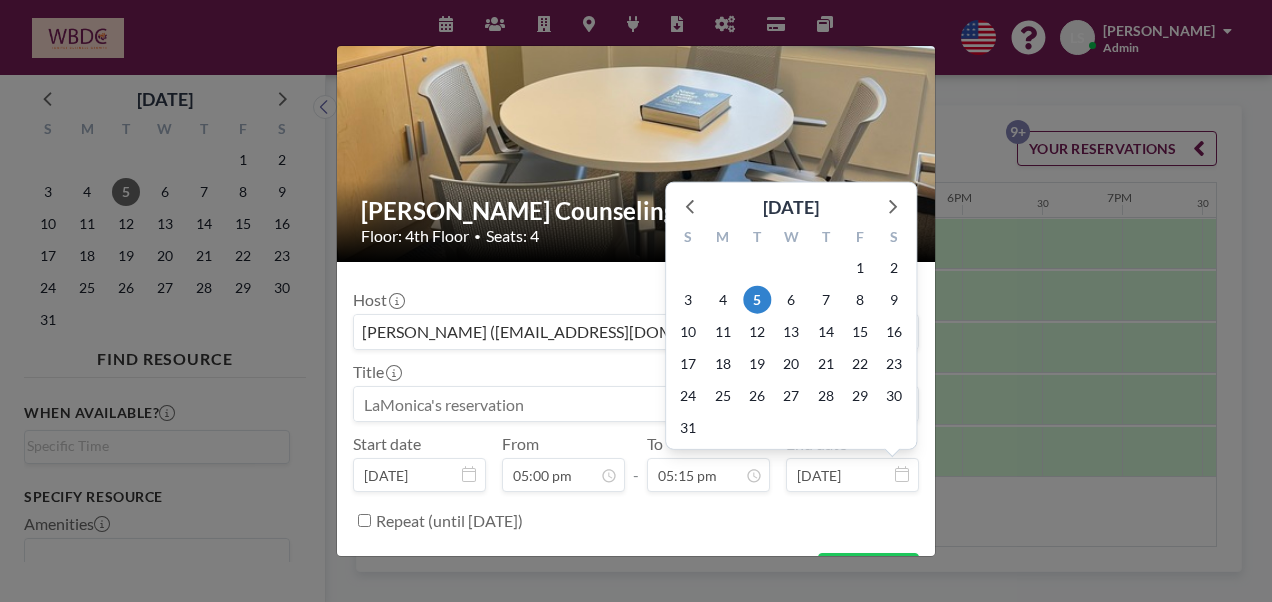scroll, scrollTop: 1210, scrollLeft: 0, axis: vertical 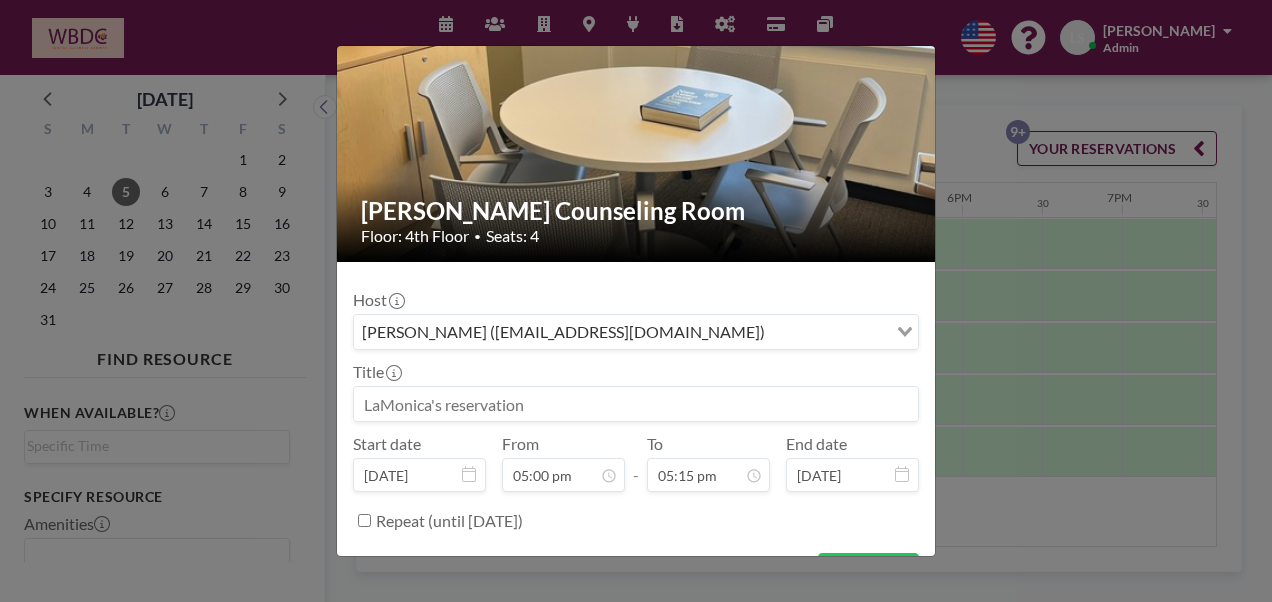 type on "05:15 pm" 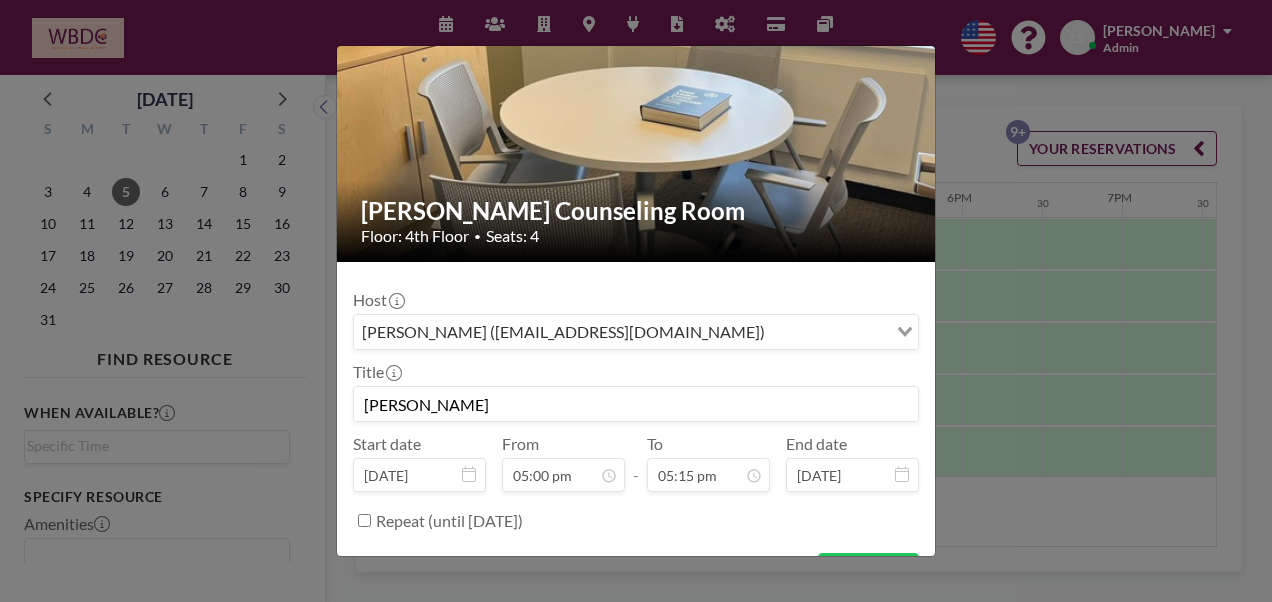 type on "[PERSON_NAME]" 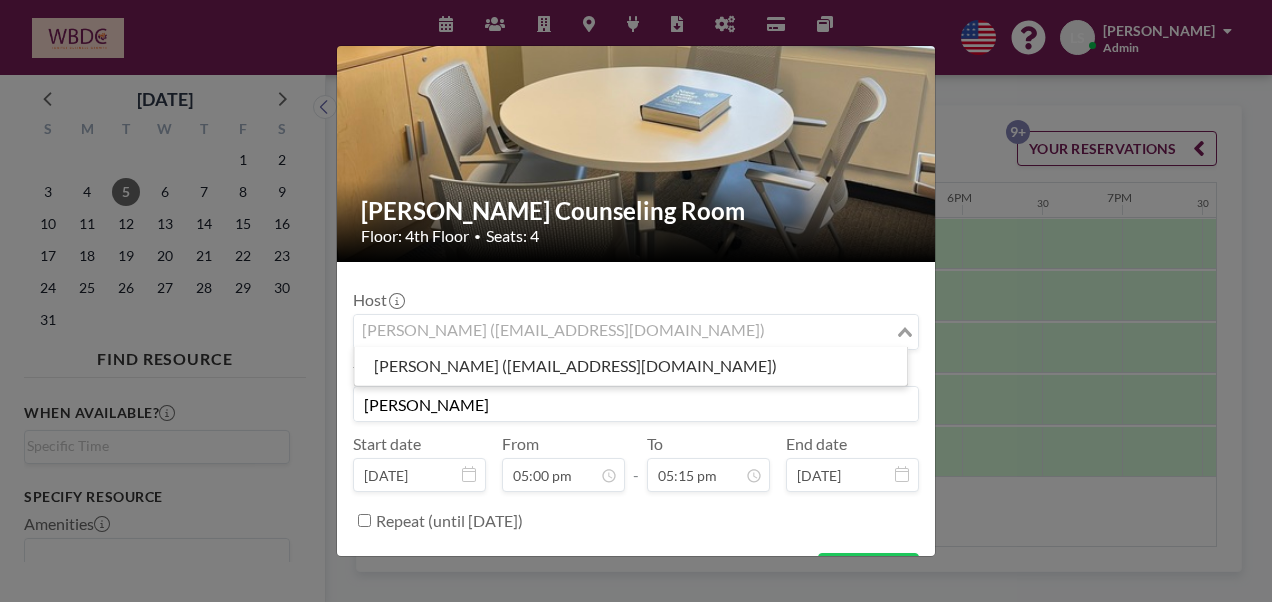 click on "[PERSON_NAME] ([EMAIL_ADDRESS][DOMAIN_NAME])" at bounding box center (624, 330) 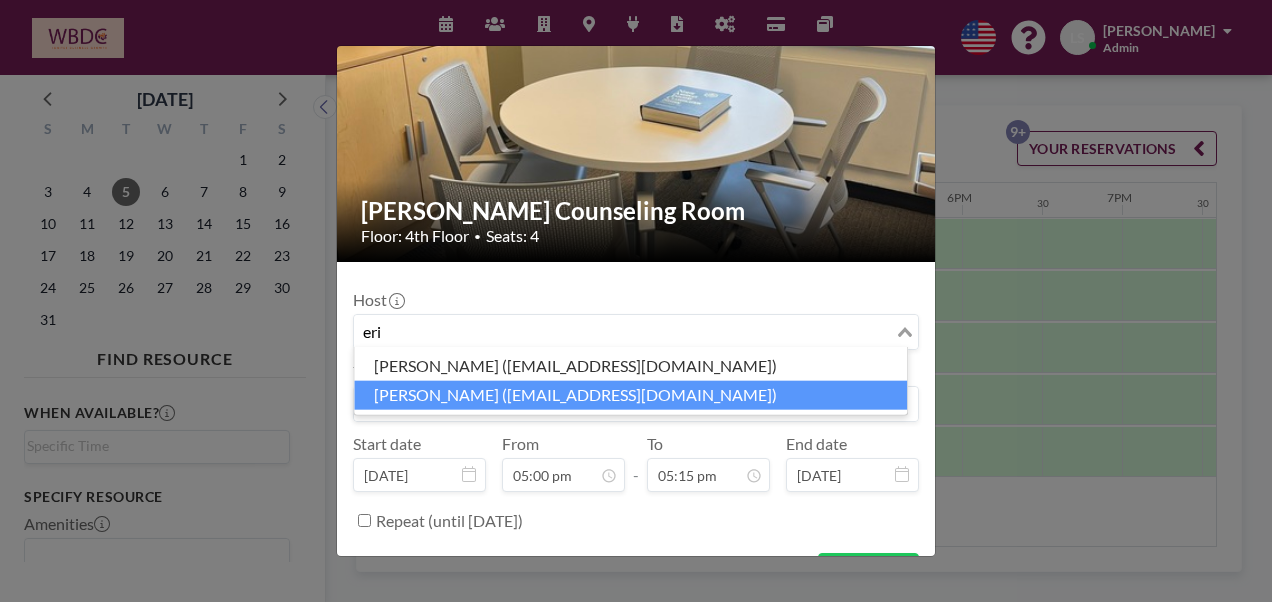 click on "[PERSON_NAME] ([EMAIL_ADDRESS][DOMAIN_NAME])" at bounding box center (630, 395) 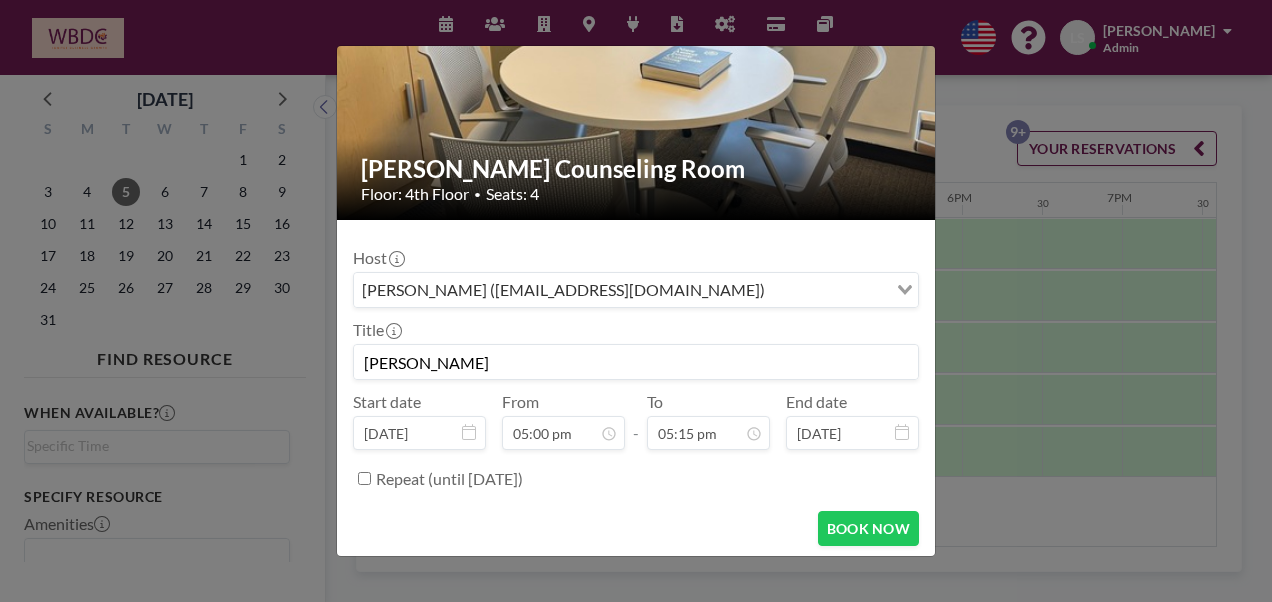 scroll, scrollTop: 125, scrollLeft: 0, axis: vertical 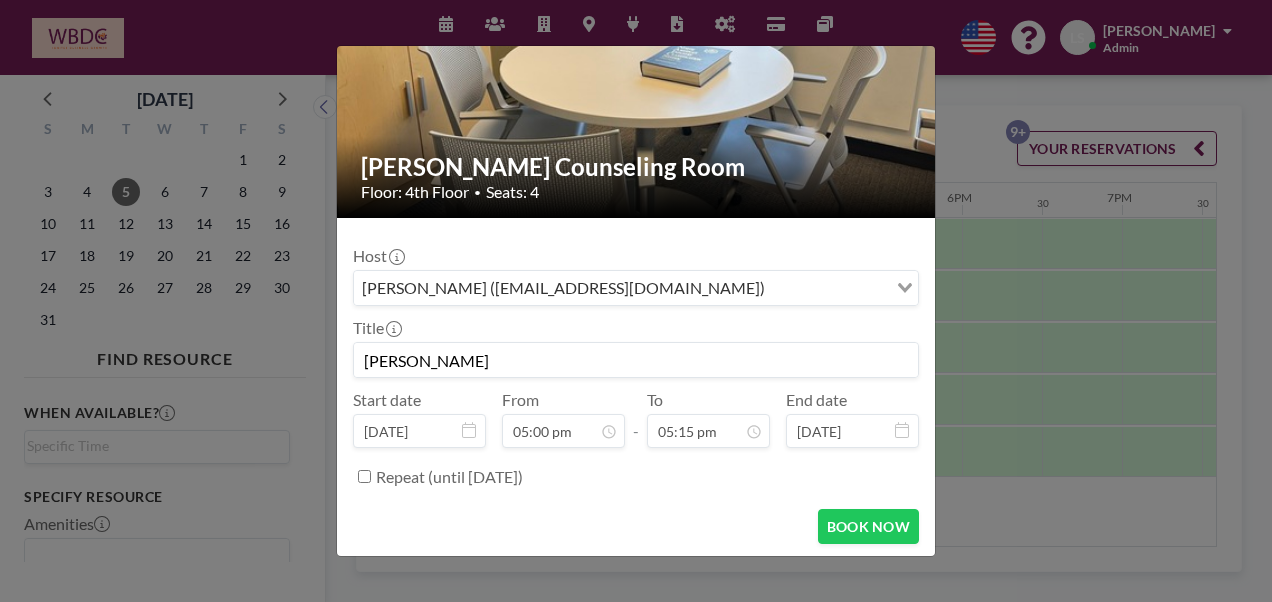 click on "Repeat (until [DATE])" at bounding box center [364, 476] 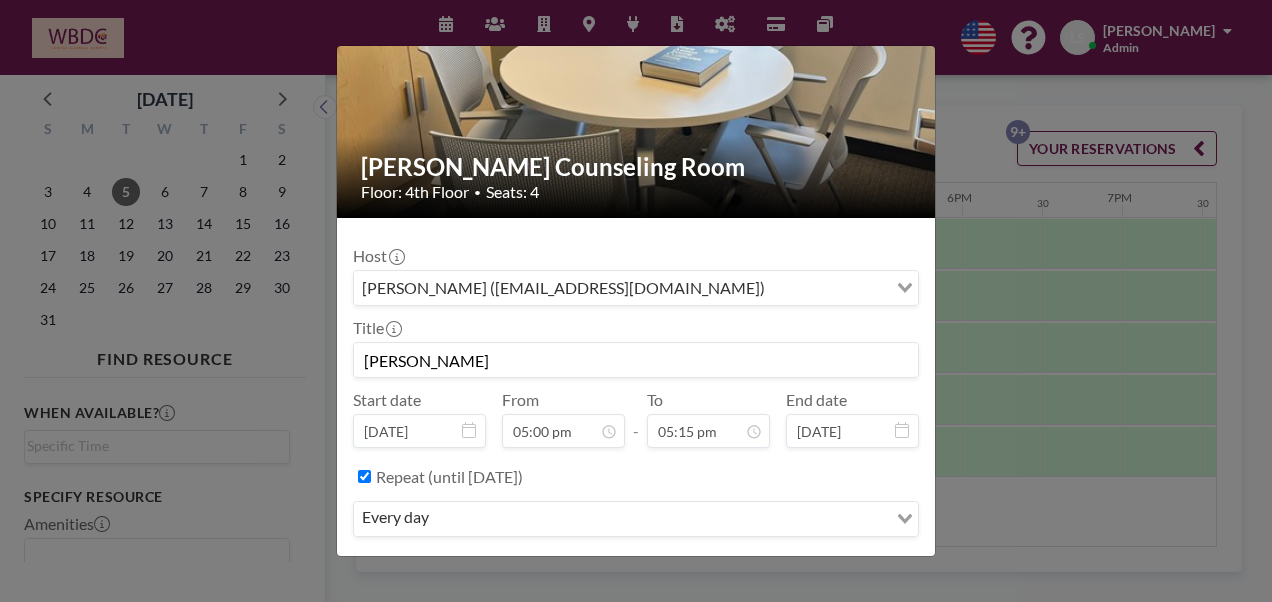 scroll, scrollTop: 176, scrollLeft: 0, axis: vertical 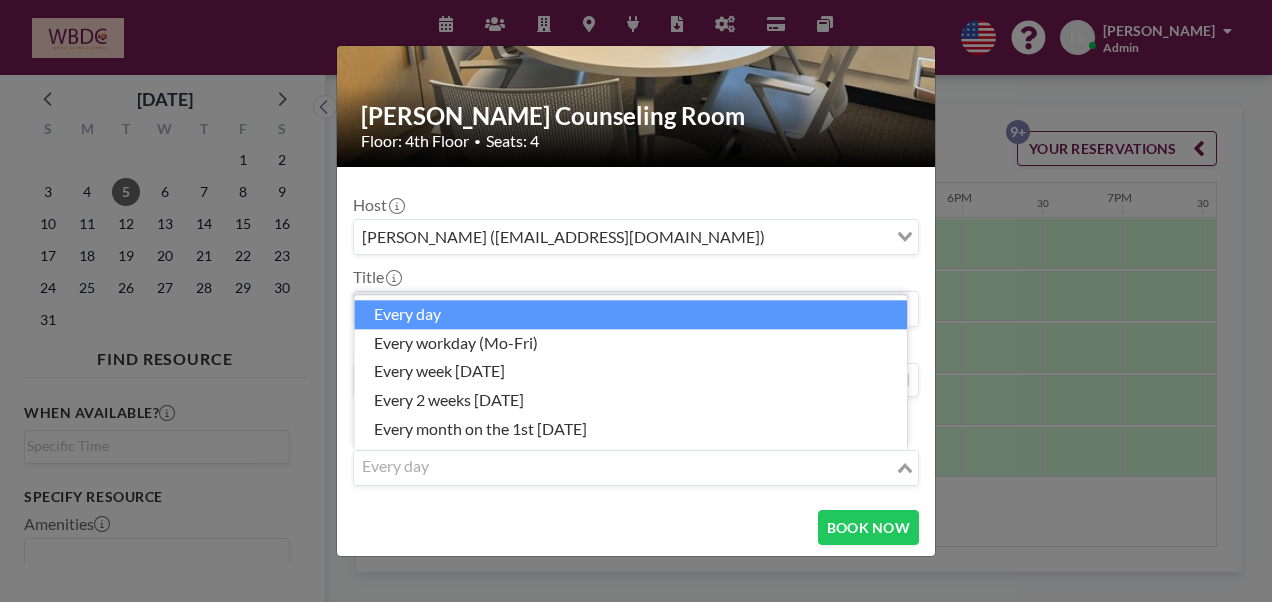 click 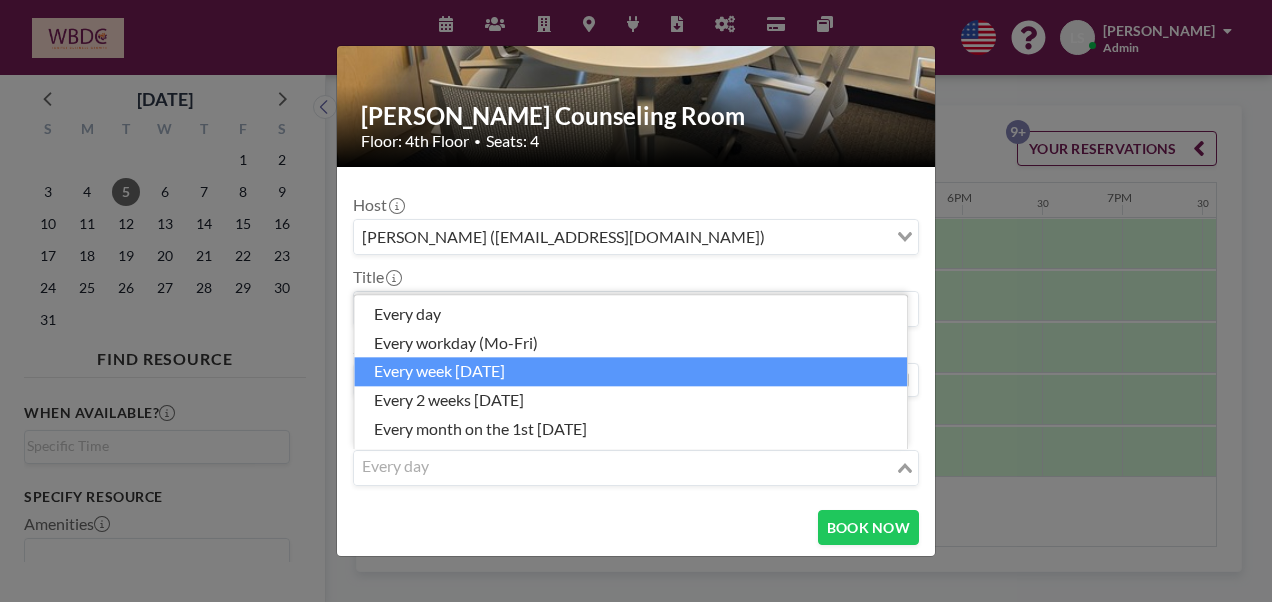 click on "every week [DATE]" at bounding box center (630, 372) 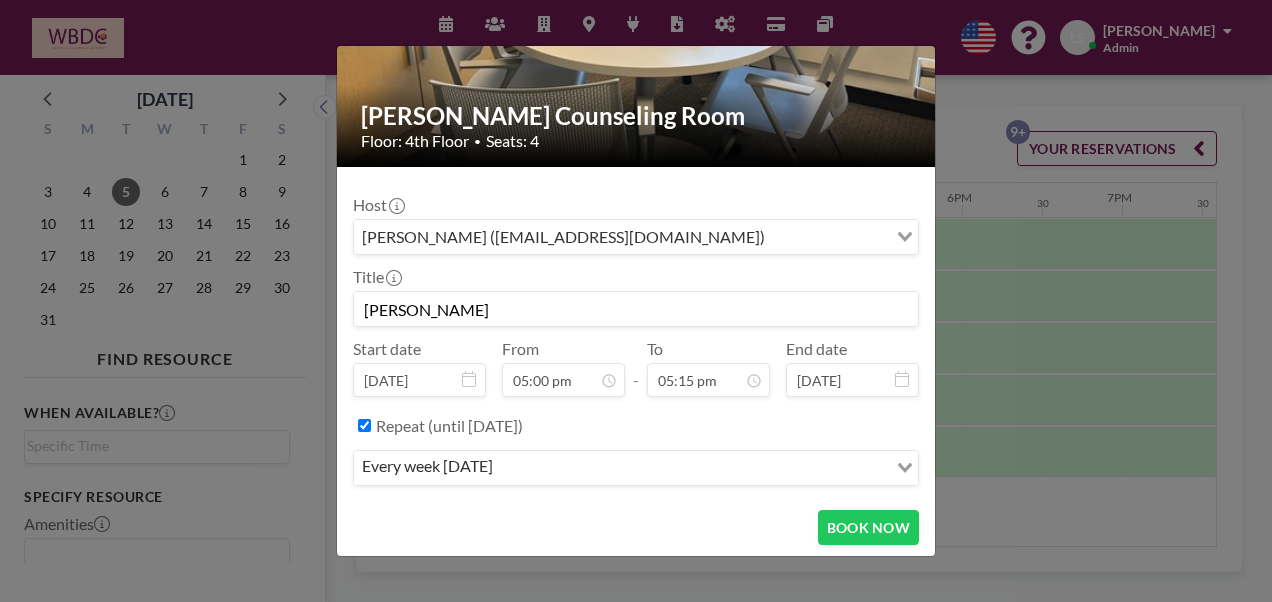 scroll, scrollTop: 1210, scrollLeft: 0, axis: vertical 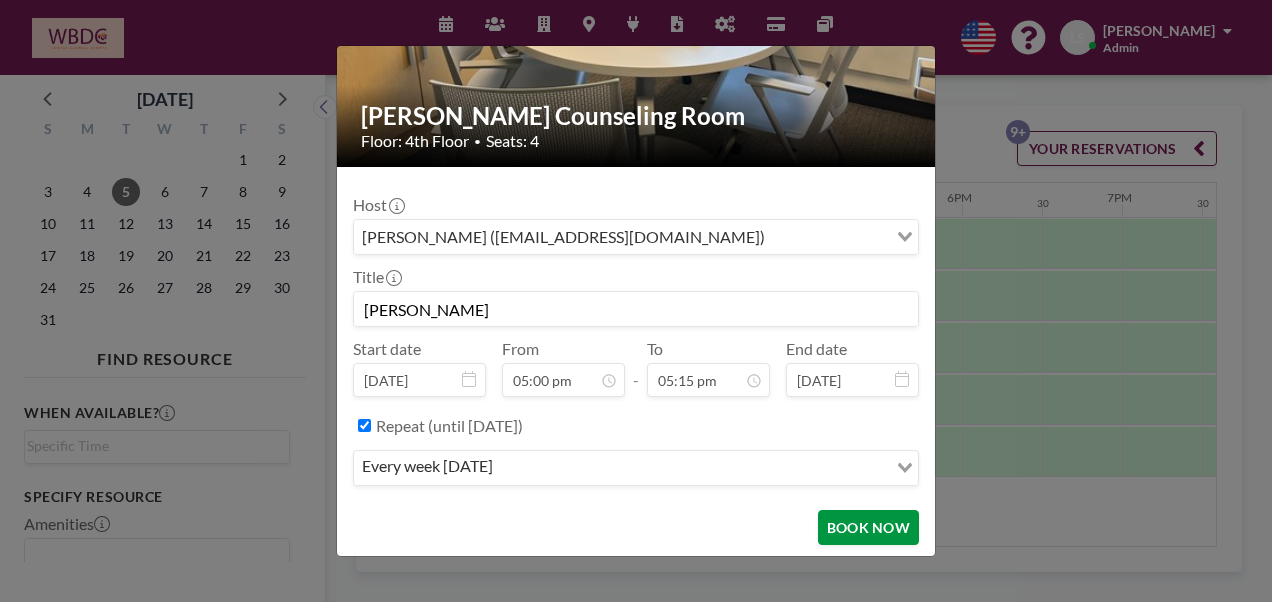 click on "BOOK NOW" at bounding box center (868, 527) 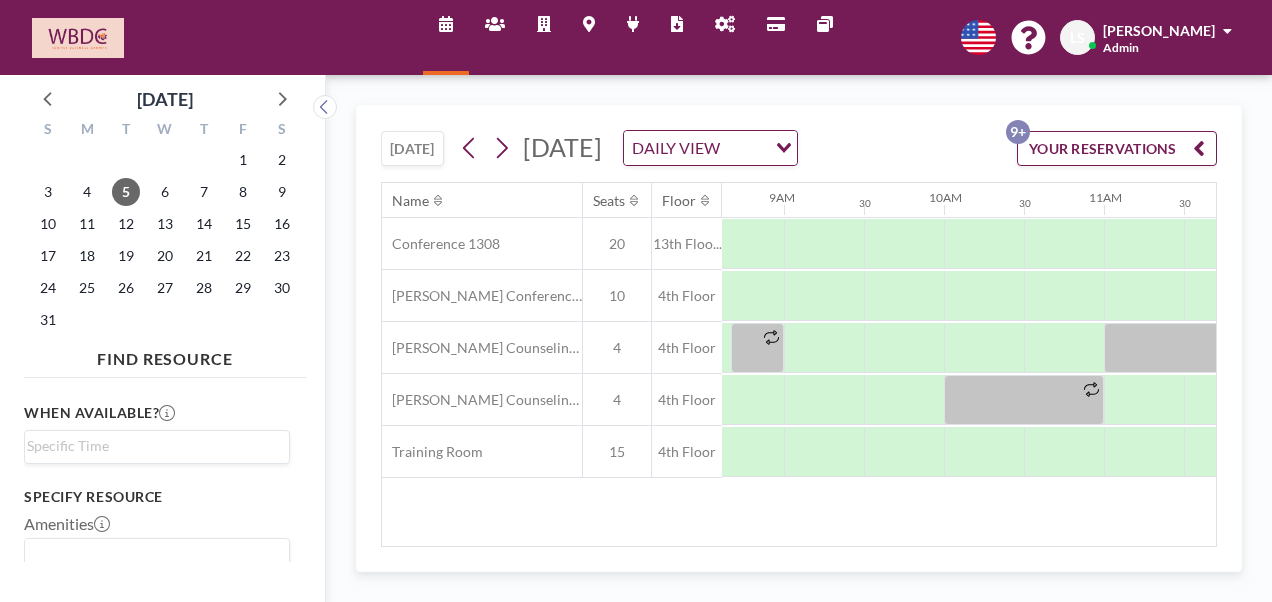 scroll, scrollTop: 0, scrollLeft: 1382, axis: horizontal 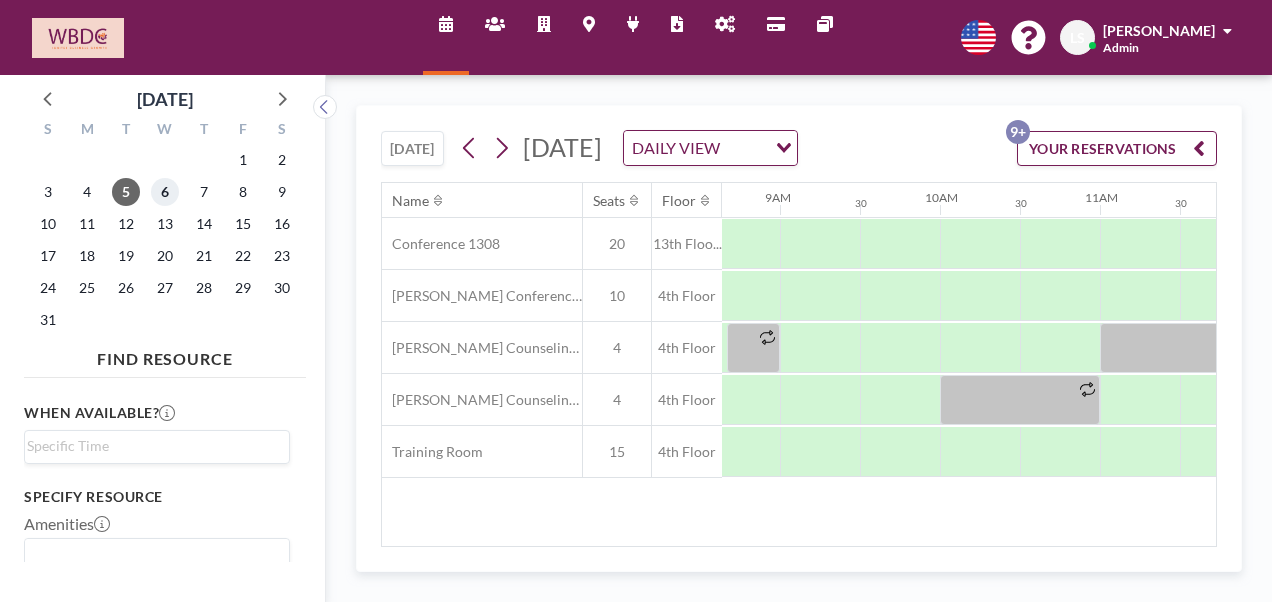 click on "6" at bounding box center [165, 192] 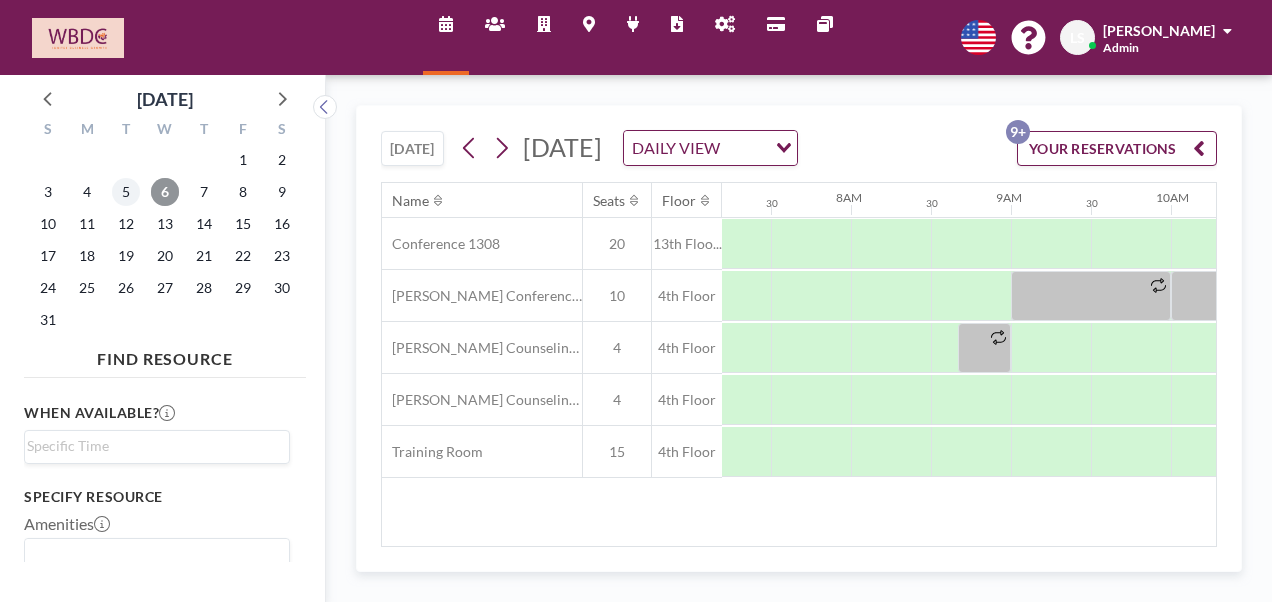 scroll, scrollTop: 0, scrollLeft: 1200, axis: horizontal 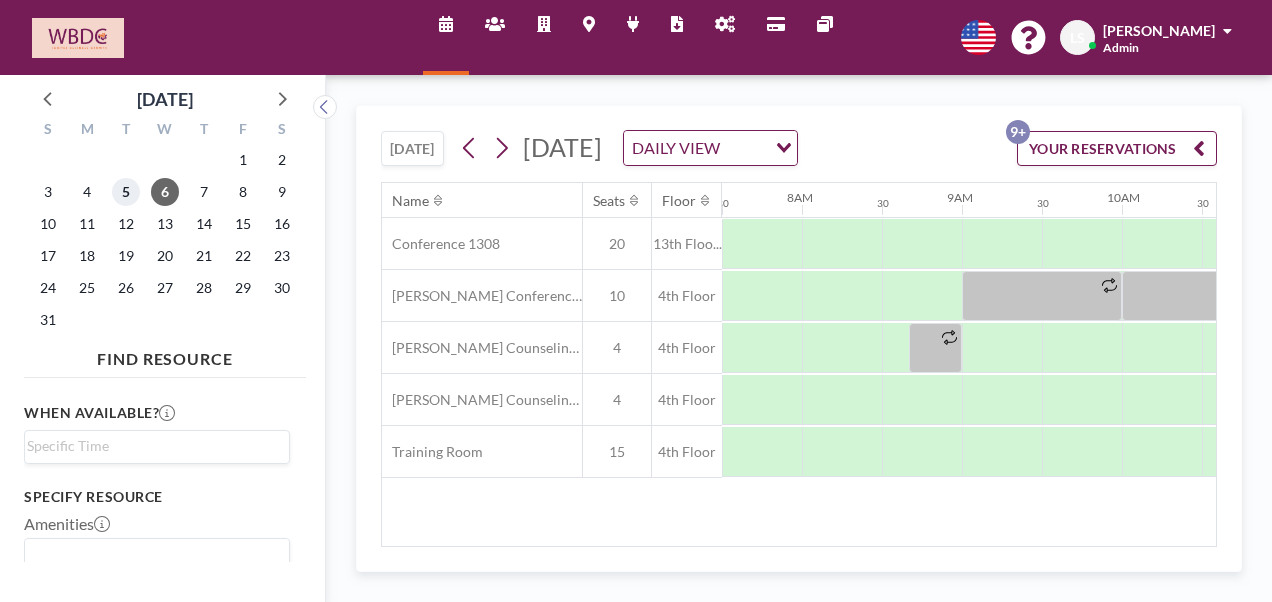 click on "5" at bounding box center (126, 192) 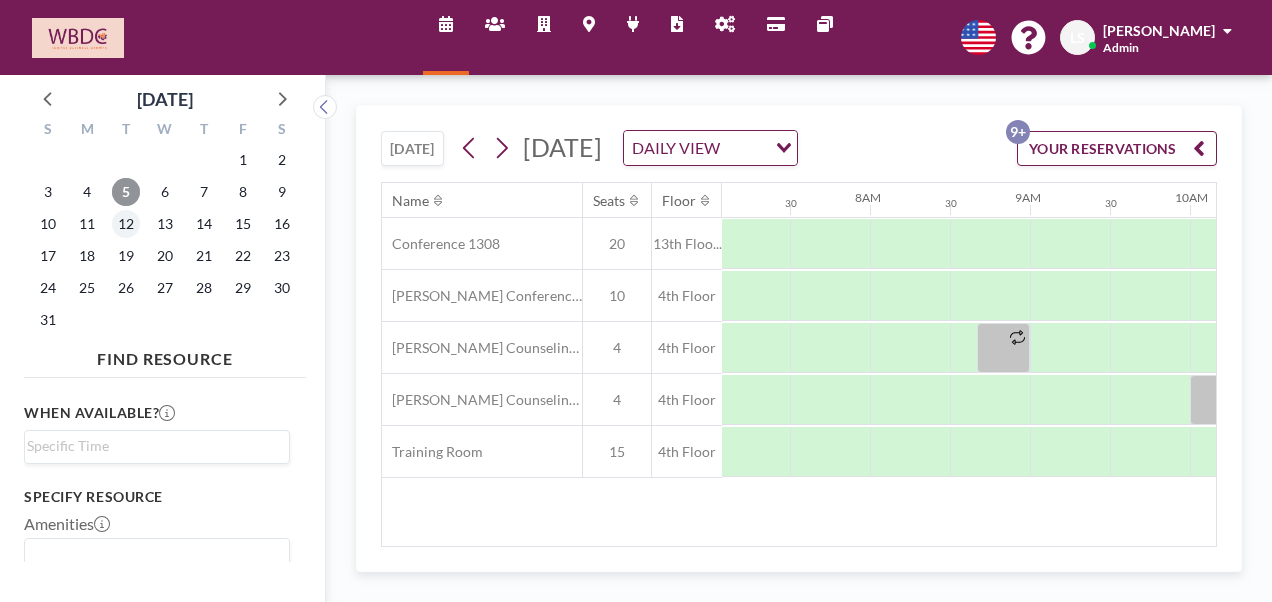 scroll, scrollTop: 0, scrollLeft: 1200, axis: horizontal 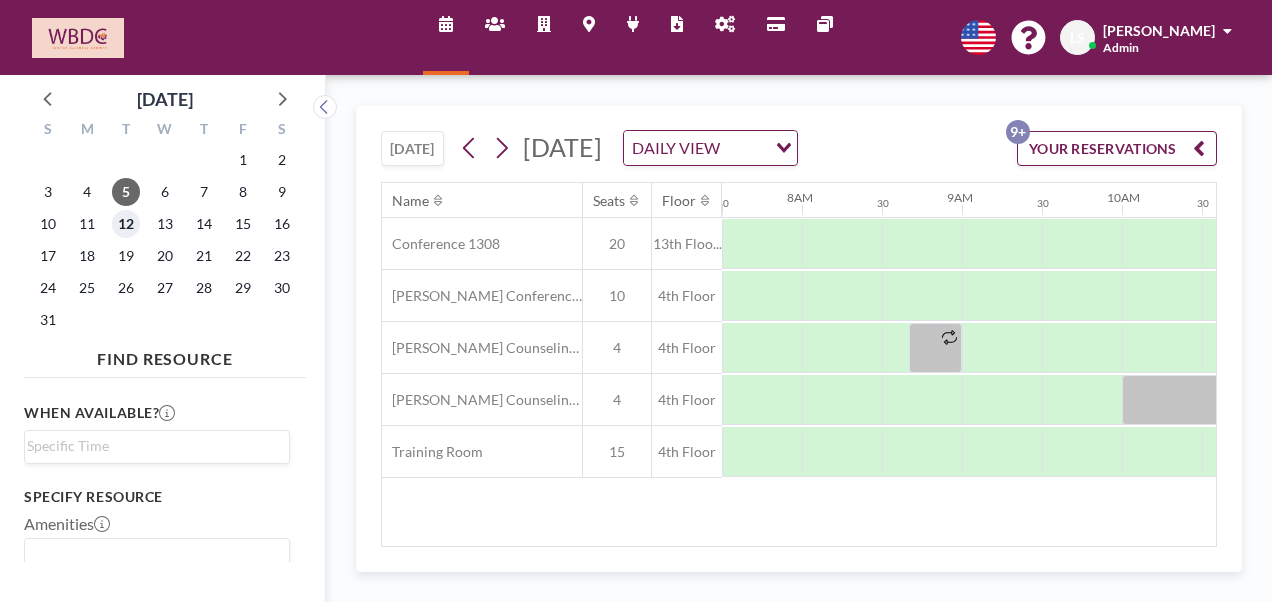 click on "12" at bounding box center (126, 224) 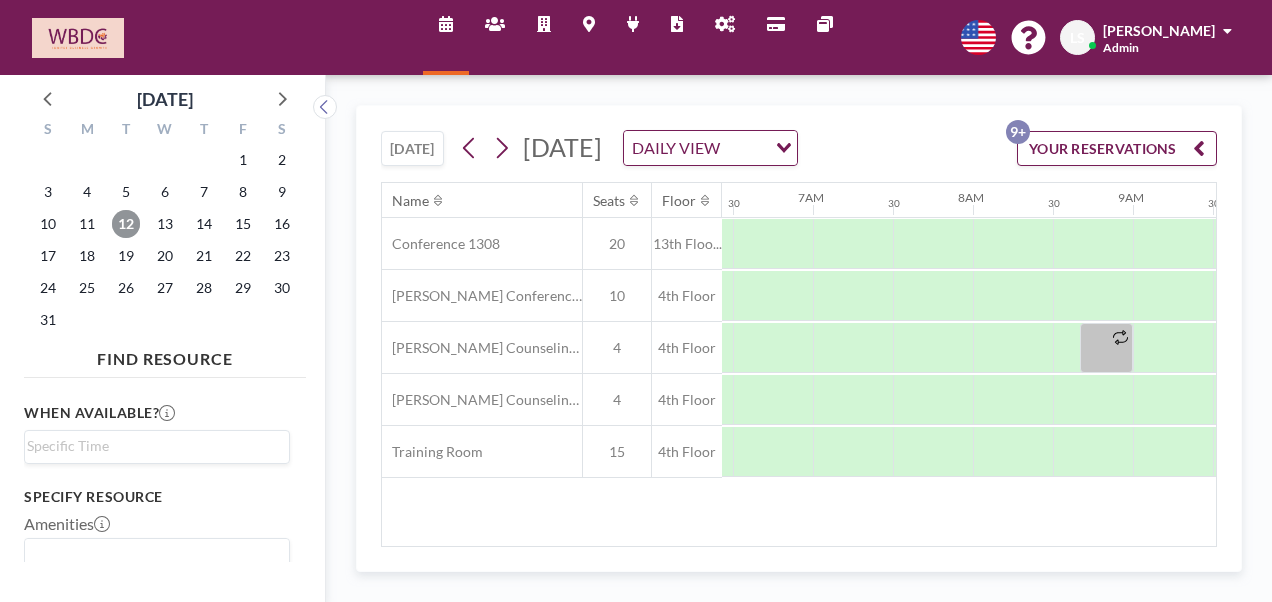 scroll, scrollTop: 0, scrollLeft: 1200, axis: horizontal 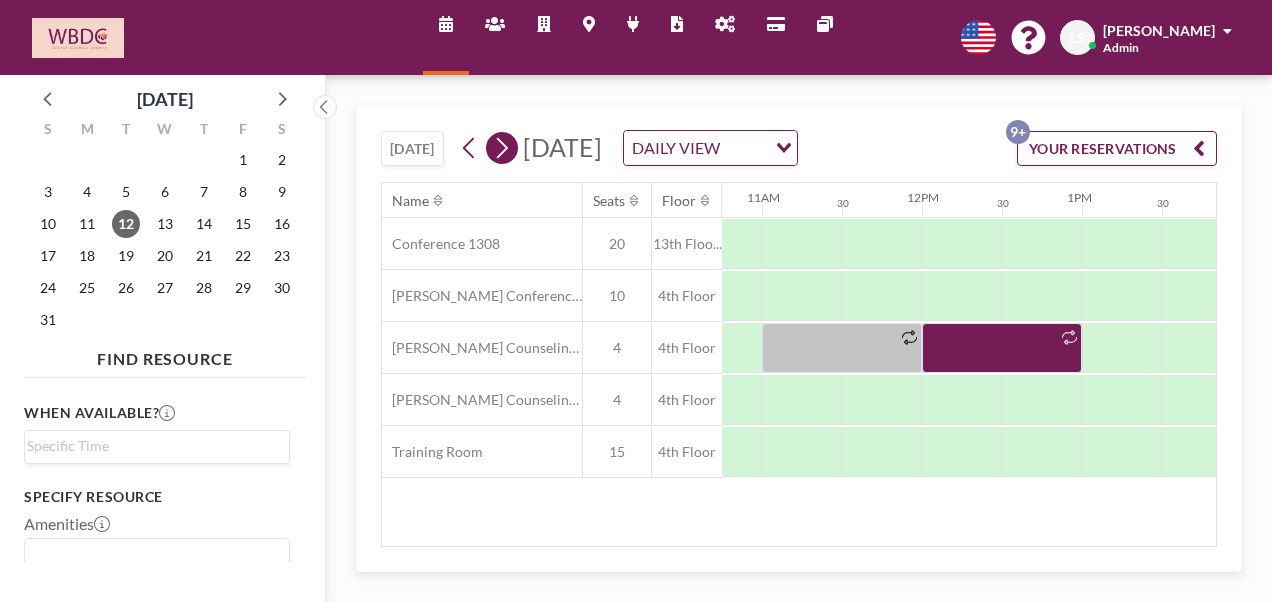 click 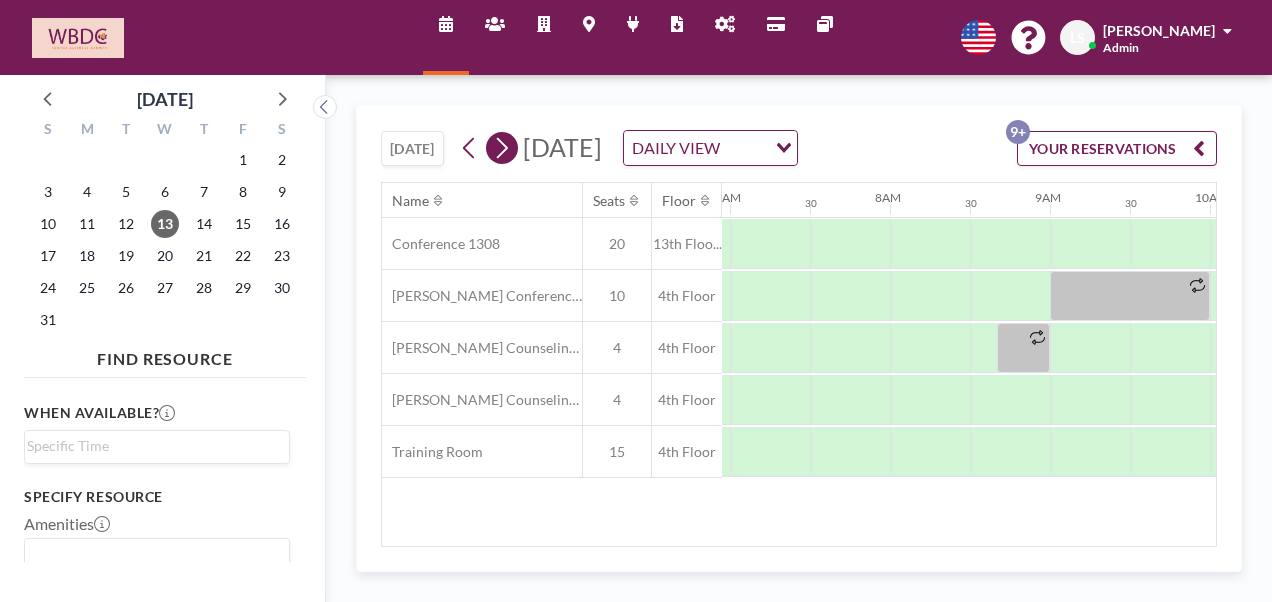scroll, scrollTop: 0, scrollLeft: 1200, axis: horizontal 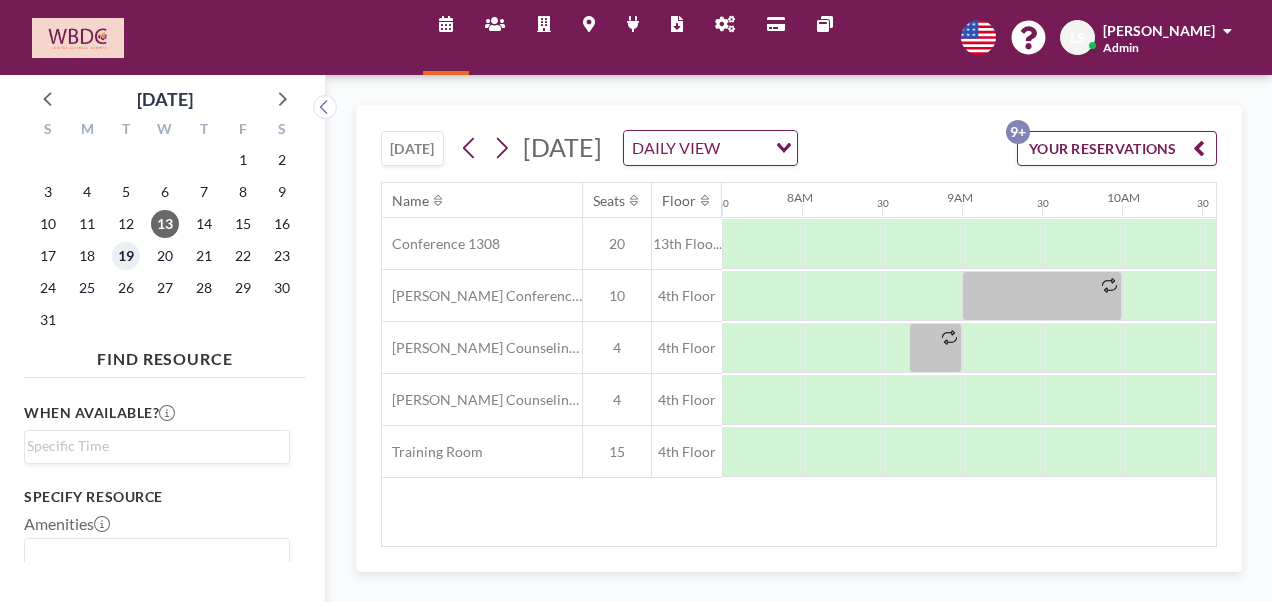 click on "19" at bounding box center (126, 256) 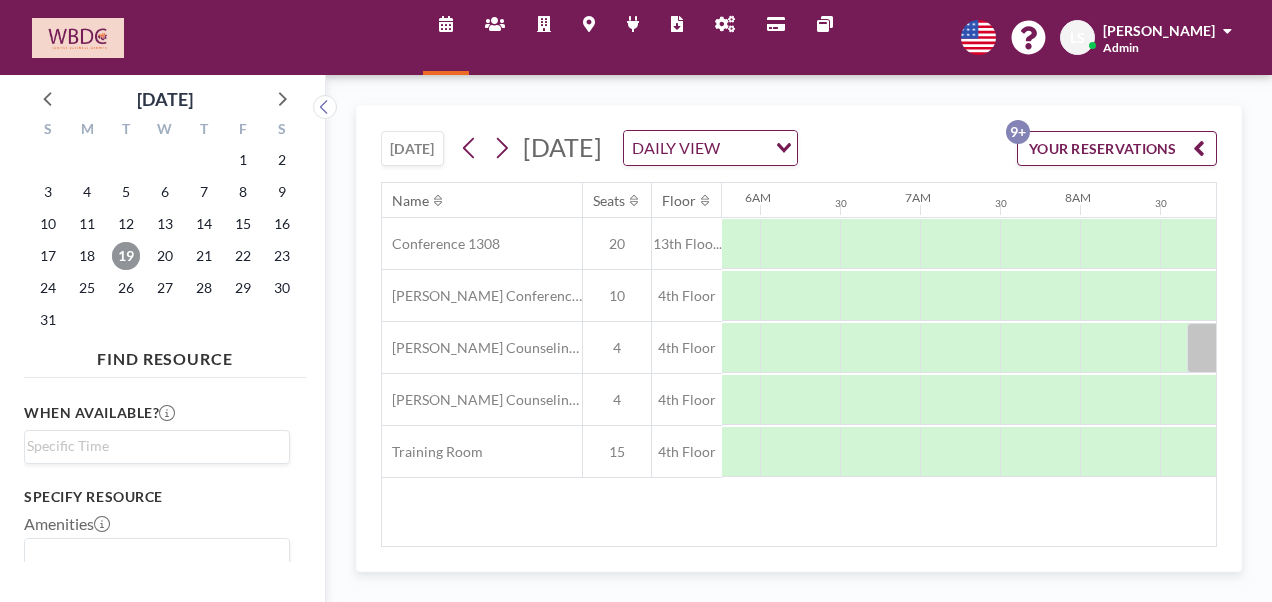 scroll, scrollTop: 0, scrollLeft: 1200, axis: horizontal 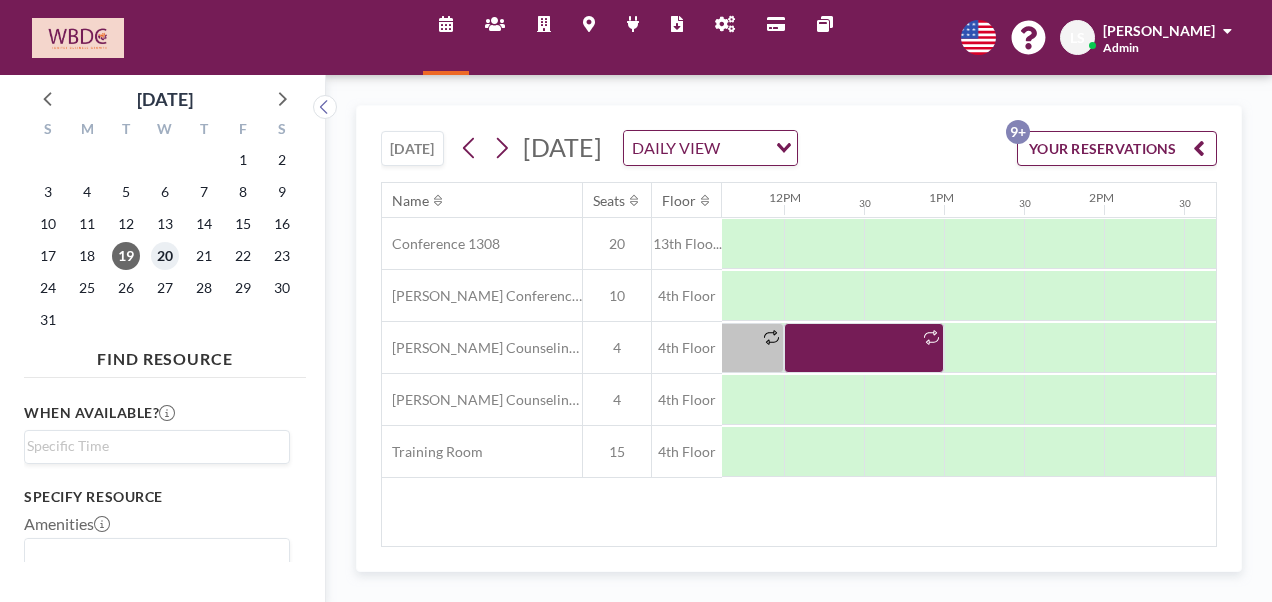 click on "20" at bounding box center [165, 256] 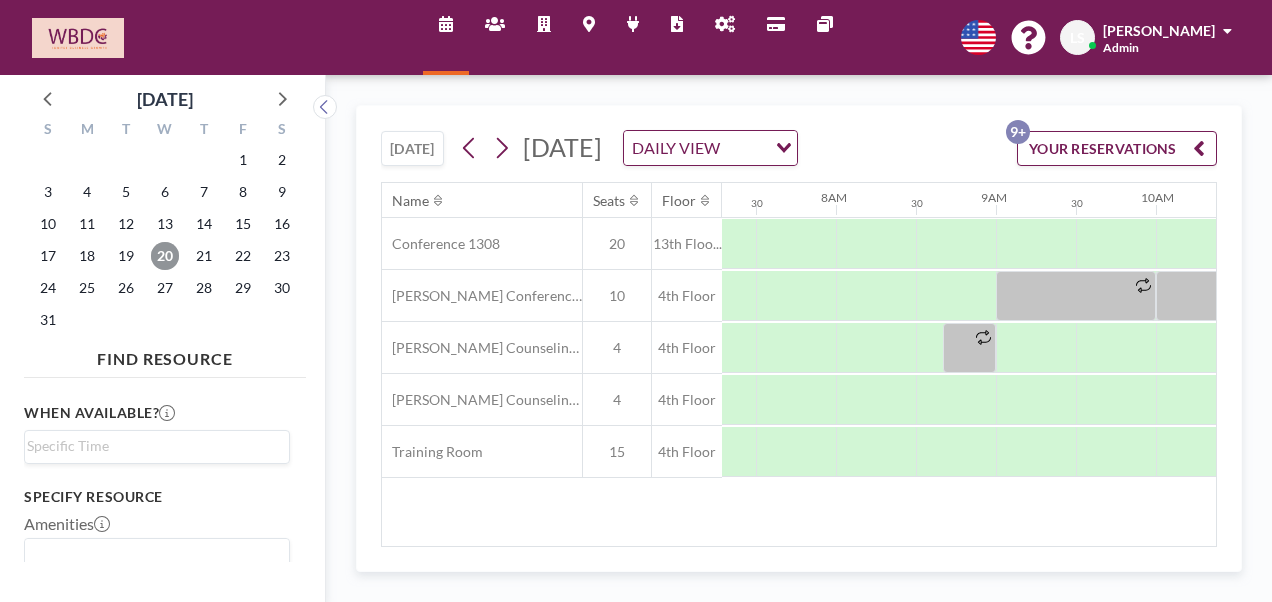 scroll, scrollTop: 0, scrollLeft: 1200, axis: horizontal 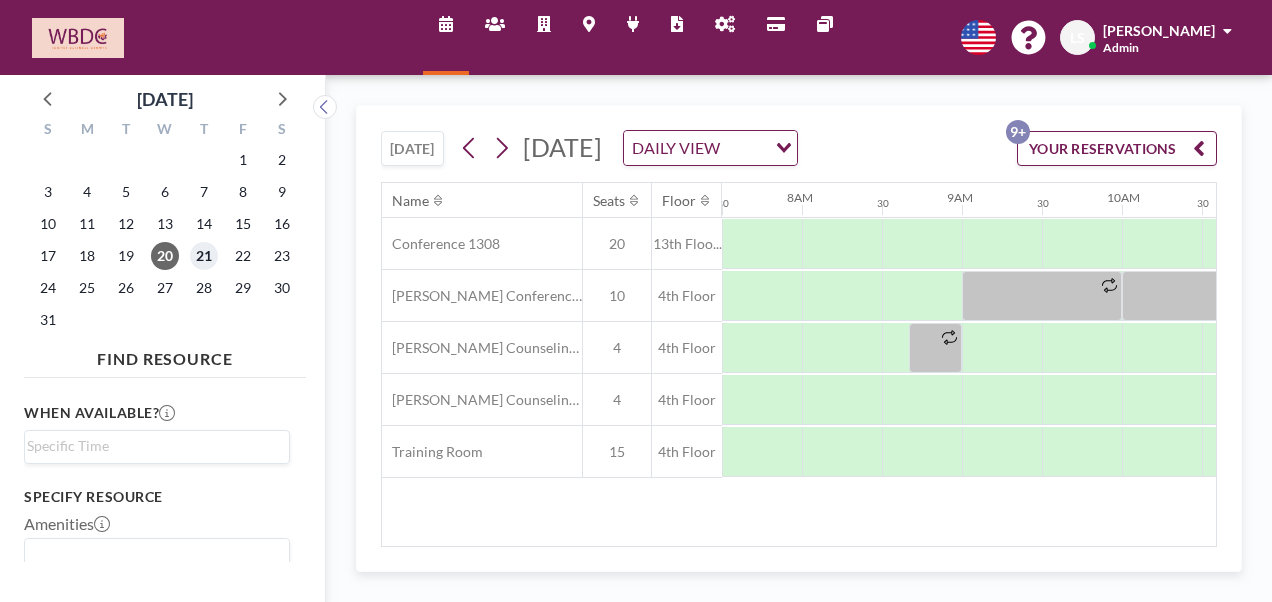 click on "21" at bounding box center [204, 256] 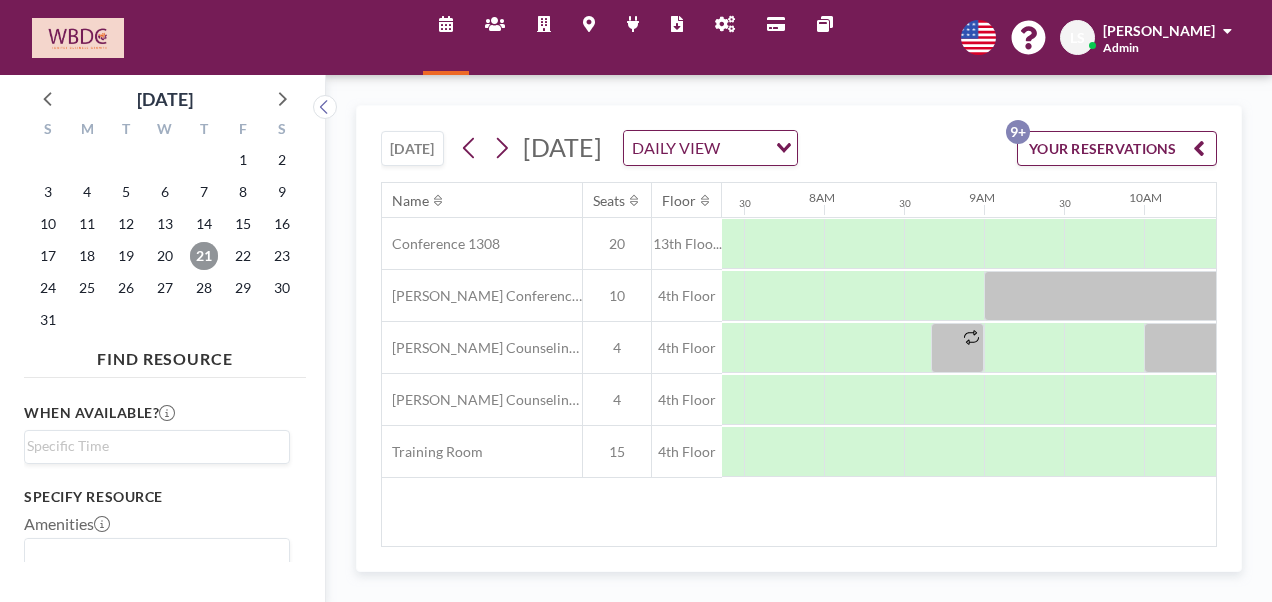 scroll, scrollTop: 0, scrollLeft: 1200, axis: horizontal 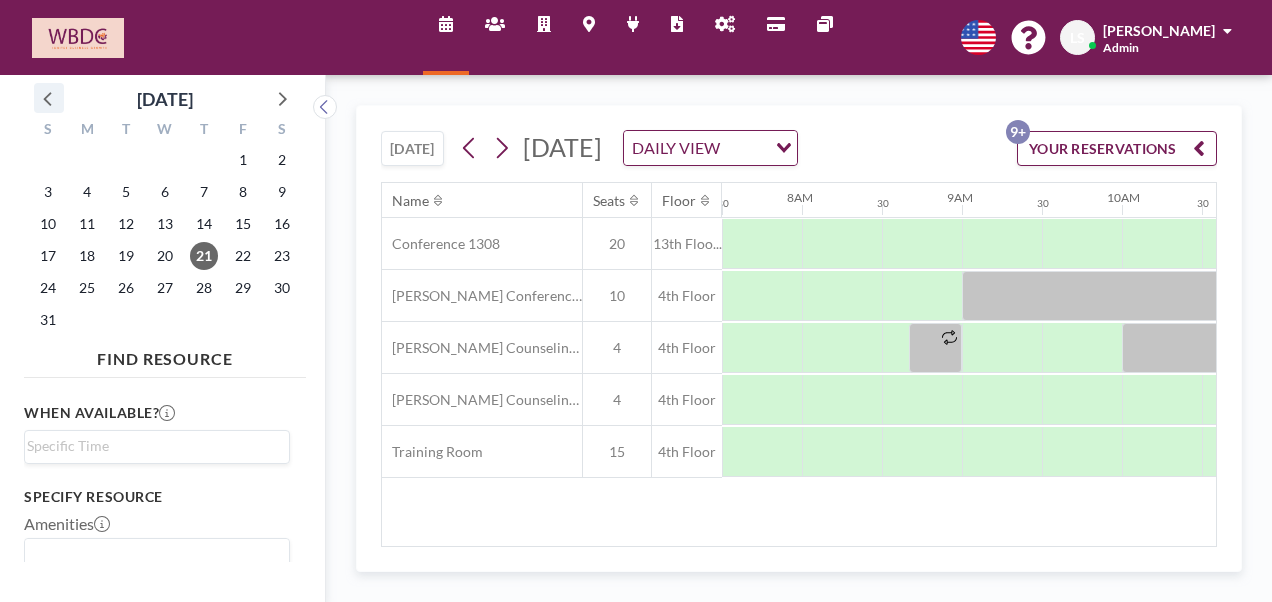 click 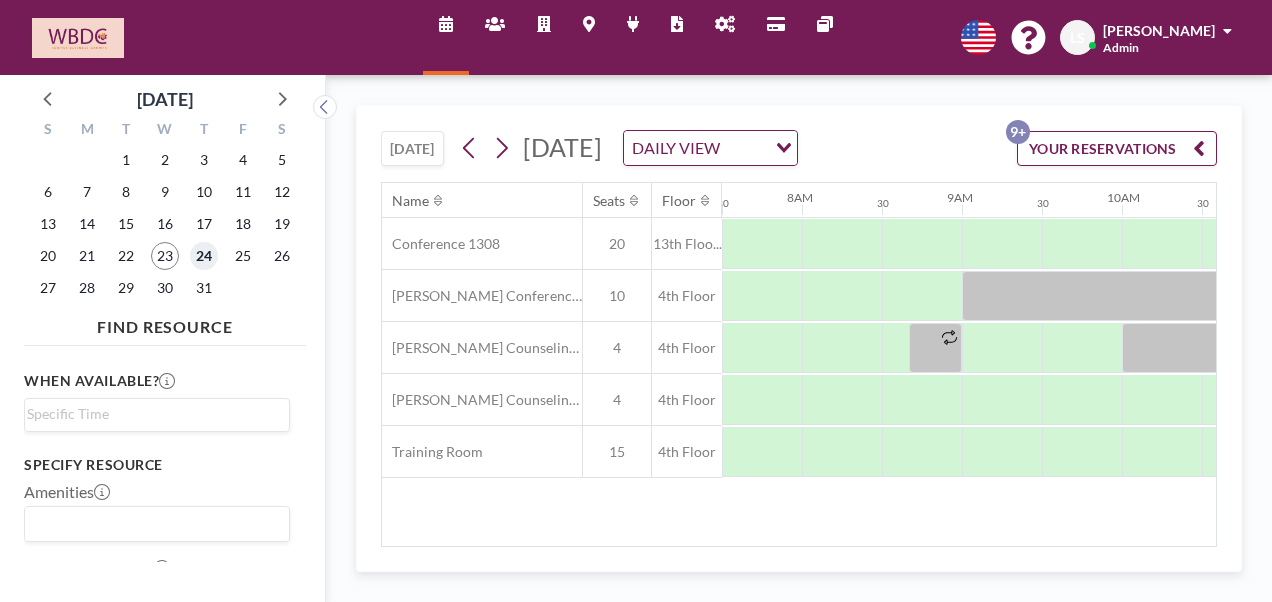 click on "24" at bounding box center (204, 256) 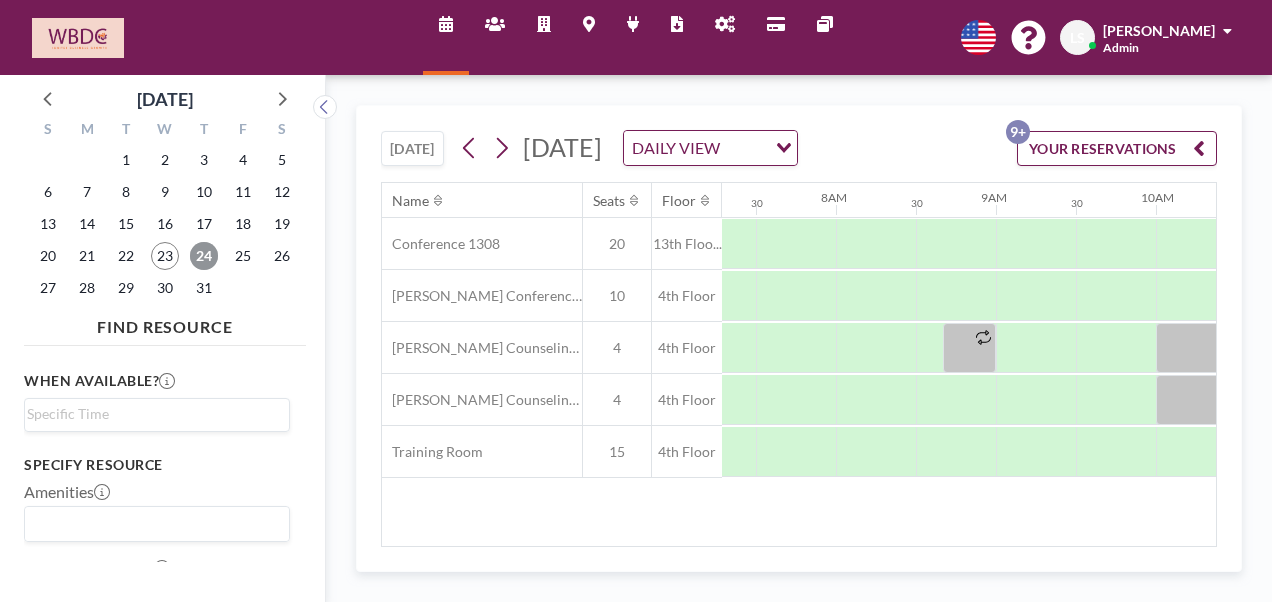 scroll, scrollTop: 0, scrollLeft: 1200, axis: horizontal 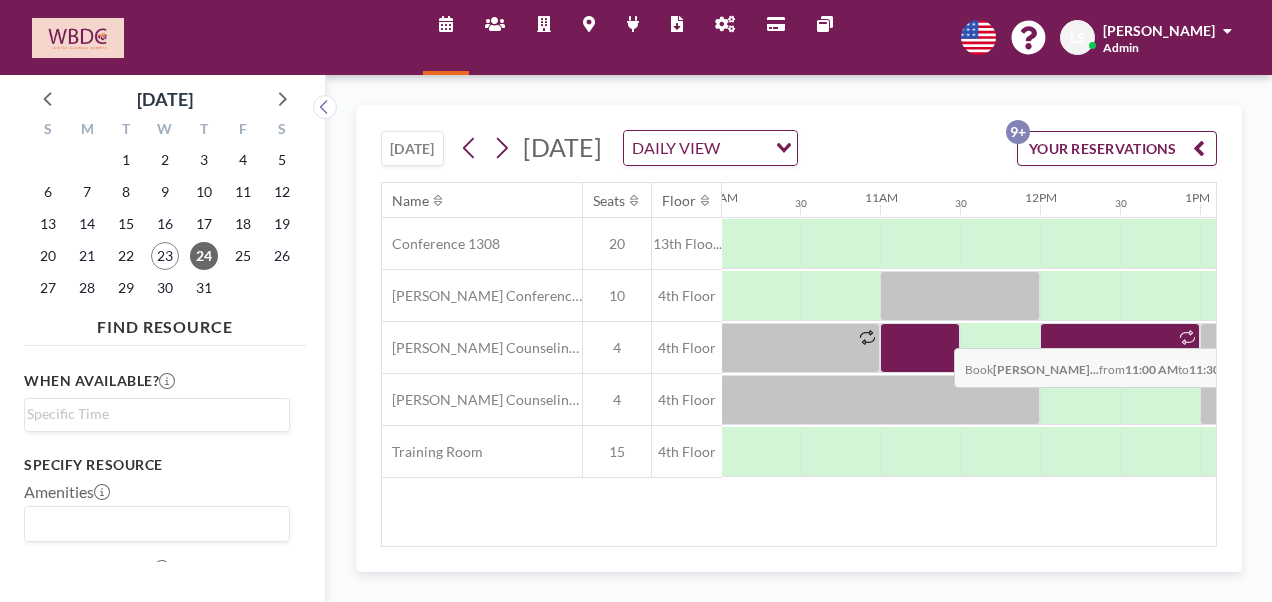 click at bounding box center (920, 348) 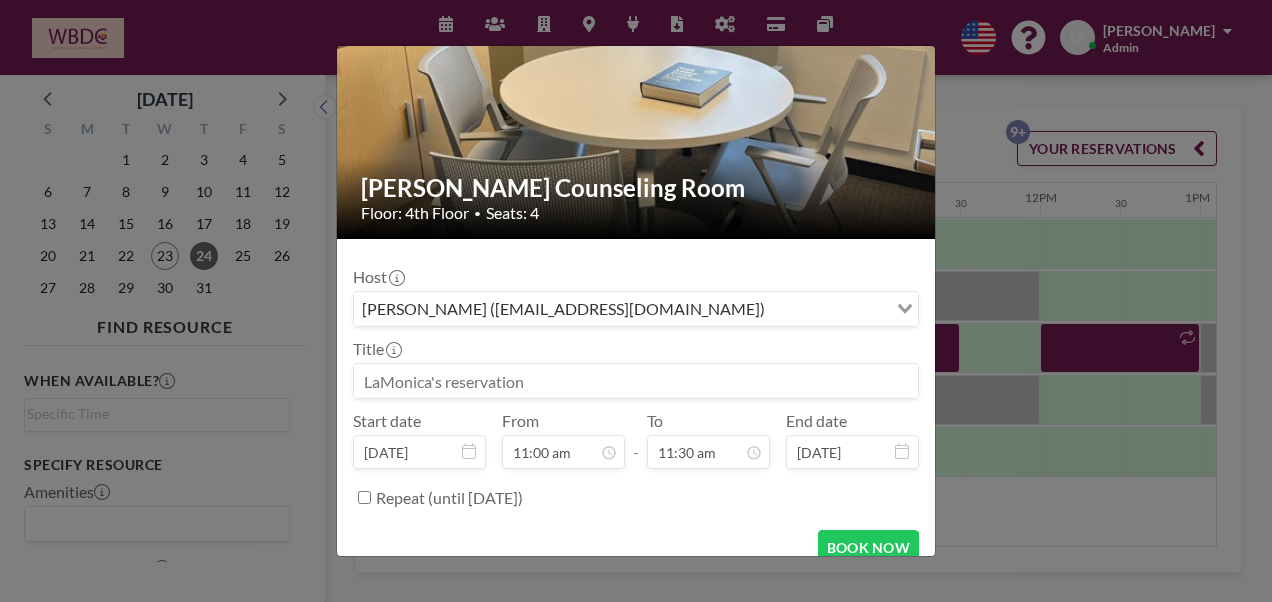 scroll, scrollTop: 117, scrollLeft: 0, axis: vertical 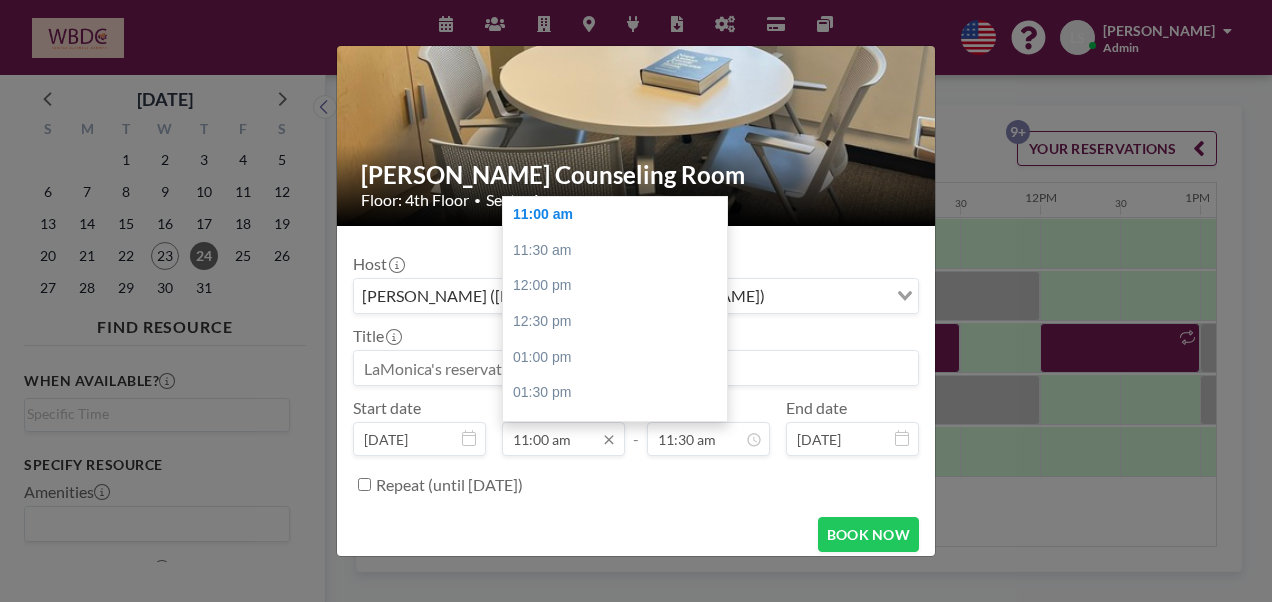 drag, startPoint x: 532, startPoint y: 434, endPoint x: 544, endPoint y: 442, distance: 14.422205 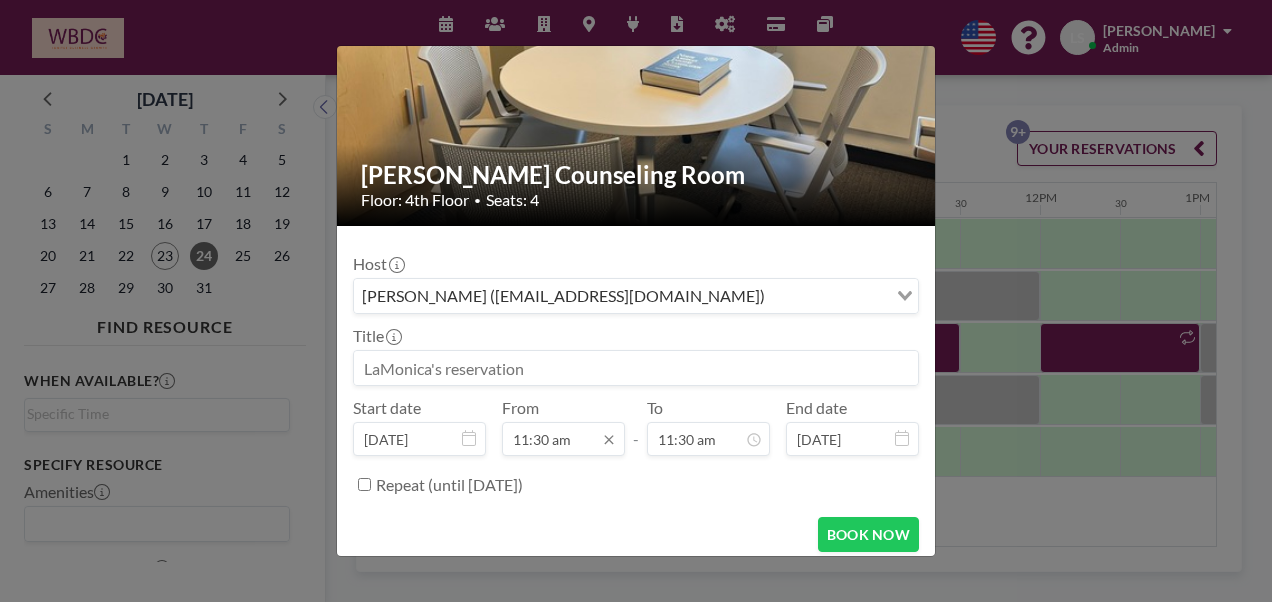 scroll, scrollTop: 783, scrollLeft: 0, axis: vertical 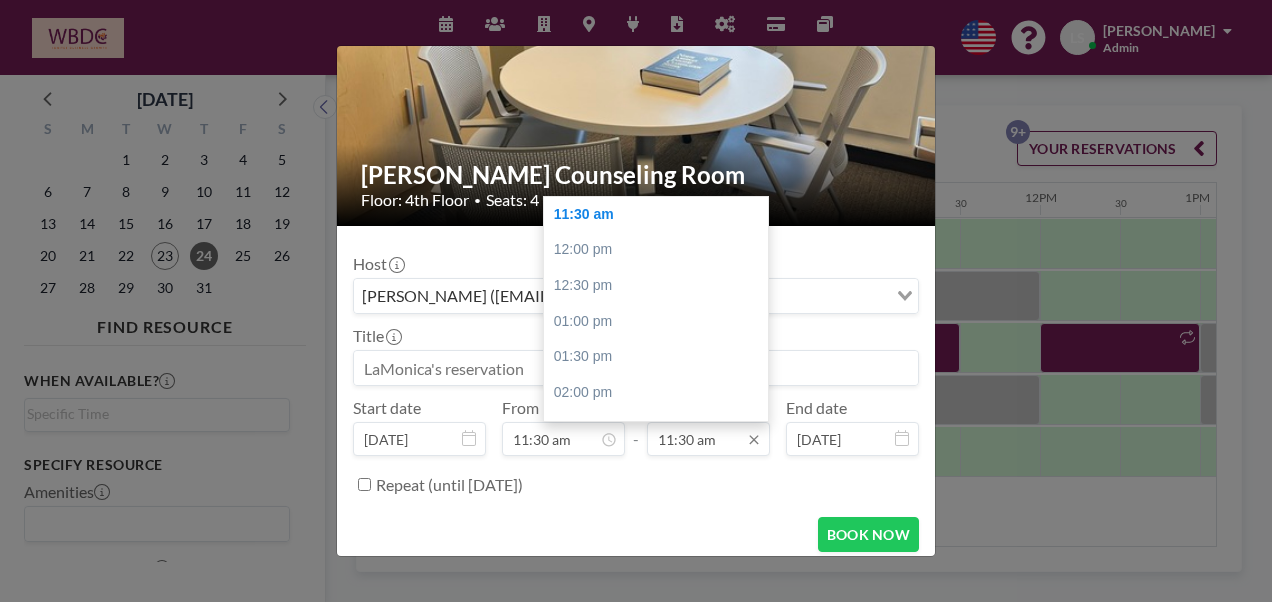 type on "11:30 am" 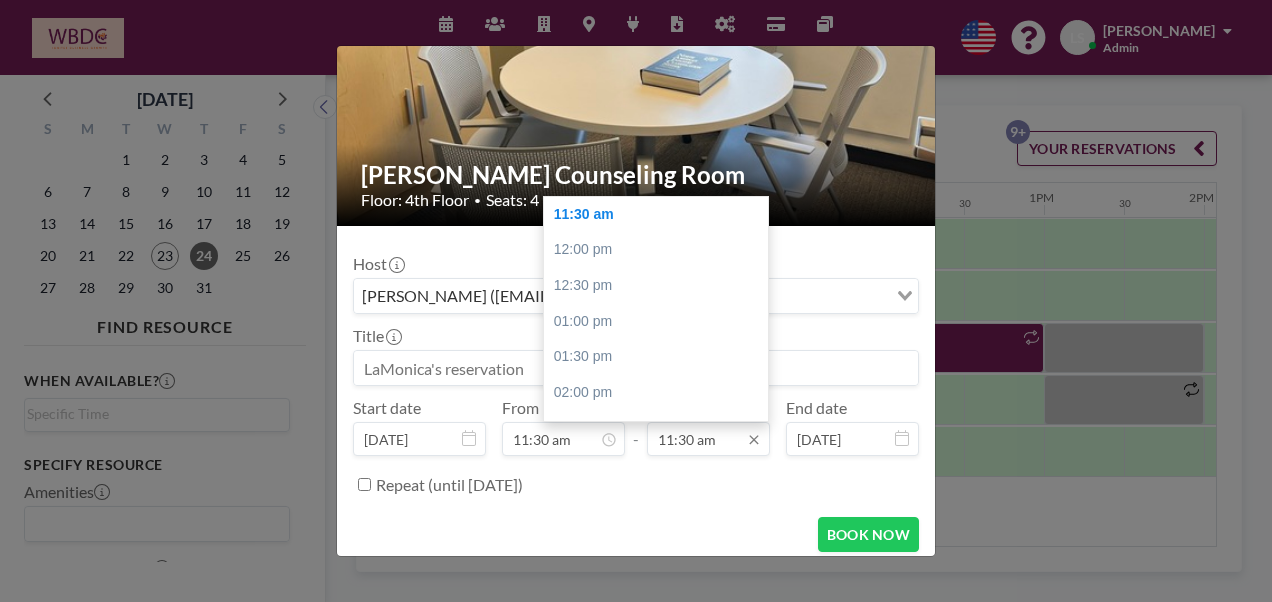 scroll, scrollTop: 0, scrollLeft: 1760, axis: horizontal 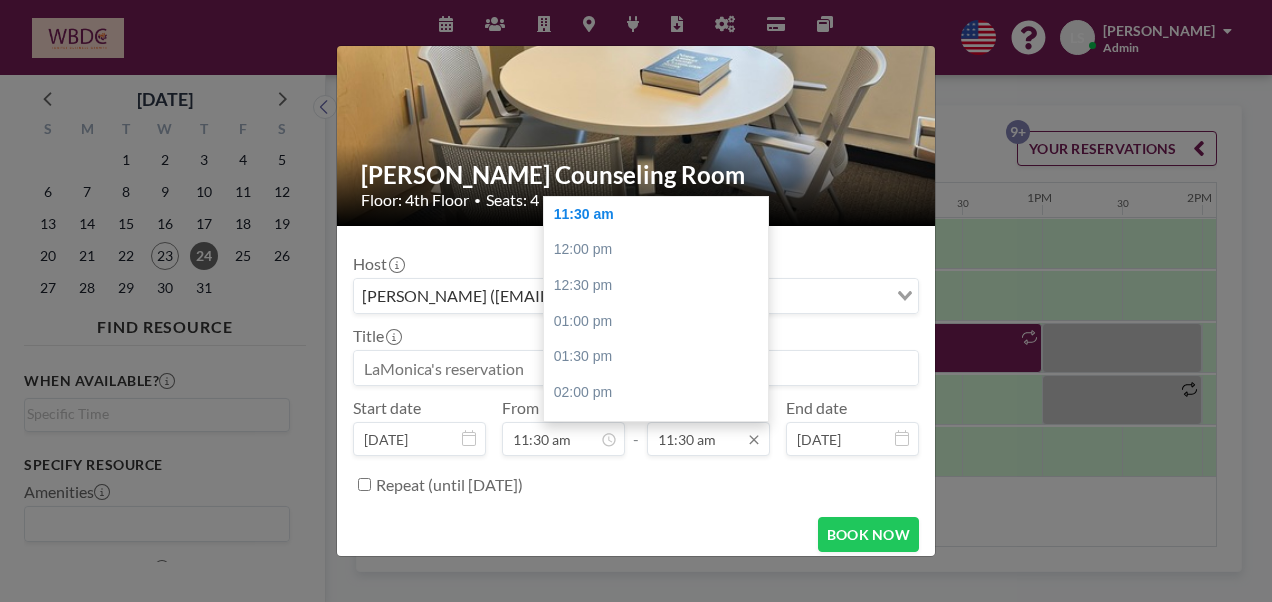 drag, startPoint x: 671, startPoint y: 440, endPoint x: 687, endPoint y: 441, distance: 16.03122 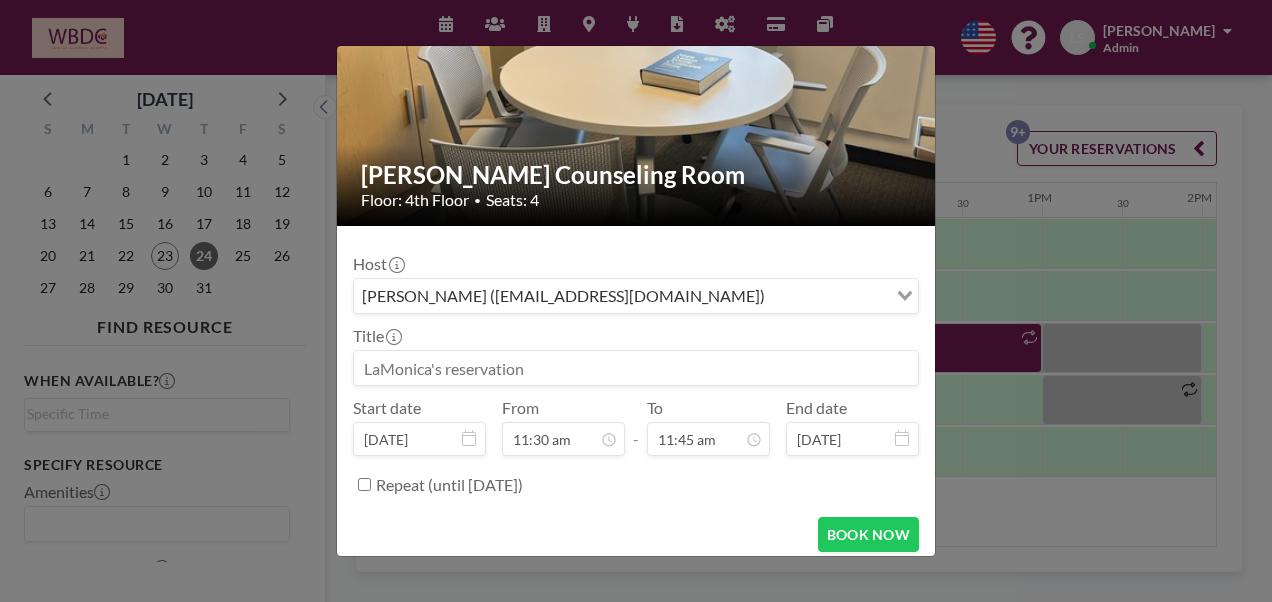 type on "11:45 am" 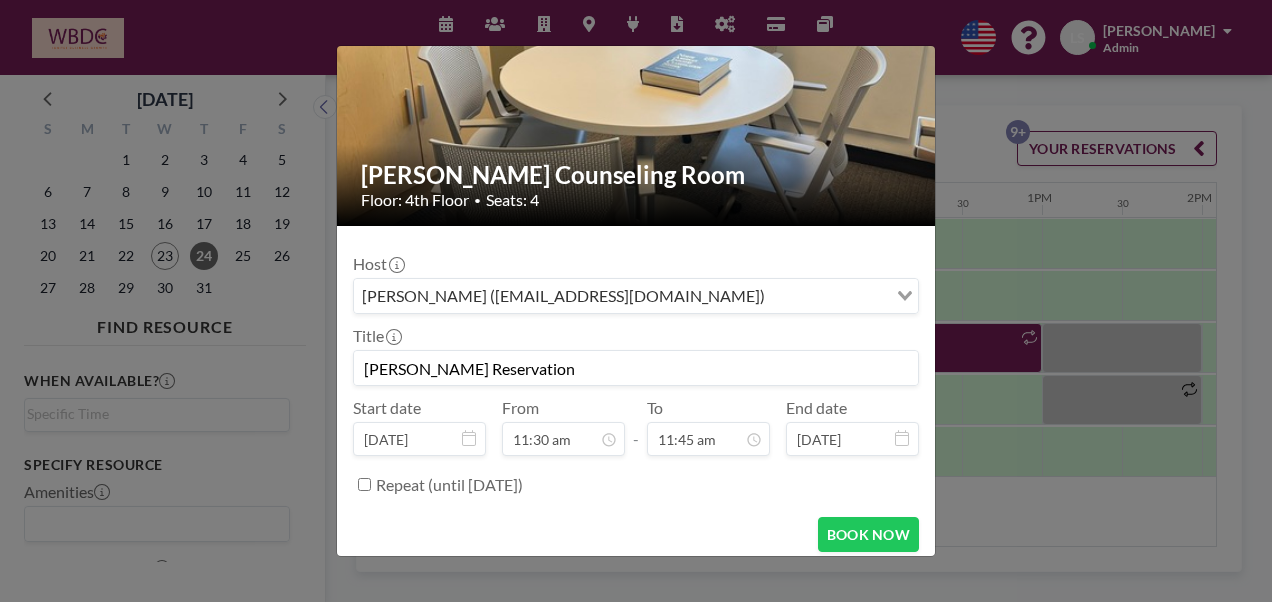 scroll, scrollTop: 819, scrollLeft: 0, axis: vertical 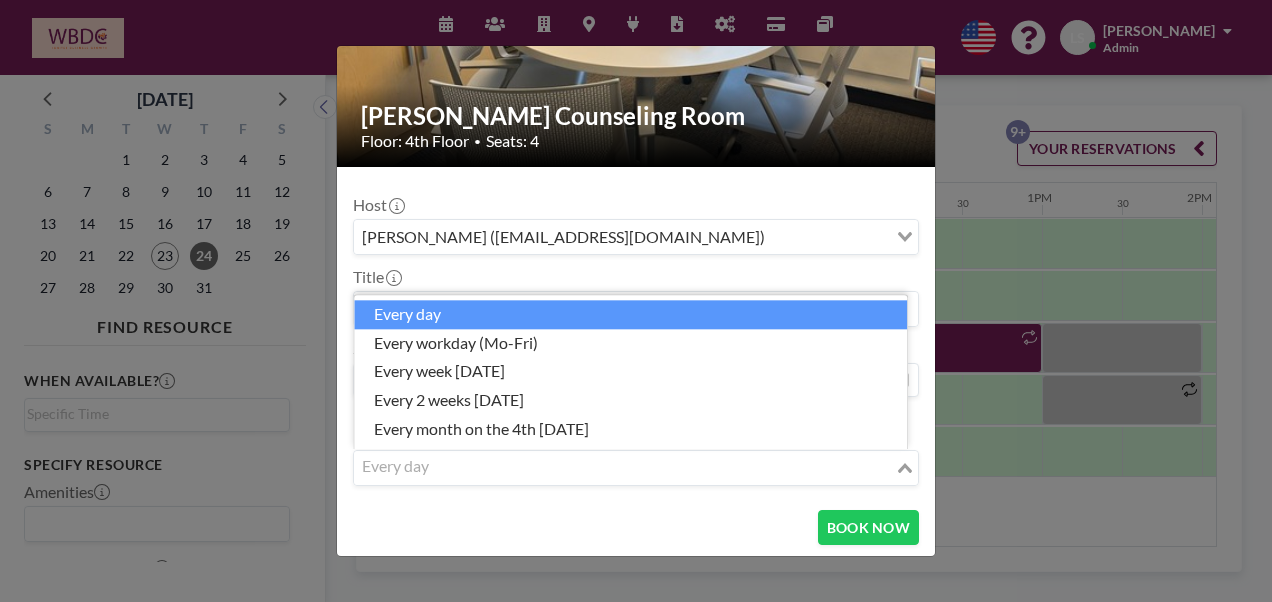 click on "every day
Loading..." at bounding box center [636, 468] 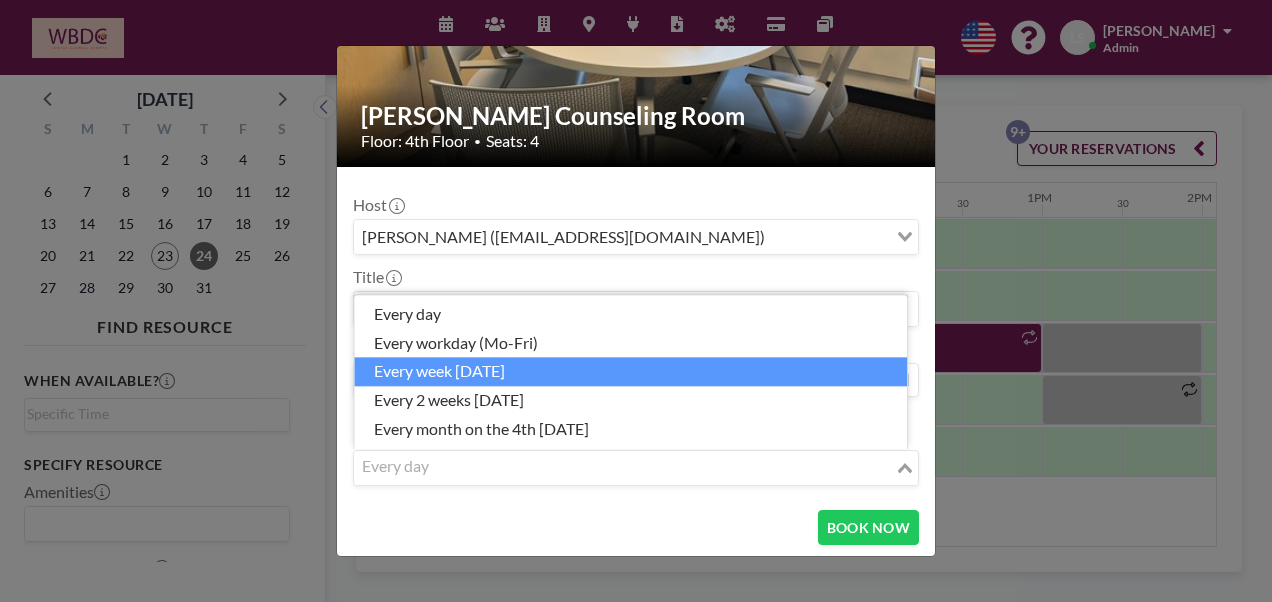 click on "every week [DATE]" at bounding box center (630, 372) 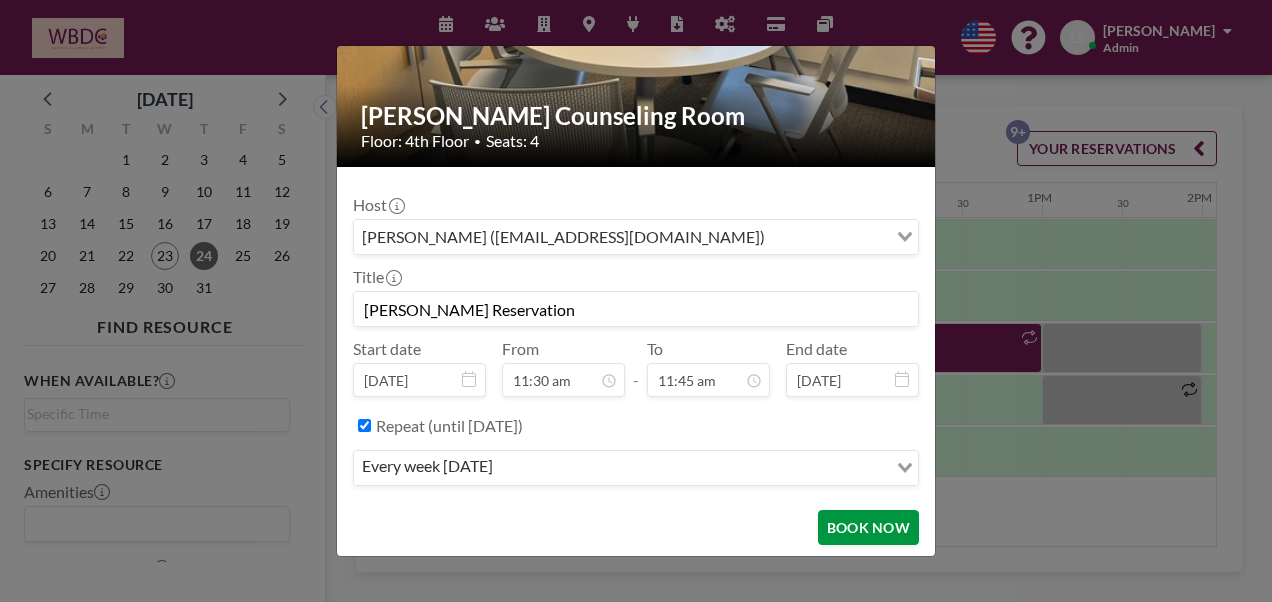 click on "BOOK NOW" at bounding box center [868, 527] 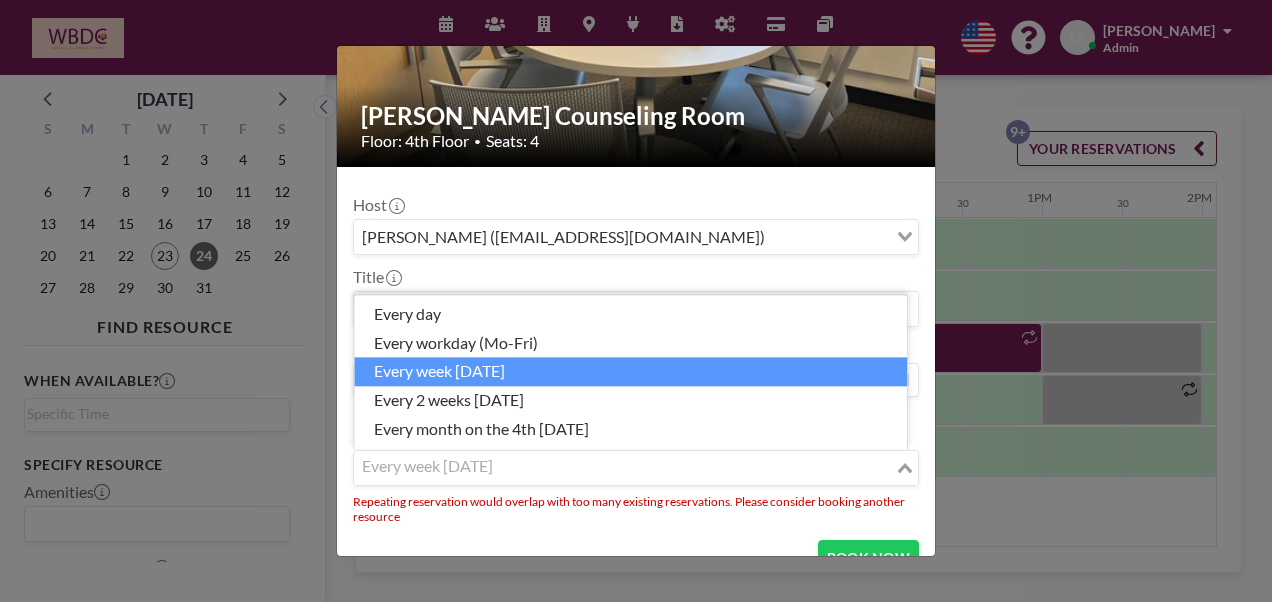 click 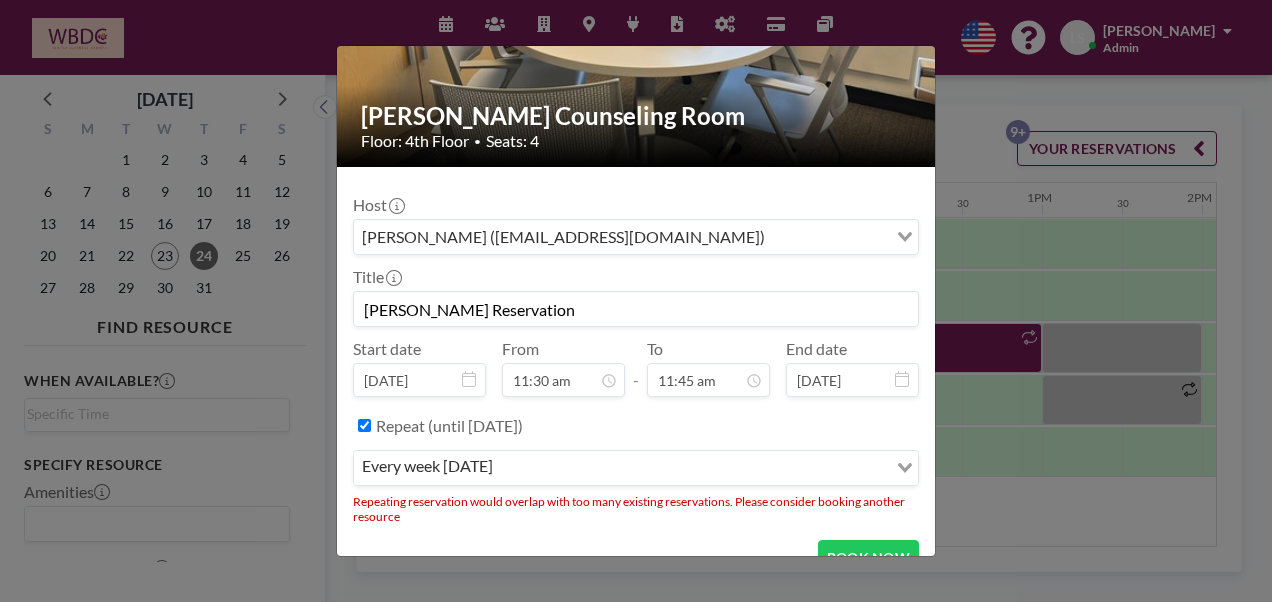 click on "Repeating reservation would overlap with too many existing reservations. Please consider booking another resource" at bounding box center [636, 509] 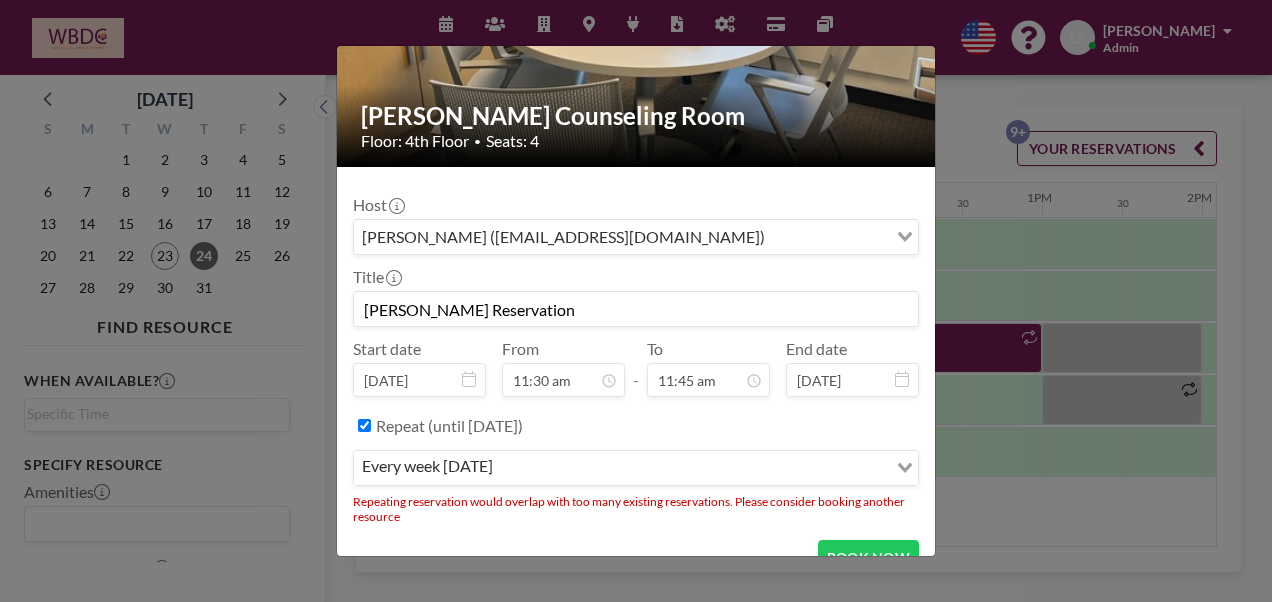 click on "Repeat (until [DATE])" at bounding box center (364, 425) 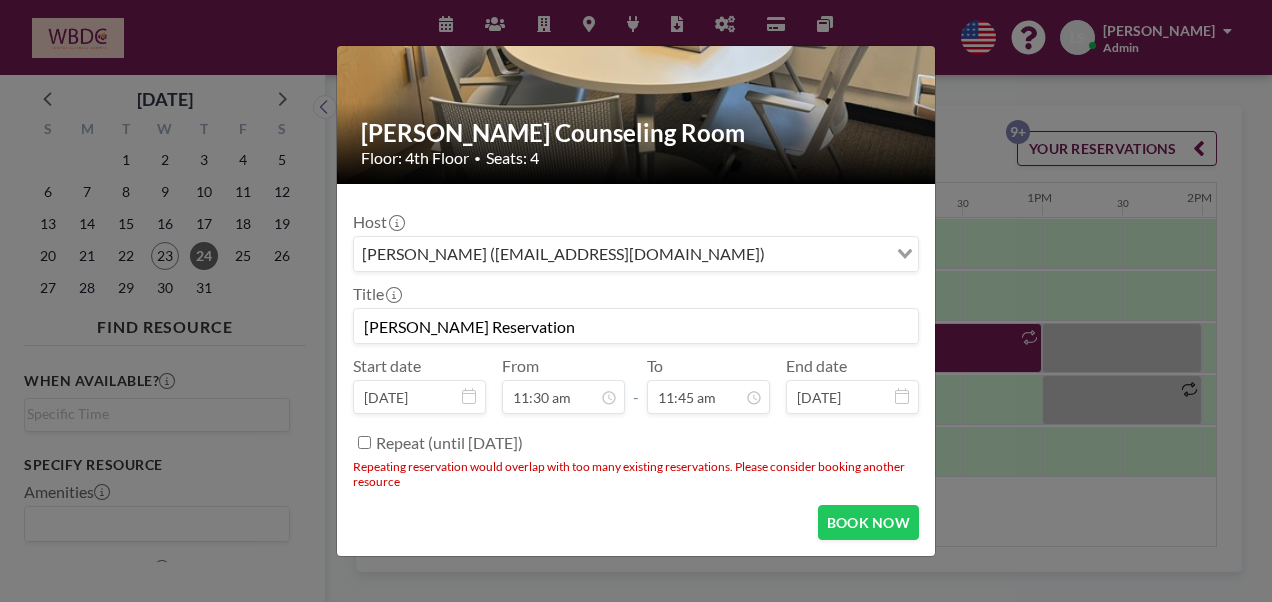 scroll, scrollTop: 155, scrollLeft: 0, axis: vertical 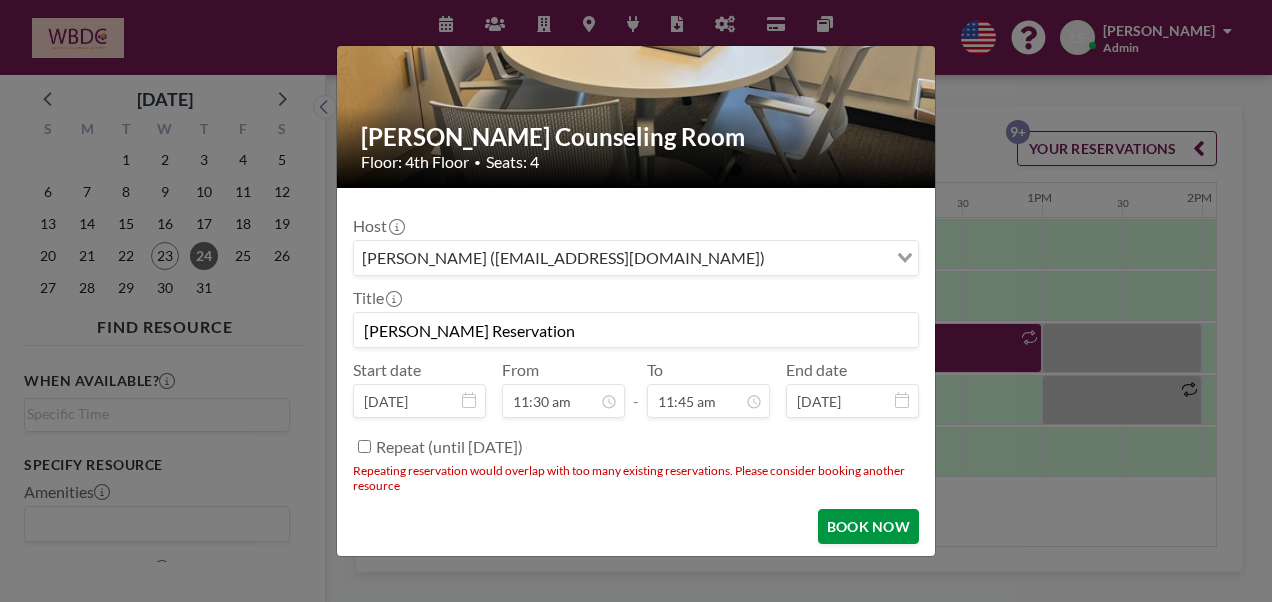 click on "BOOK NOW" at bounding box center (868, 526) 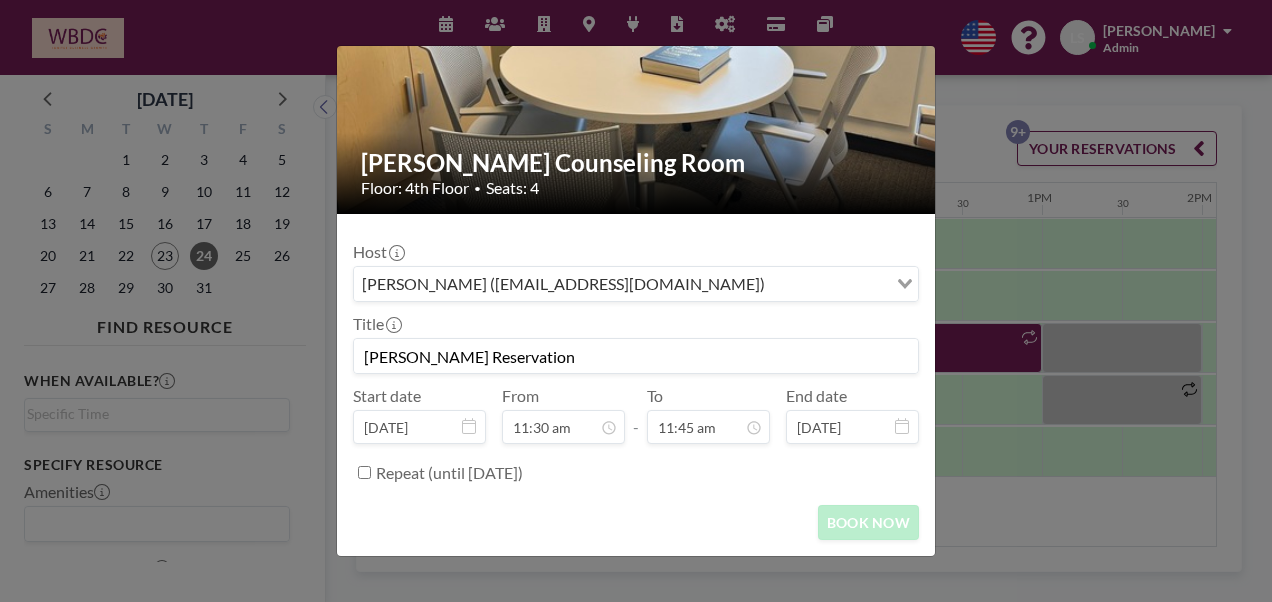 scroll, scrollTop: 125, scrollLeft: 0, axis: vertical 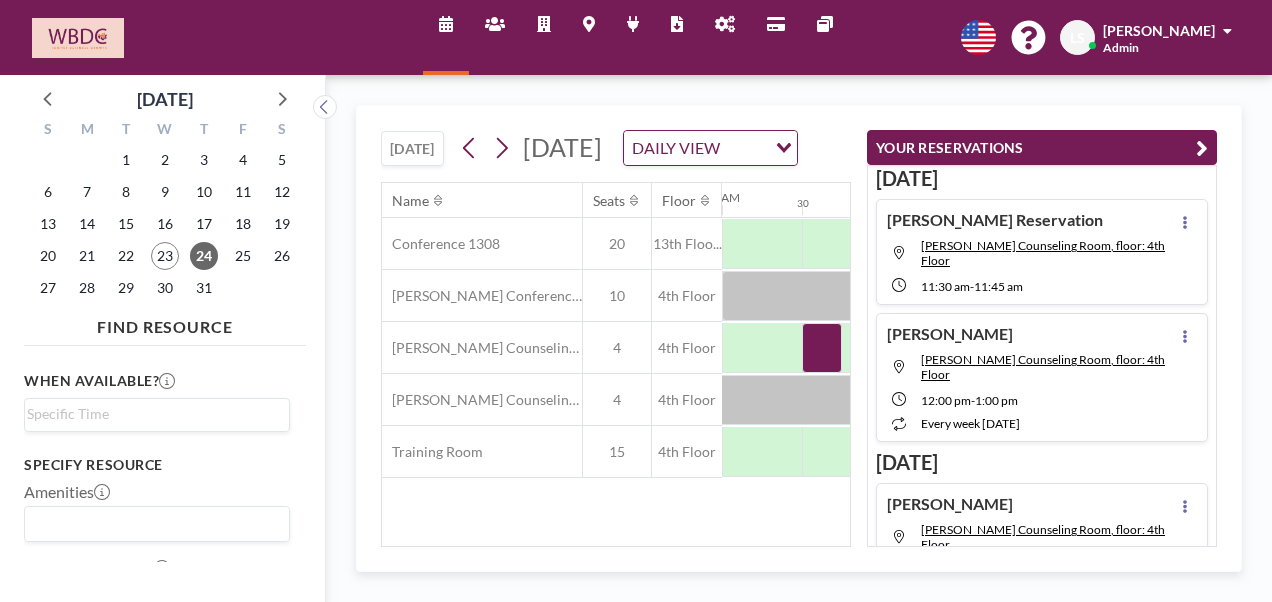 click on "[DATE]  [DATE]
DAILY VIEW
Loading...     Name Seats Floor  12AM   30   1AM   30   2AM   30   3AM   30   4AM   30   5AM   30   6AM   30   7AM   30   8AM   30   9AM   30   10AM   30   11AM   30   12PM   30   1PM   30   2PM   30   3PM   30   4PM   30   5PM   30   6PM   30   7PM   30   8PM   30   9PM   30   10PM   30   11PM   30  Conference 1308  20   13th Floo...  [PERSON_NAME][GEOGRAPHIC_DATA]  10   4th Floor  [PERSON_NAME] Counseling Room  4   4th Floor  [PERSON_NAME] Counseling Room  4   4th Floor  Training Room  15   4th Floor   YOUR RESERVATIONS  [DATE]  [PERSON_NAME] Reservation   [PERSON_NAME] Counseling Room, floor: 4th Floor  11:30 AM  -  11:45 AM  [PERSON_NAME] Counseling Room, floor: 4th Floor  12:00 PM  -  1:00 PM every week [DATE][DATE]  [PERSON_NAME] Counseling Room, floor: 4th Floor  12:00 PM  -  1:00 PM every week [DATE][DATE]  [PERSON_NAME] Counseling Room, floor: 4th Floor  12:00 PM  -  1:00 PM every week [DATE][DATE]  [PERSON_NAME]  12:00 PM  -   -" at bounding box center [799, 338] 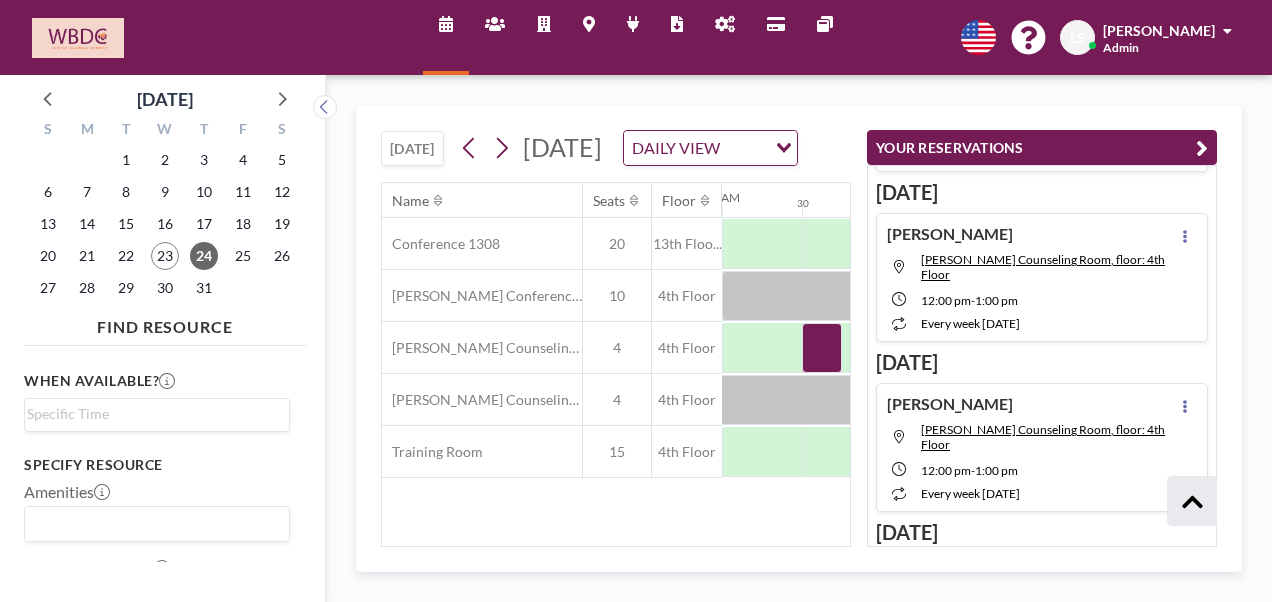 scroll, scrollTop: 792, scrollLeft: 0, axis: vertical 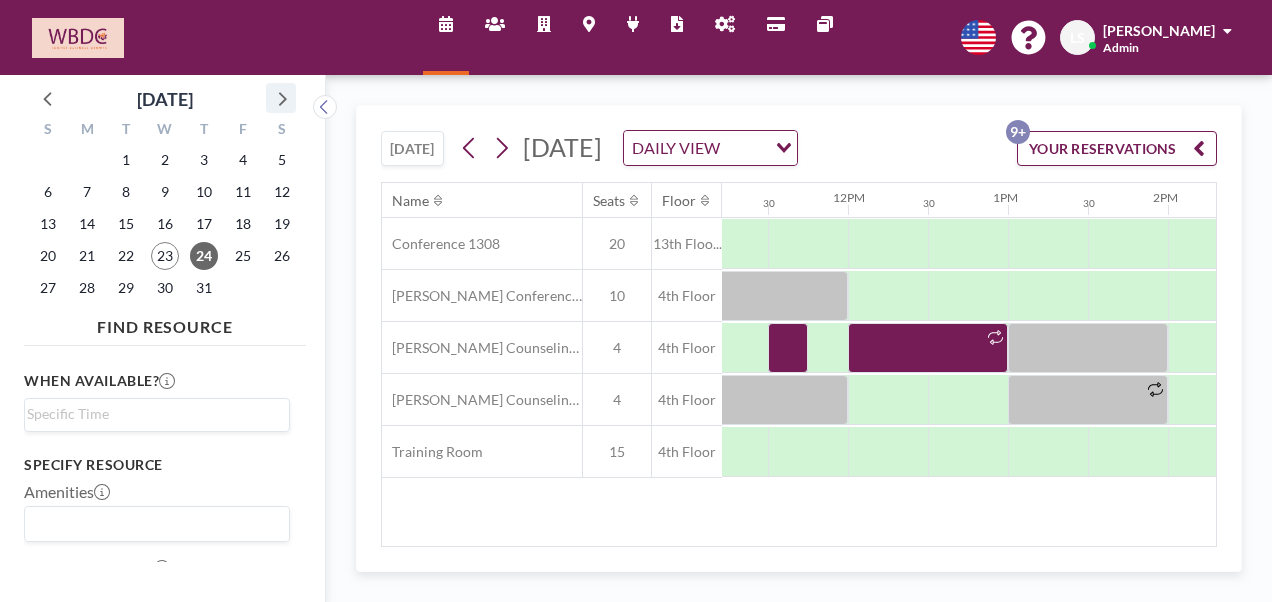 click 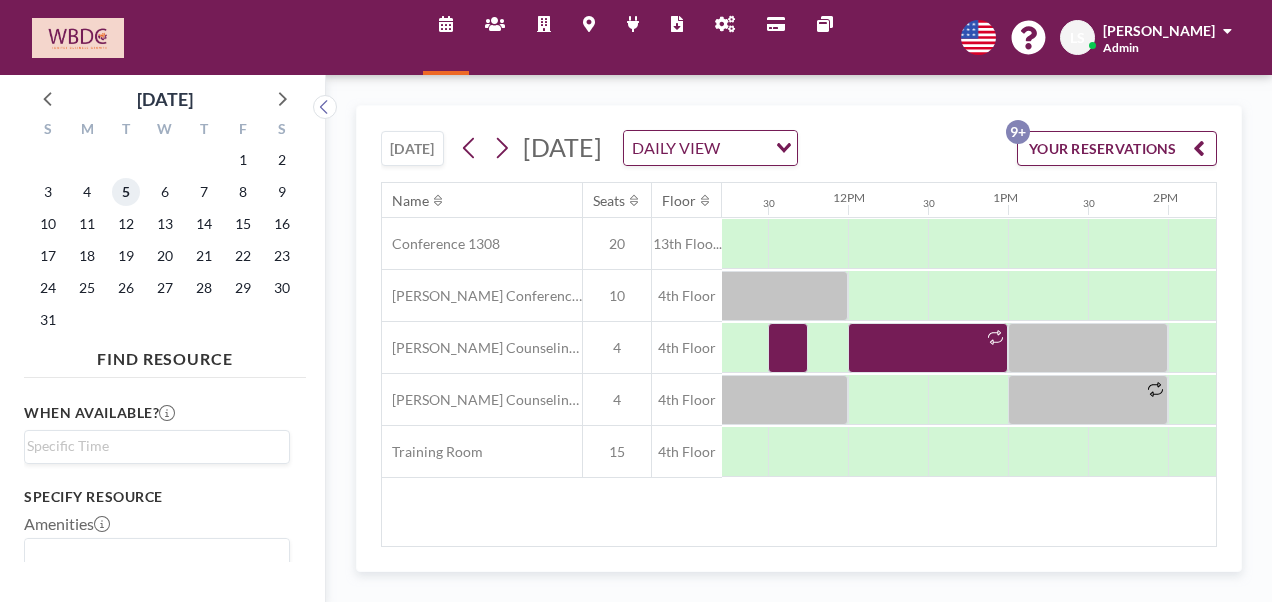 click on "5" at bounding box center [126, 192] 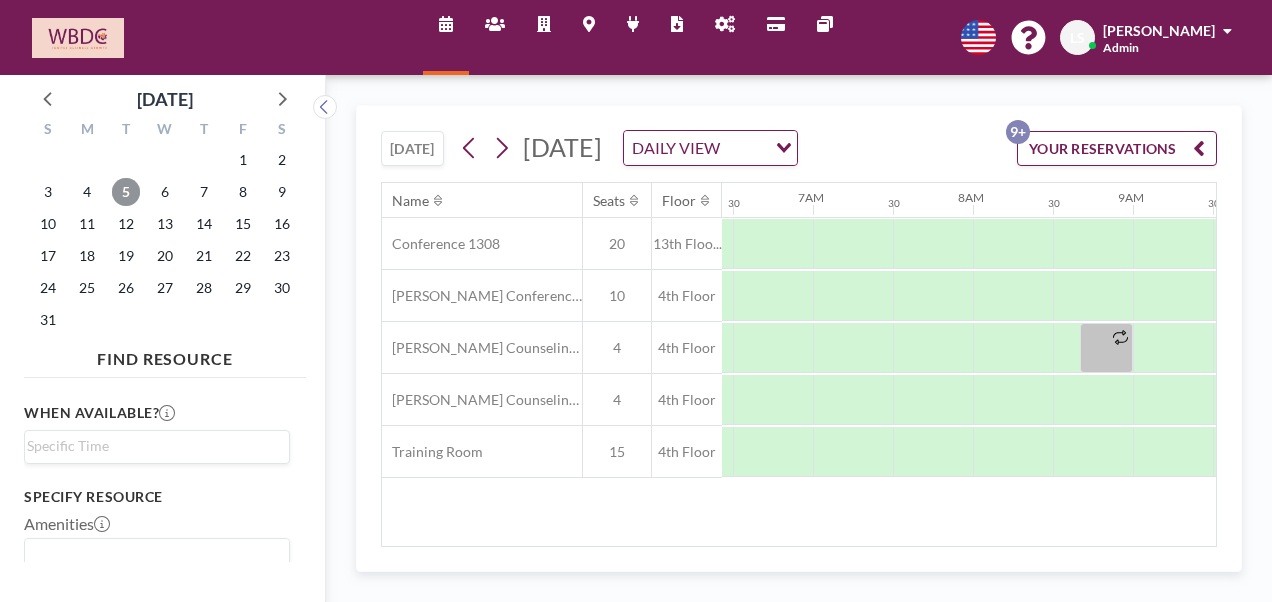 scroll, scrollTop: 0, scrollLeft: 1200, axis: horizontal 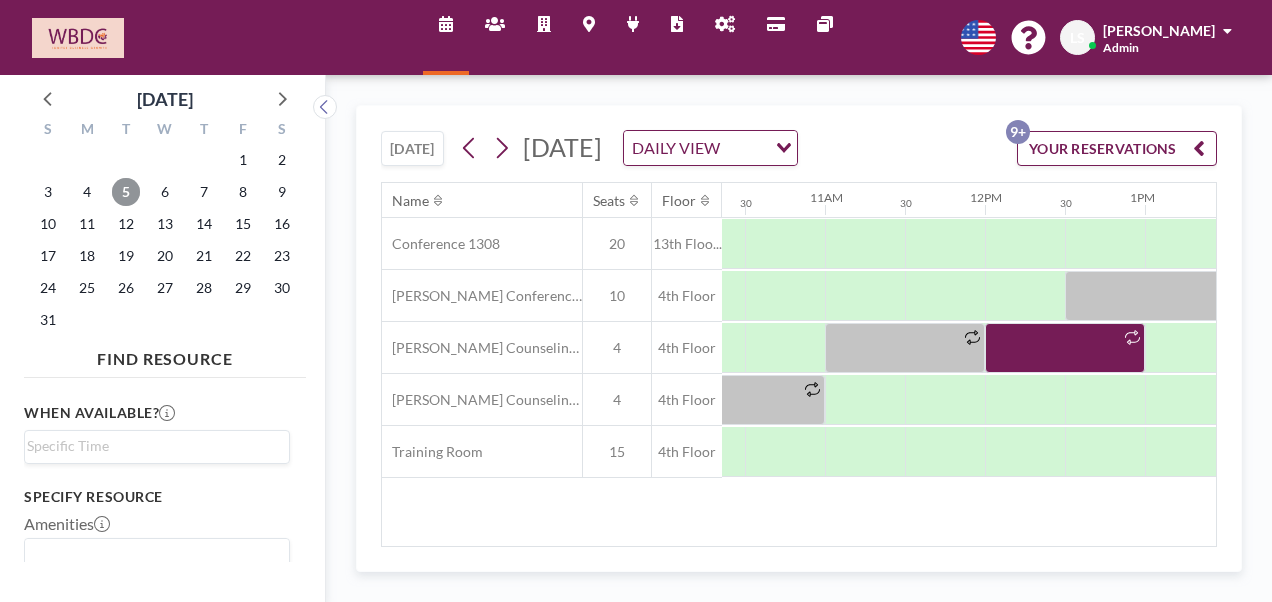 click on "5" at bounding box center (126, 192) 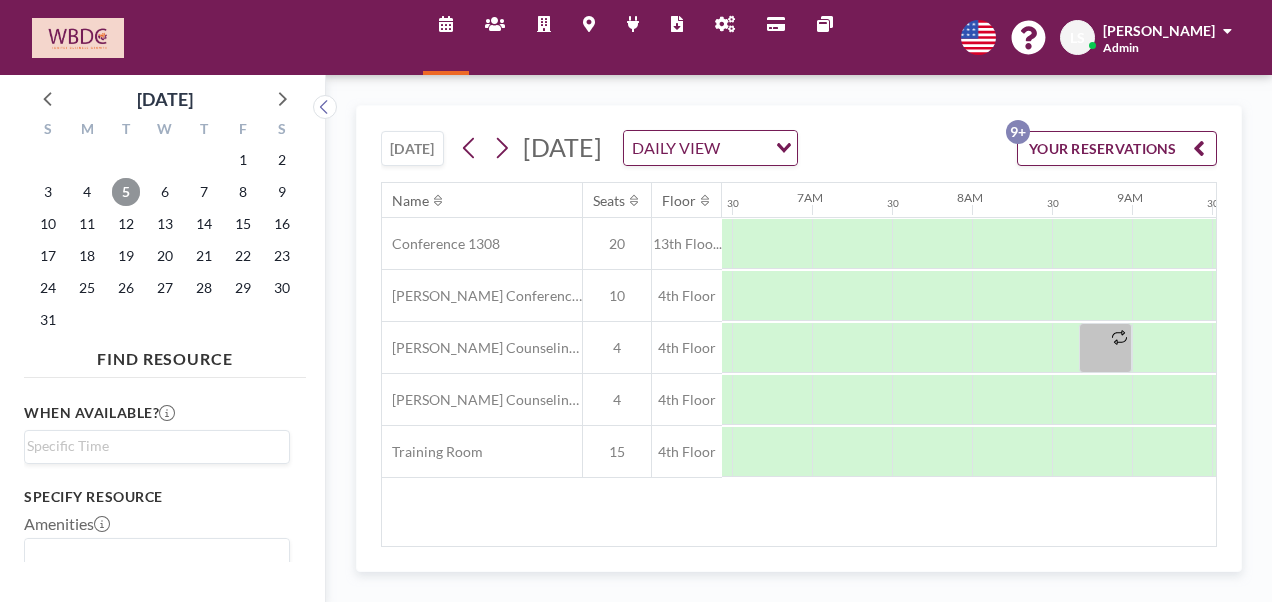 scroll, scrollTop: 0, scrollLeft: 1200, axis: horizontal 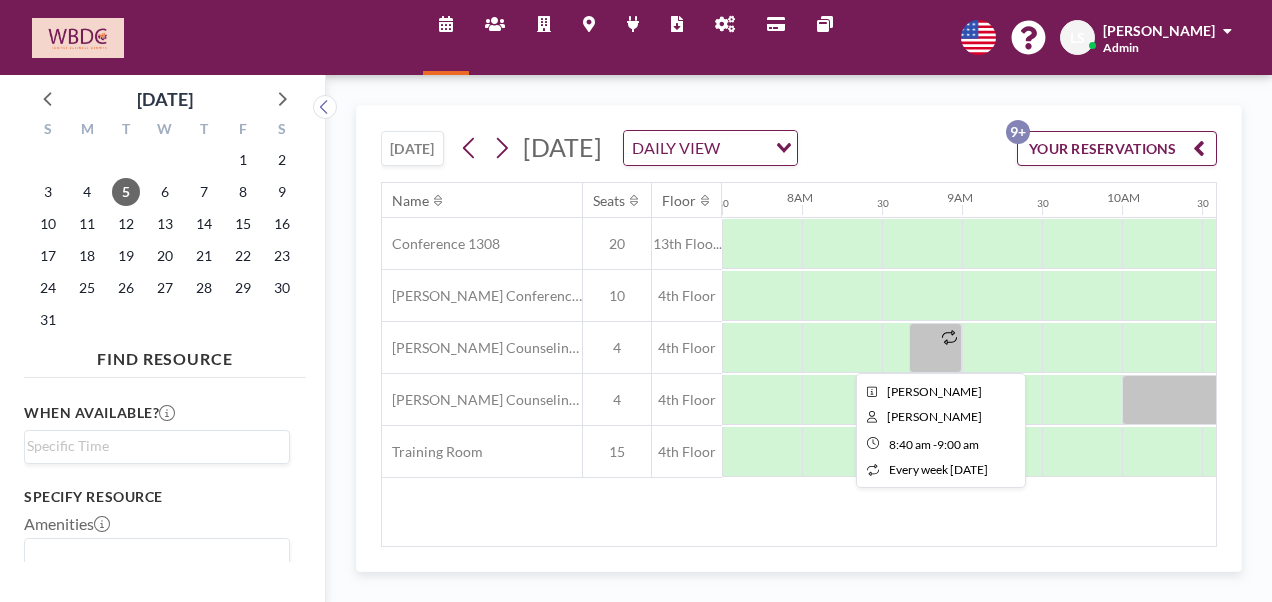 click at bounding box center [935, 348] 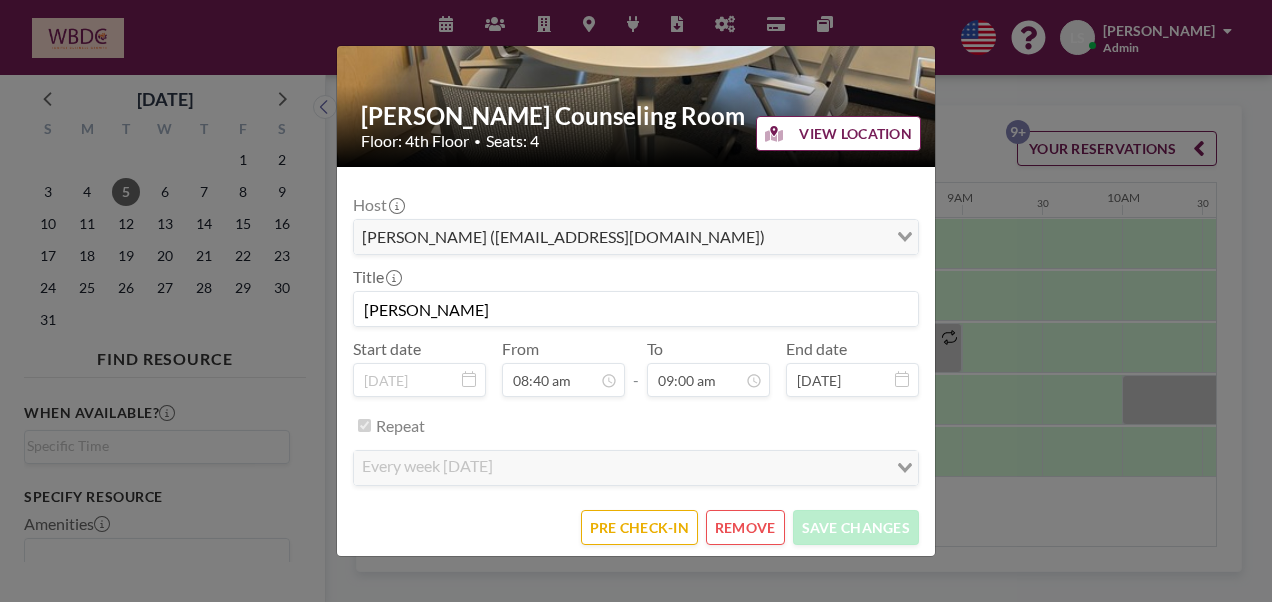 scroll, scrollTop: 0, scrollLeft: 0, axis: both 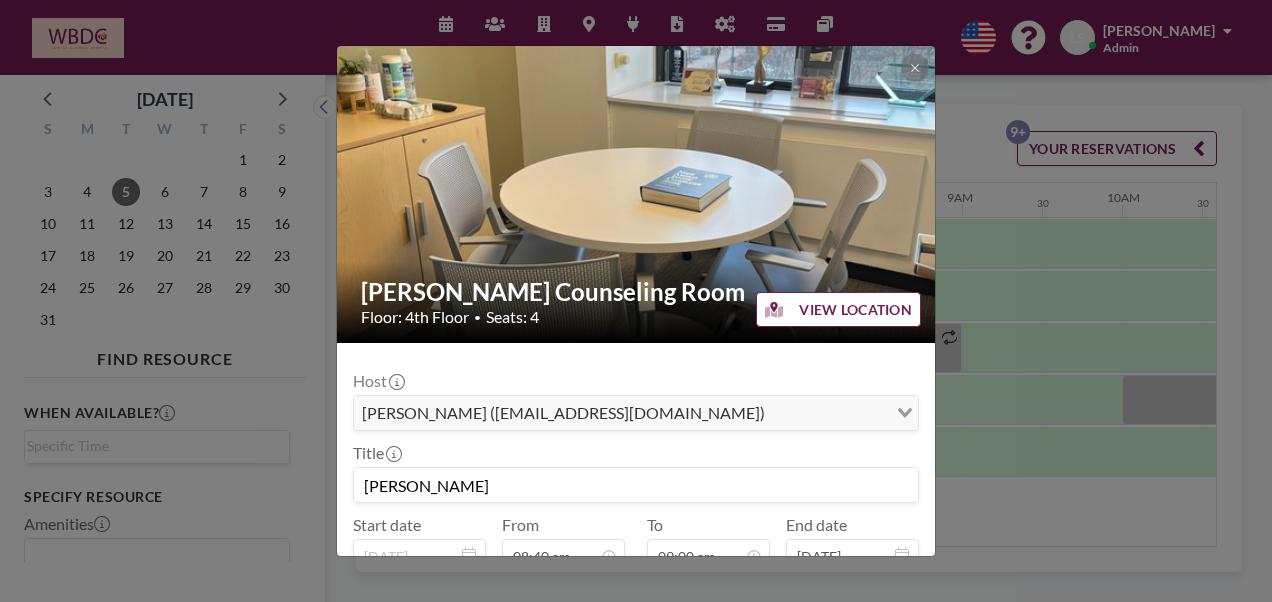 click on "[PERSON_NAME] Counseling Room   Floor: 4th Floor   •   Seats: 4   VIEW LOCATION   Host
[PERSON_NAME] ([EMAIL_ADDRESS][DOMAIN_NAME])
Loading...      Title  [PERSON_NAME]  Start date  [DATE]  From  08:40 am      -   To  09:00 am      End date  [DATE]  Repeat
every week [DATE]
Loading...               PRE CHECK-IN   REMOVE   SAVE CHANGES" at bounding box center [636, 301] 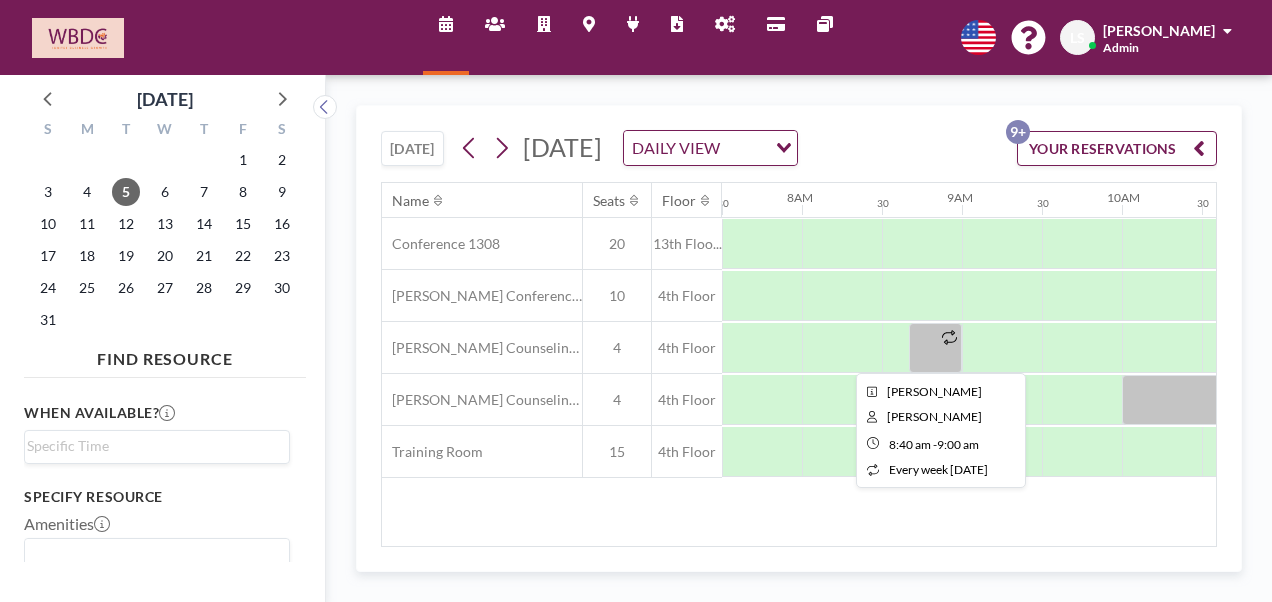 click at bounding box center [935, 348] 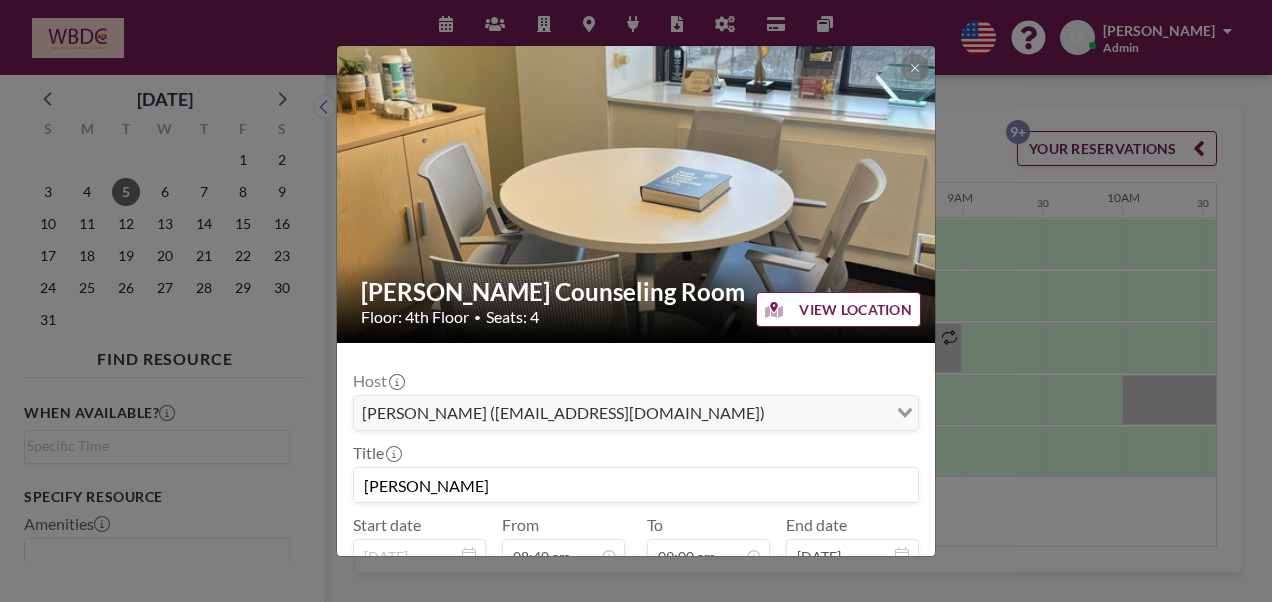 click on "[PERSON_NAME] Counseling Room   Floor: 4th Floor   •   Seats: 4" at bounding box center (637, 302) 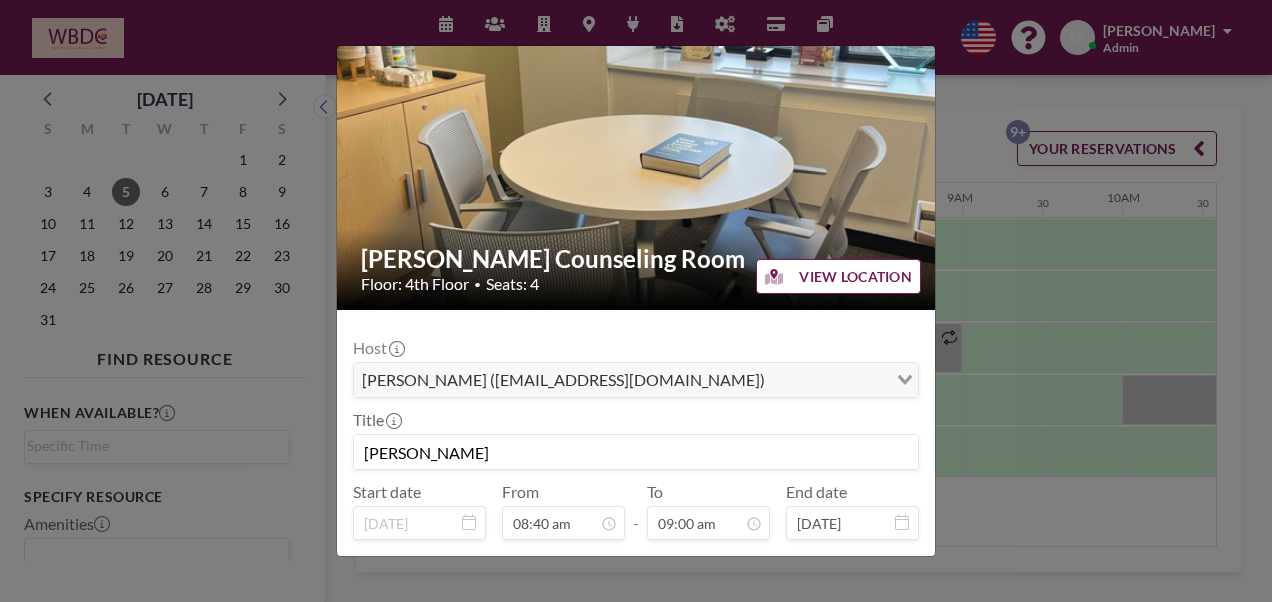 scroll, scrollTop: 176, scrollLeft: 0, axis: vertical 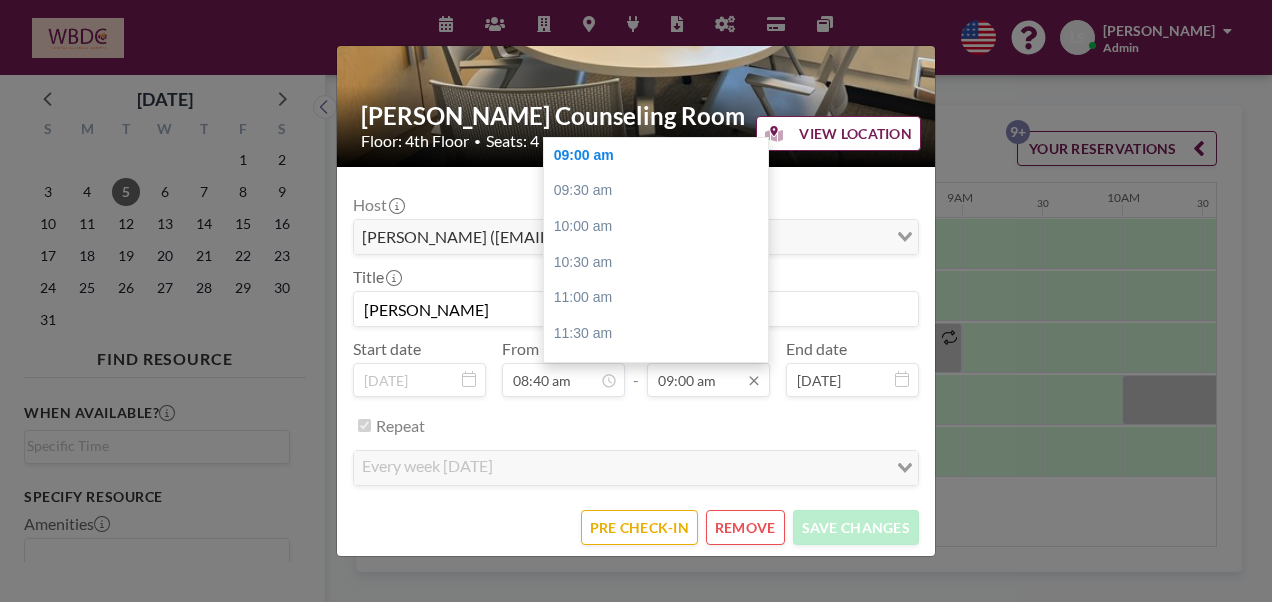 click on "09:00 am" at bounding box center [708, 380] 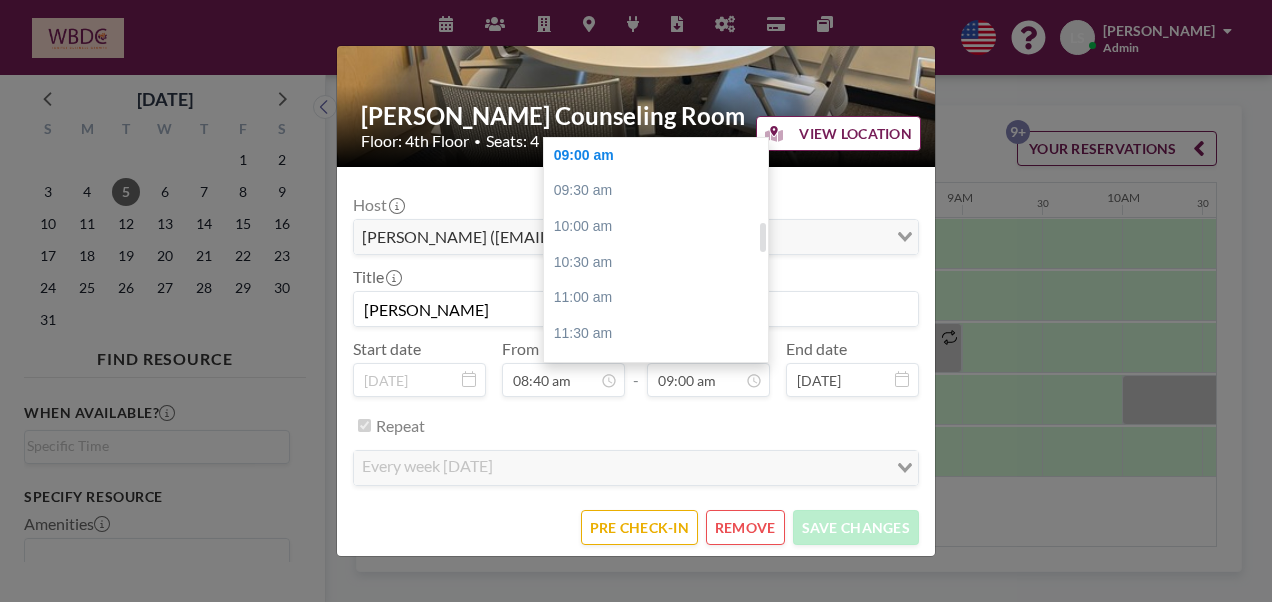 click on "09:00 am" at bounding box center (661, 156) 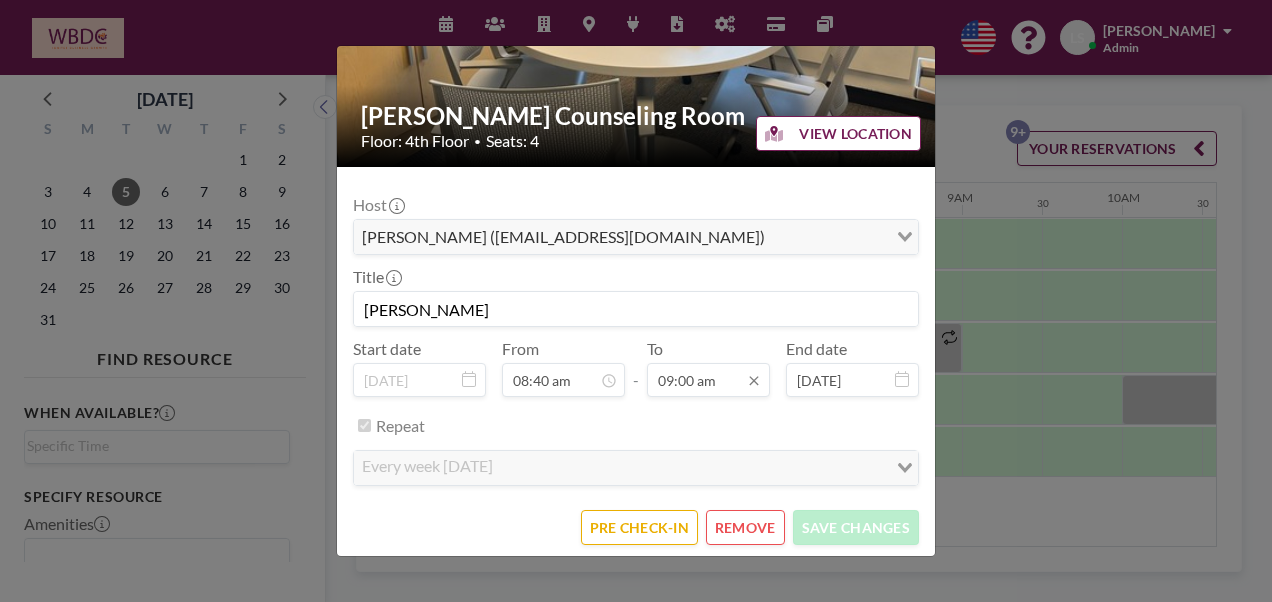 scroll, scrollTop: 641, scrollLeft: 0, axis: vertical 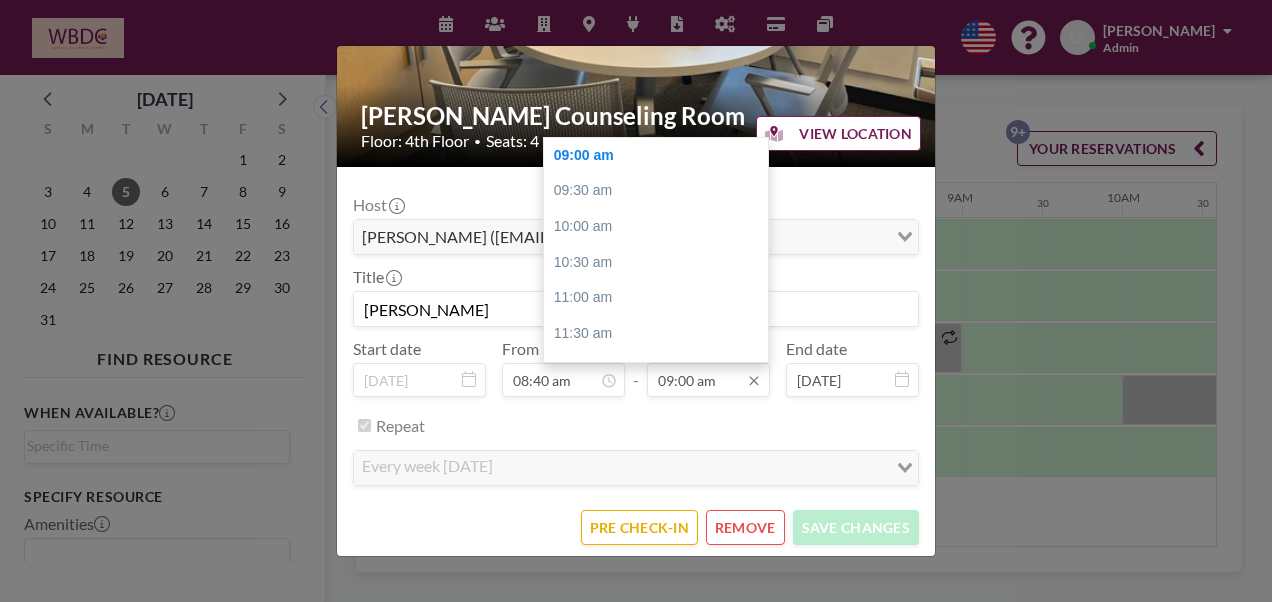 click on "09:00 am" at bounding box center [708, 380] 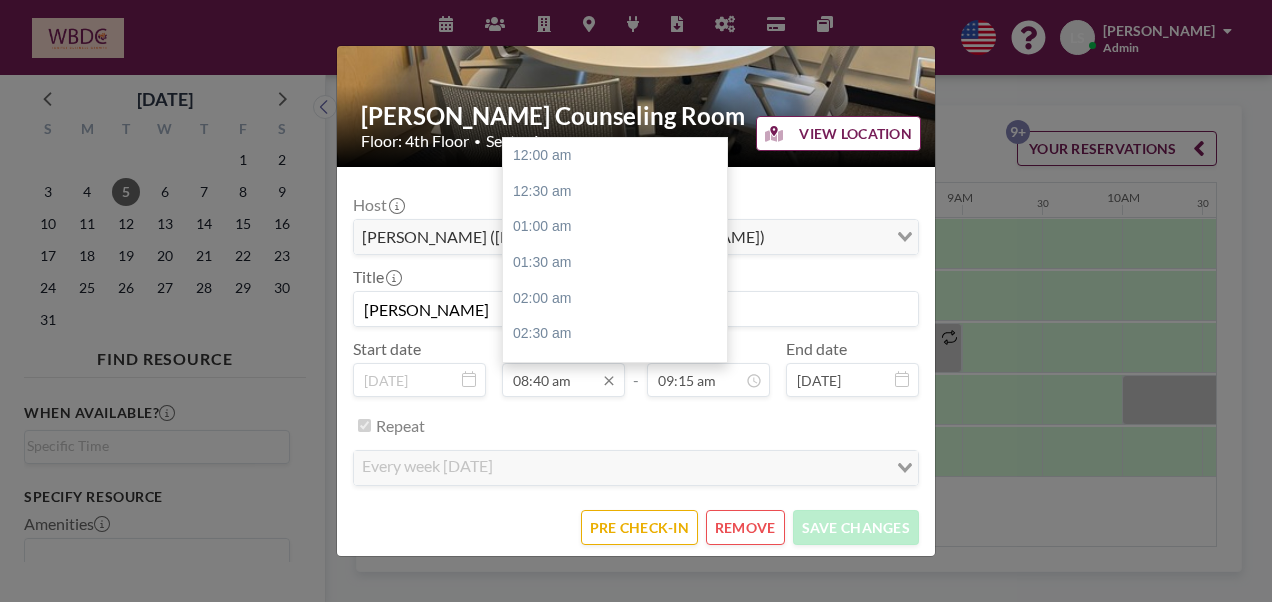 type on "09:15 am" 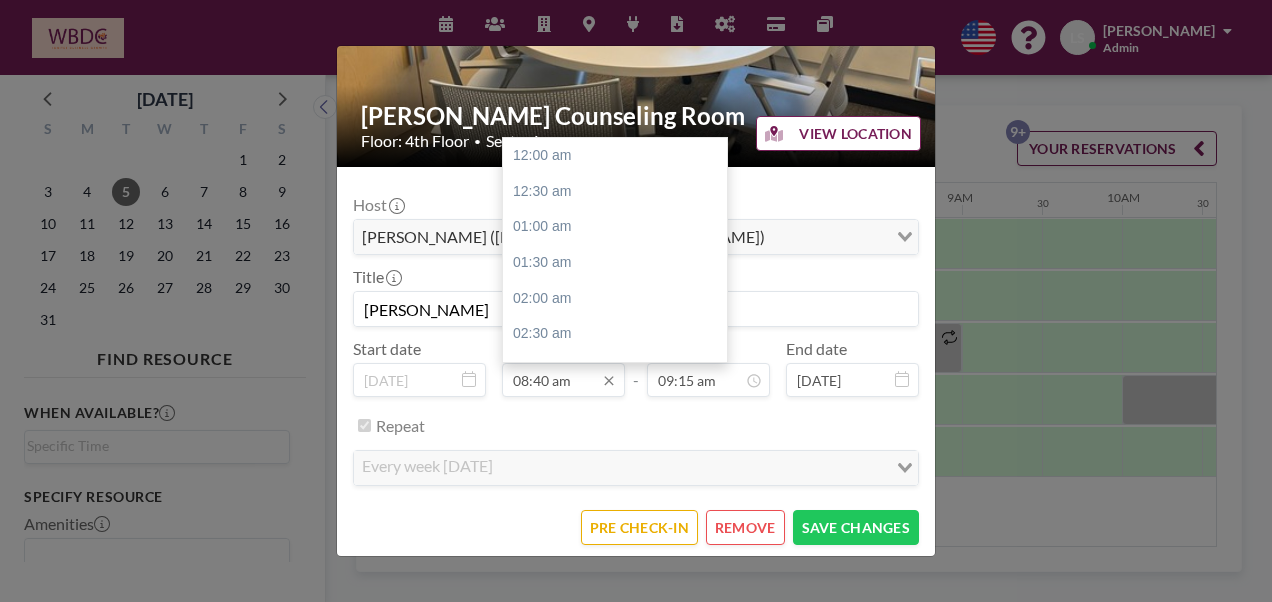 click on "08:40 am" at bounding box center [563, 380] 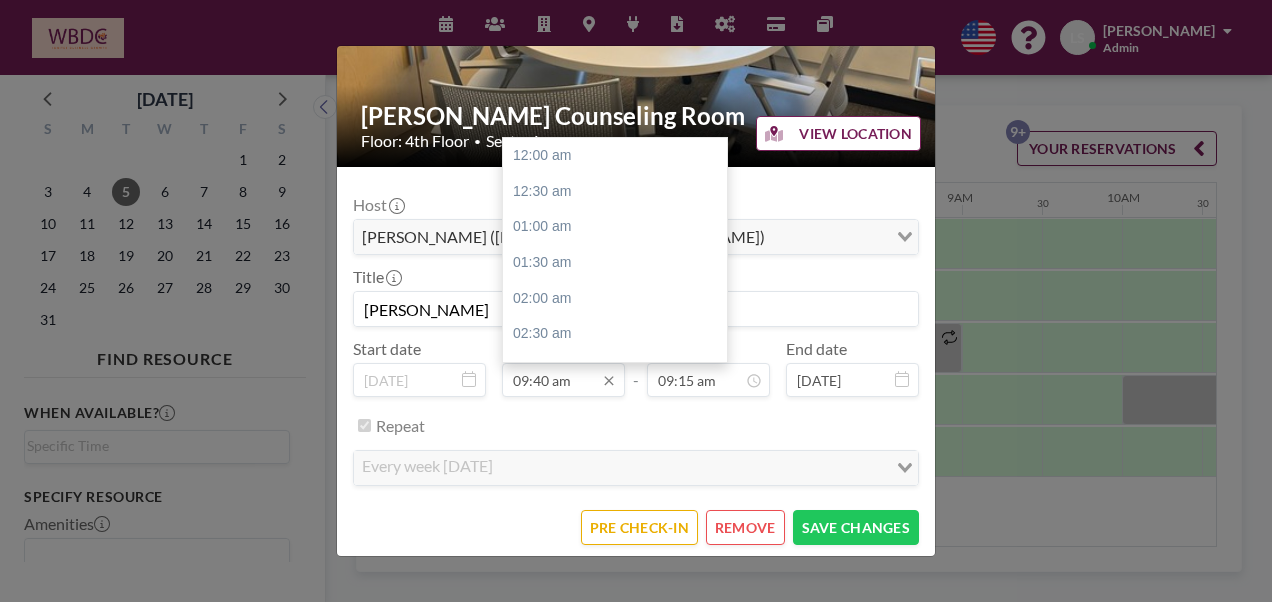 drag, startPoint x: 532, startPoint y: 379, endPoint x: 543, endPoint y: 382, distance: 11.401754 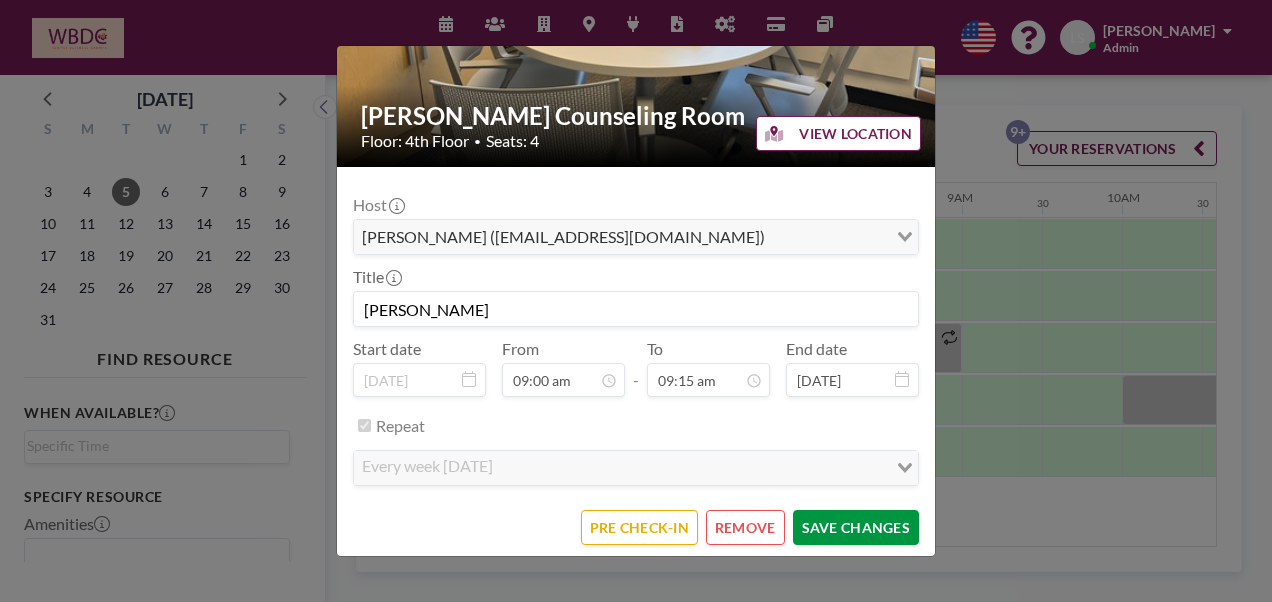 type on "09:00 am" 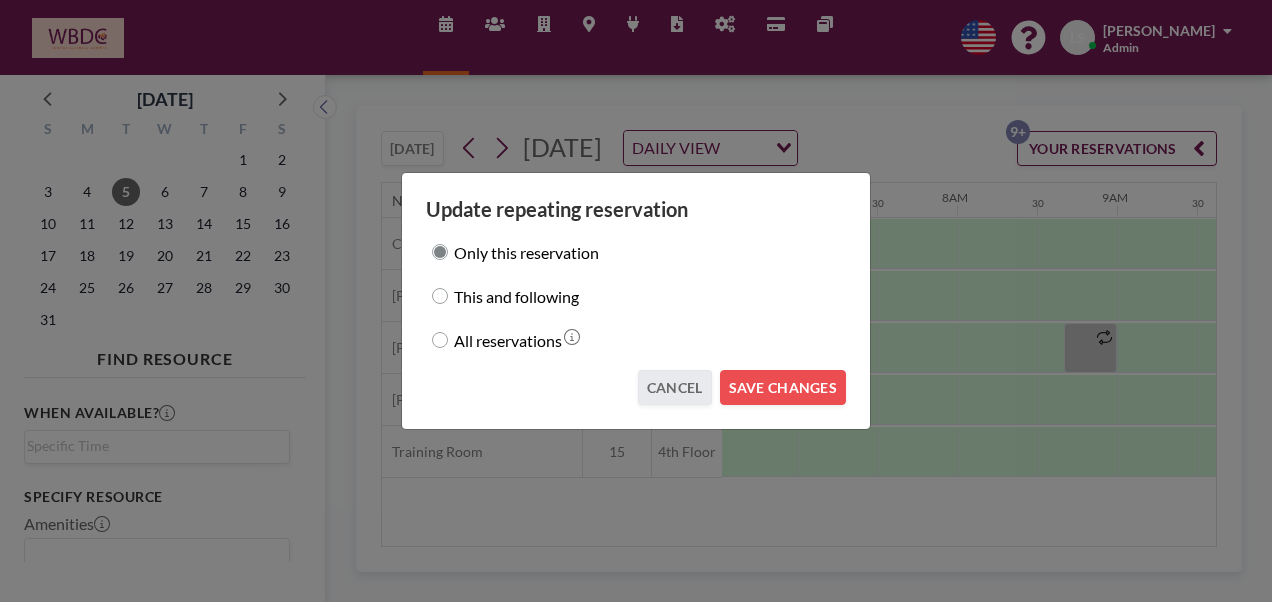 scroll, scrollTop: 0, scrollLeft: 1360, axis: horizontal 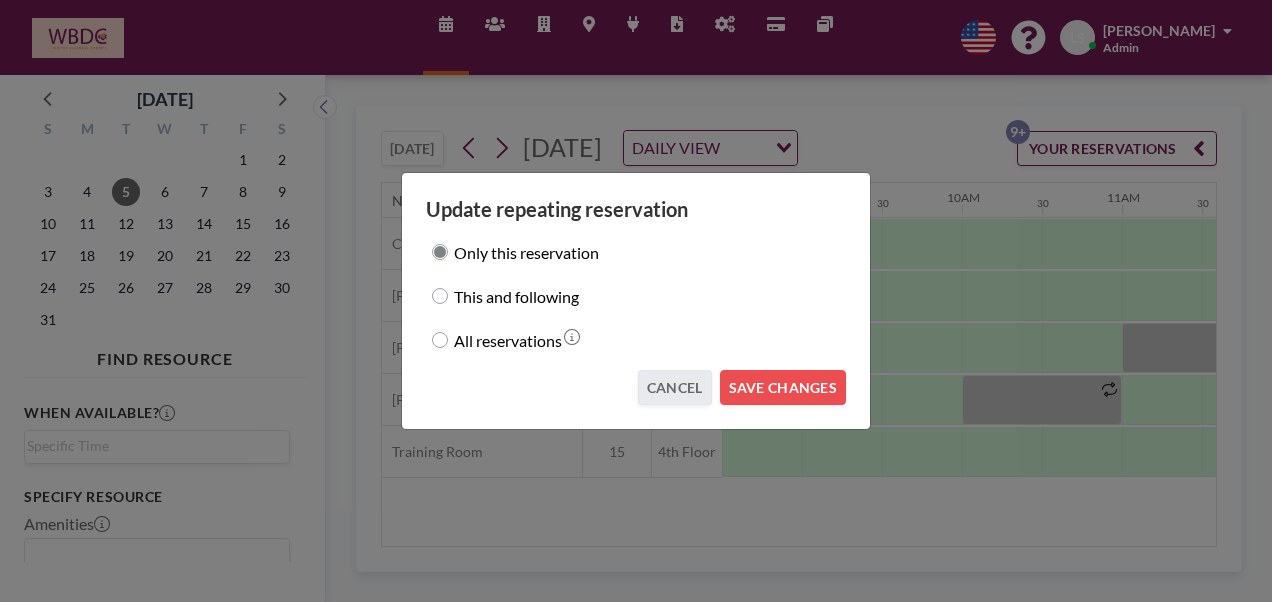 click on "All reservations" at bounding box center [508, 340] 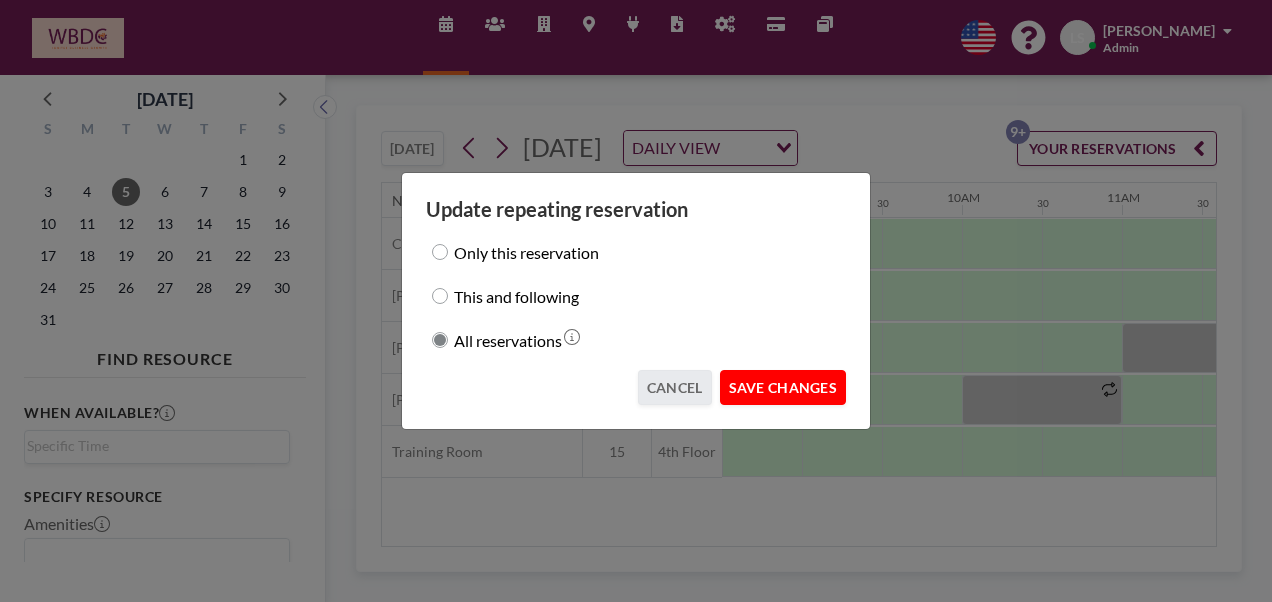 click on "SAVE CHANGES" at bounding box center (783, 387) 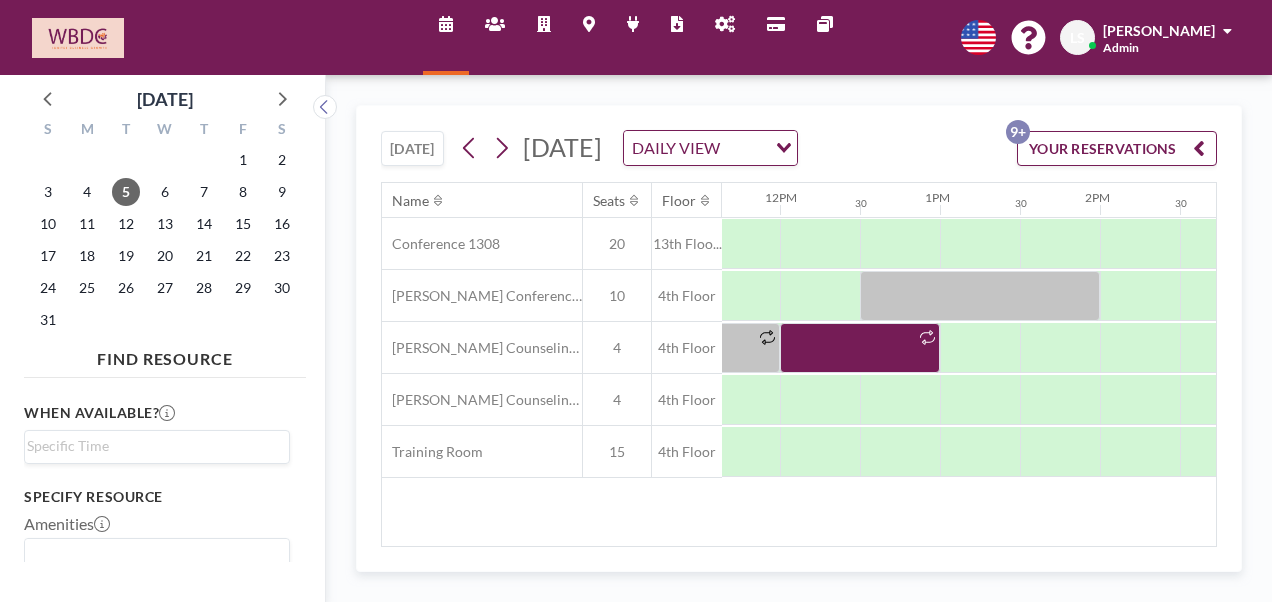 scroll, scrollTop: 0, scrollLeft: 1869, axis: horizontal 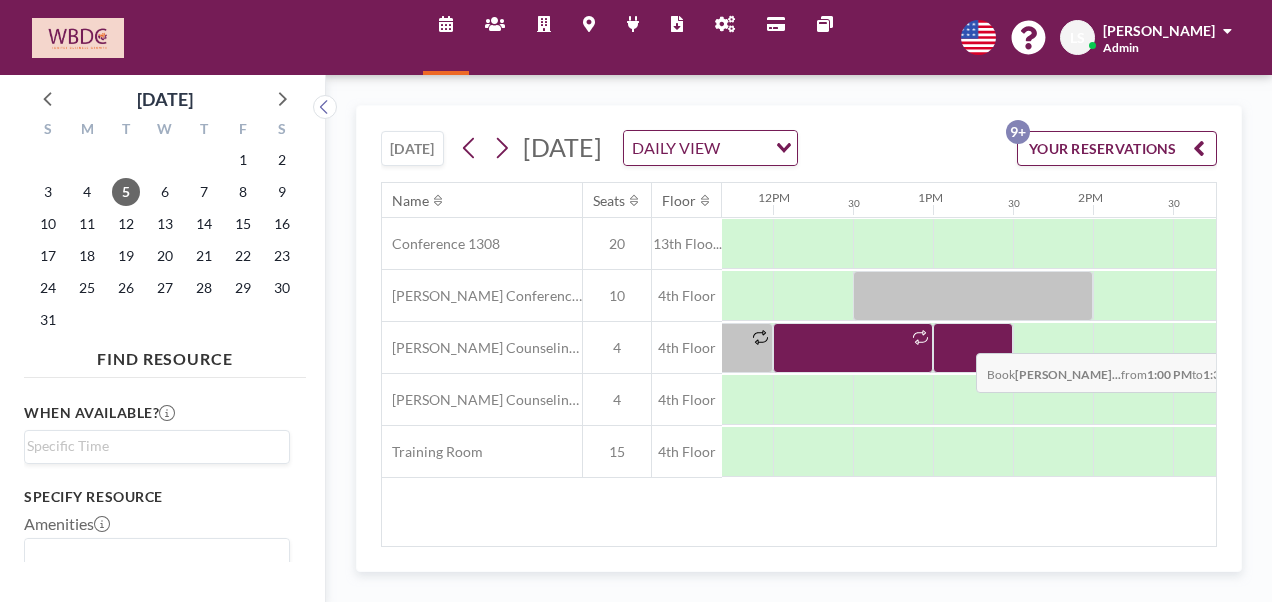 click at bounding box center (973, 348) 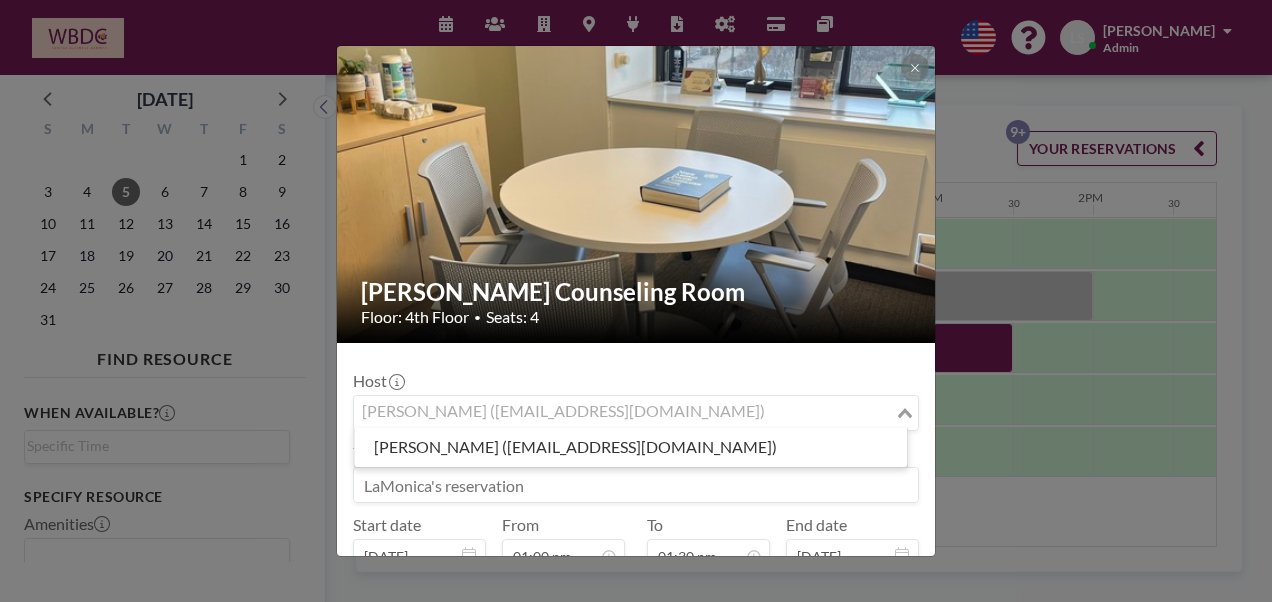 click on "Loading..." at bounding box center (906, 411) 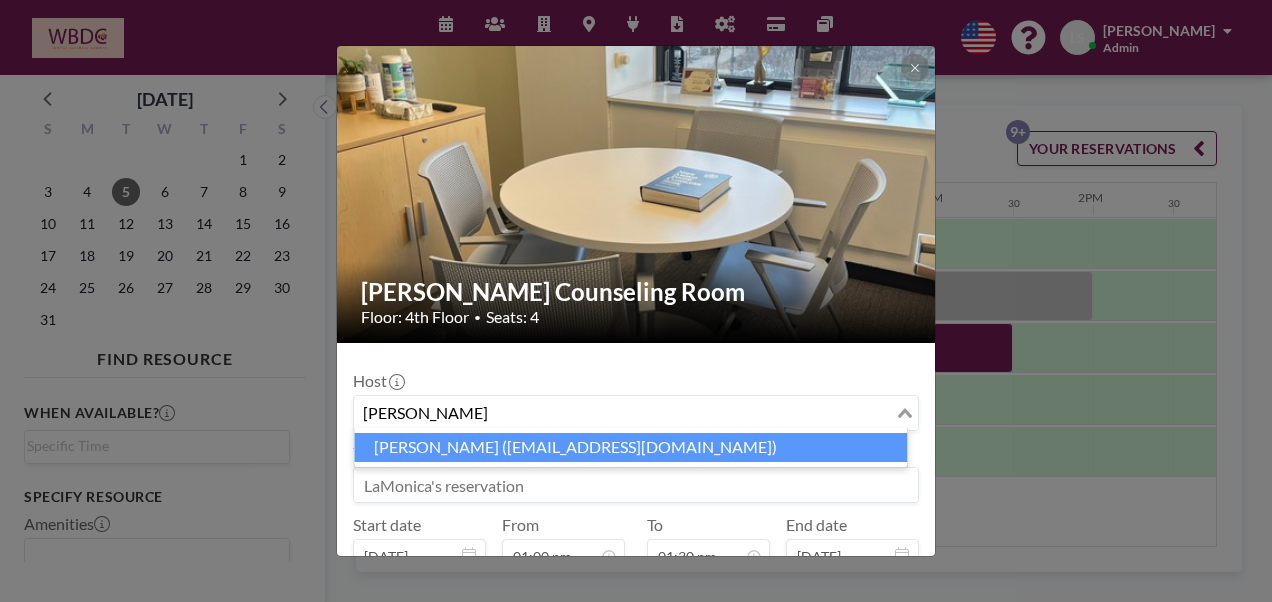 click on "[PERSON_NAME] ([EMAIL_ADDRESS][DOMAIN_NAME])" at bounding box center (630, 447) 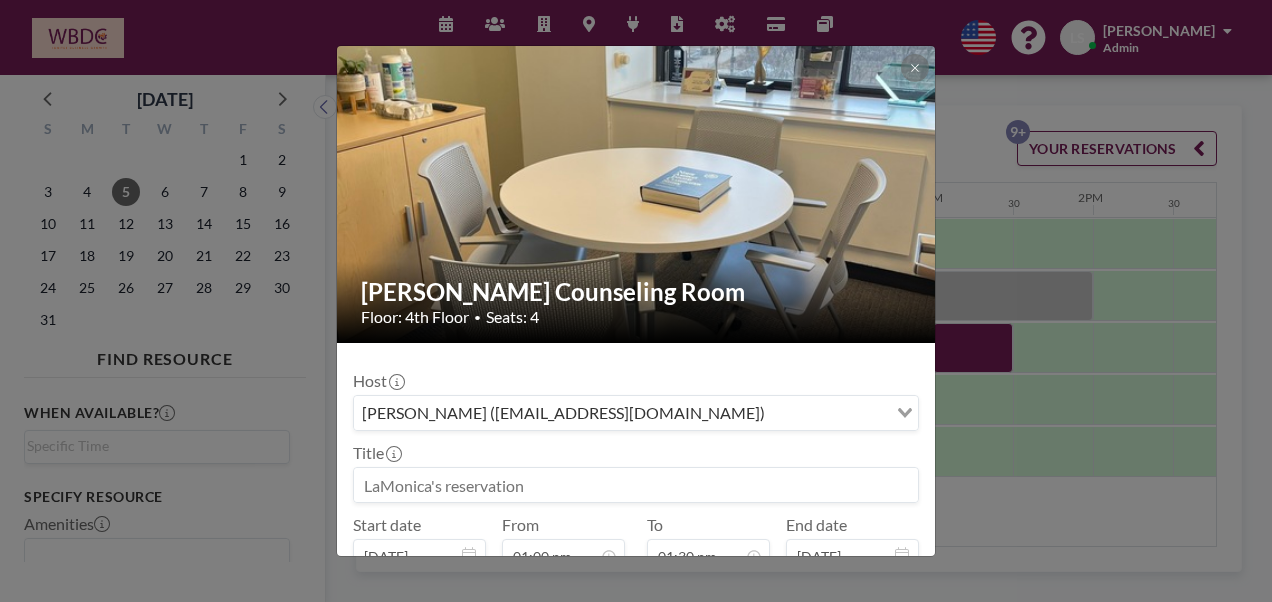 click at bounding box center (636, 485) 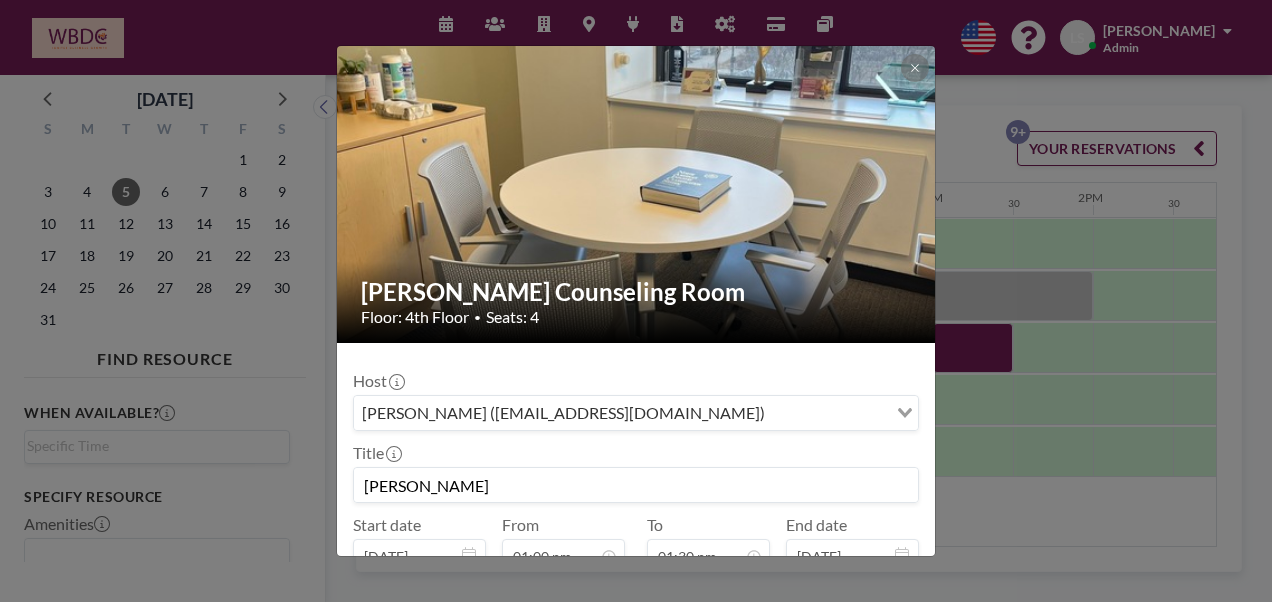 drag, startPoint x: 360, startPoint y: 480, endPoint x: 422, endPoint y: 482, distance: 62.03225 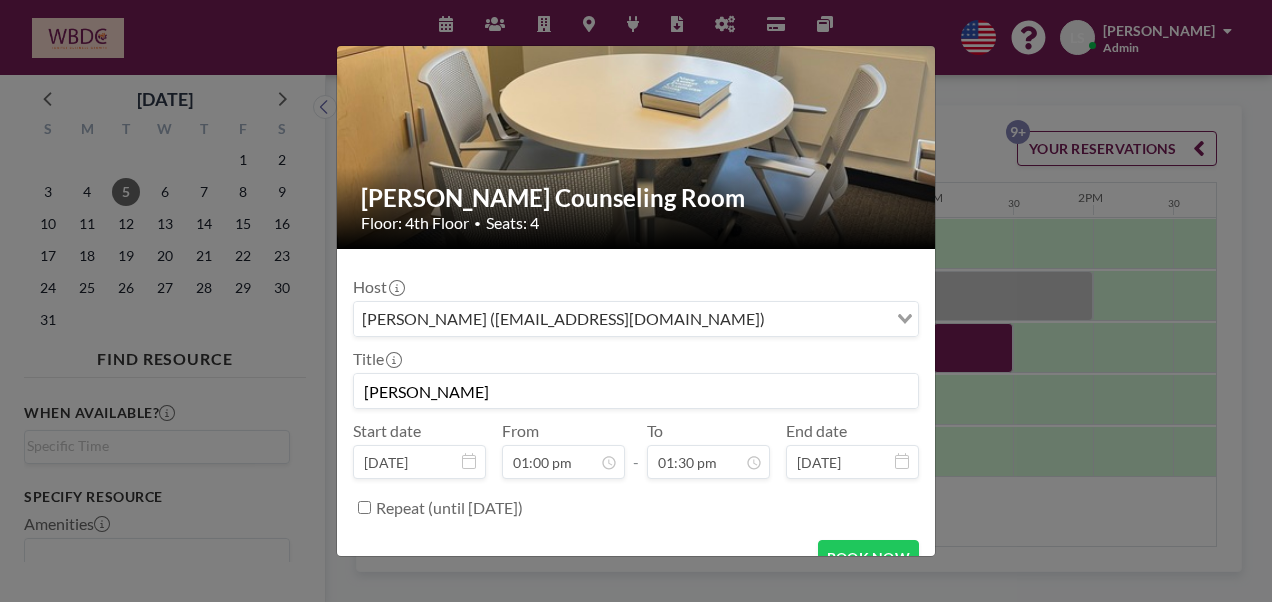 scroll, scrollTop: 102, scrollLeft: 0, axis: vertical 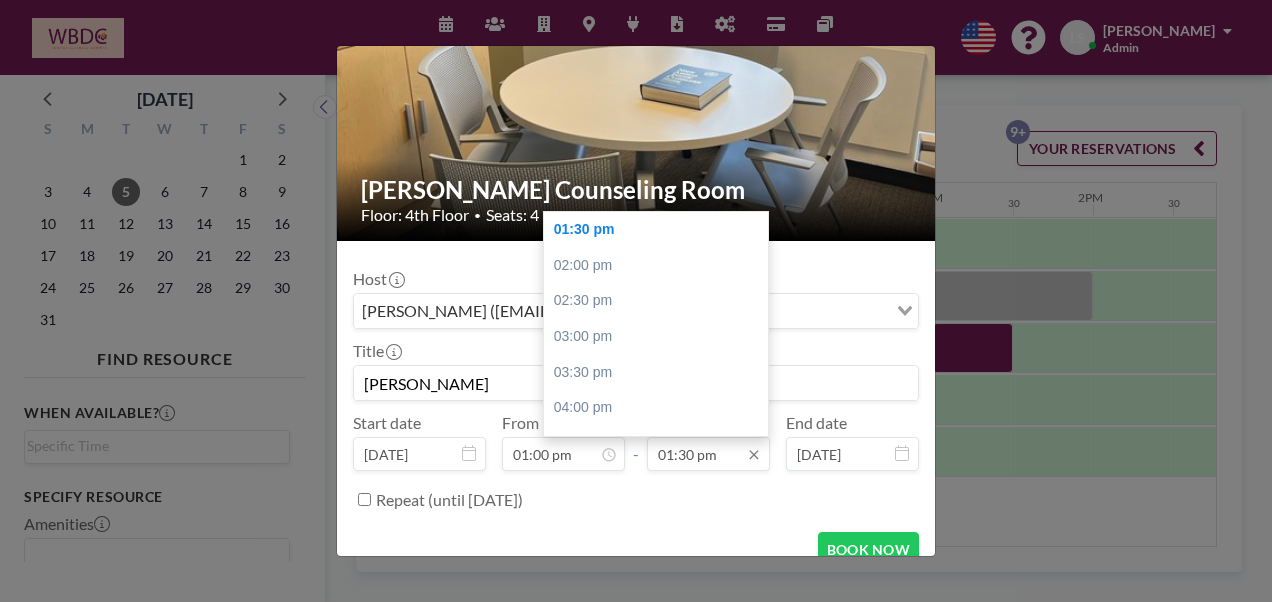 type on "[PERSON_NAME]" 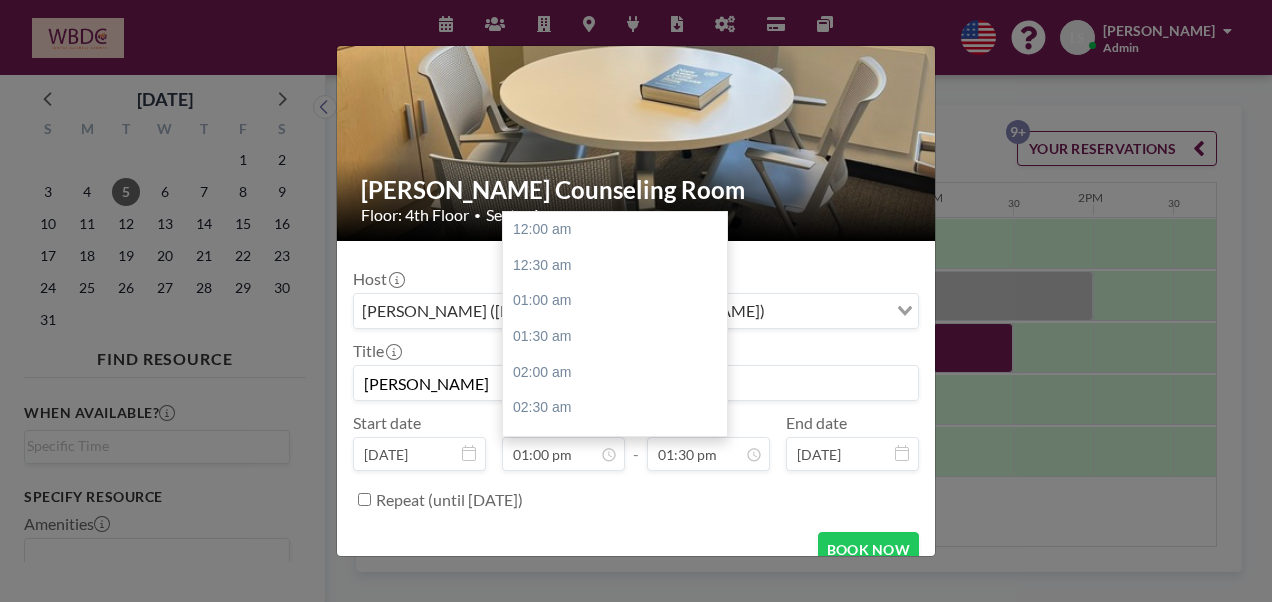scroll, scrollTop: 925, scrollLeft: 0, axis: vertical 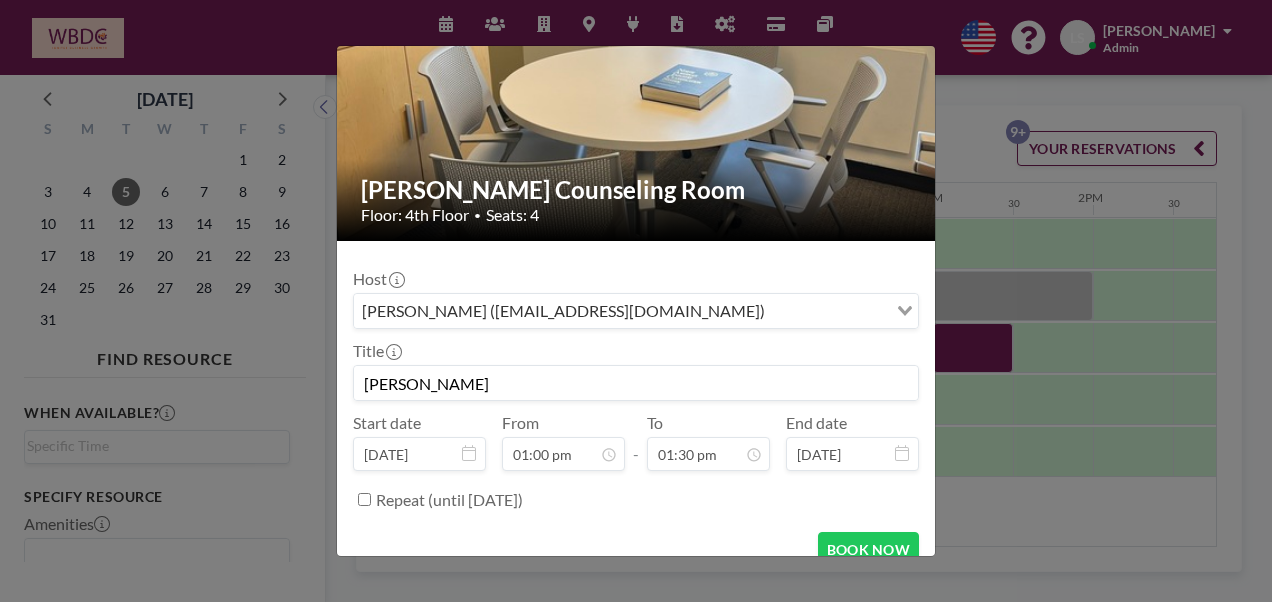 click on "Repeat (until [DATE])" at bounding box center (364, 499) 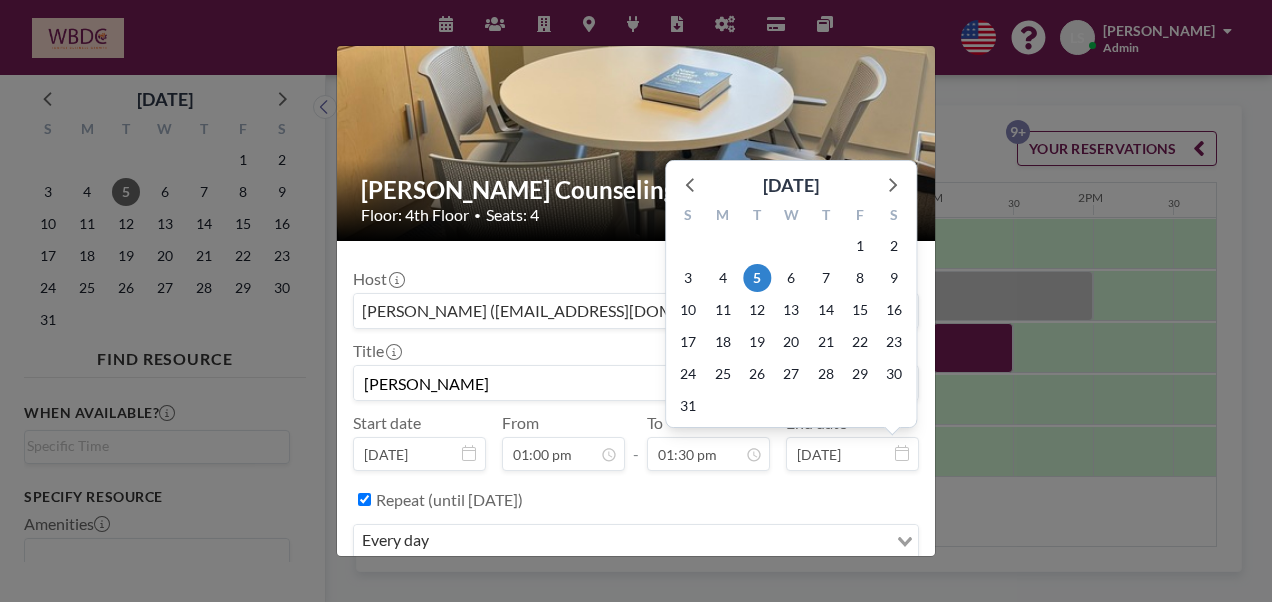 scroll, scrollTop: 0, scrollLeft: 0, axis: both 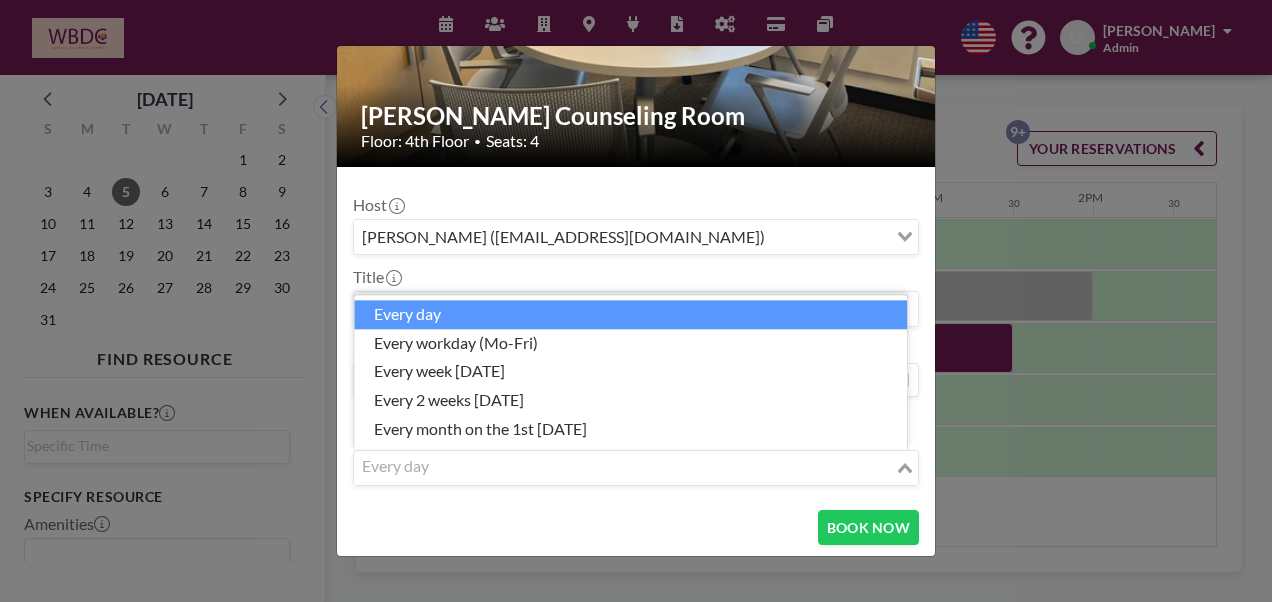 click 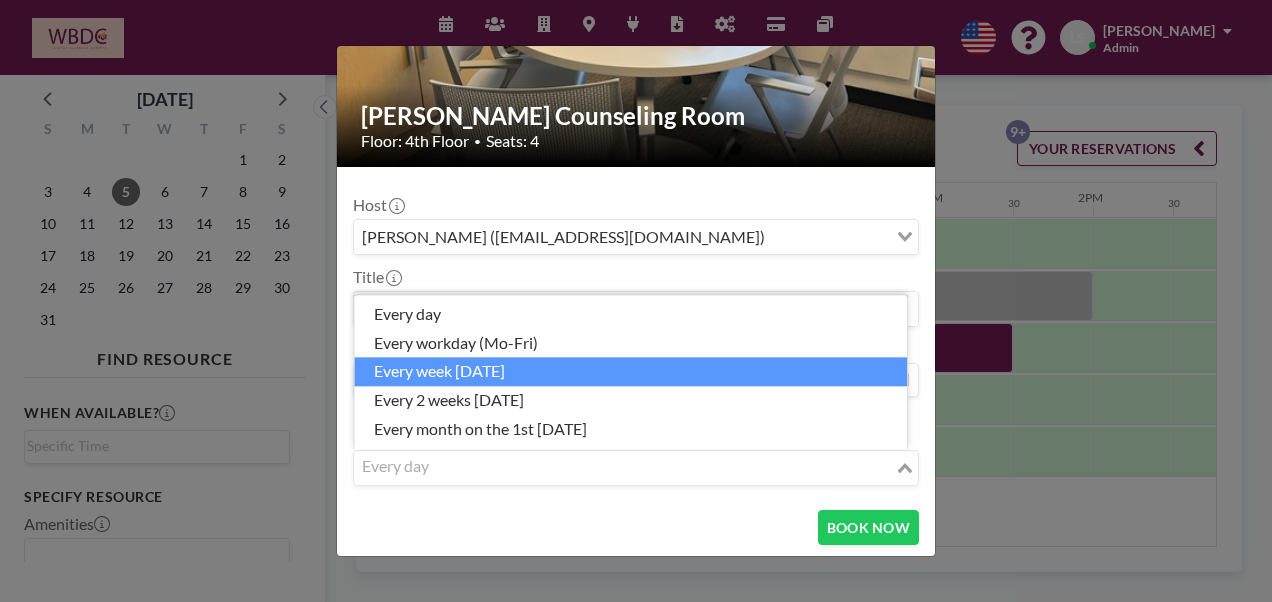 click on "every week [DATE]" at bounding box center [630, 372] 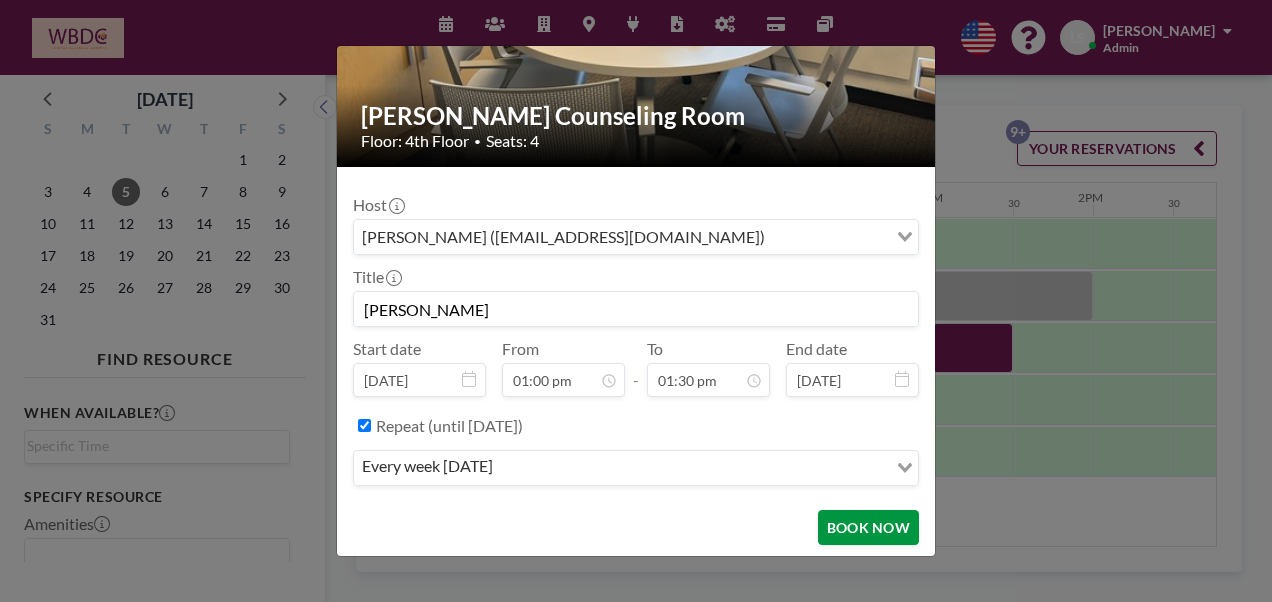 click on "BOOK NOW" at bounding box center (868, 527) 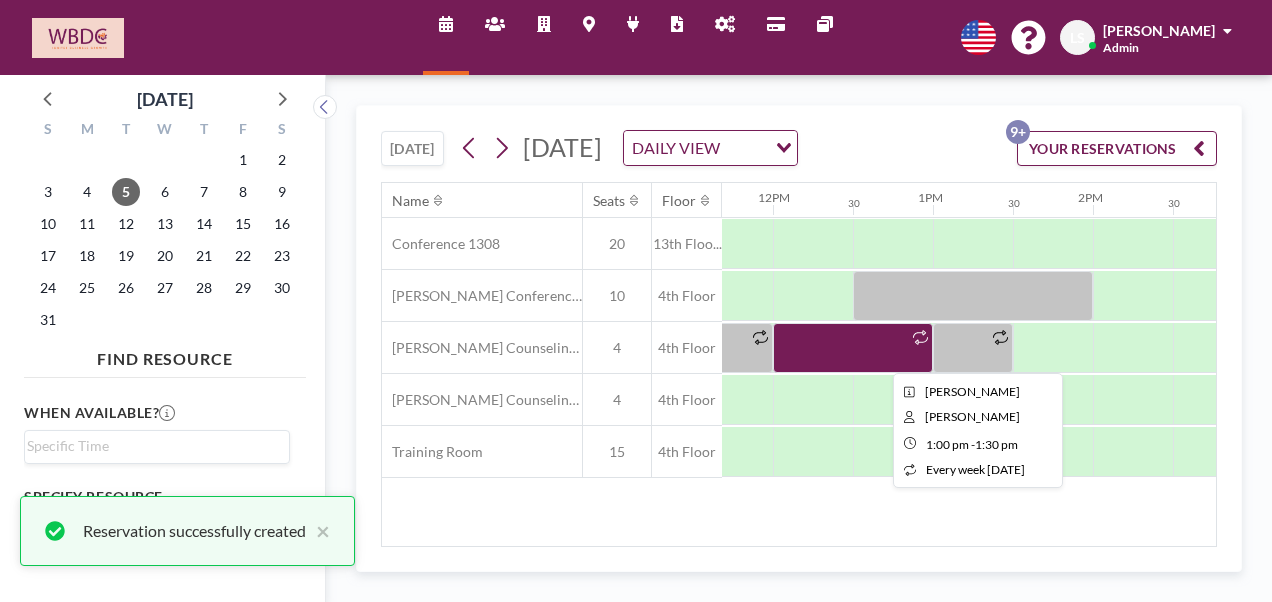 click at bounding box center [973, 348] 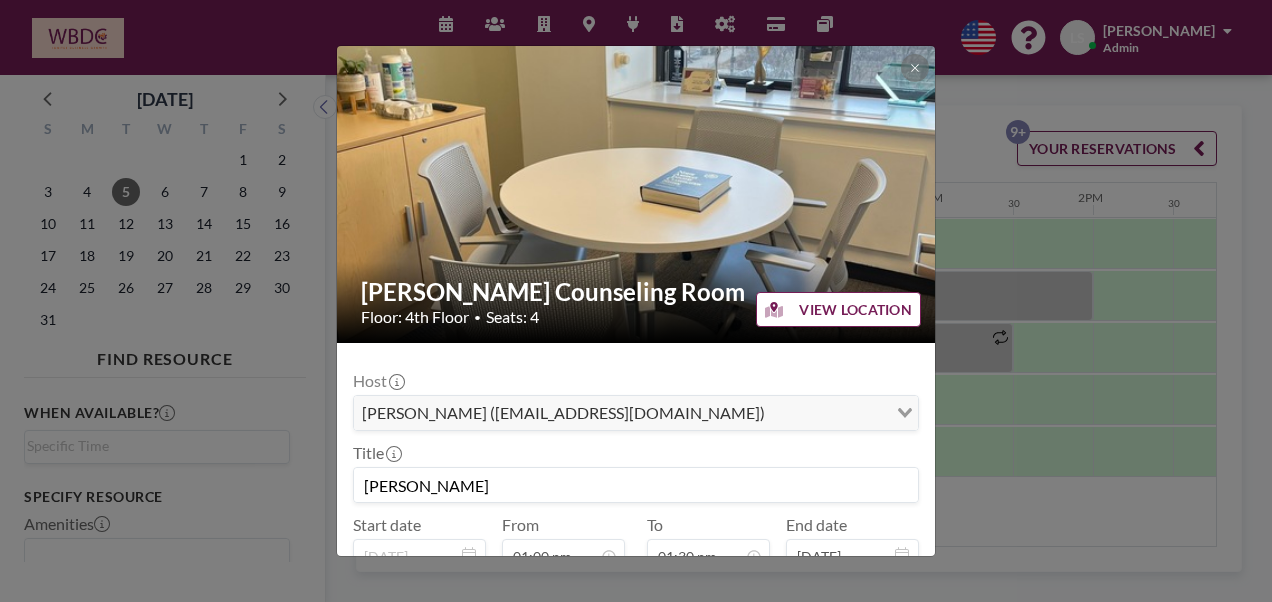 click on "[PERSON_NAME] Counseling Room   Floor: 4th Floor   •   Seats: 4   VIEW LOCATION   Host
[PERSON_NAME] ([EMAIL_ADDRESS][DOMAIN_NAME])
Loading...      Title  [PERSON_NAME]  Start date  [DATE]  From  01:00 pm      -   To  01:30 pm      End date  [DATE]  Repeat
every week [DATE]
Loading...               PRE CHECK-IN   REMOVE   SAVE CHANGES" at bounding box center [636, 301] 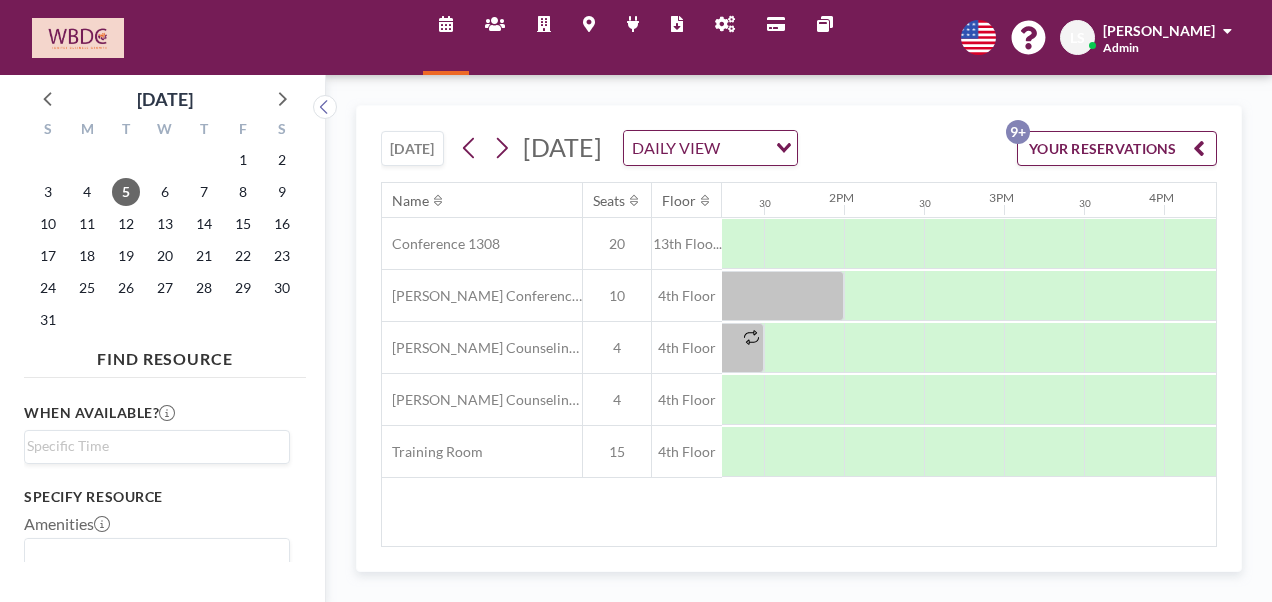 scroll, scrollTop: 0, scrollLeft: 2188, axis: horizontal 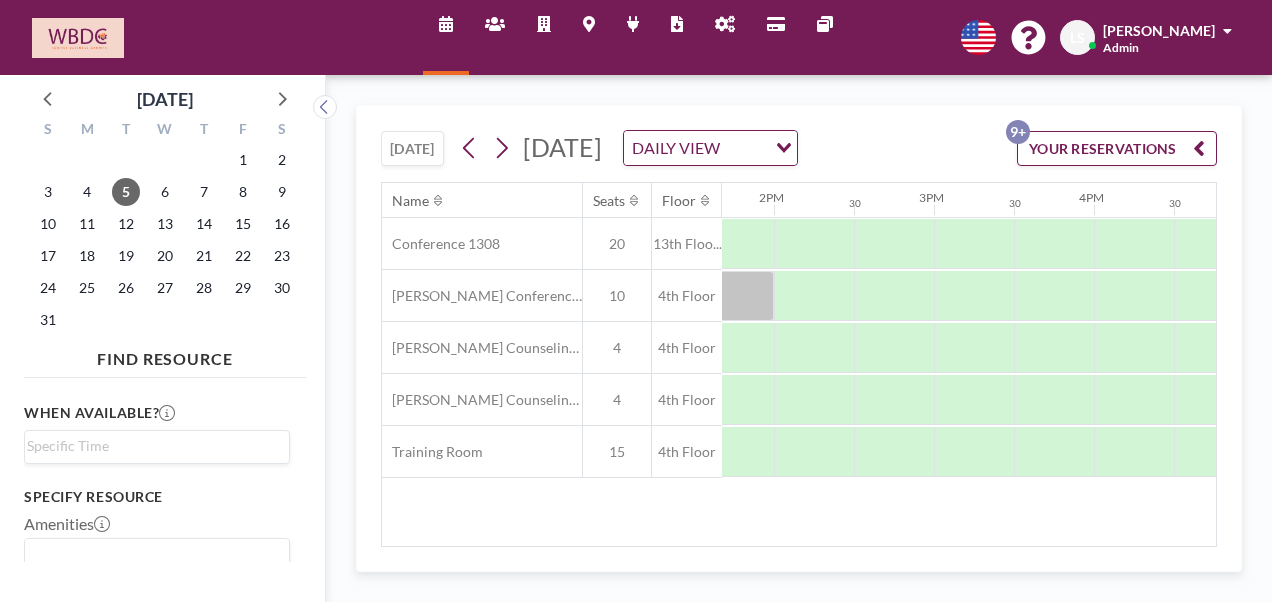 drag, startPoint x: 964, startPoint y: 536, endPoint x: 974, endPoint y: 518, distance: 20.59126 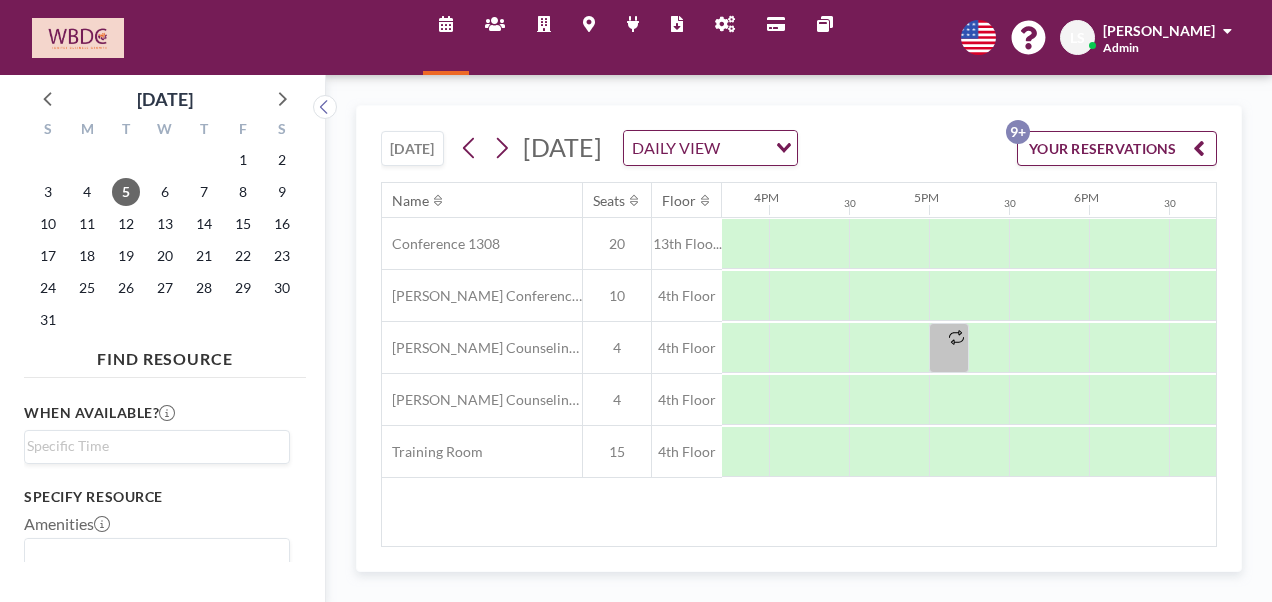 scroll, scrollTop: 0, scrollLeft: 2510, axis: horizontal 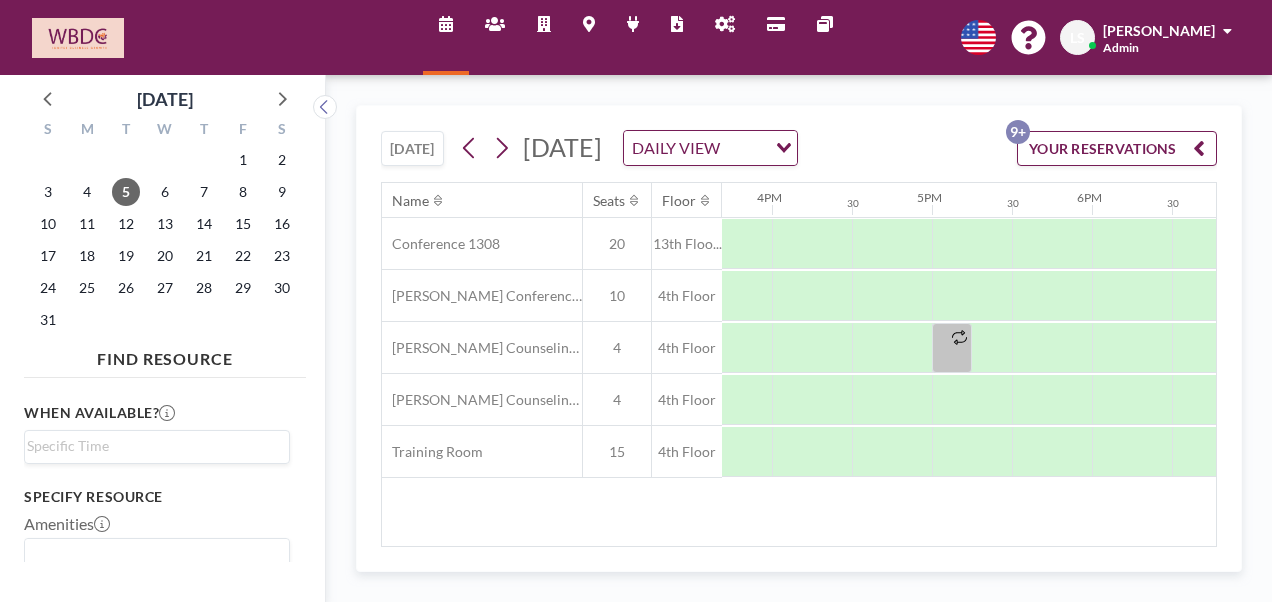 click on "Name Seats Floor  12AM   30   1AM   30   2AM   30   3AM   30   4AM   30   5AM   30   6AM   30   7AM   30   8AM   30   9AM   30   10AM   30   11AM   30   12PM   30   1PM   30   2PM   30   3PM   30   4PM   30   5PM   30   6PM   30   7PM   30   8PM   30   9PM   30   10PM   30   11PM   30  Conference 1308  20   13th Floo...  [PERSON_NAME][GEOGRAPHIC_DATA]  10   4th Floor  [PERSON_NAME] Counseling Room  4   4th Floor  [PERSON_NAME] Counseling Room  4   4th Floor  Training Room  15   4th Floor" at bounding box center [799, 364] 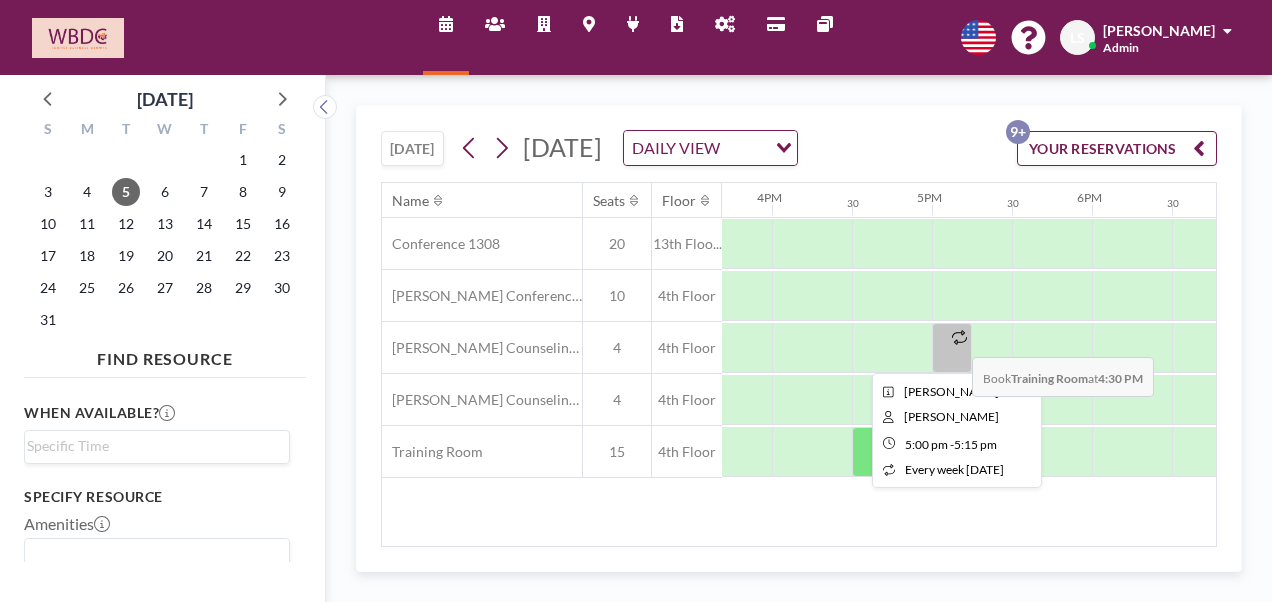 click 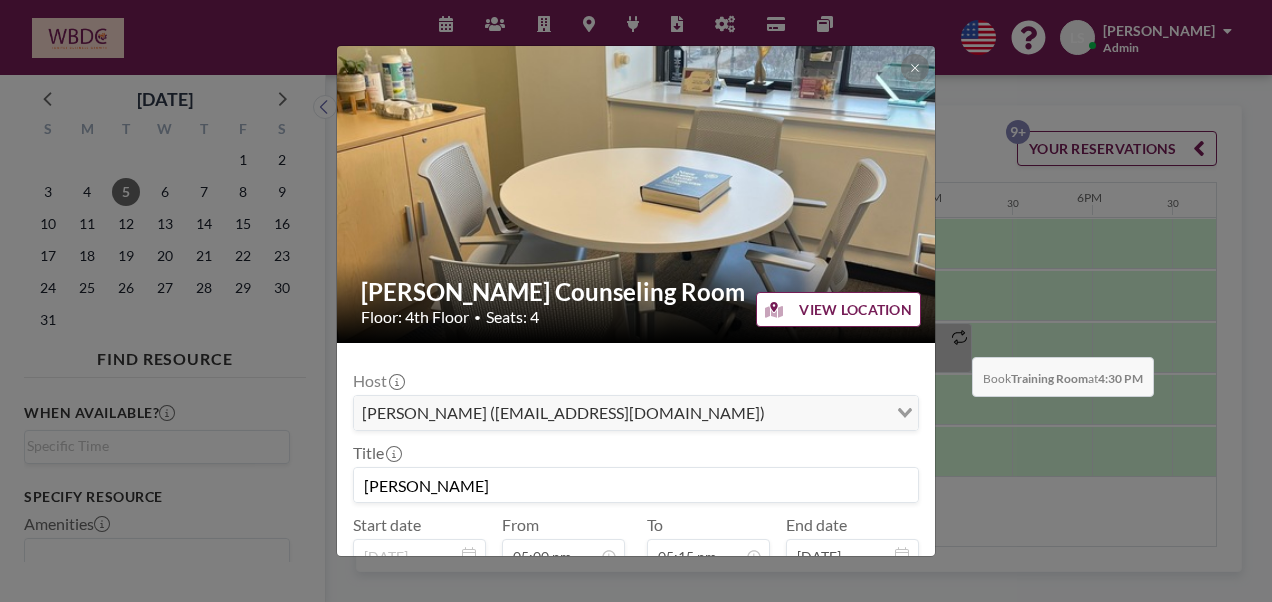 click on "[PERSON_NAME] Counseling Room   Floor: 4th Floor   •   Seats: 4   VIEW LOCATION   Host
[PERSON_NAME] ([EMAIL_ADDRESS][DOMAIN_NAME])
Loading...      Title  [PERSON_NAME]  Start date  [DATE]  From  05:00 pm      -   To  05:15 pm      End date  [DATE]  Repeat
every week [DATE]
Loading...               PRE CHECK-IN   REMOVE   SAVE CHANGES" at bounding box center (636, 301) 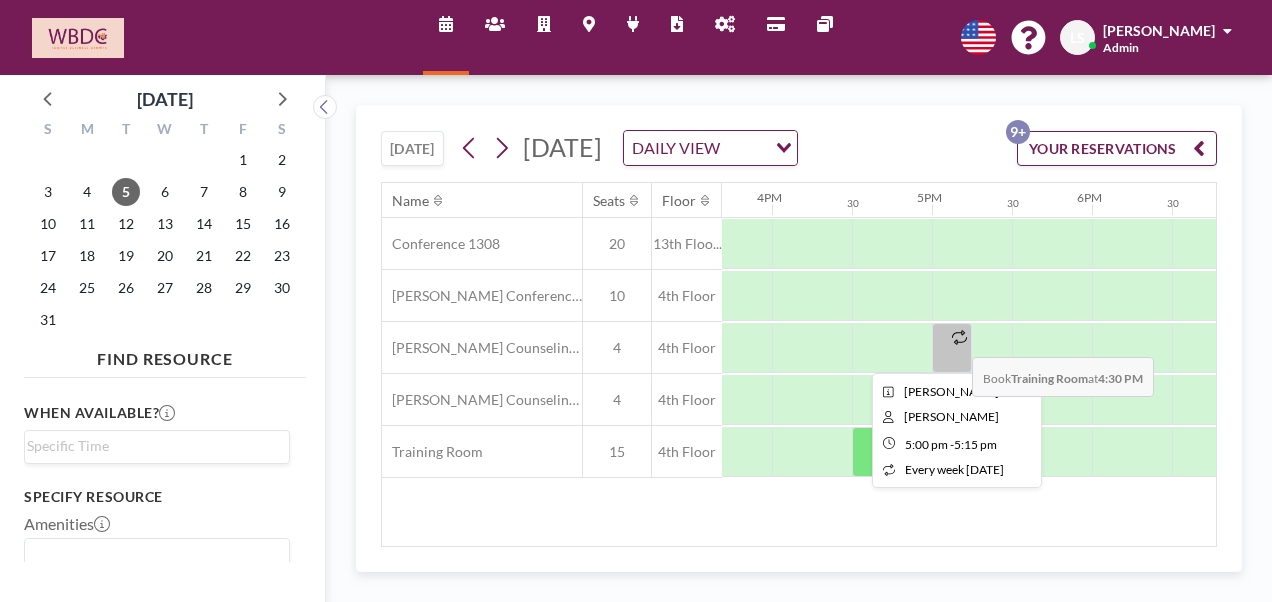 click 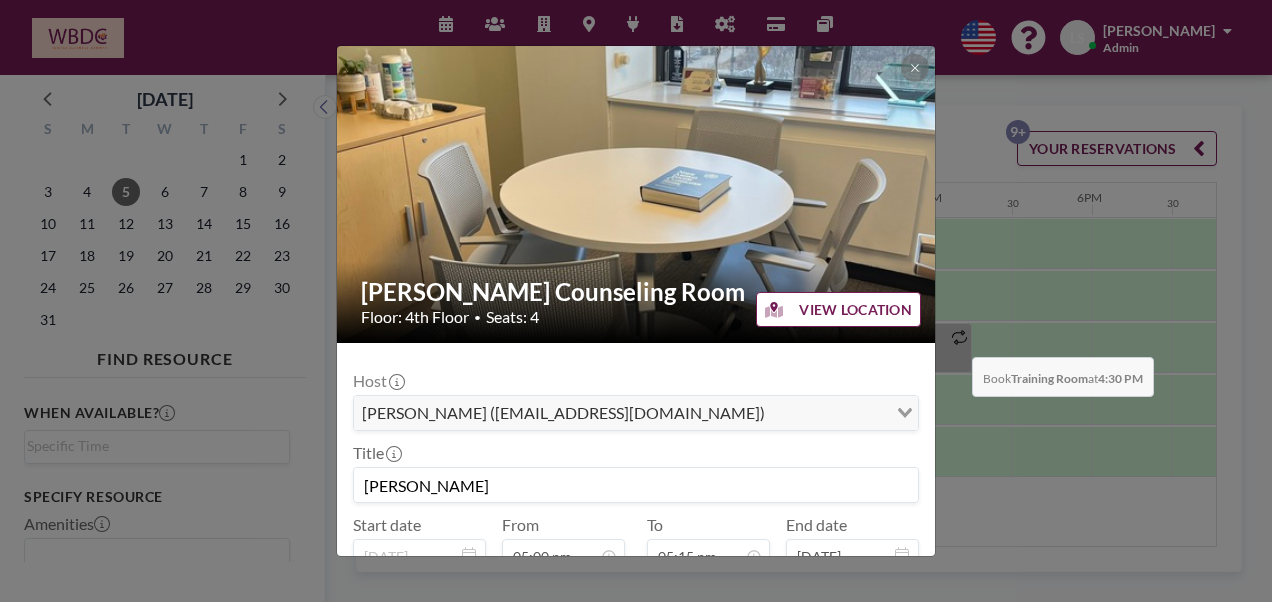click on "[PERSON_NAME] Counseling Room   Floor: 4th Floor   •   Seats: 4   VIEW LOCATION   Host
[PERSON_NAME] ([EMAIL_ADDRESS][DOMAIN_NAME])
Loading...      Title  [PERSON_NAME]  Start date  [DATE]  From  05:00 pm      -   To  05:15 pm      End date  [DATE]  Repeat
every week [DATE]
Loading...               PRE CHECK-IN   REMOVE   SAVE CHANGES" at bounding box center (636, 301) 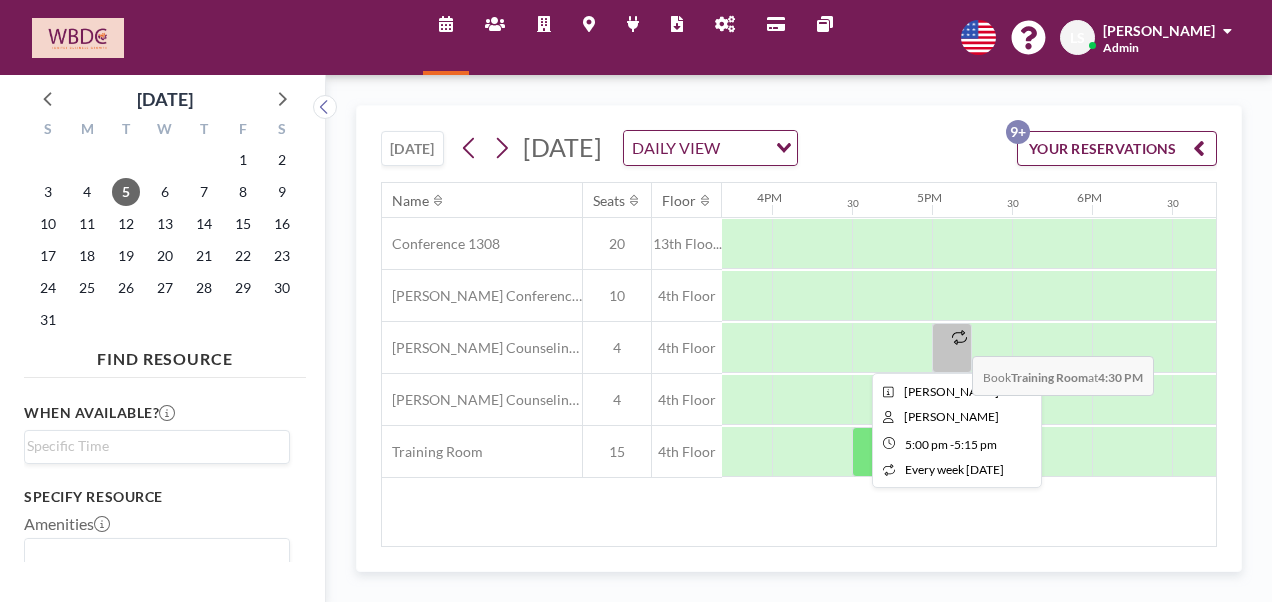 click 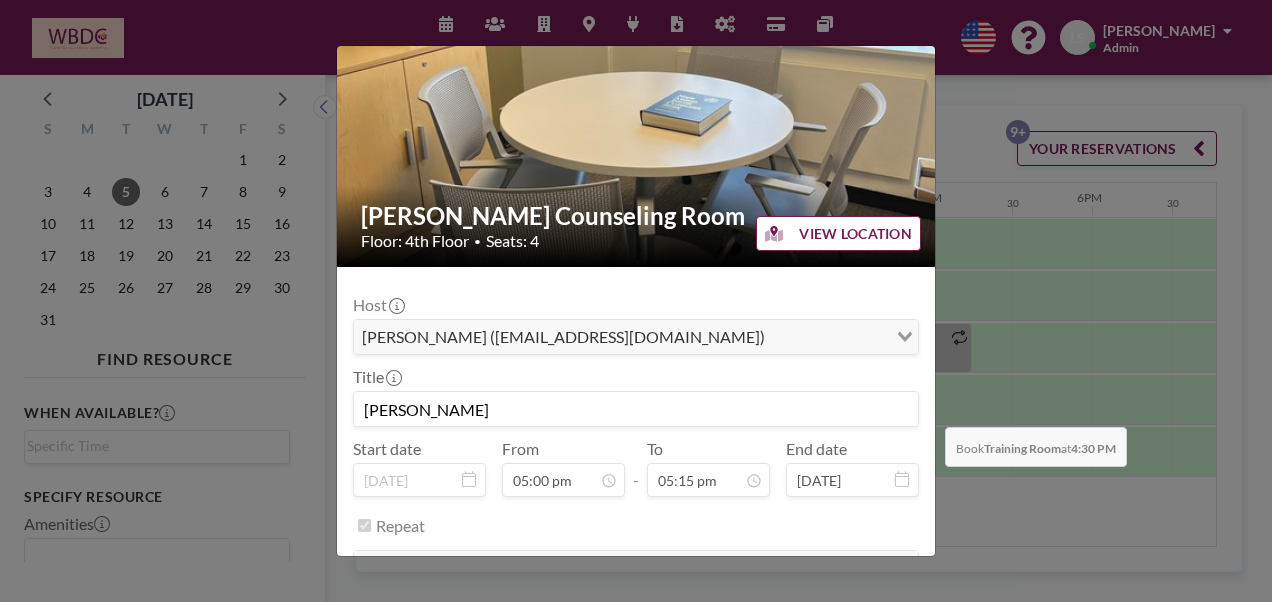 scroll, scrollTop: 107, scrollLeft: 0, axis: vertical 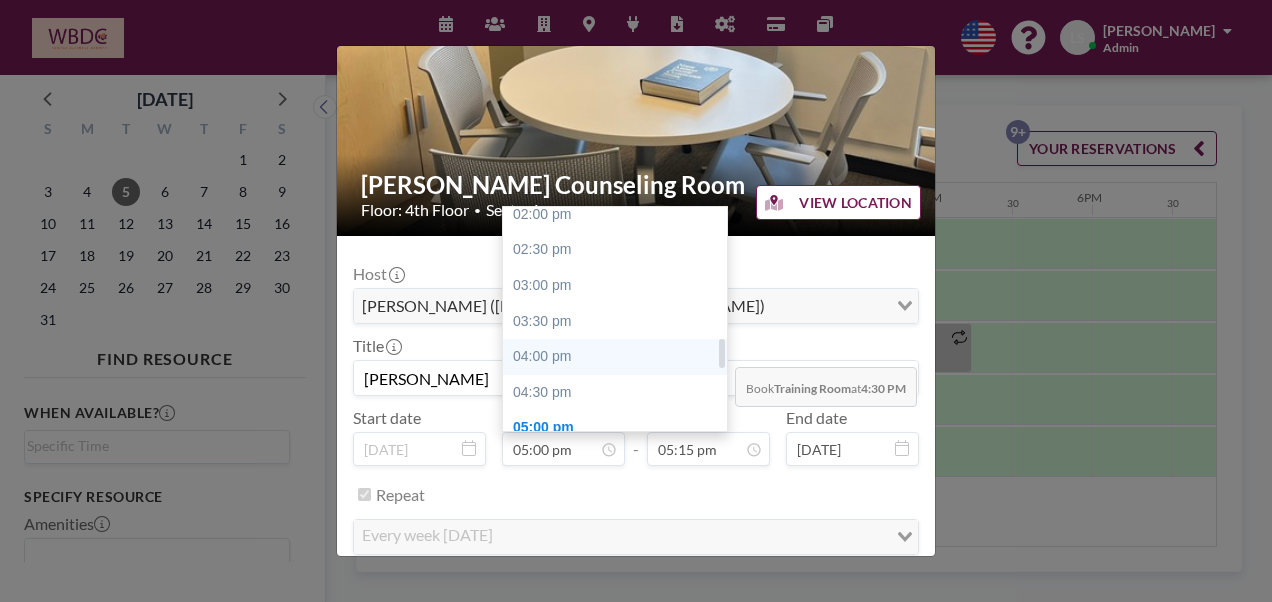 drag, startPoint x: 716, startPoint y: 374, endPoint x: 702, endPoint y: 347, distance: 30.413813 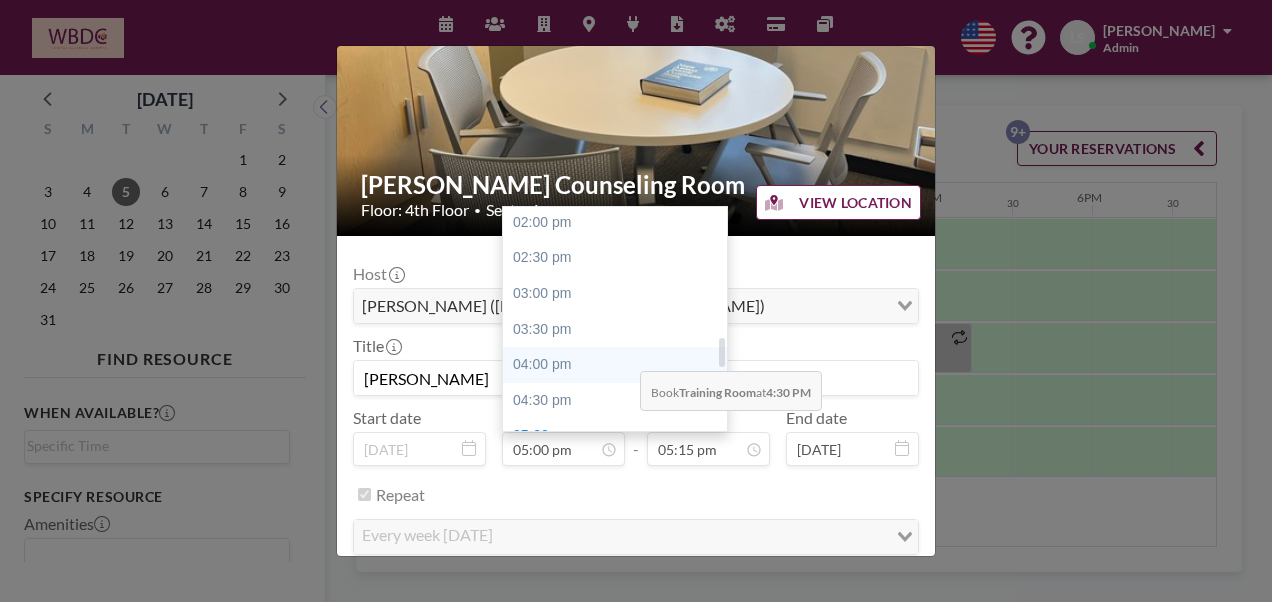 click on "04:00 pm" at bounding box center (620, 365) 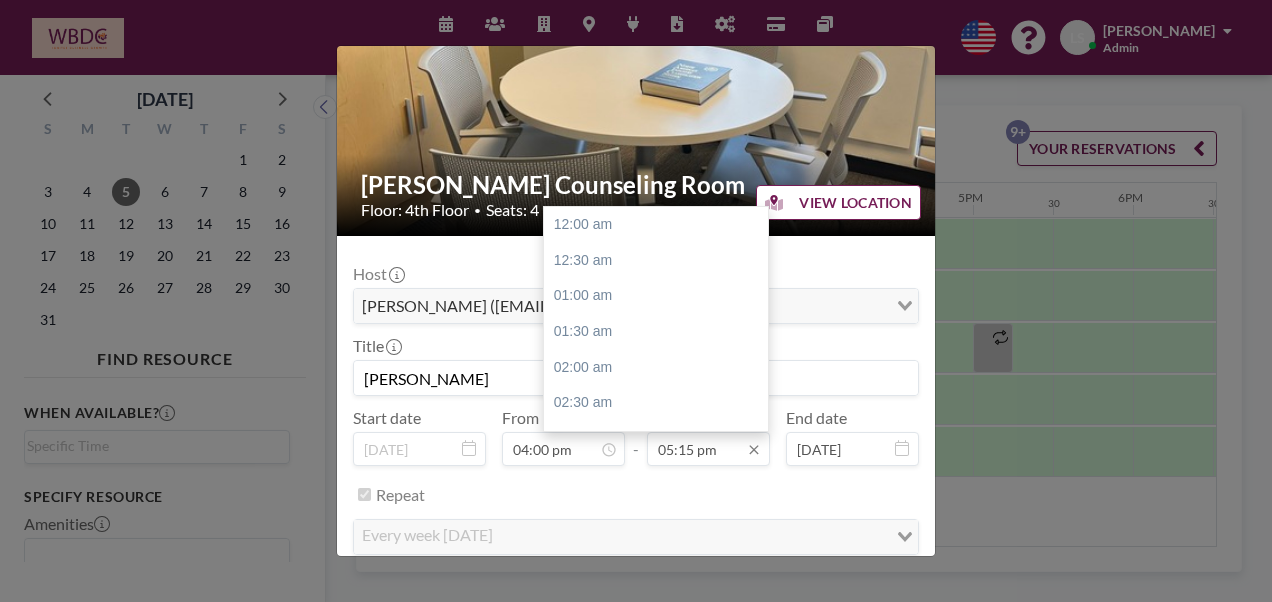 scroll, scrollTop: 0, scrollLeft: 2480, axis: horizontal 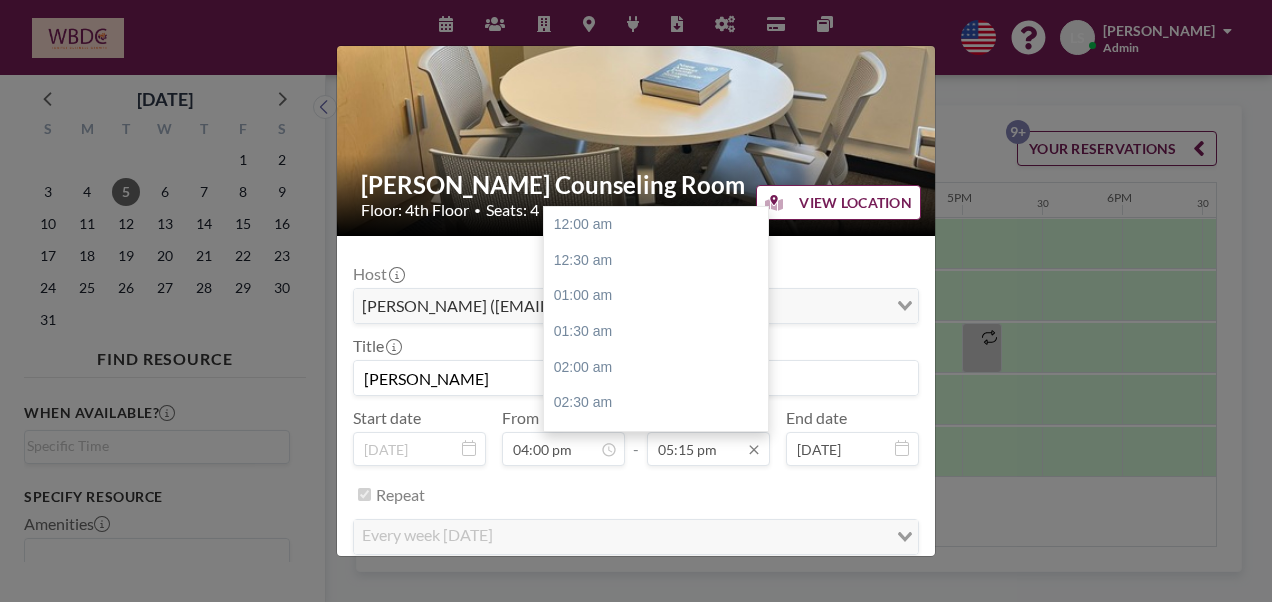 click on "05:15 pm" at bounding box center (708, 449) 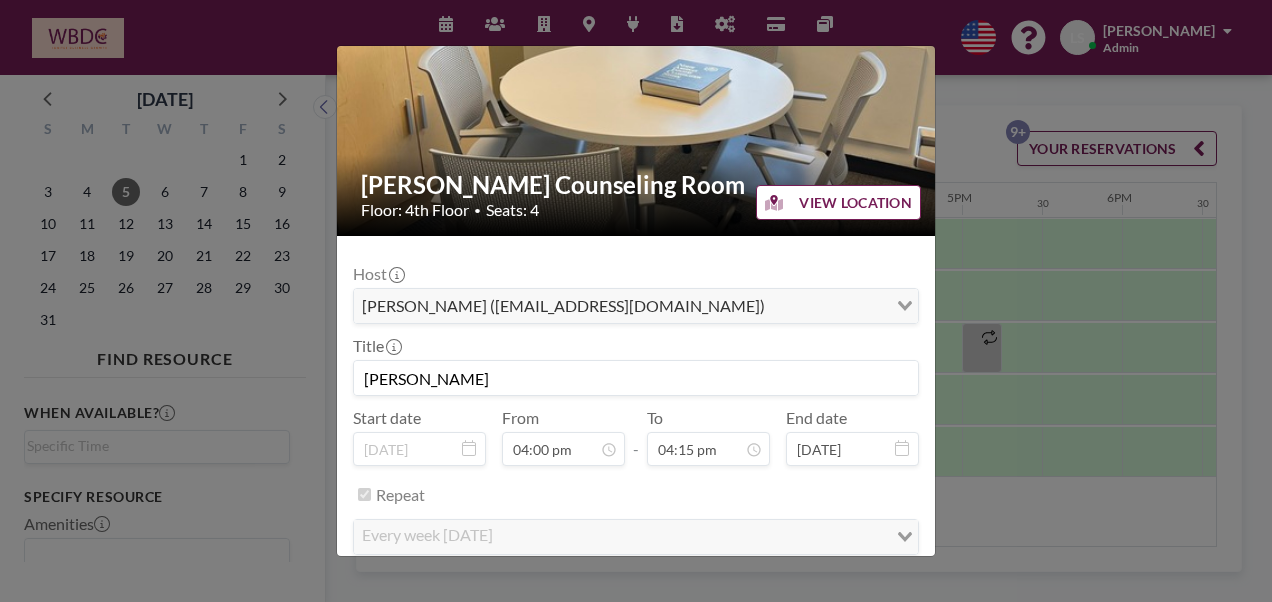 type on "04:15 pm" 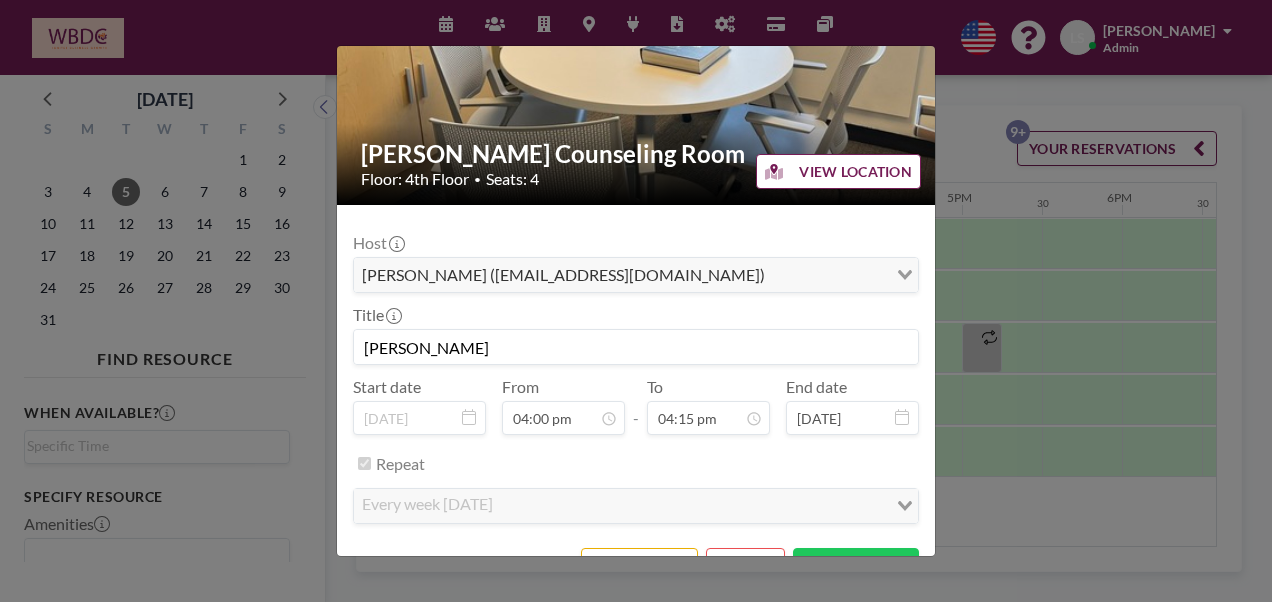 scroll, scrollTop: 176, scrollLeft: 0, axis: vertical 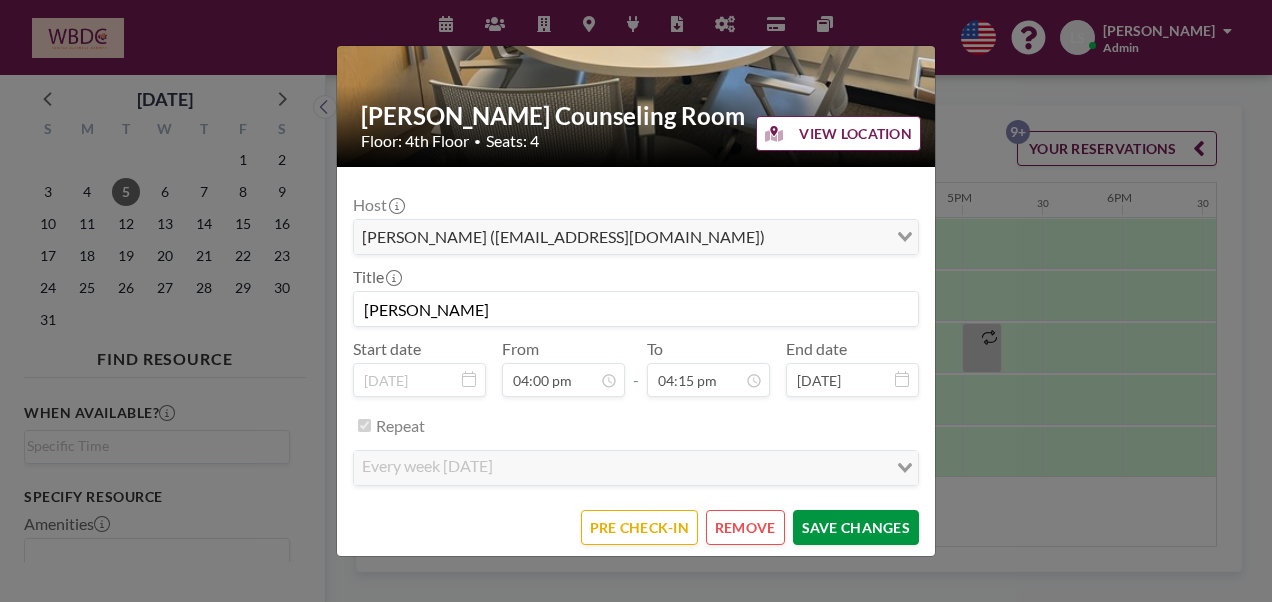 click on "SAVE CHANGES" at bounding box center [856, 527] 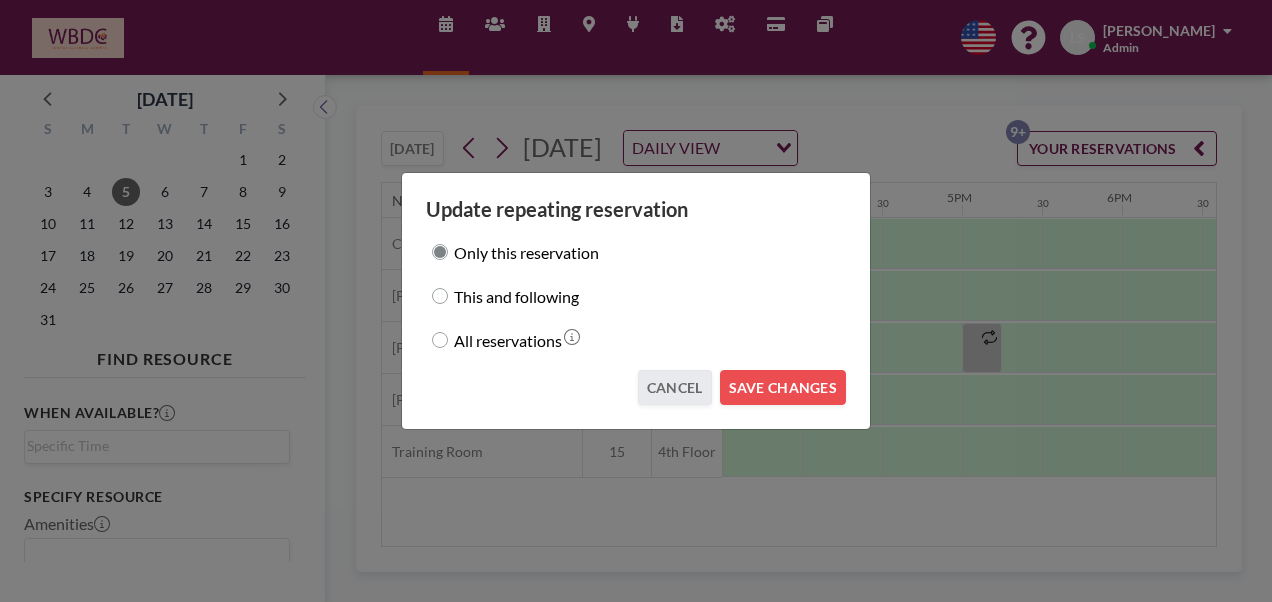 click on "All reservations" at bounding box center [508, 340] 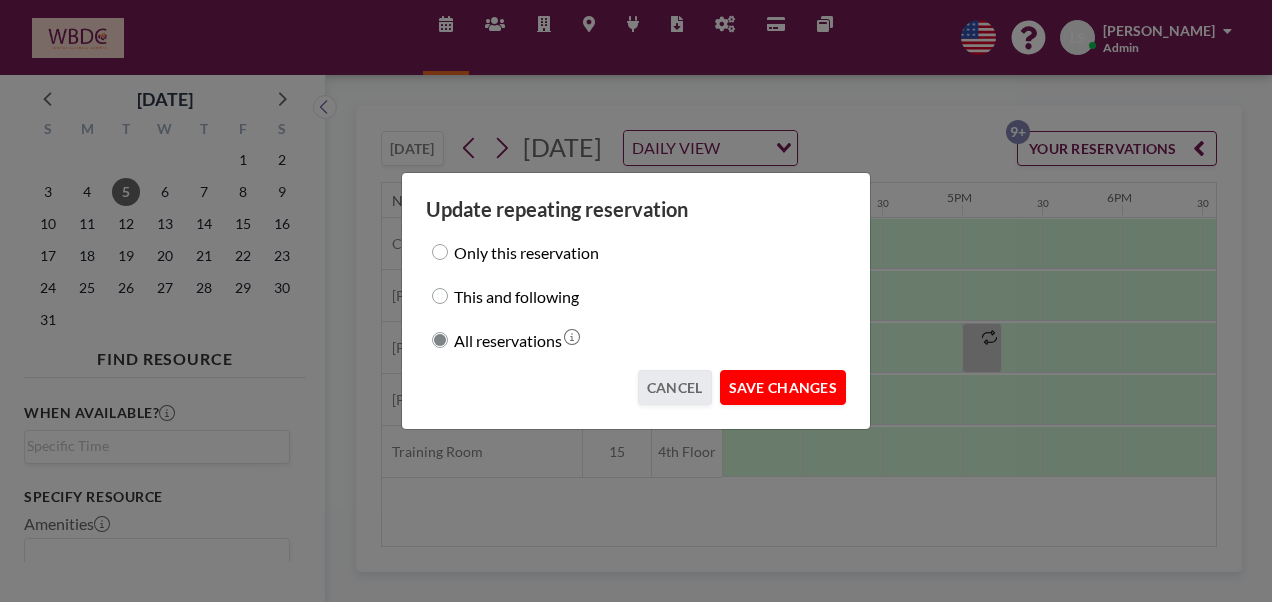 click on "SAVE CHANGES" at bounding box center [783, 387] 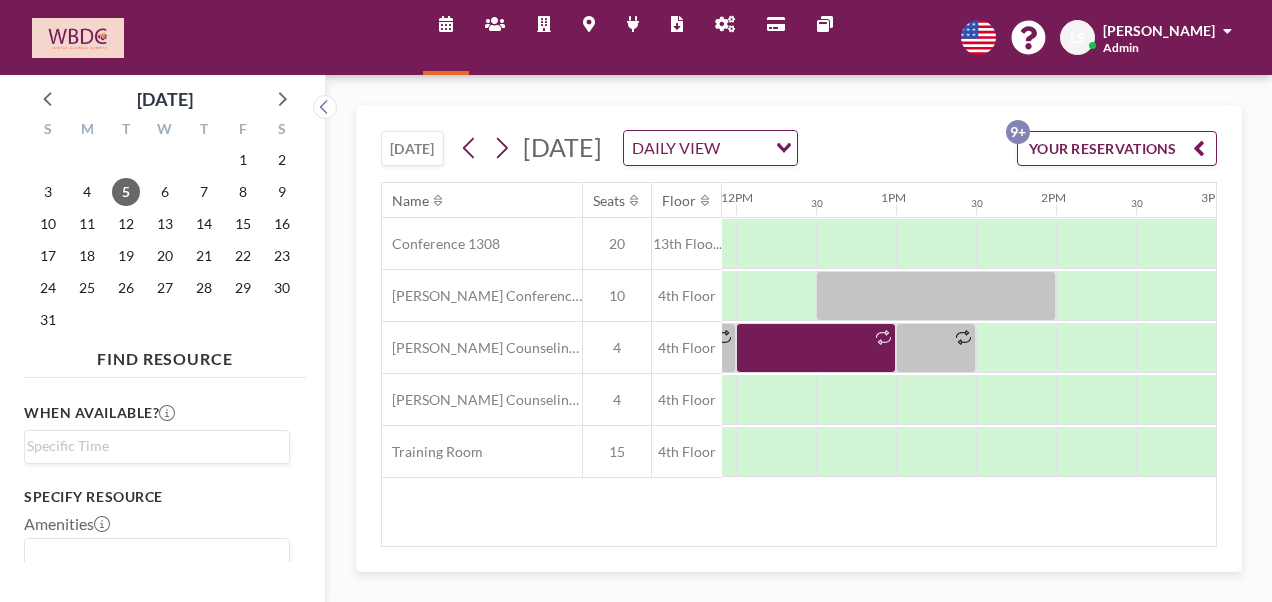 scroll, scrollTop: 0, scrollLeft: 2480, axis: horizontal 